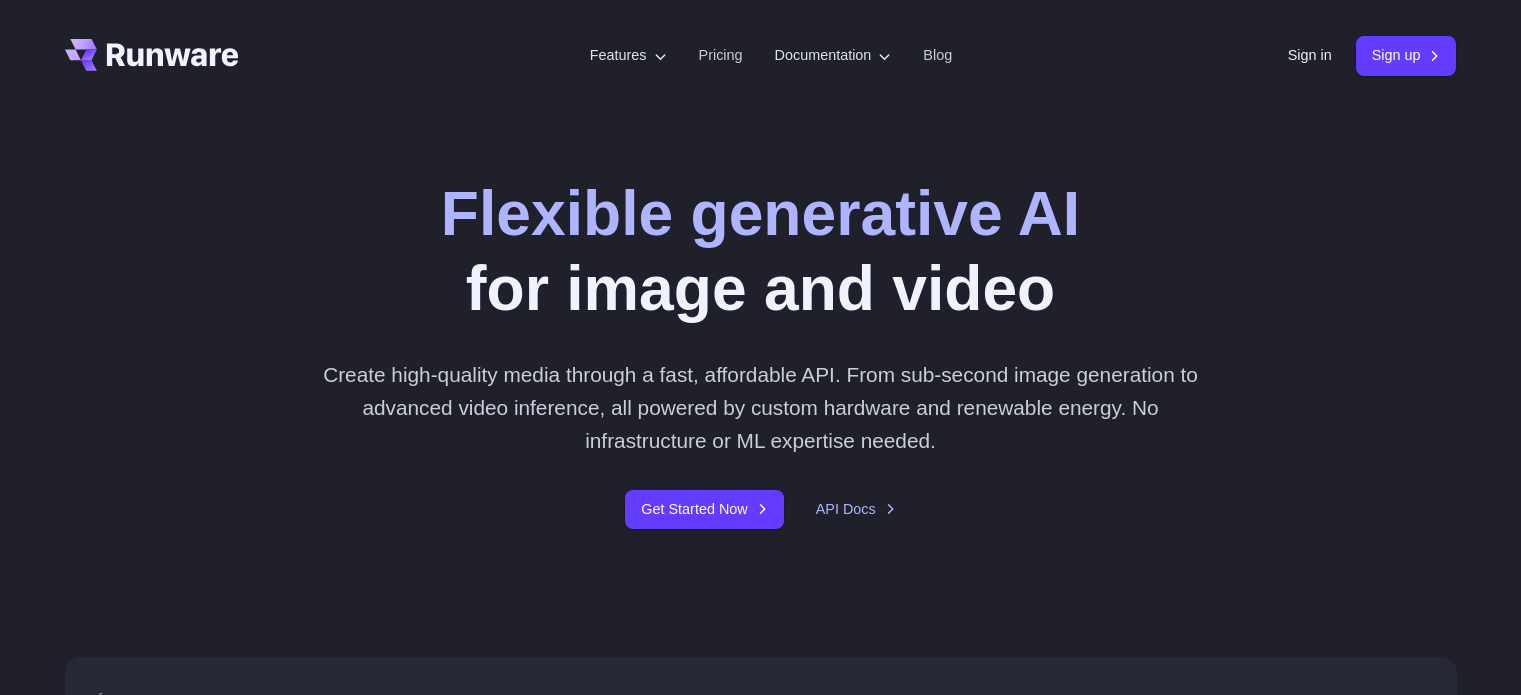 scroll, scrollTop: 0, scrollLeft: 0, axis: both 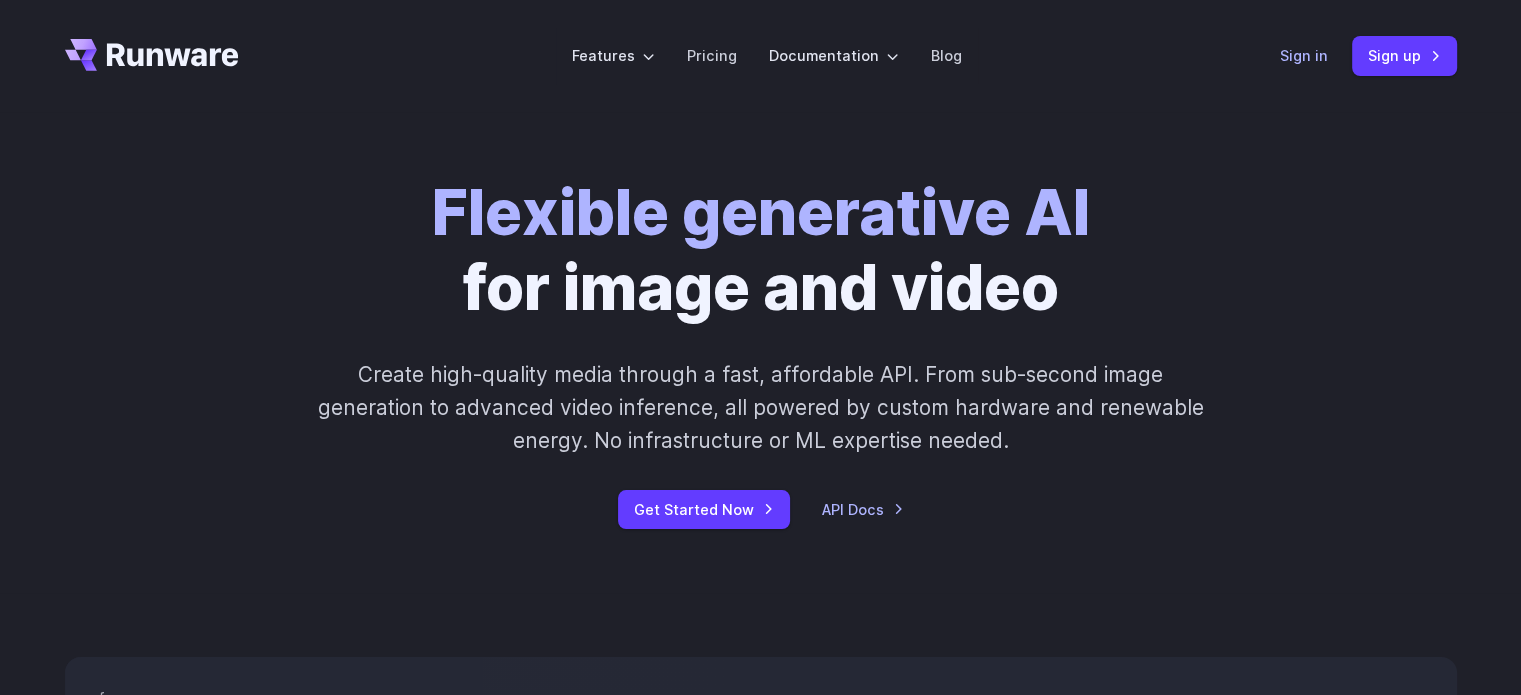 click on "Sign in" at bounding box center (1304, 55) 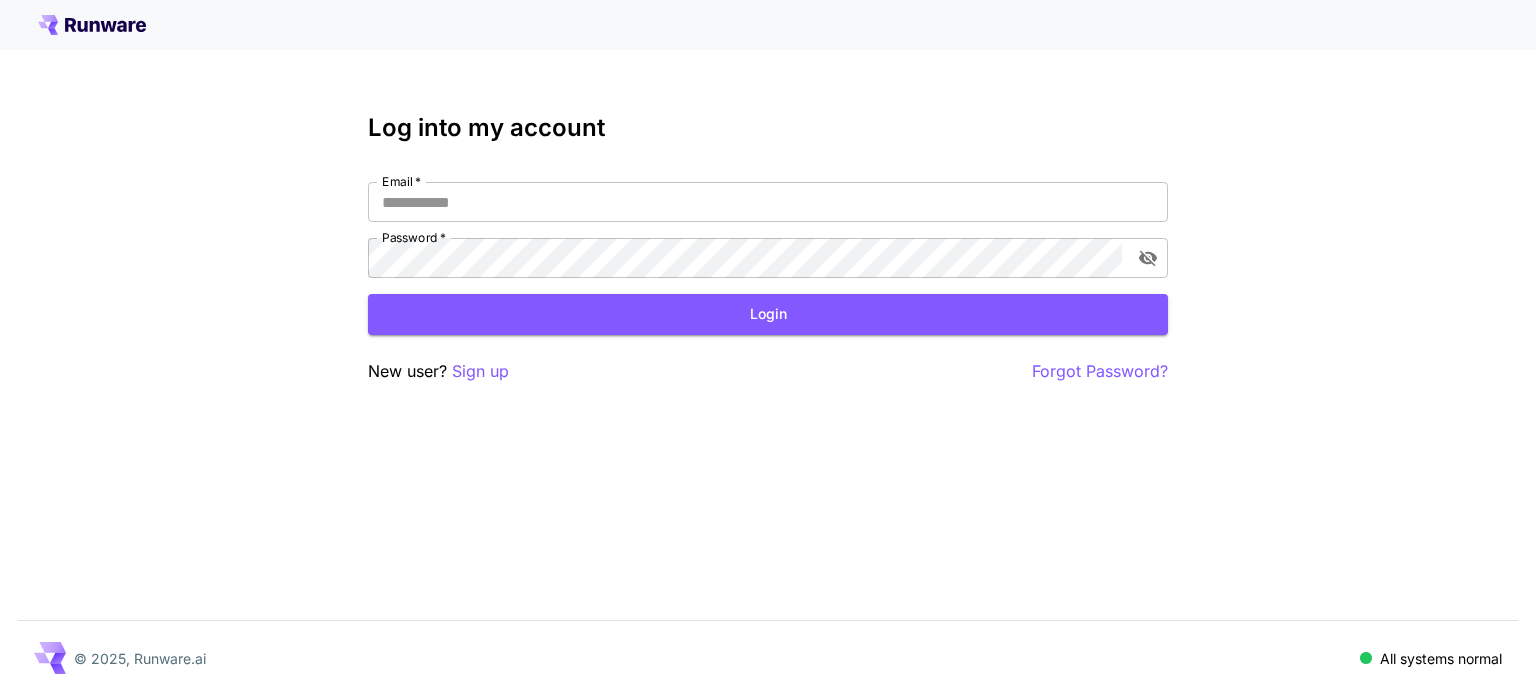 scroll, scrollTop: 0, scrollLeft: 0, axis: both 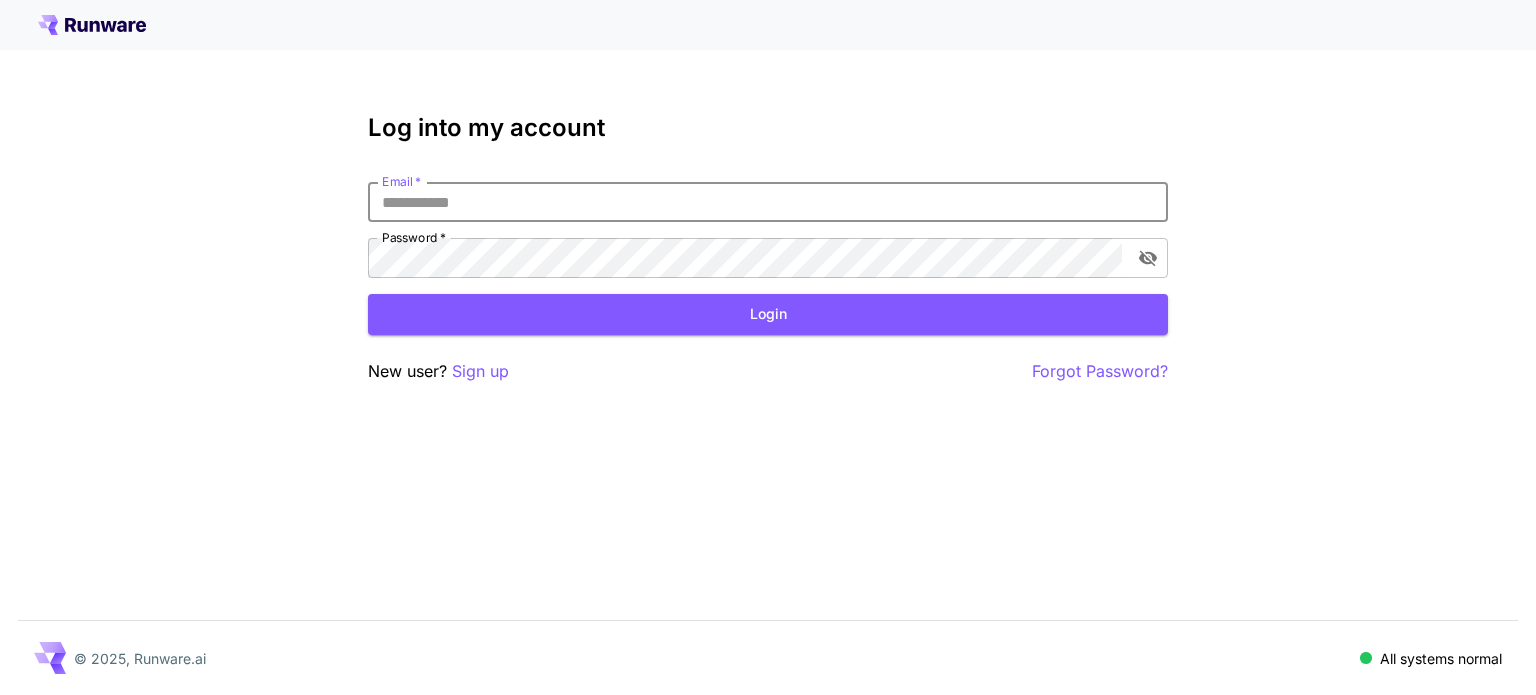 click on "Email   *" at bounding box center [768, 202] 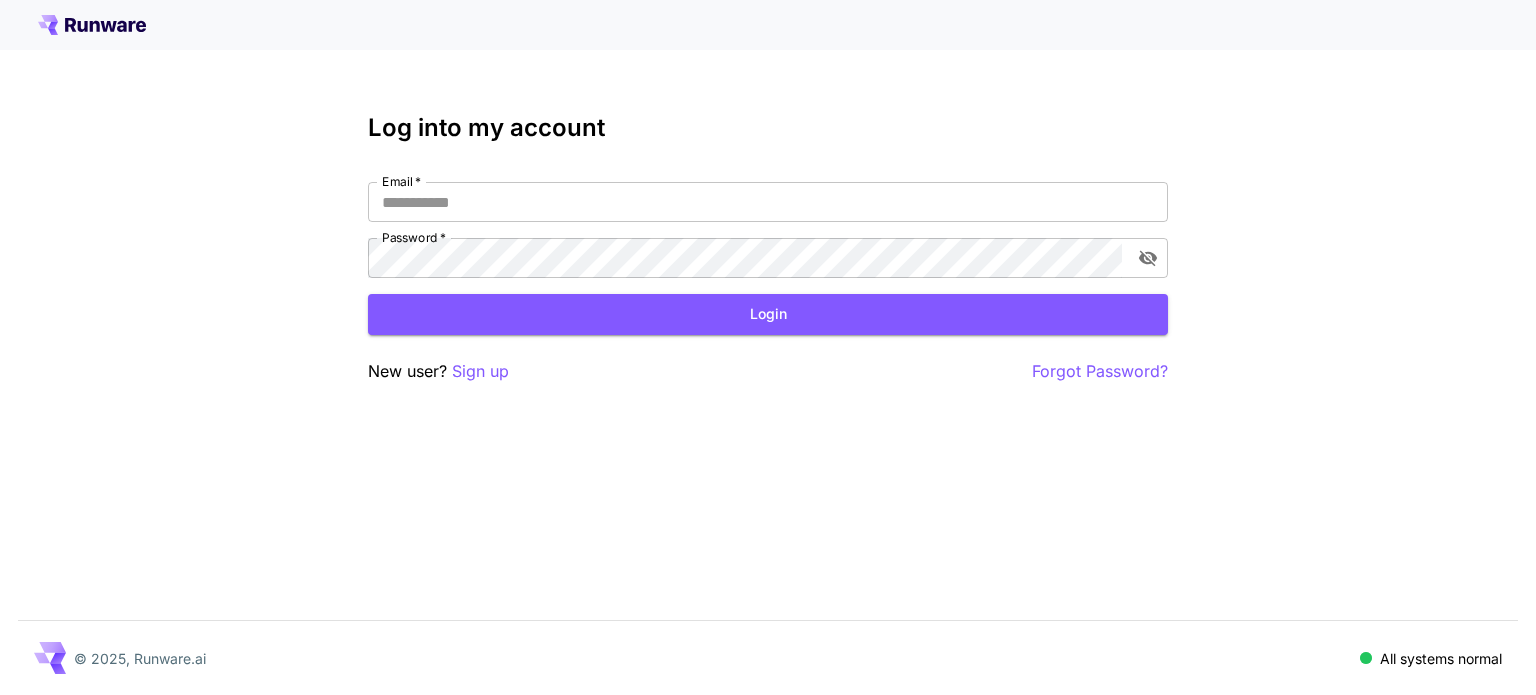 type on "**********" 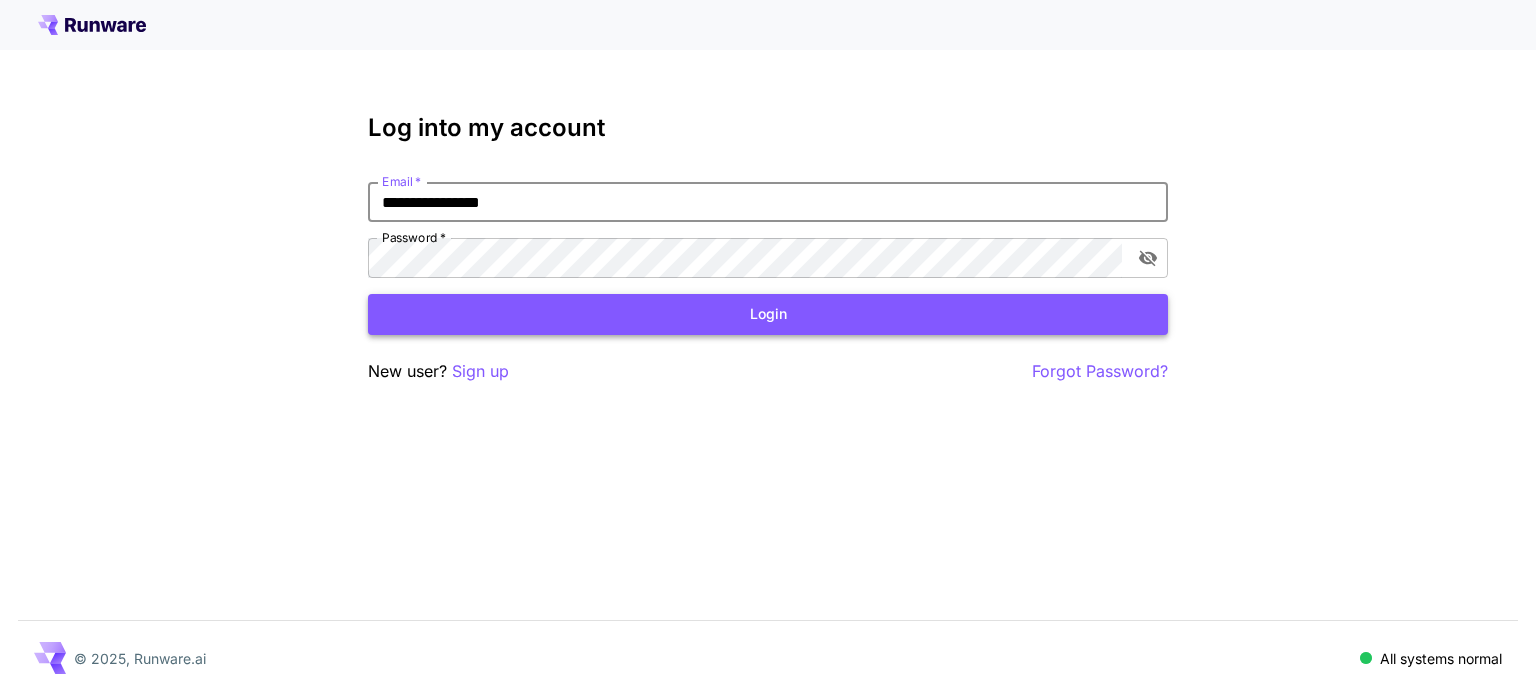 click on "Login" at bounding box center (768, 314) 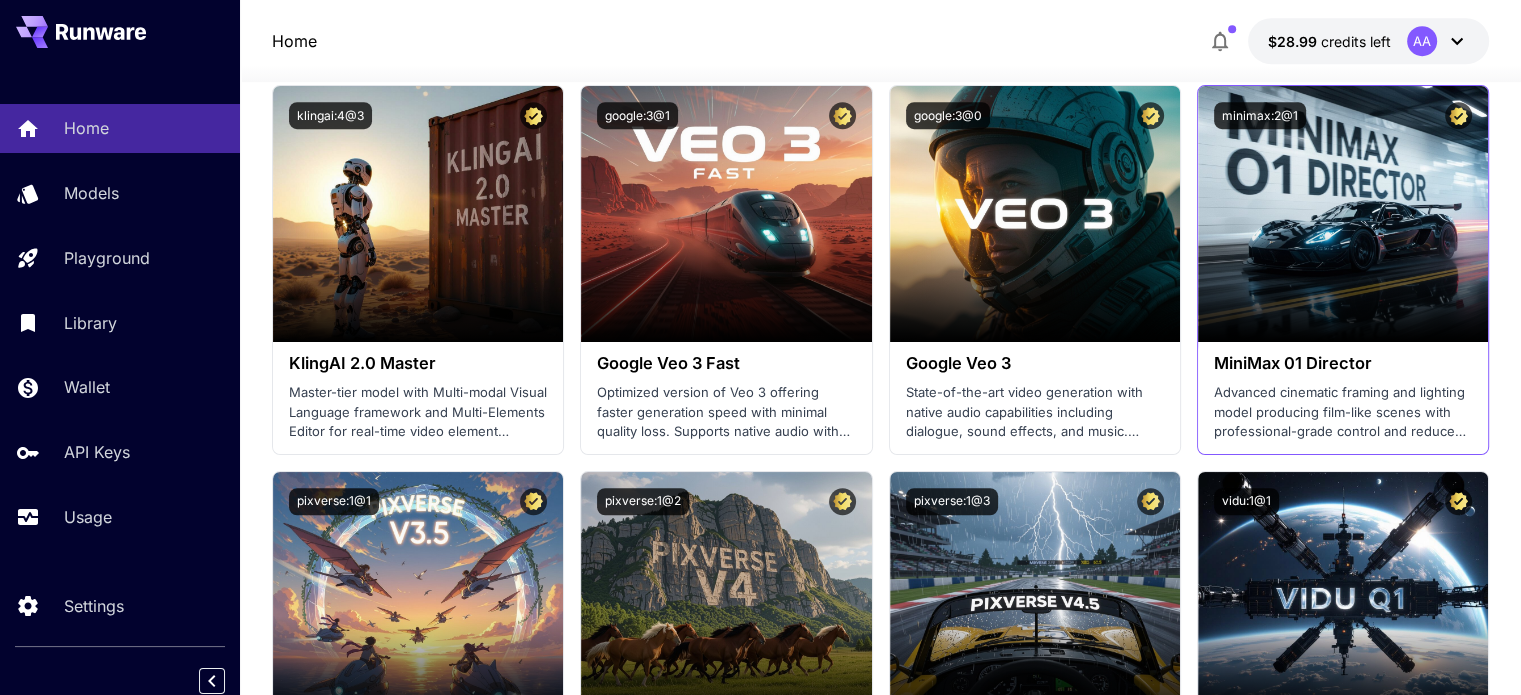 scroll, scrollTop: 1300, scrollLeft: 0, axis: vertical 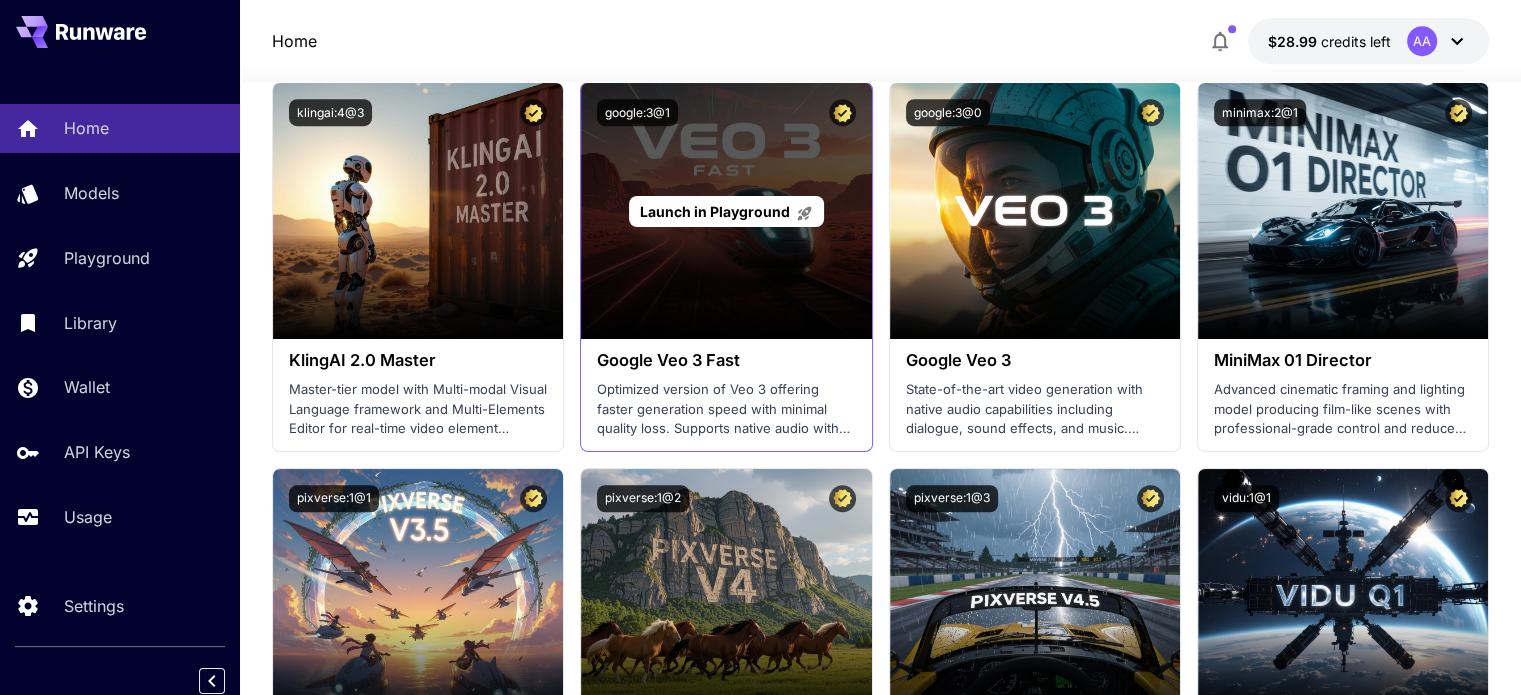 click on "Launch in Playground" at bounding box center (715, 211) 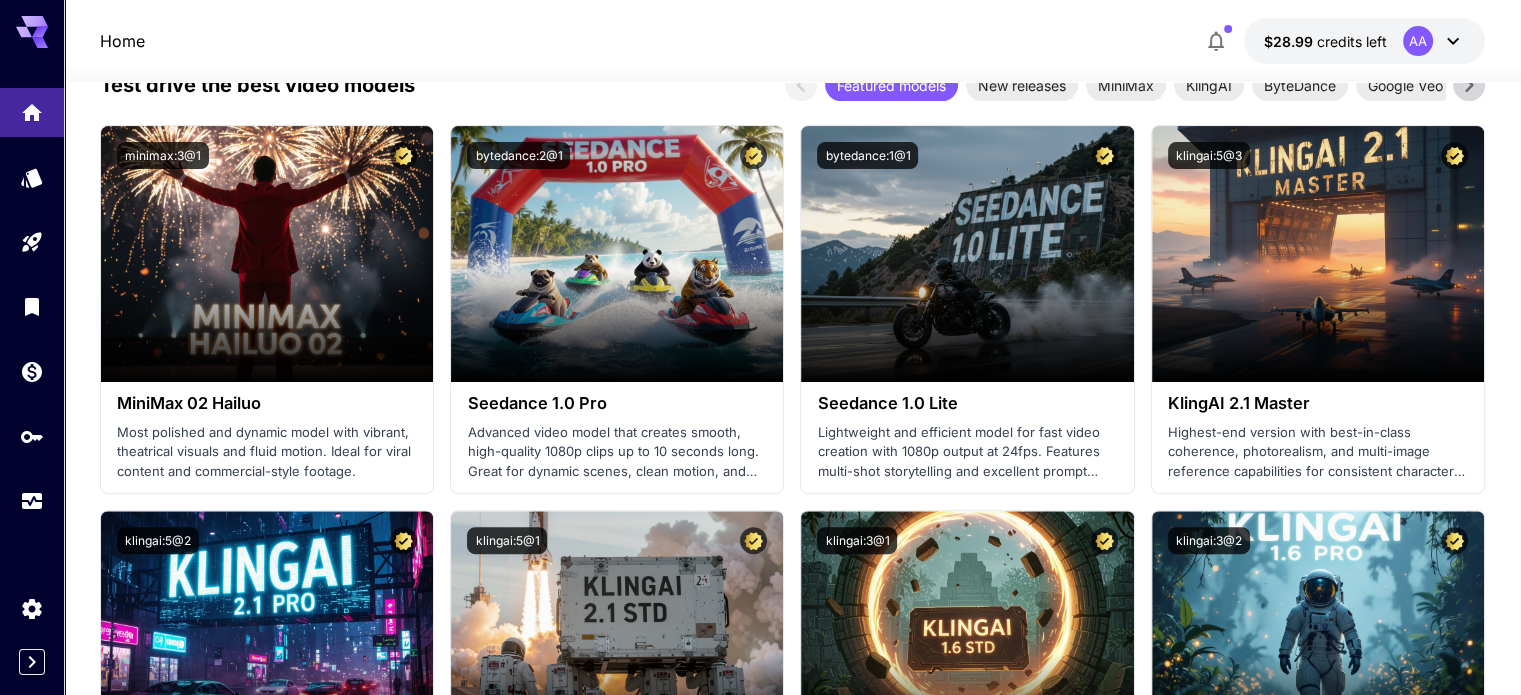 scroll, scrollTop: 400, scrollLeft: 0, axis: vertical 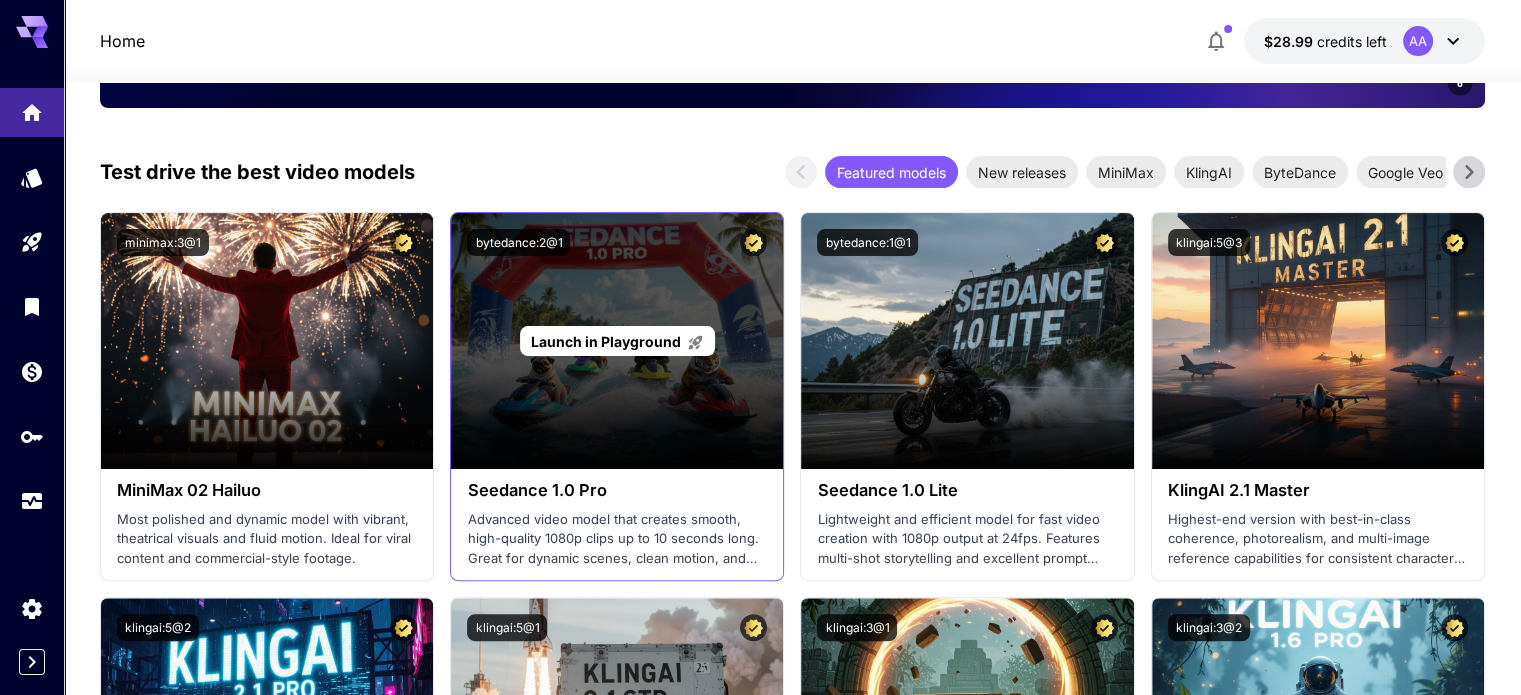 click on "Launch in Playground" at bounding box center [617, 341] 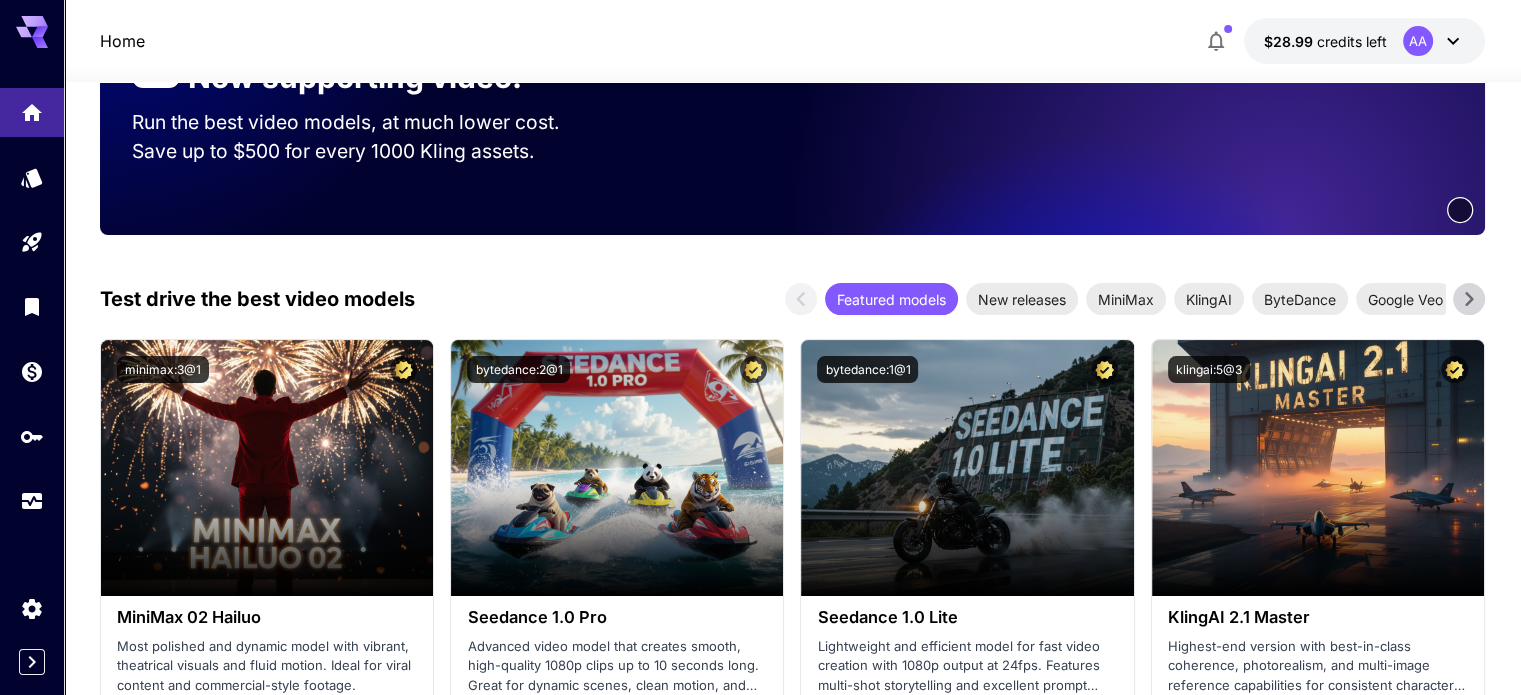 scroll, scrollTop: 400, scrollLeft: 0, axis: vertical 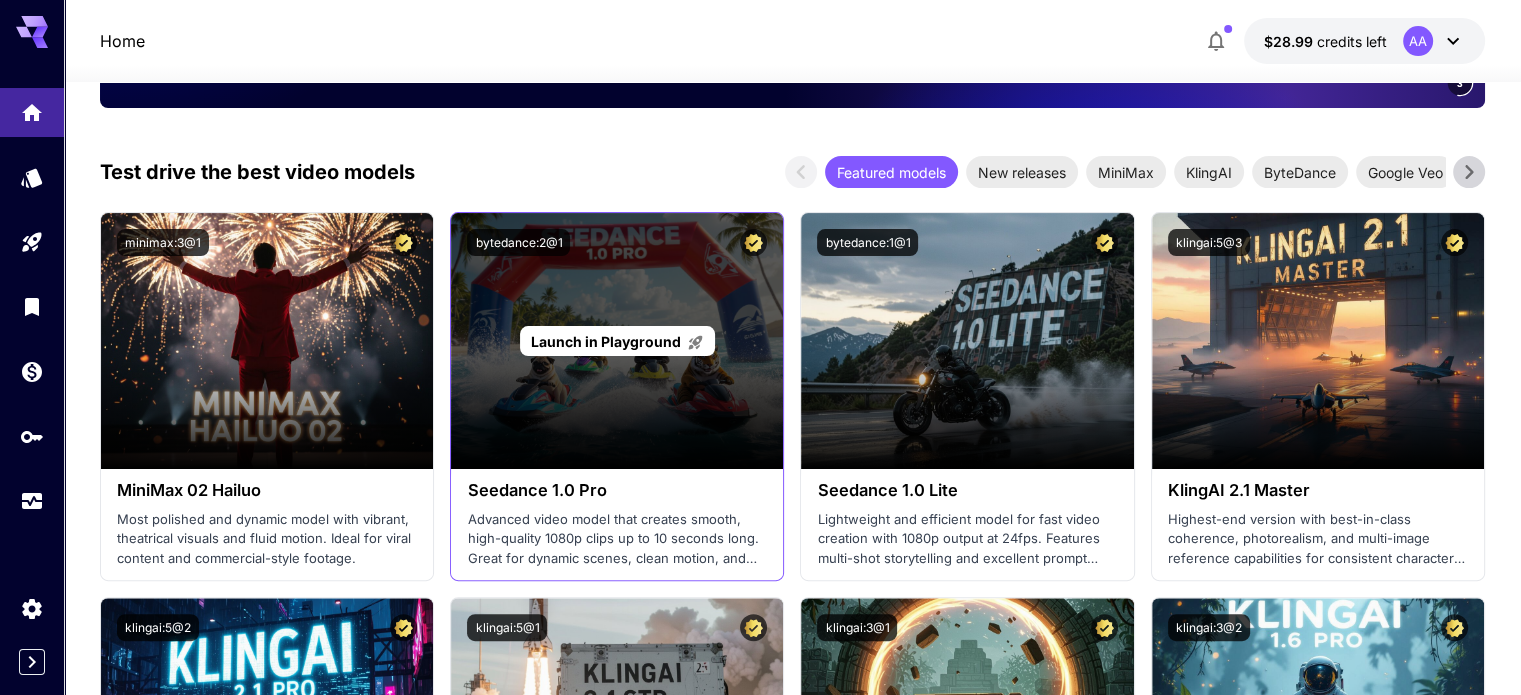 click on "Launch in Playground" at bounding box center (606, 341) 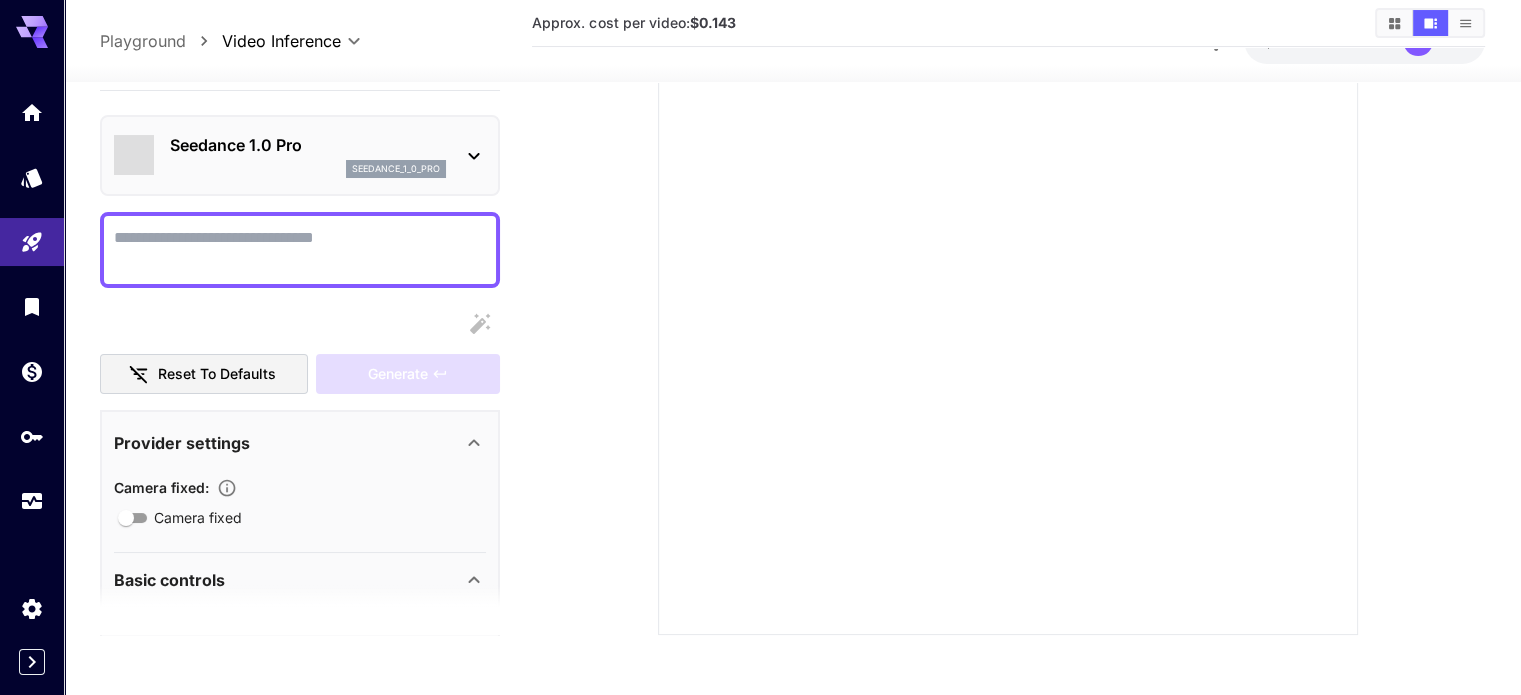 scroll, scrollTop: 273, scrollLeft: 0, axis: vertical 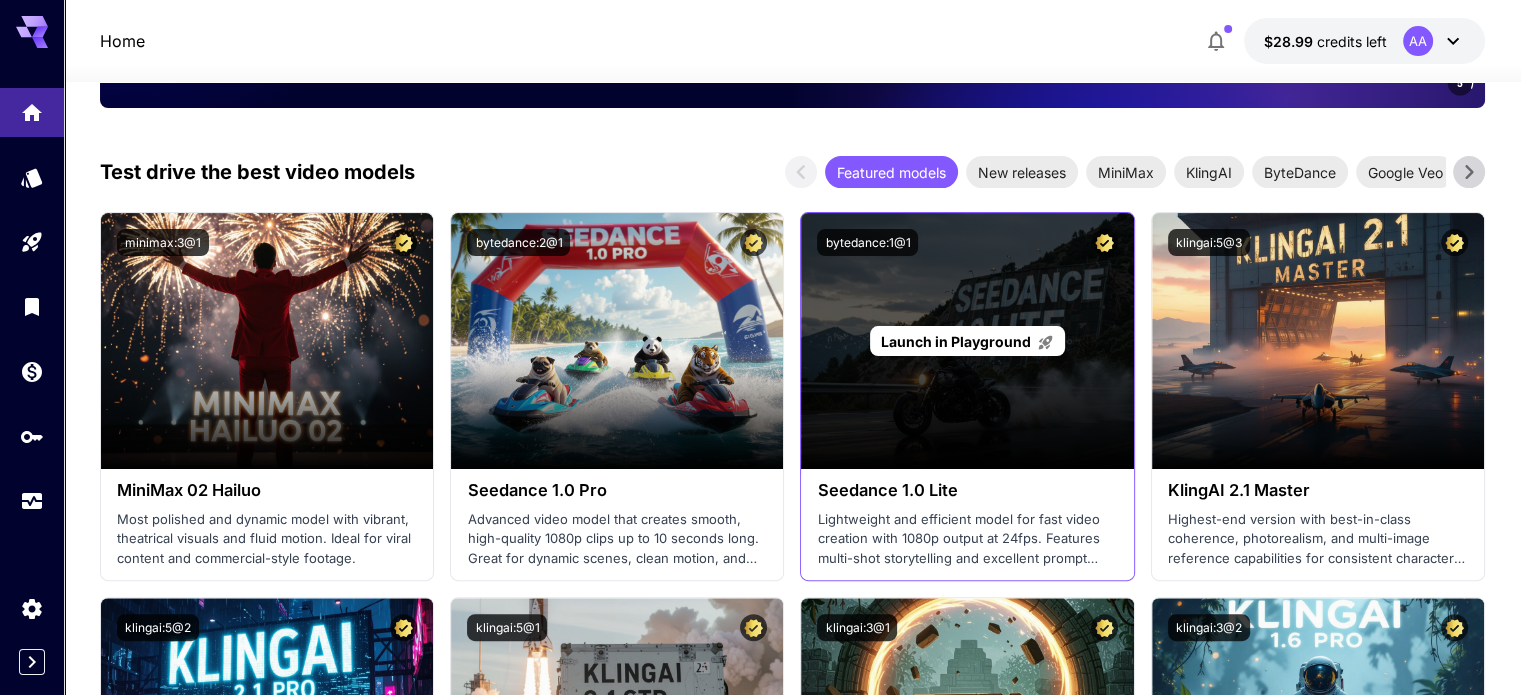 click on "Launch in Playground" at bounding box center (956, 341) 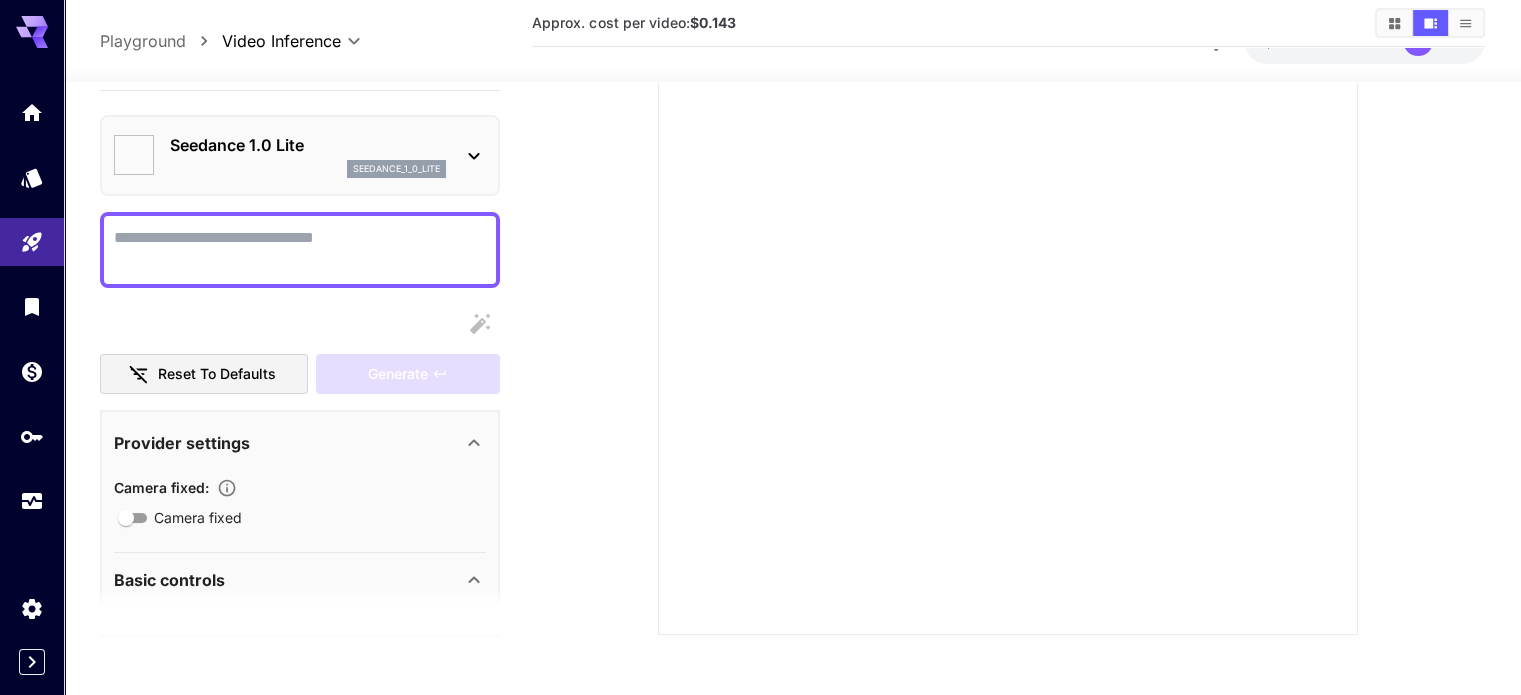 scroll, scrollTop: 273, scrollLeft: 0, axis: vertical 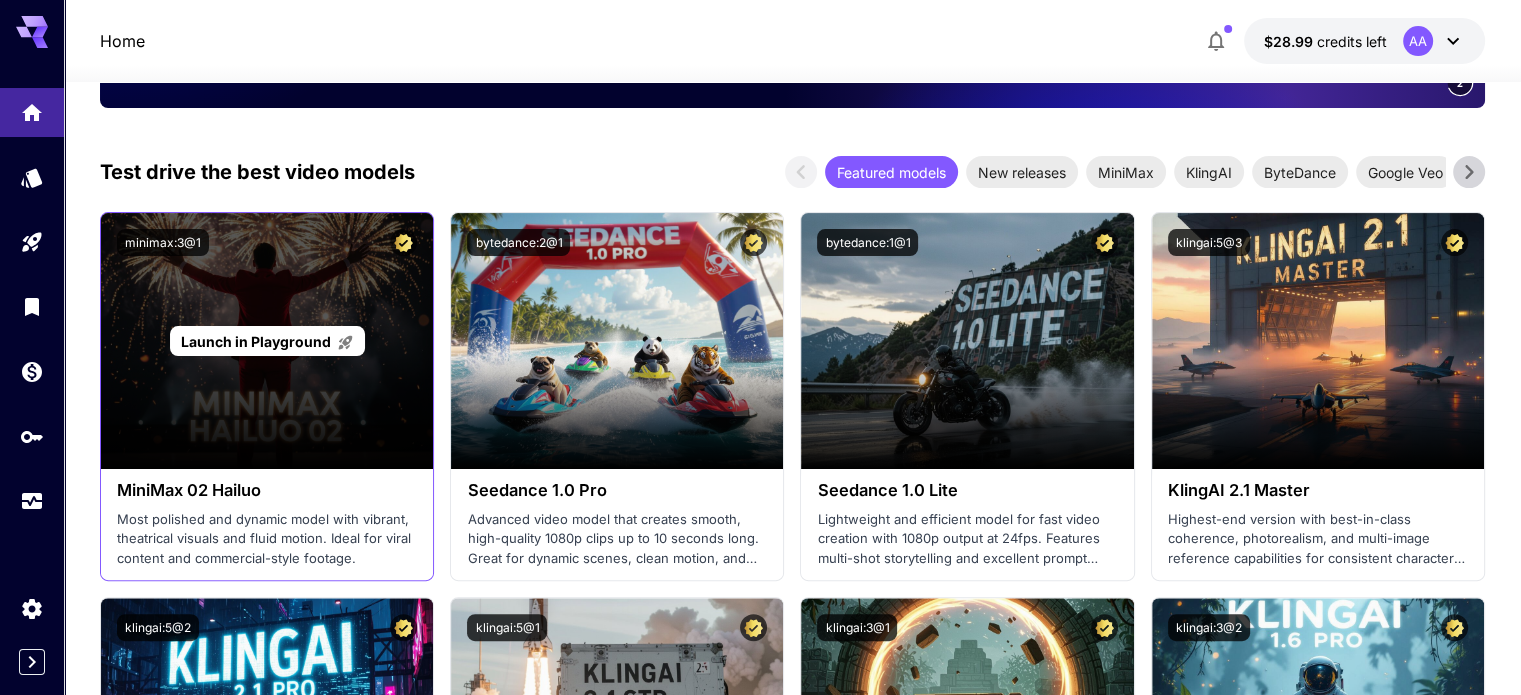 click on "Launch in Playground" at bounding box center [256, 341] 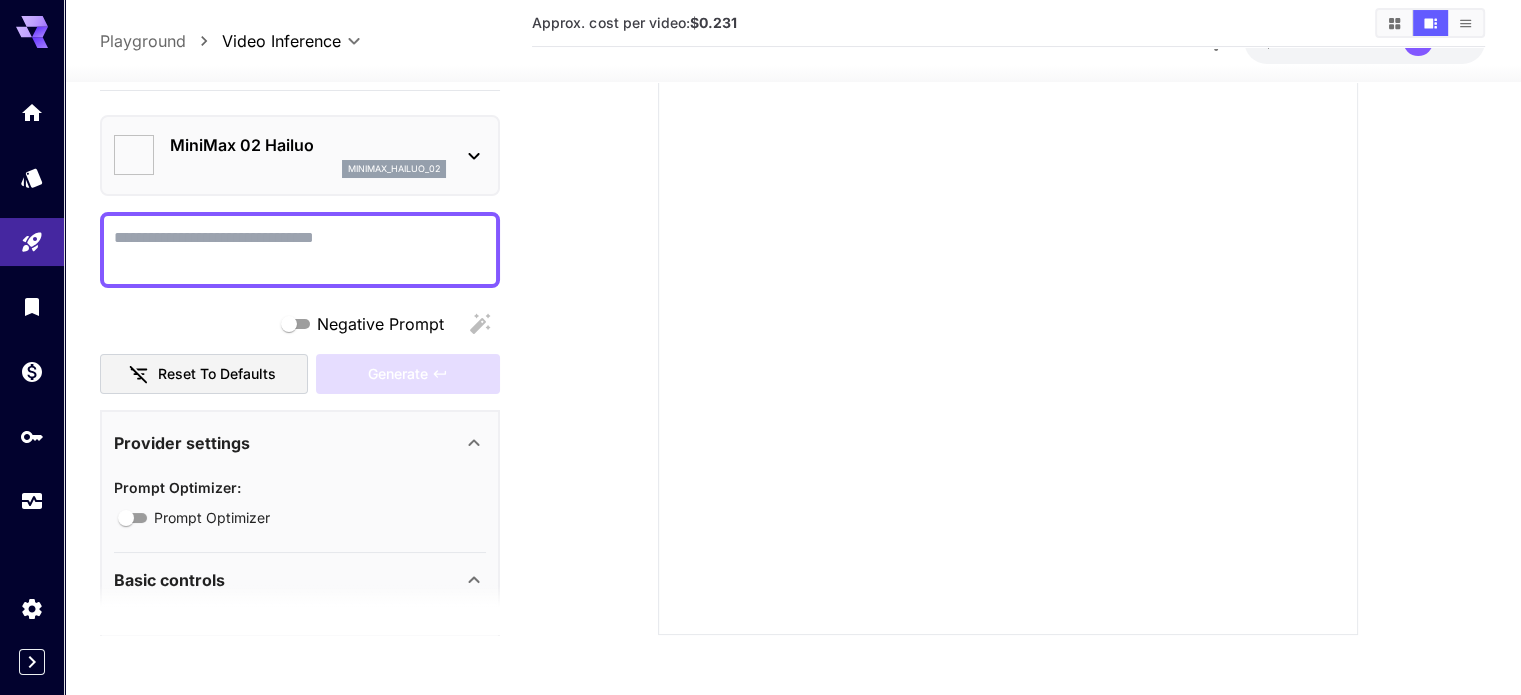 type on "*" 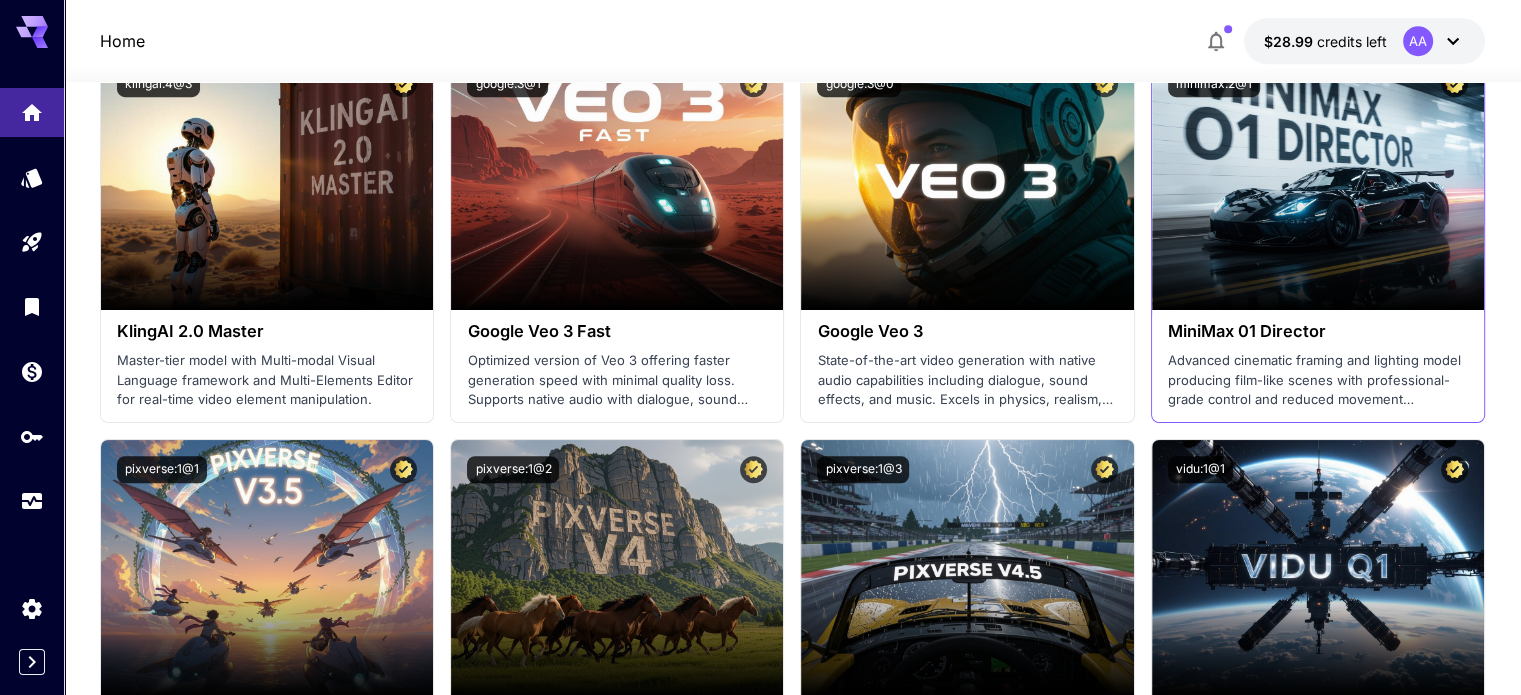 scroll, scrollTop: 1200, scrollLeft: 0, axis: vertical 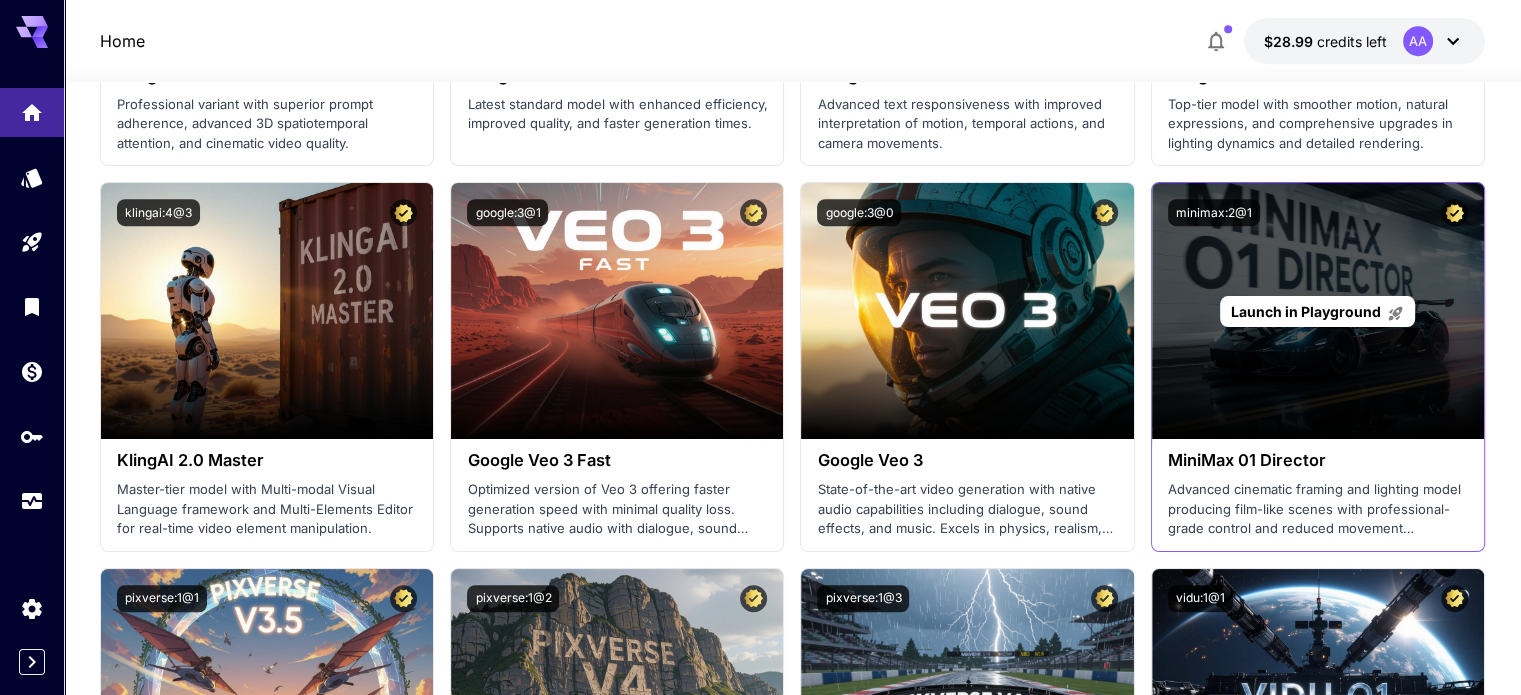 click on "Launch in Playground" at bounding box center [1306, 311] 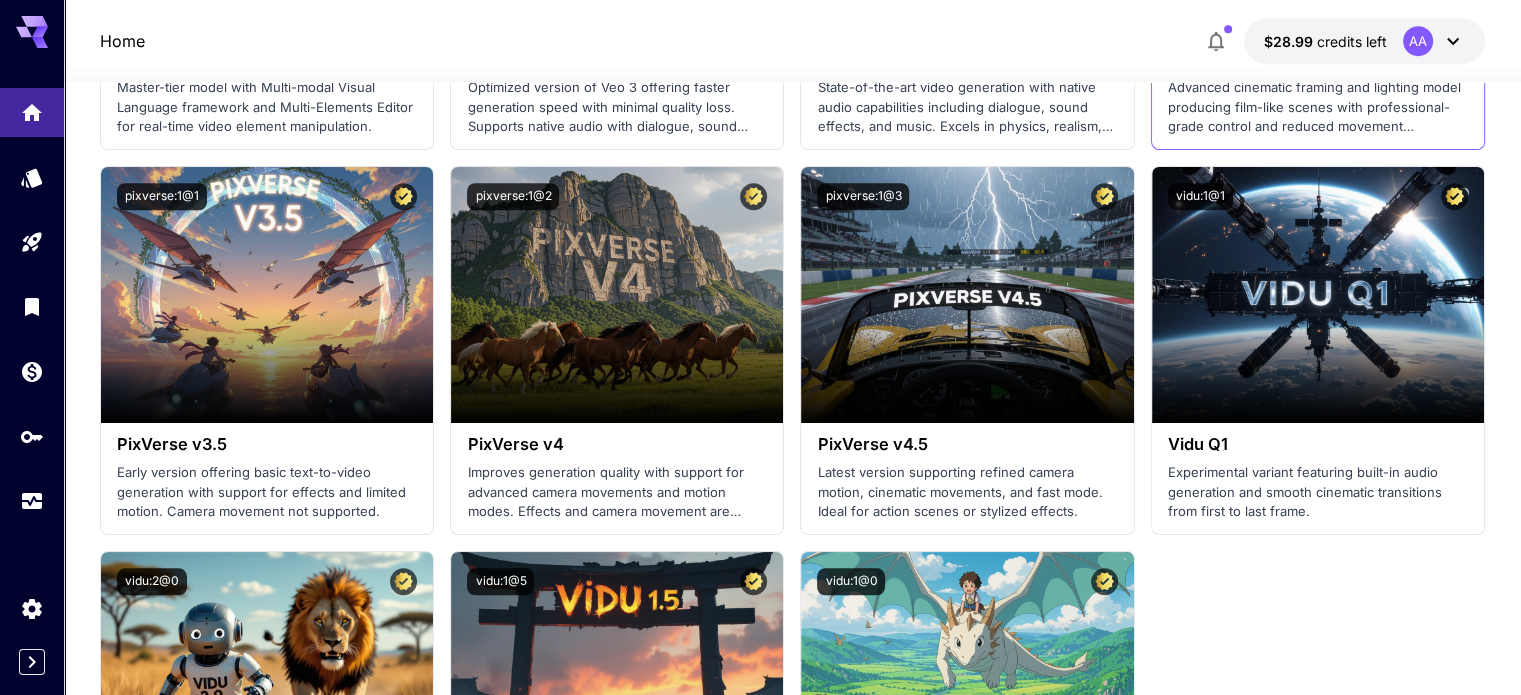 scroll, scrollTop: 1600, scrollLeft: 0, axis: vertical 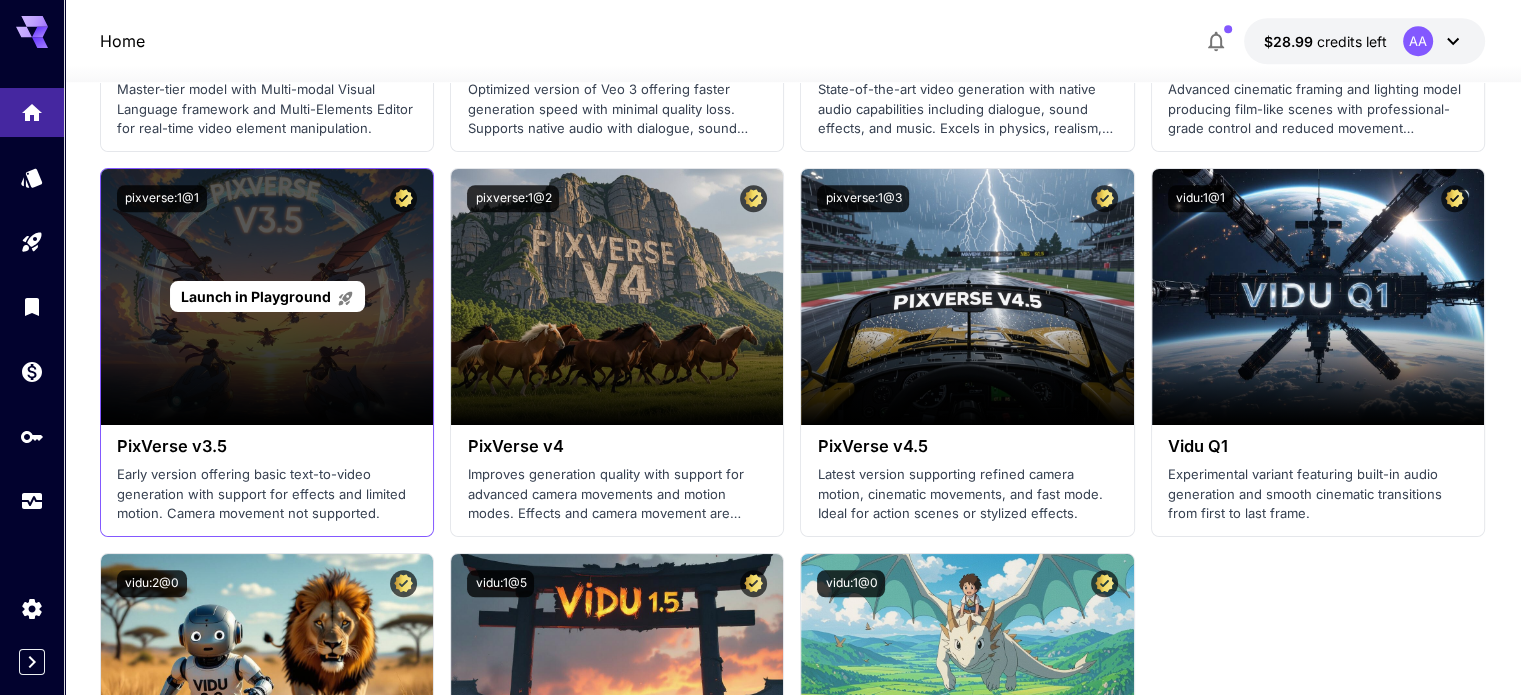 click on "Launch in Playground" at bounding box center [256, 296] 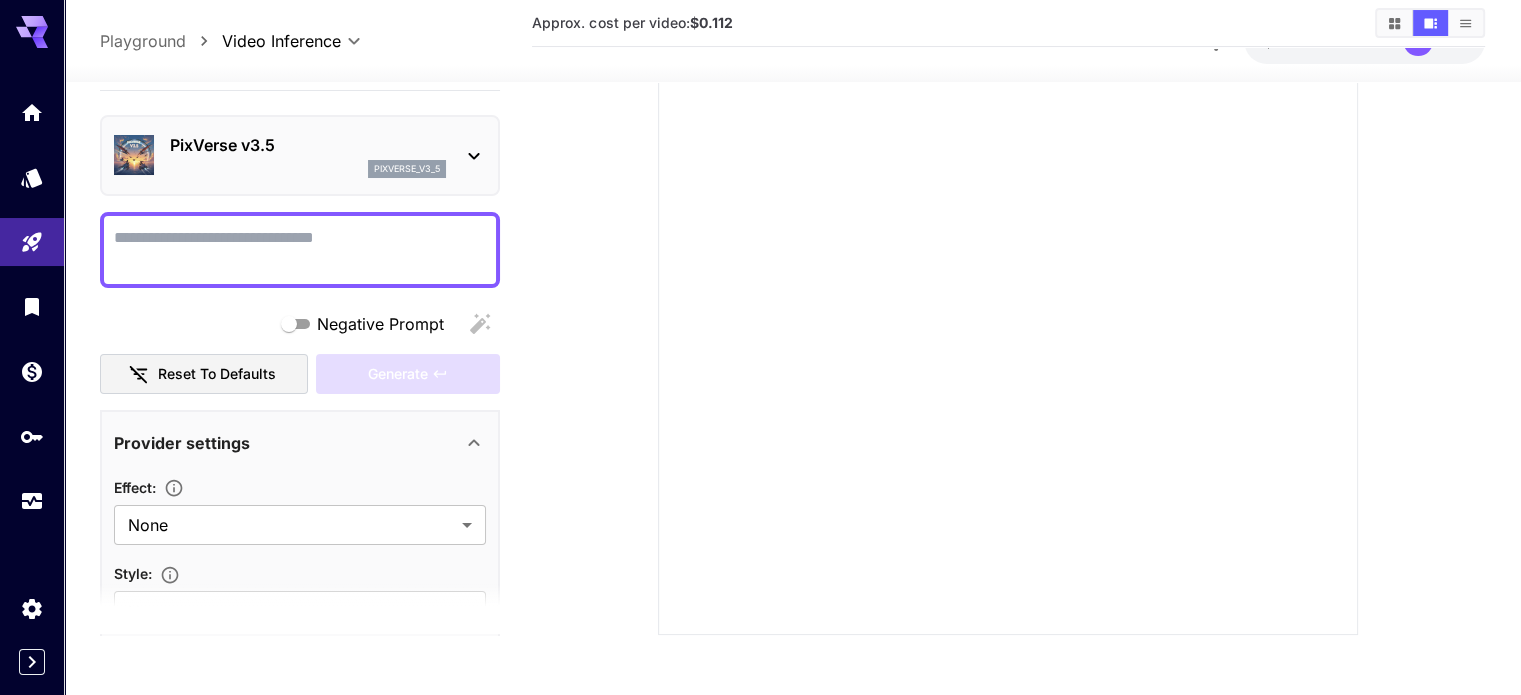 scroll, scrollTop: 273, scrollLeft: 0, axis: vertical 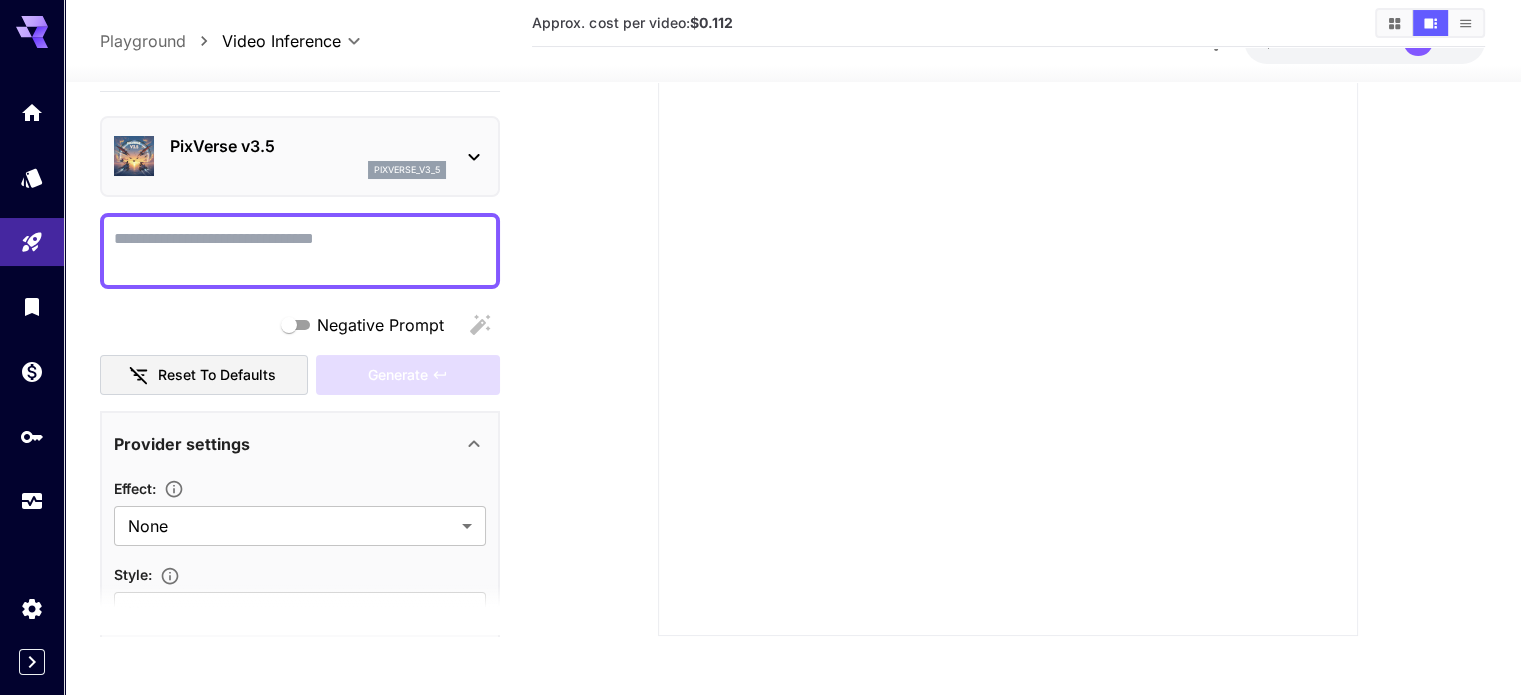 drag, startPoint x: 1134, startPoint y: 262, endPoint x: 1176, endPoint y: 285, distance: 47.88528 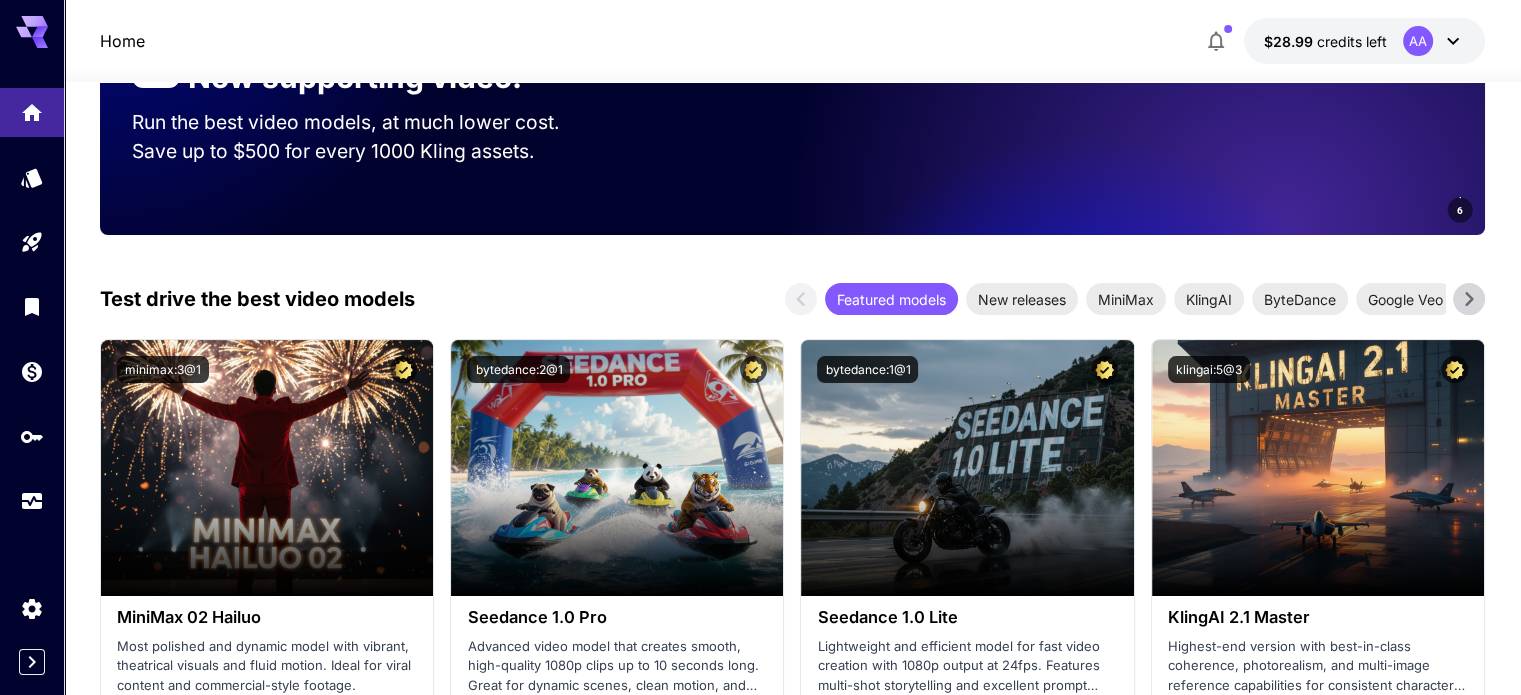 scroll, scrollTop: 1600, scrollLeft: 0, axis: vertical 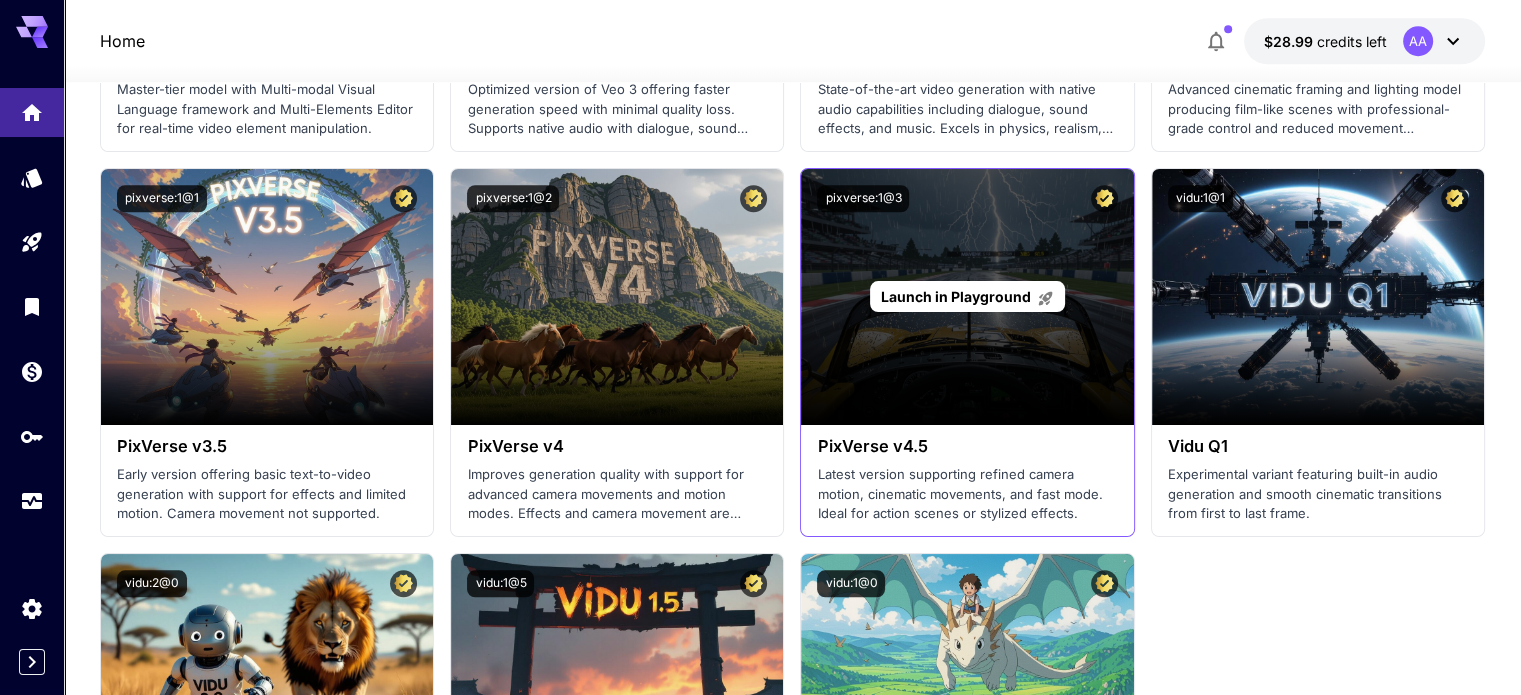 click on "Launch in Playground" at bounding box center (956, 296) 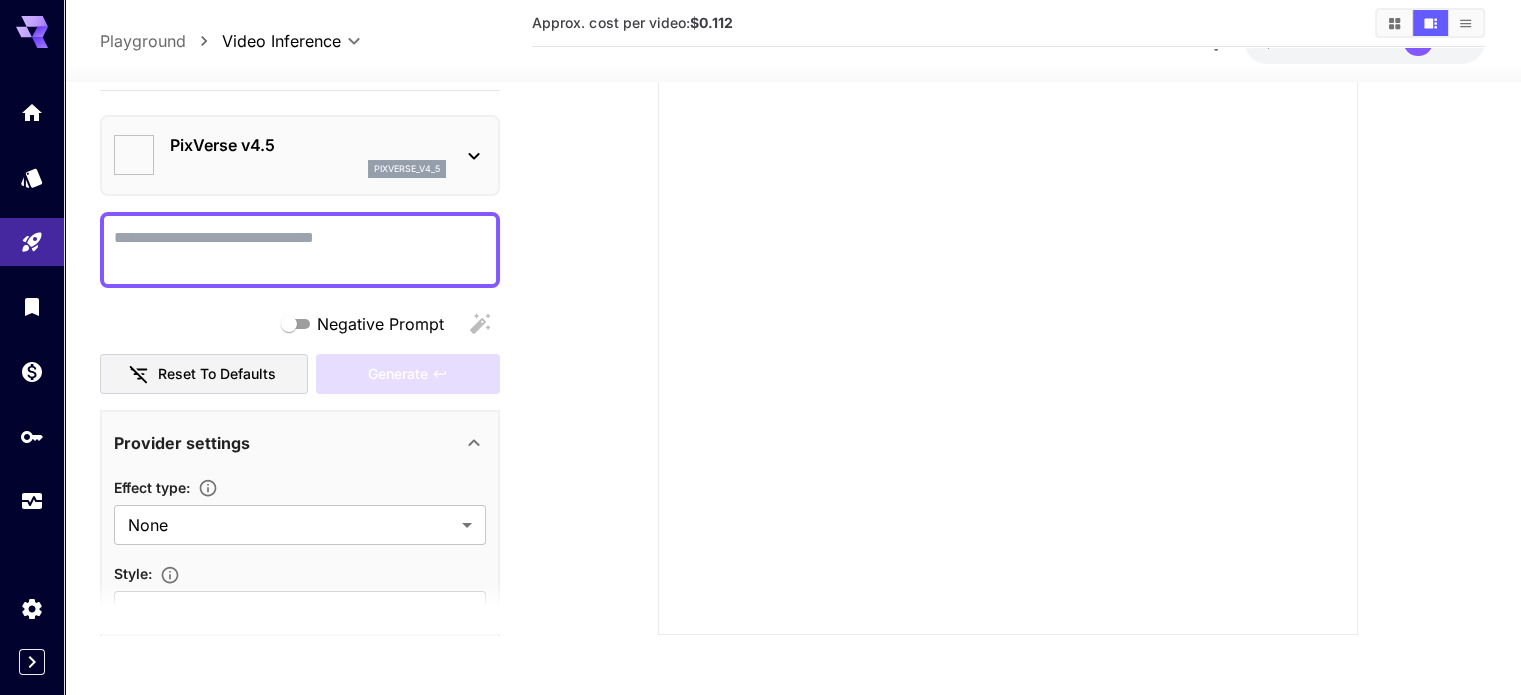 scroll, scrollTop: 273, scrollLeft: 0, axis: vertical 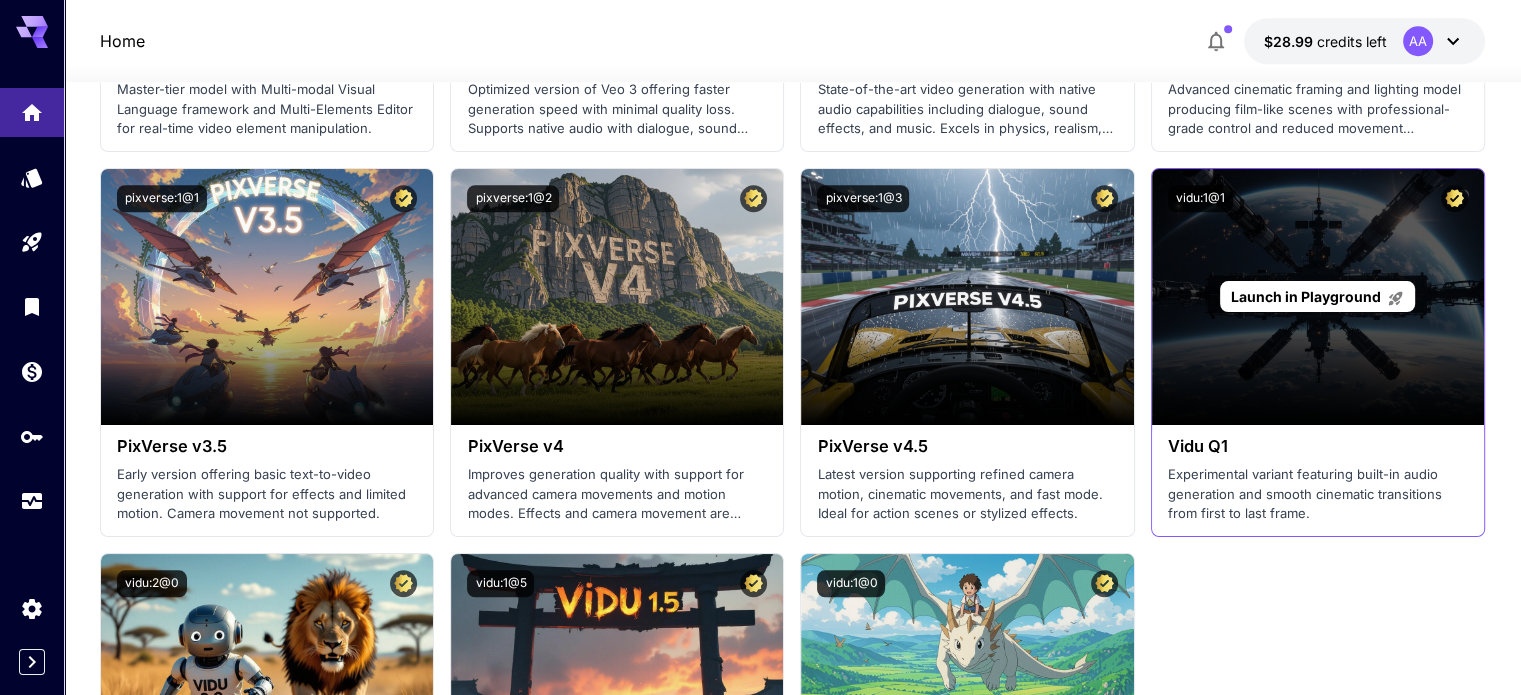 click on "Launch in Playground" at bounding box center (1306, 296) 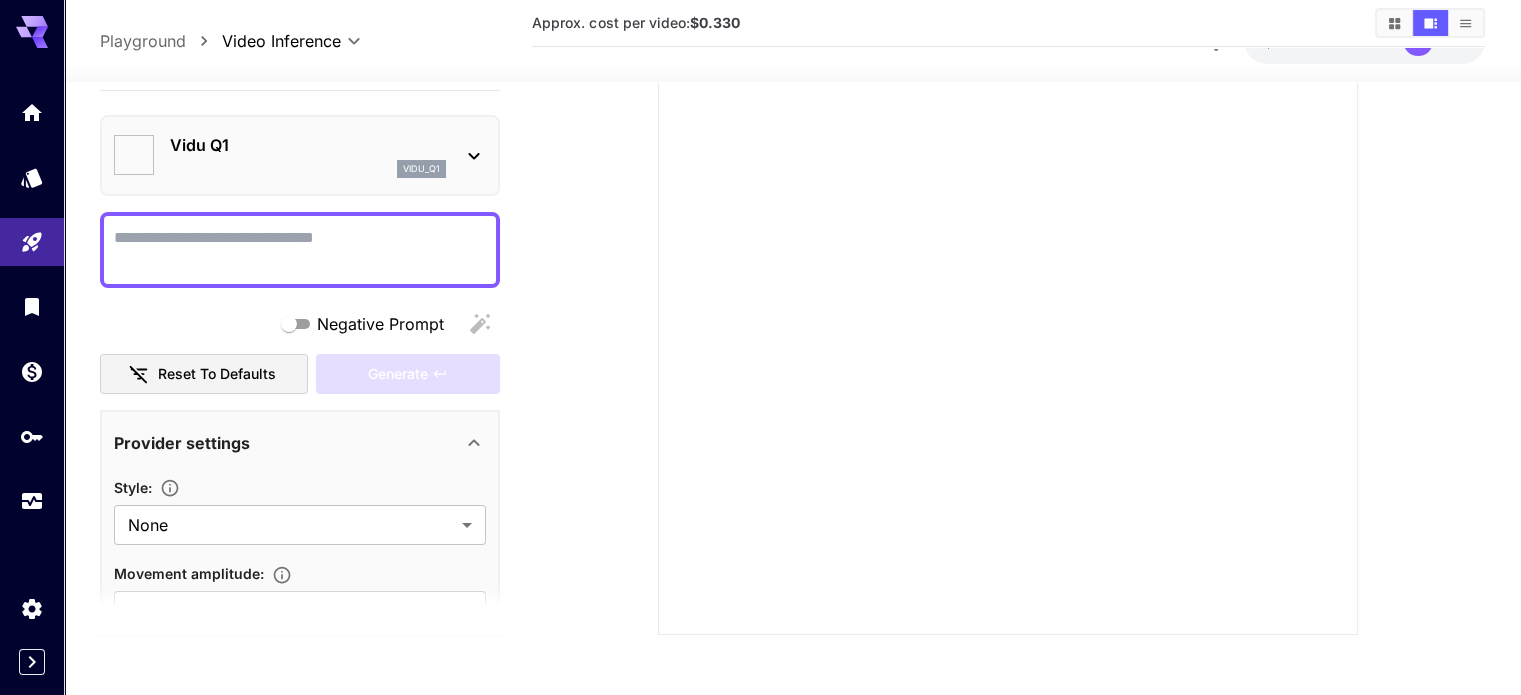 type on "**********" 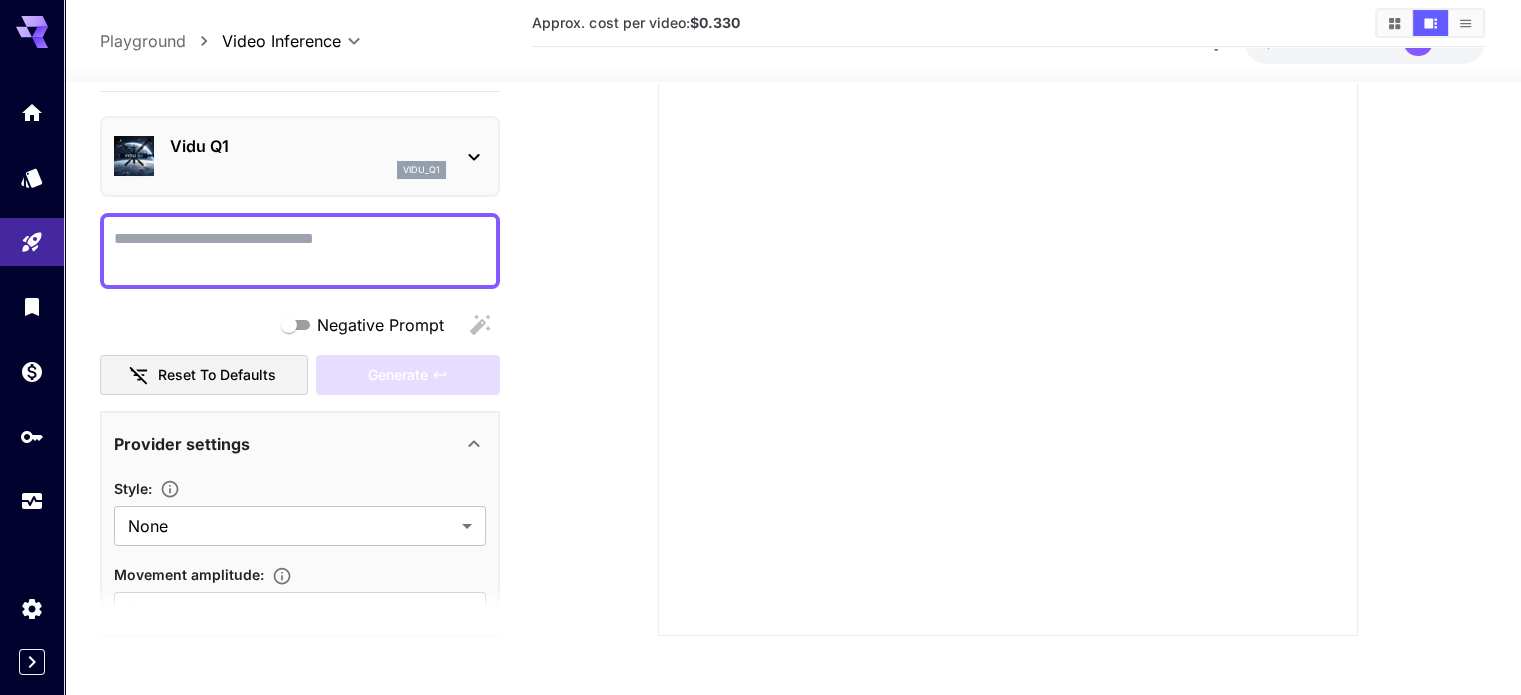 drag, startPoint x: 1357, startPoint y: 299, endPoint x: 1337, endPoint y: 346, distance: 51.078373 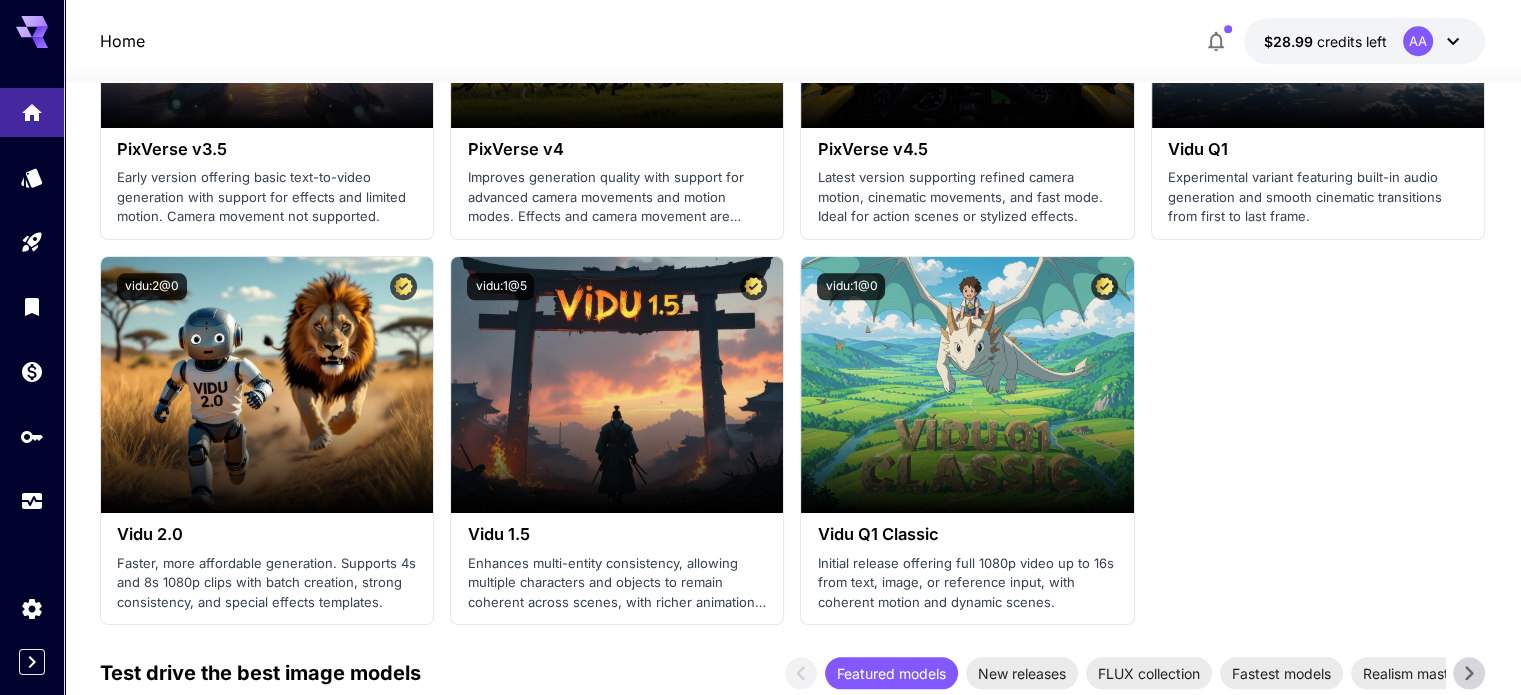 scroll, scrollTop: 1900, scrollLeft: 0, axis: vertical 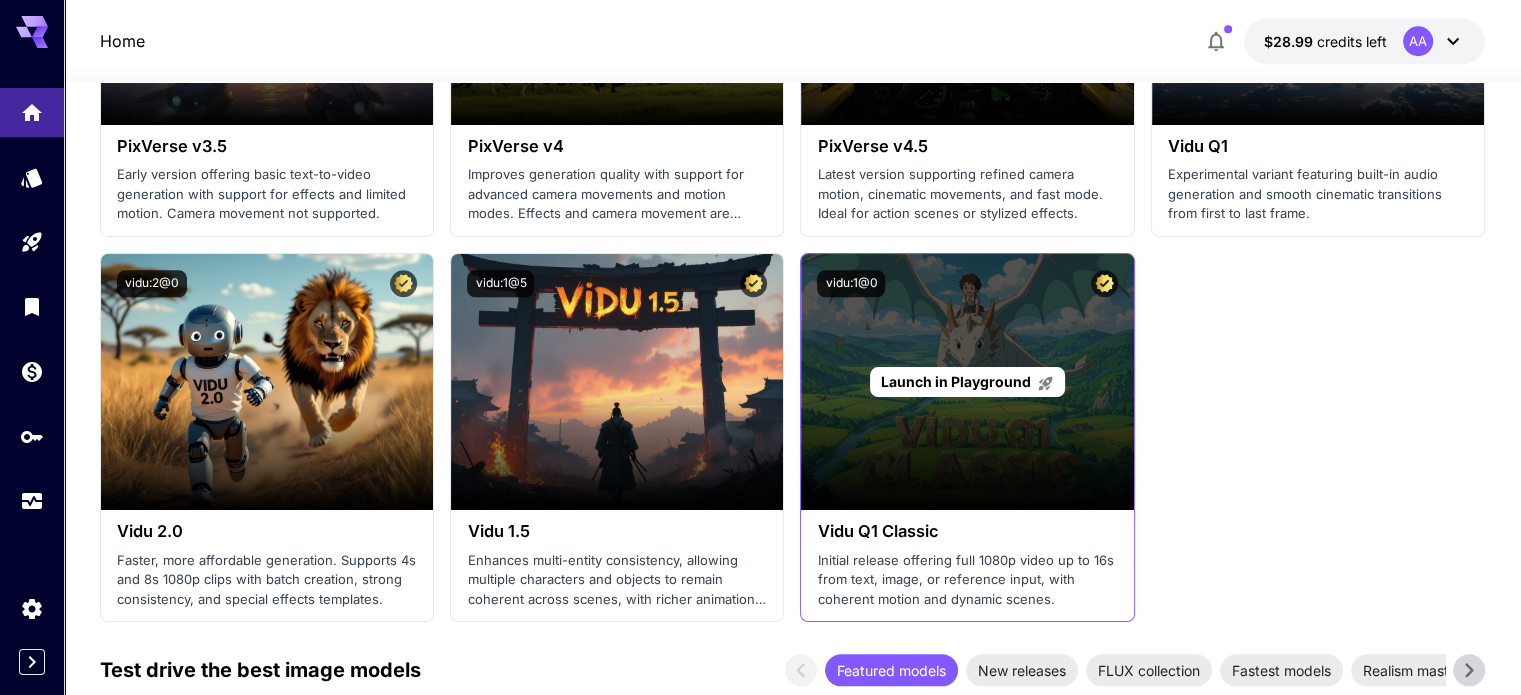 click on "Launch in Playground" at bounding box center (956, 381) 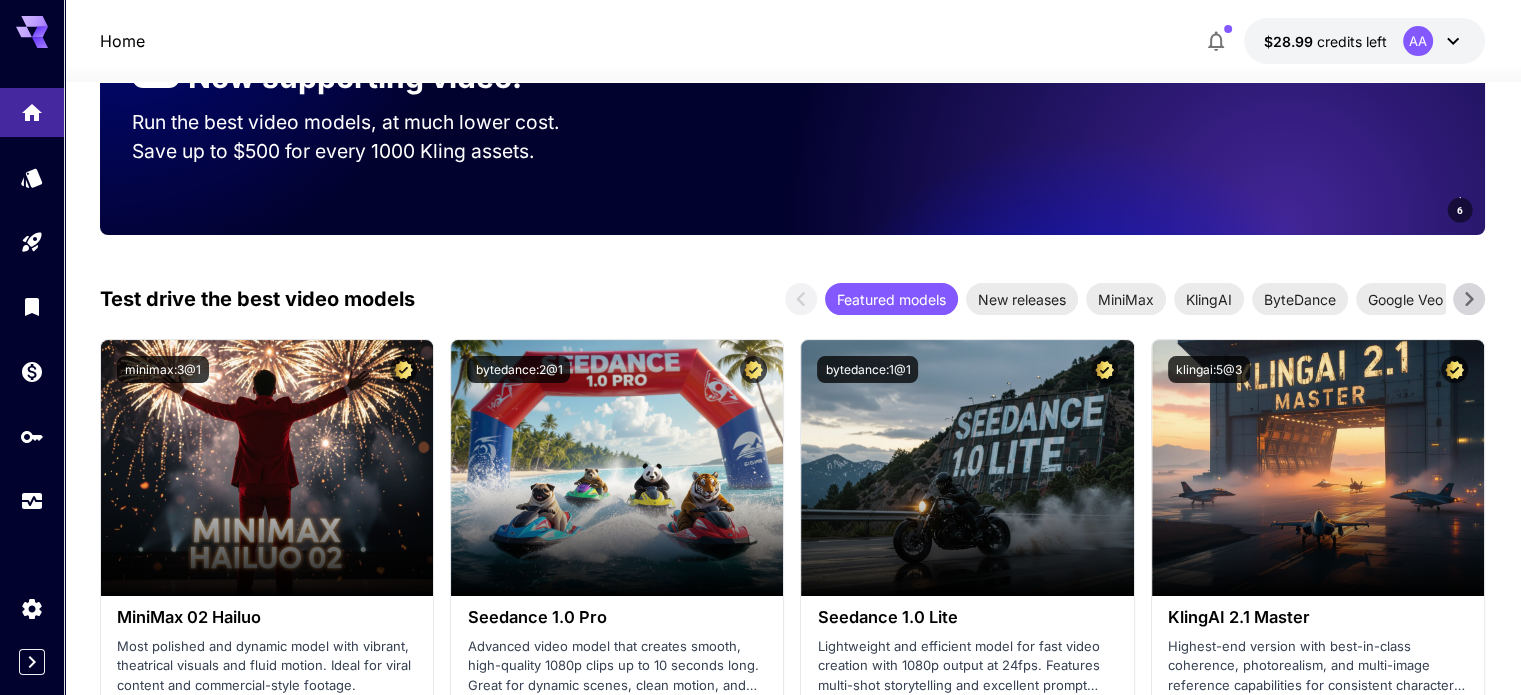 scroll, scrollTop: 1900, scrollLeft: 0, axis: vertical 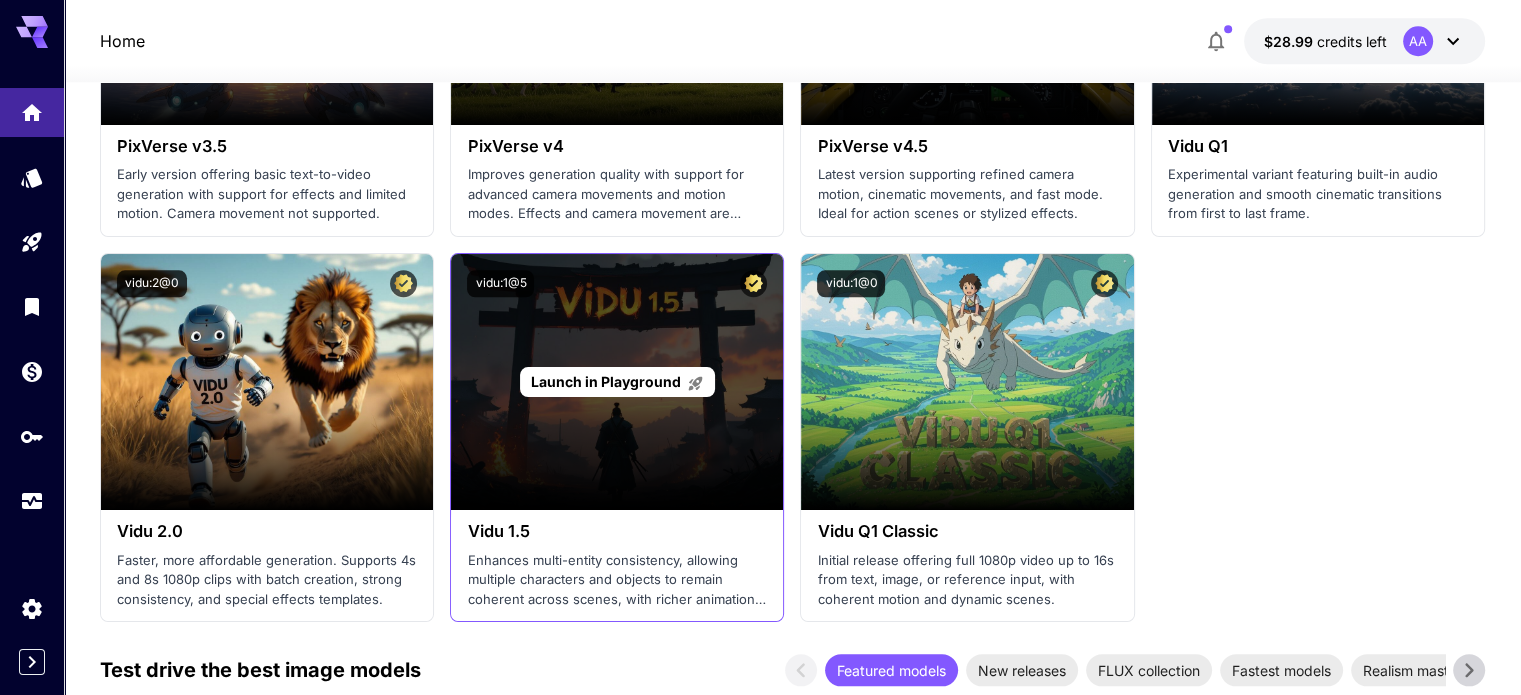 click on "Launch in Playground" at bounding box center (617, 382) 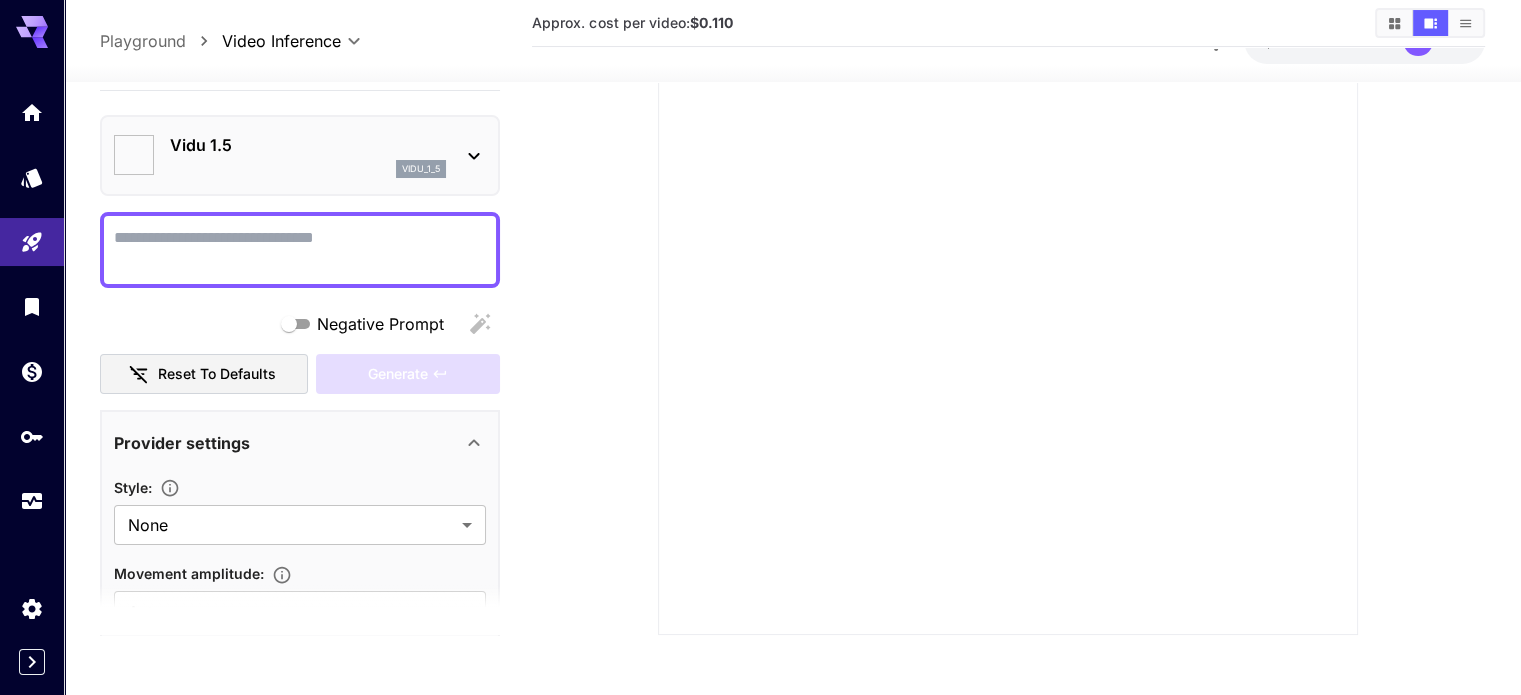 type on "**********" 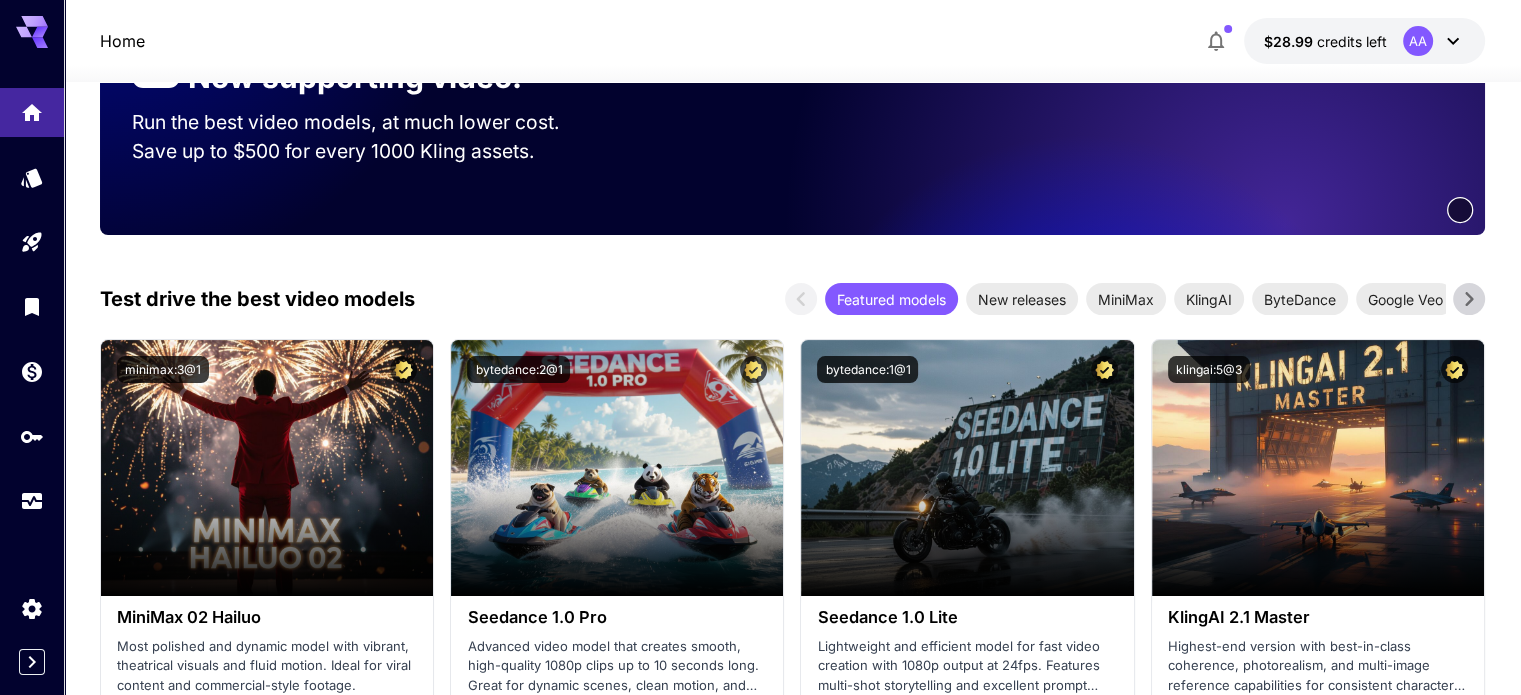 scroll, scrollTop: 1900, scrollLeft: 0, axis: vertical 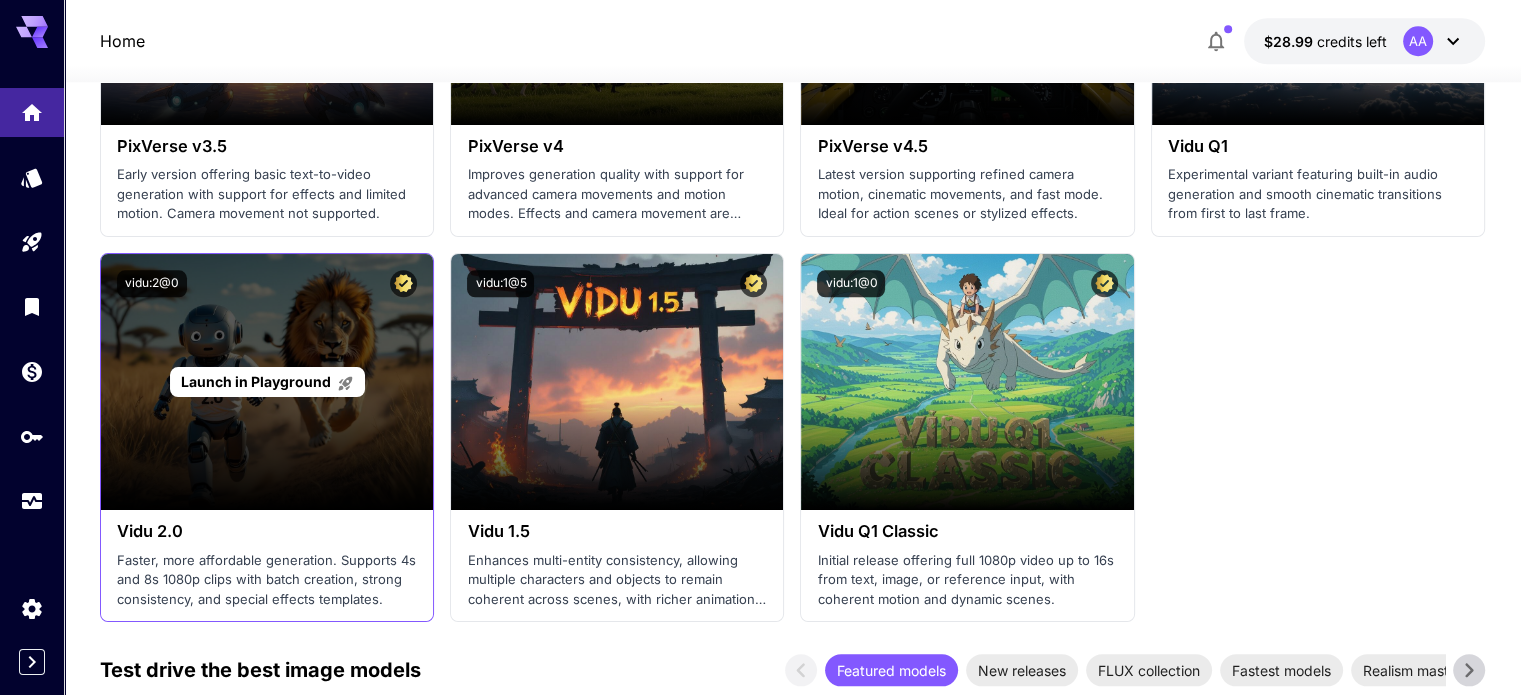 click on "Launch in Playground" at bounding box center (256, 381) 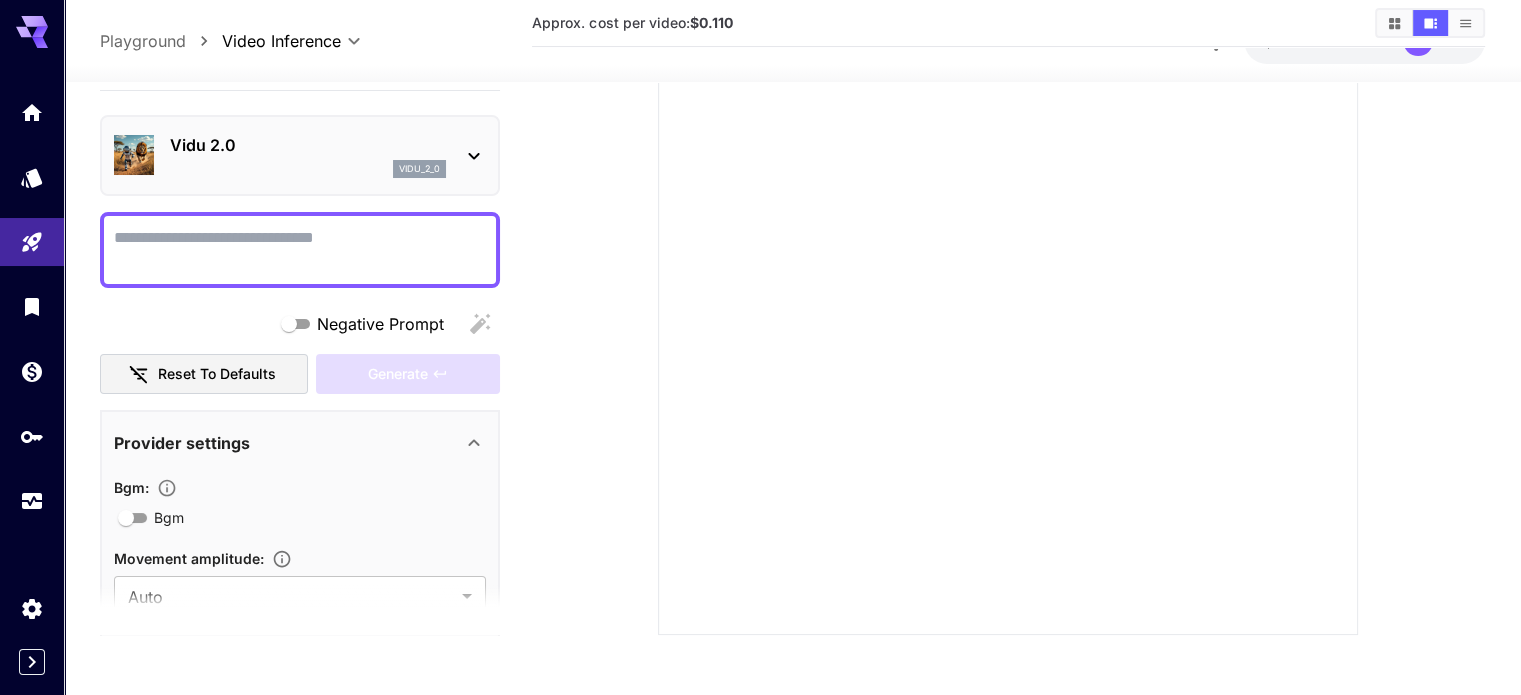 scroll, scrollTop: 273, scrollLeft: 0, axis: vertical 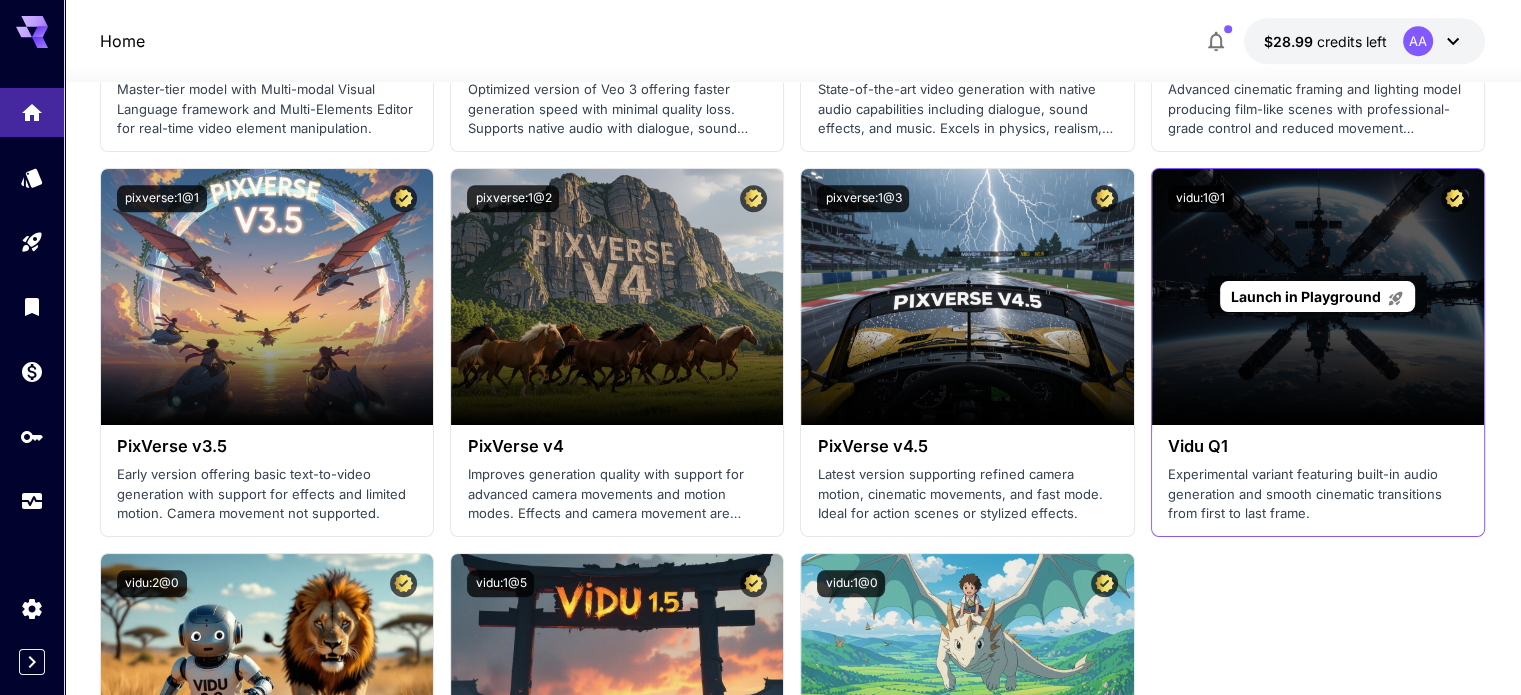click on "Launch in Playground" at bounding box center (1317, 296) 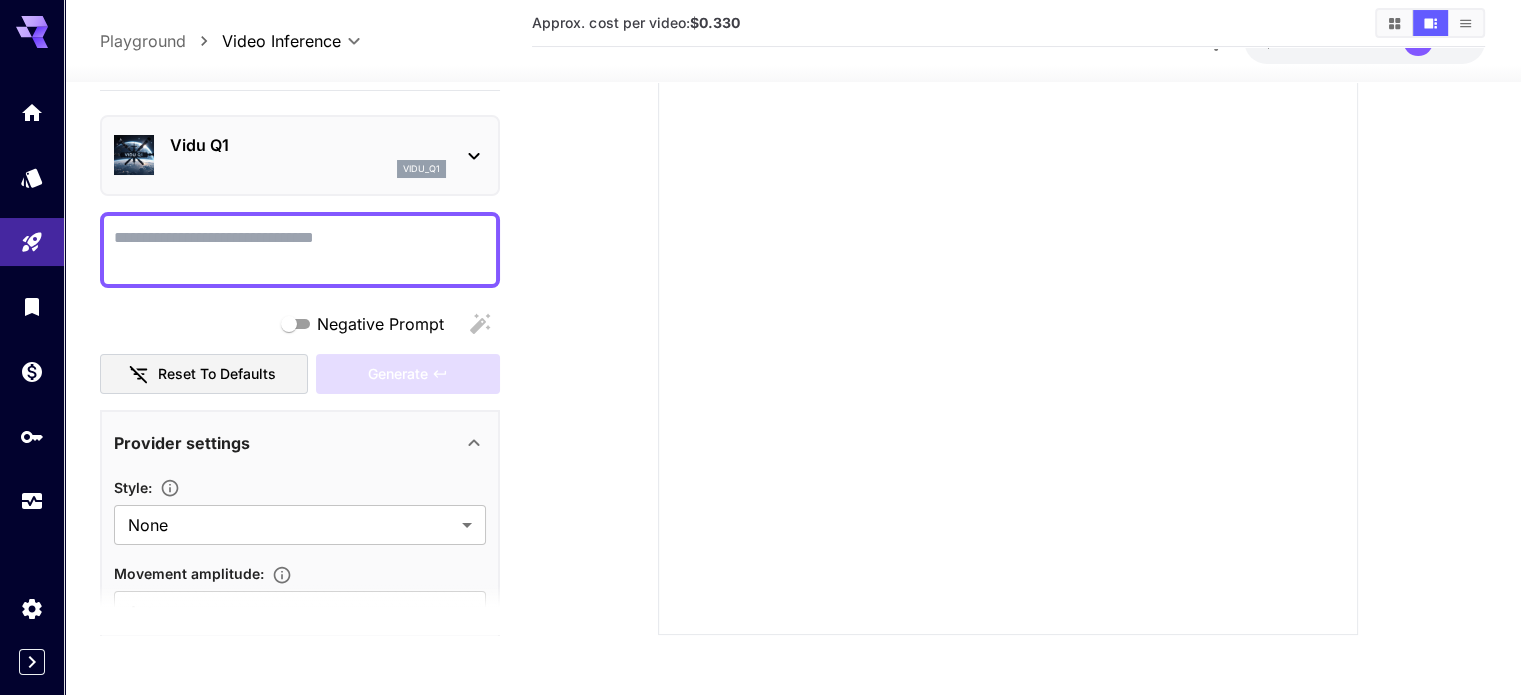 scroll, scrollTop: 273, scrollLeft: 0, axis: vertical 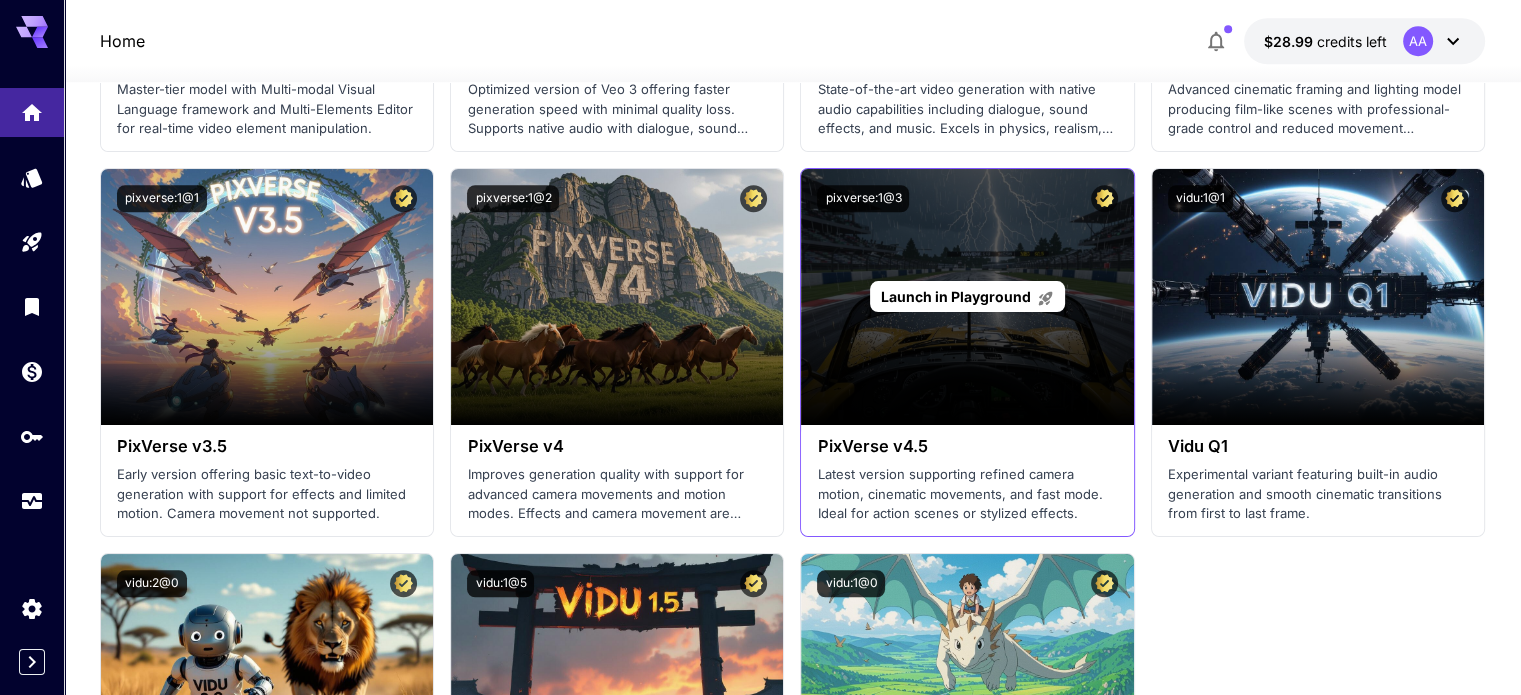 click on "Launch in Playground" at bounding box center [956, 296] 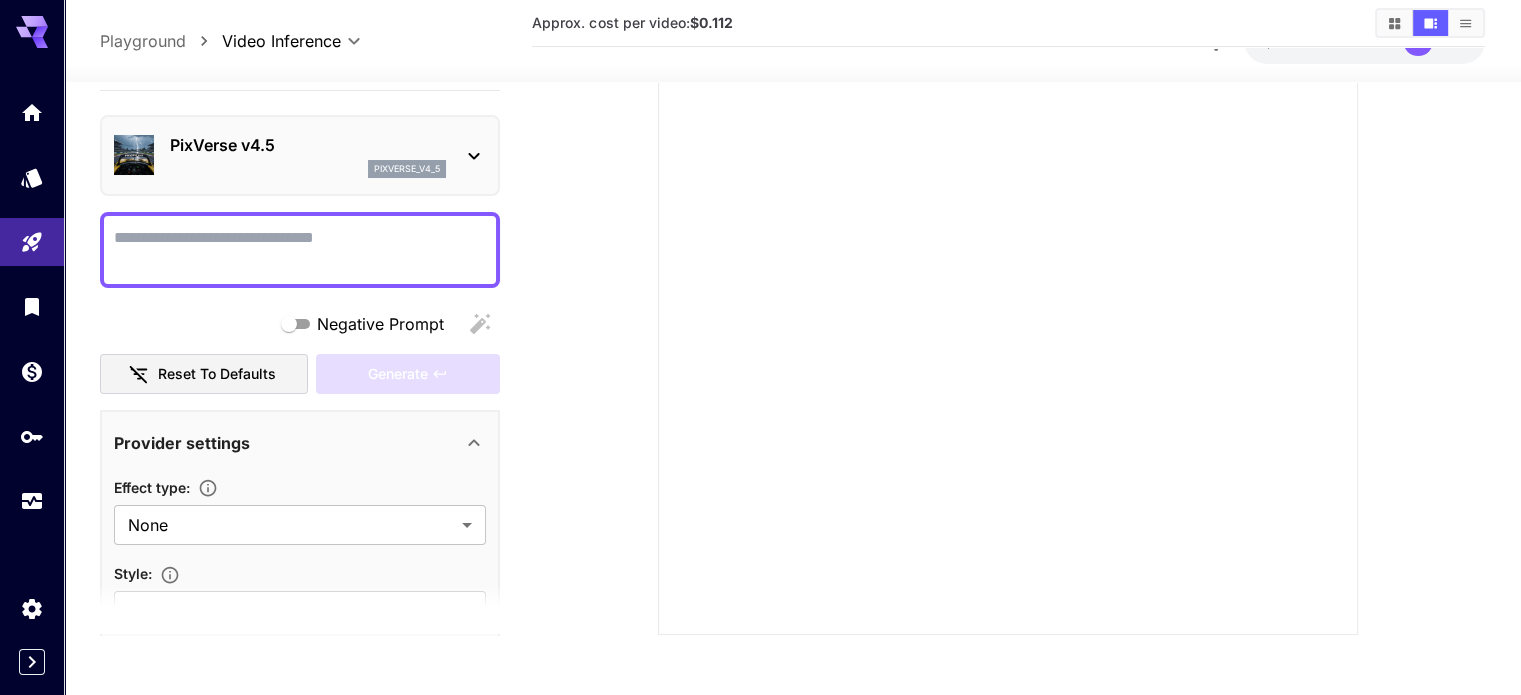 scroll, scrollTop: 273, scrollLeft: 0, axis: vertical 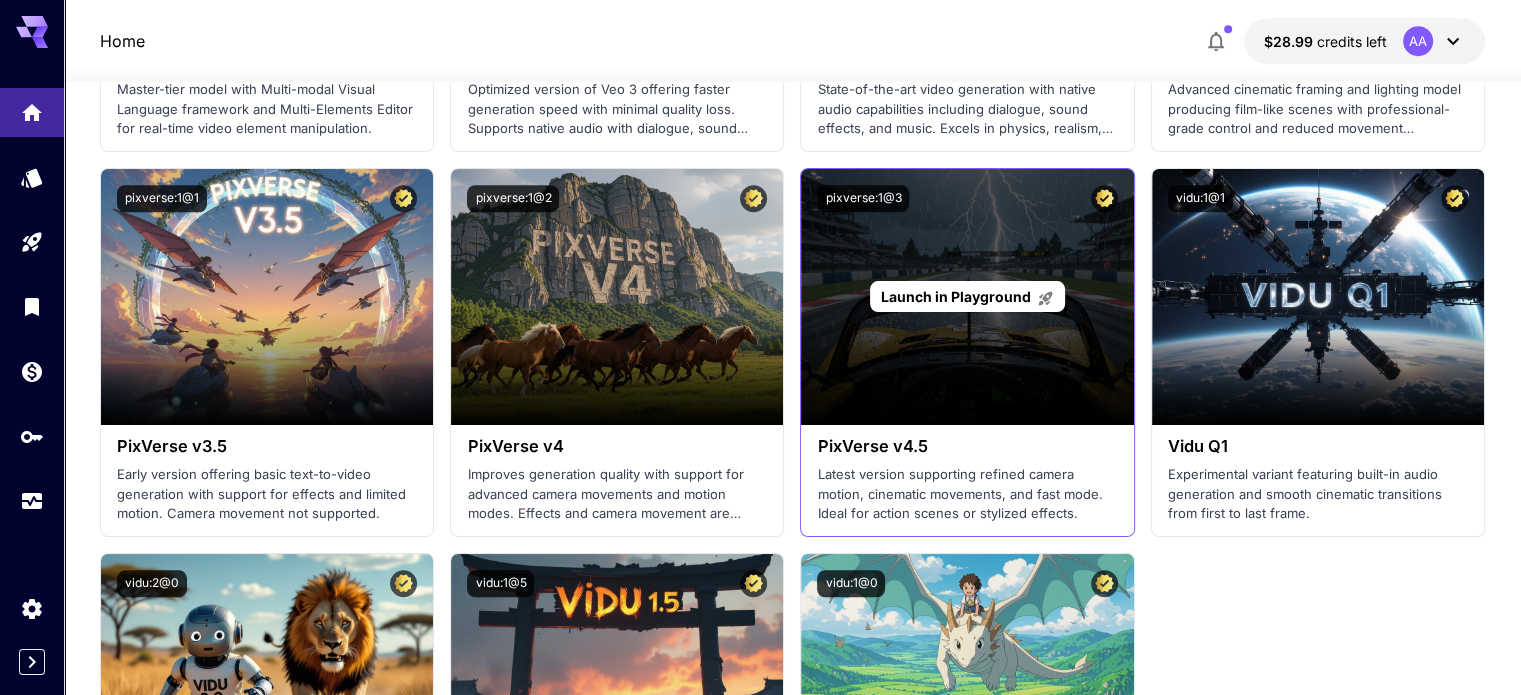 click on "Launch in Playground" at bounding box center (956, 296) 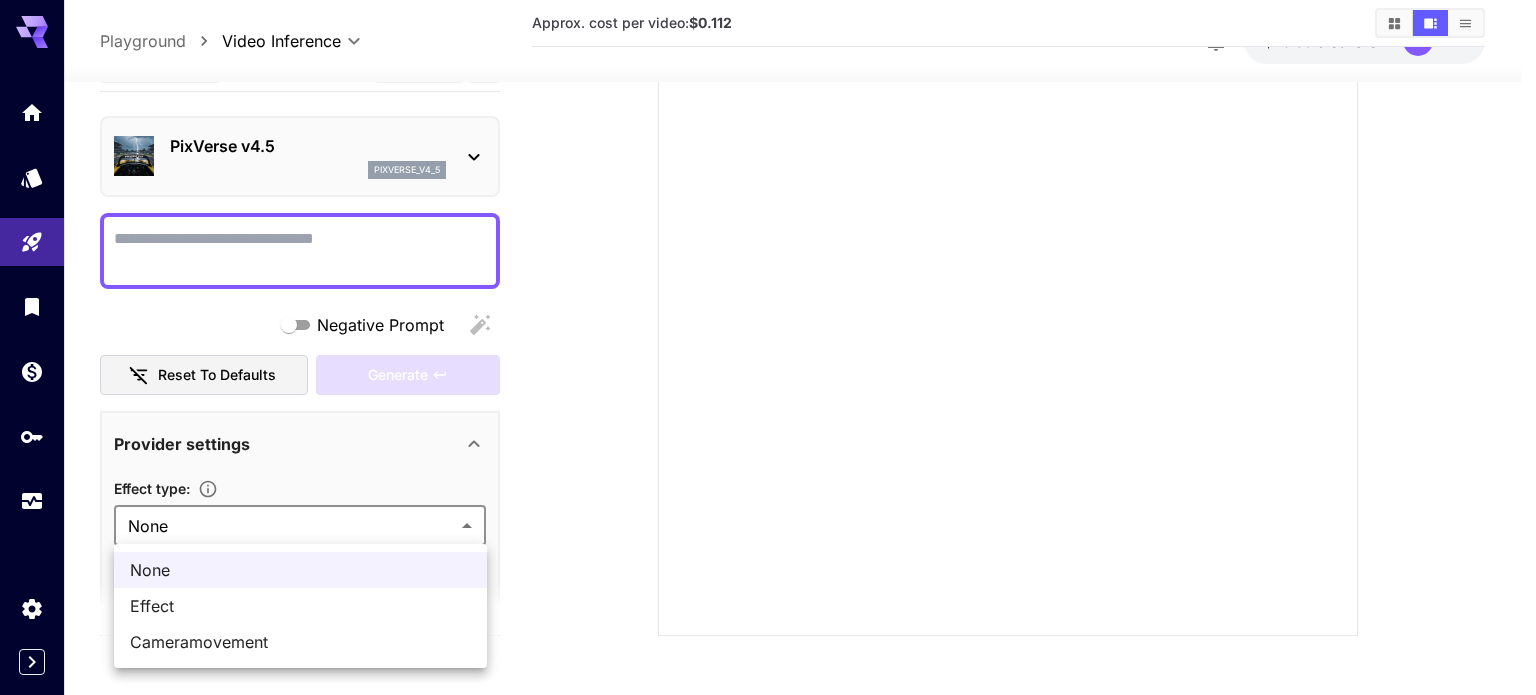 click on "**********" at bounding box center (768, 211) 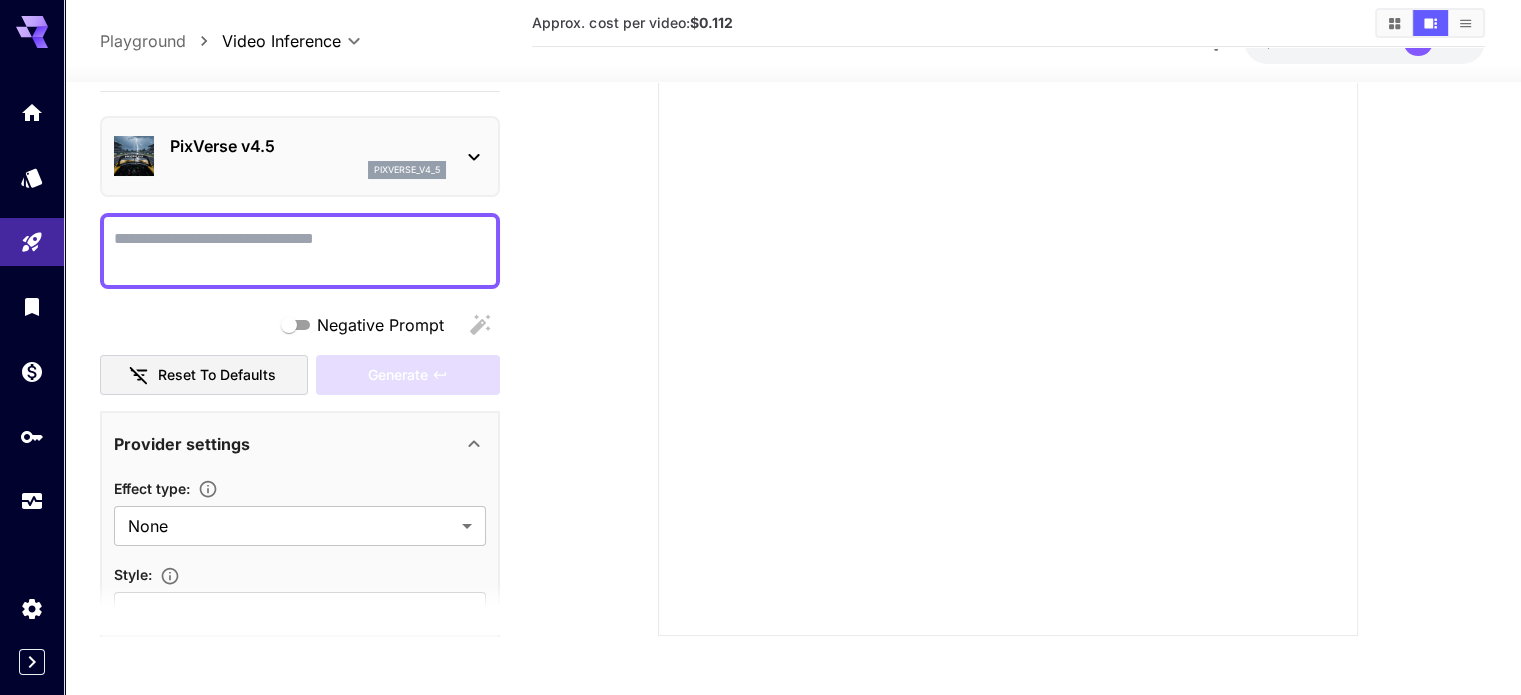 click on "Style :" at bounding box center [300, 574] 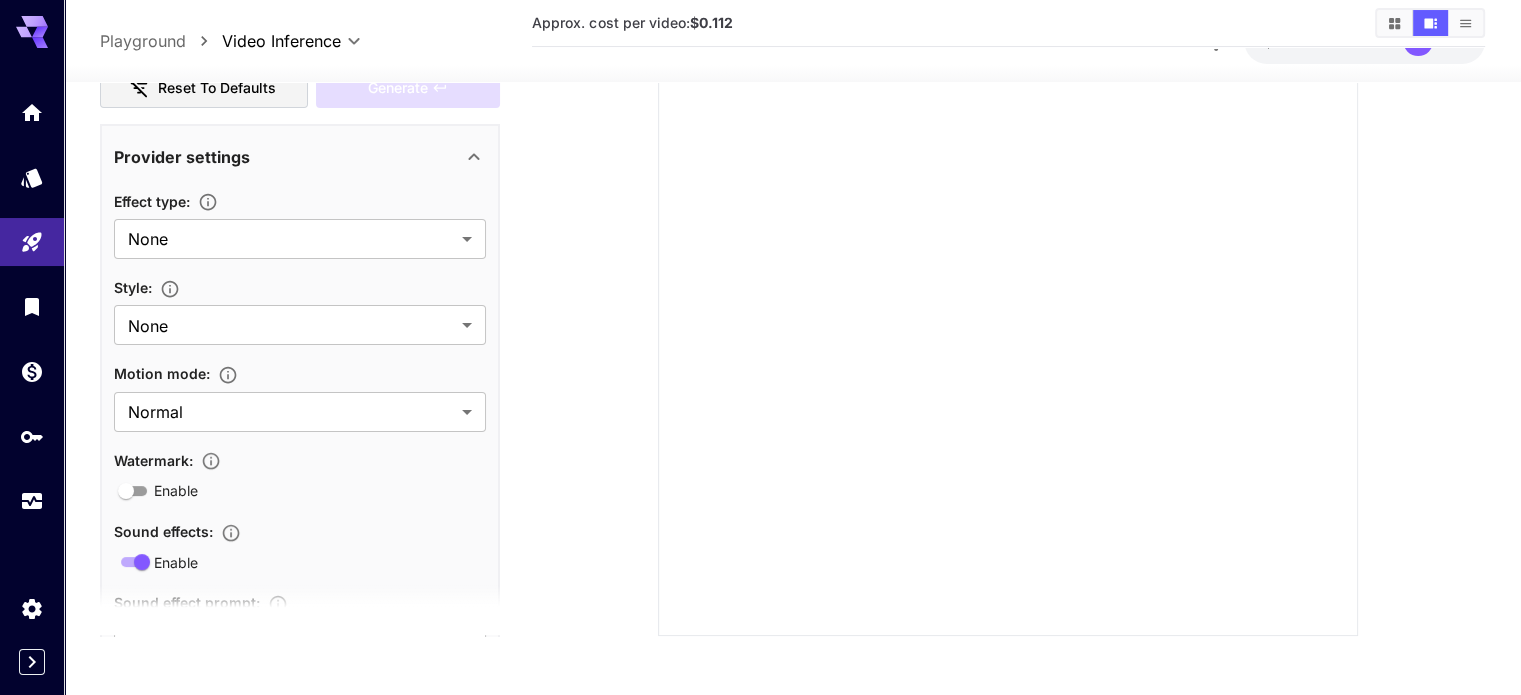 scroll, scrollTop: 200, scrollLeft: 0, axis: vertical 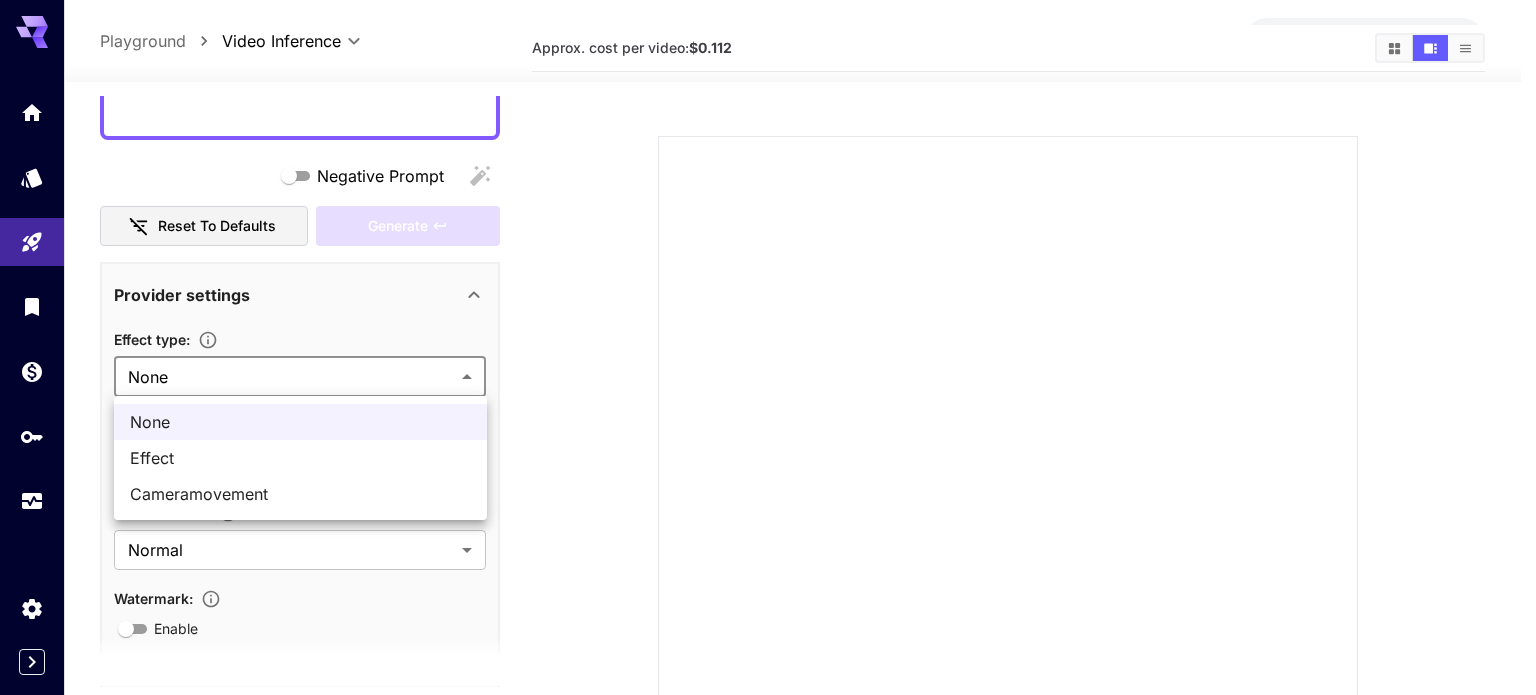click on "**********" at bounding box center [768, 411] 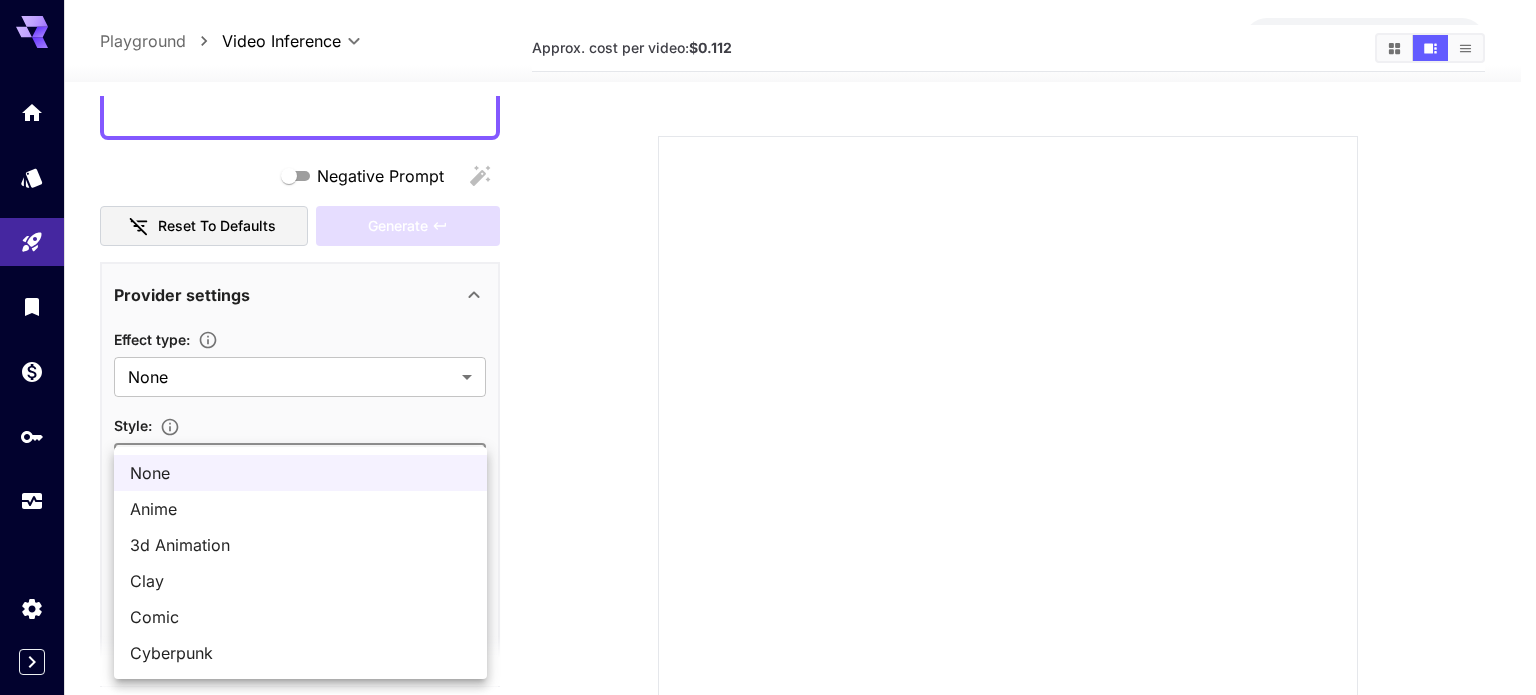 click on "**********" at bounding box center [768, 411] 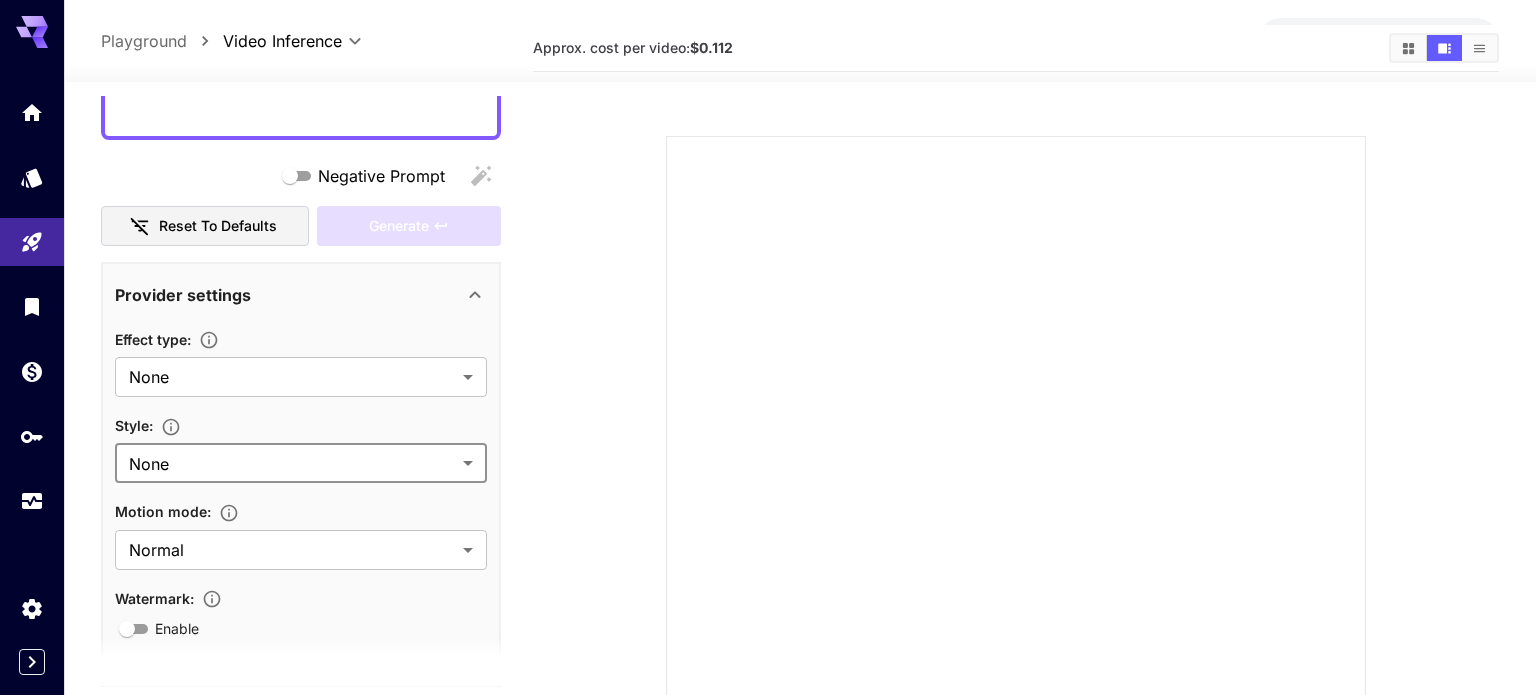click on "**********" at bounding box center (768, 411) 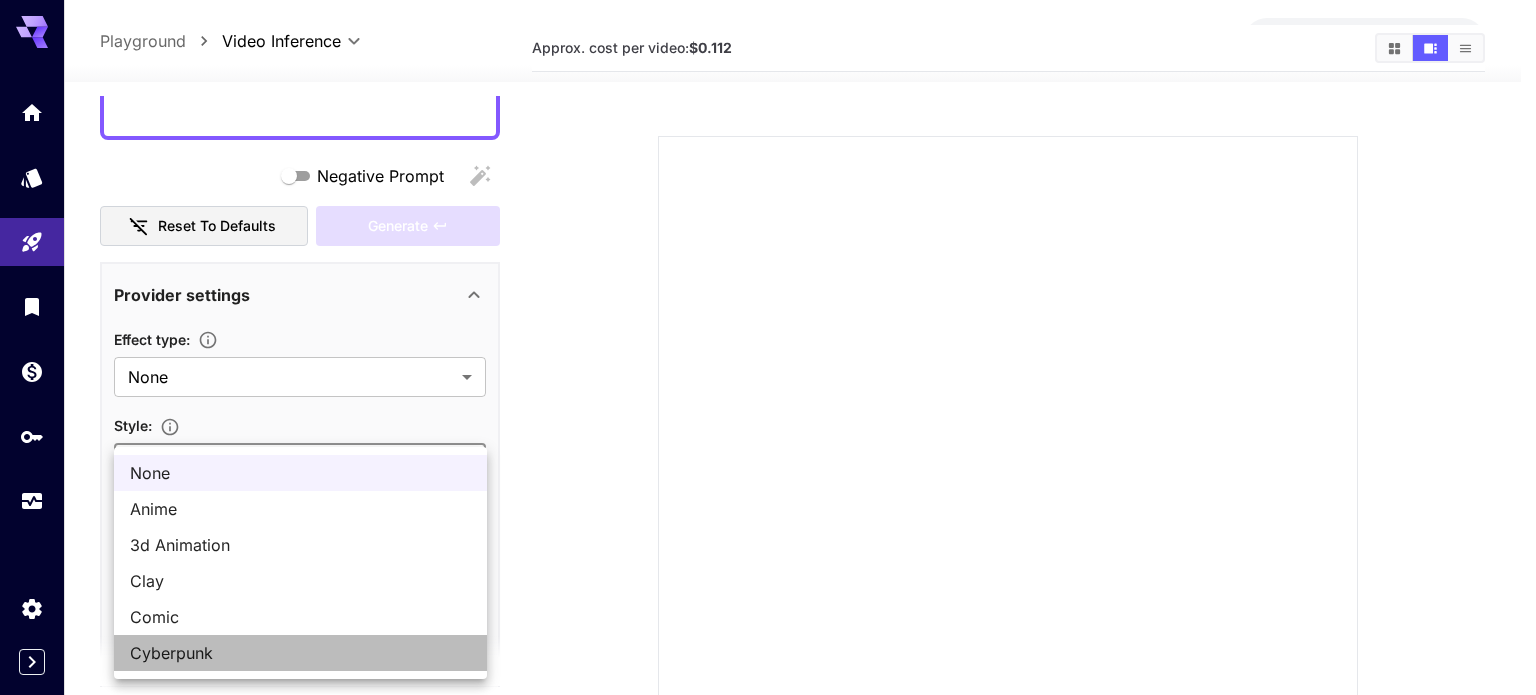 click on "Cyberpunk" at bounding box center (300, 653) 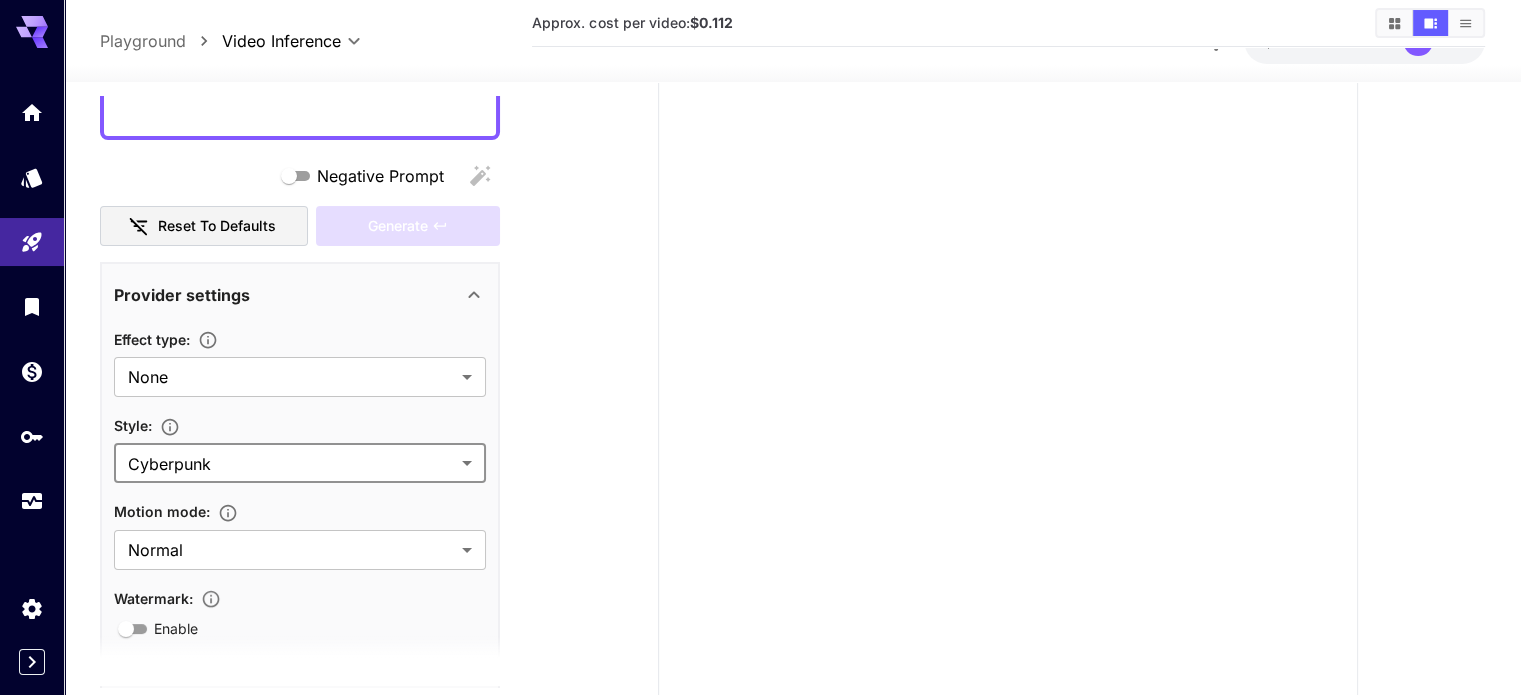 scroll, scrollTop: 173, scrollLeft: 0, axis: vertical 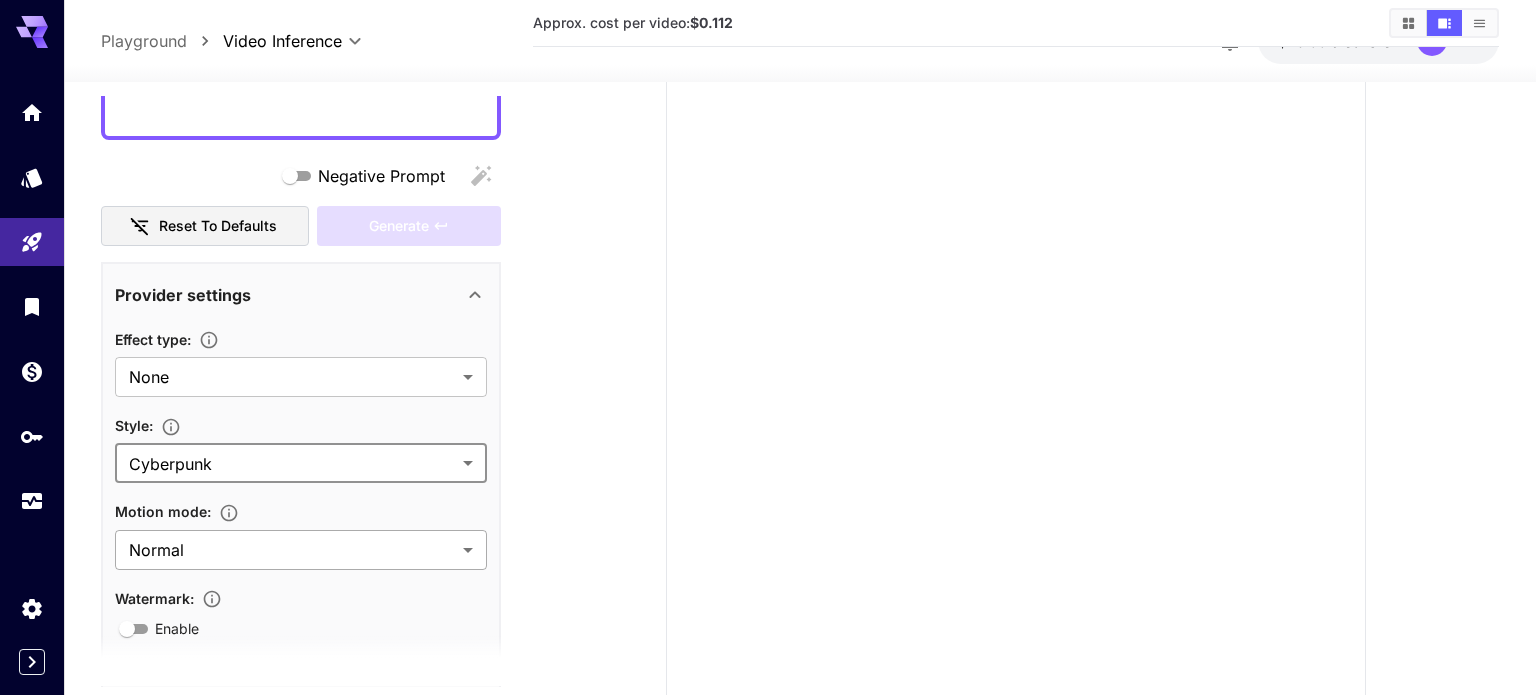 click on "**********" at bounding box center (768, 311) 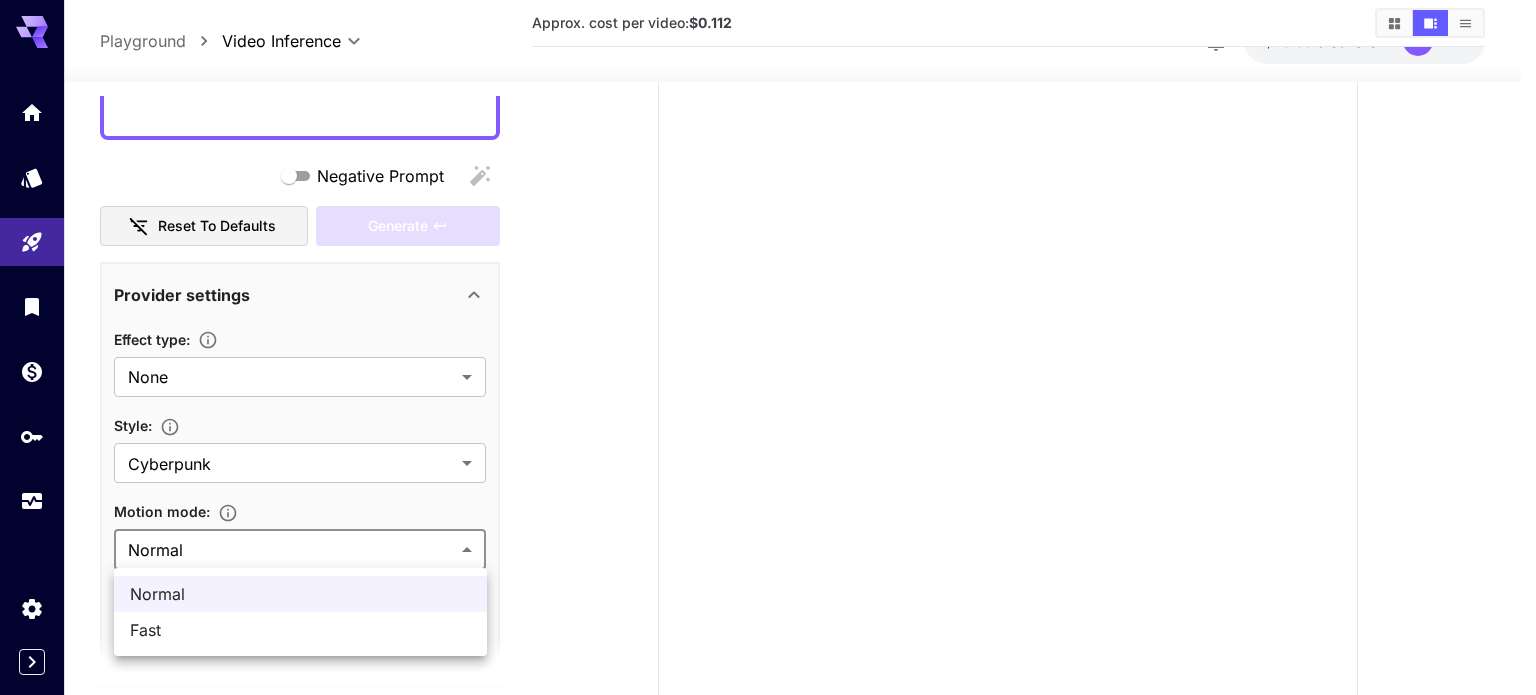 click on "Normal" at bounding box center [300, 594] 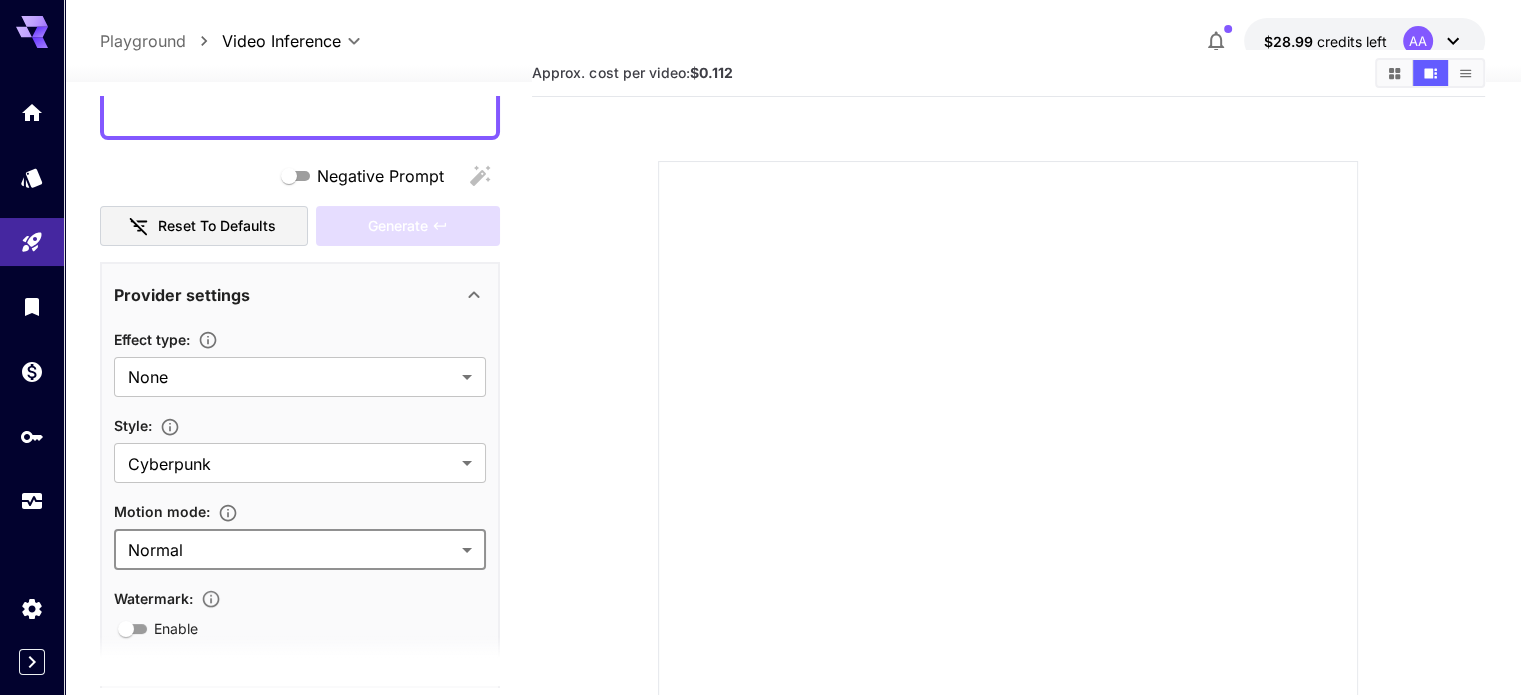 scroll, scrollTop: 0, scrollLeft: 0, axis: both 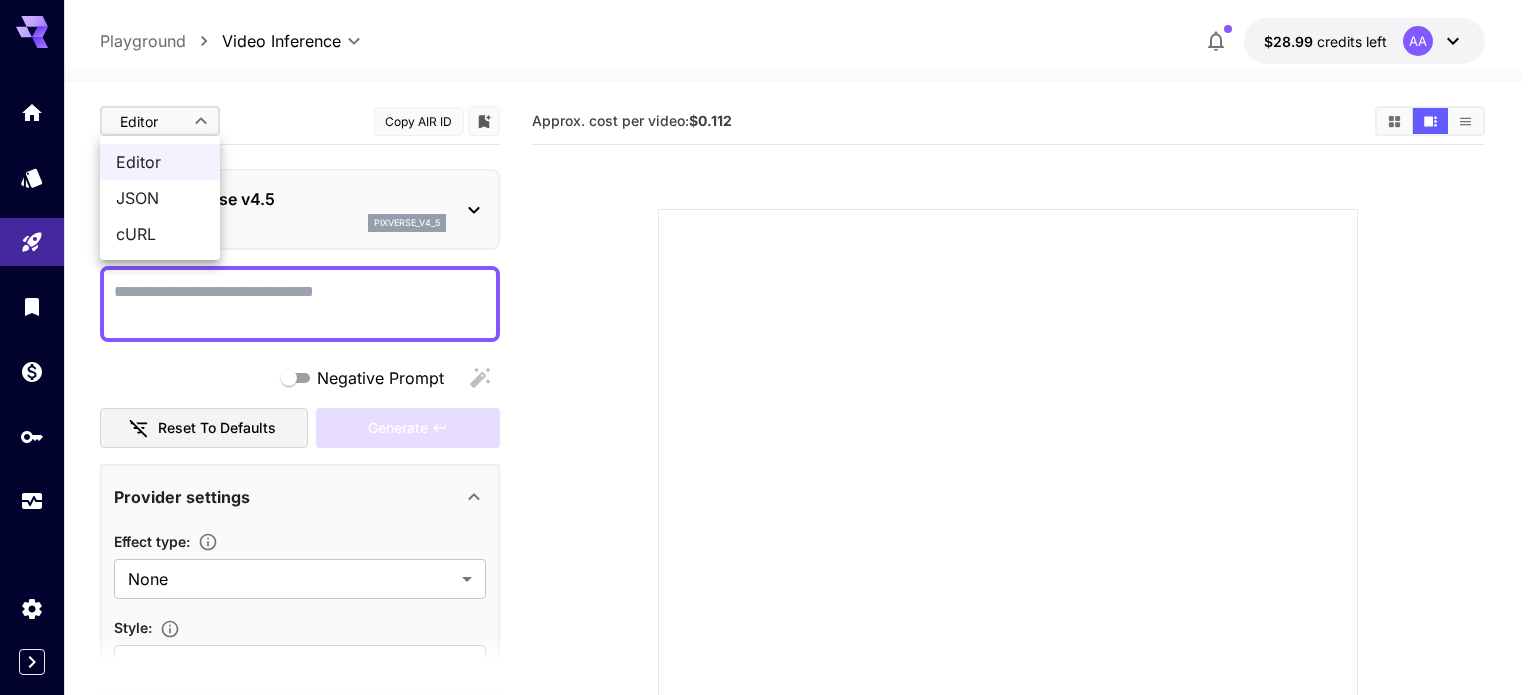 click on "**********" at bounding box center [768, 484] 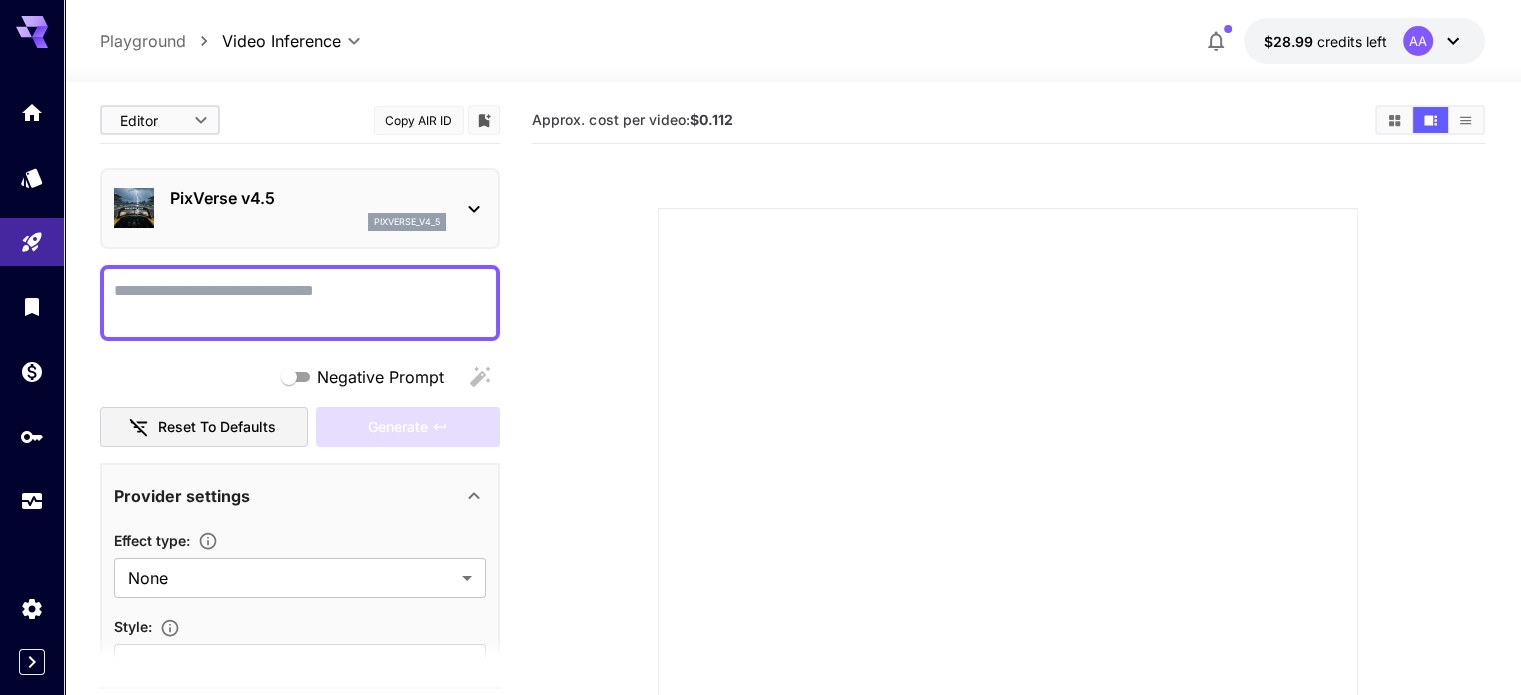 scroll, scrollTop: 0, scrollLeft: 0, axis: both 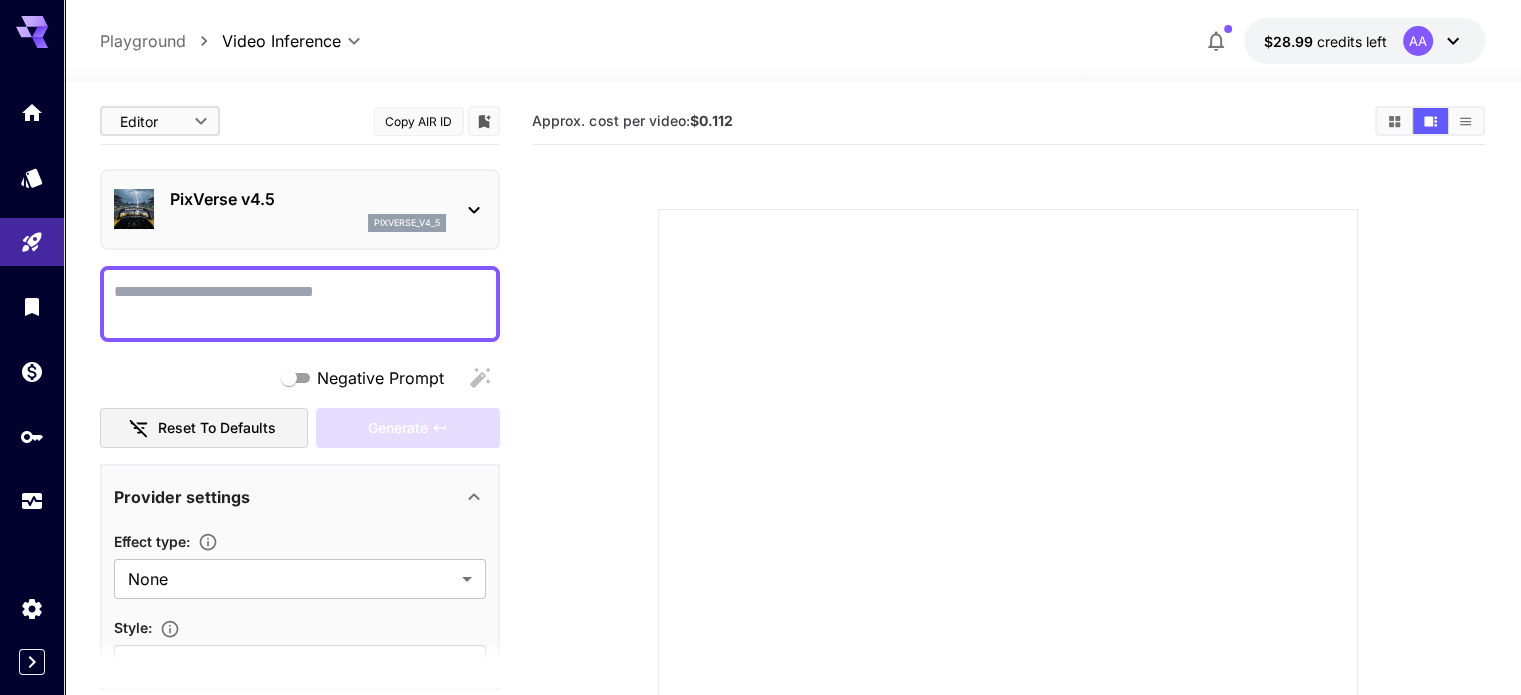 click on "Negative Prompt" at bounding box center (300, 304) 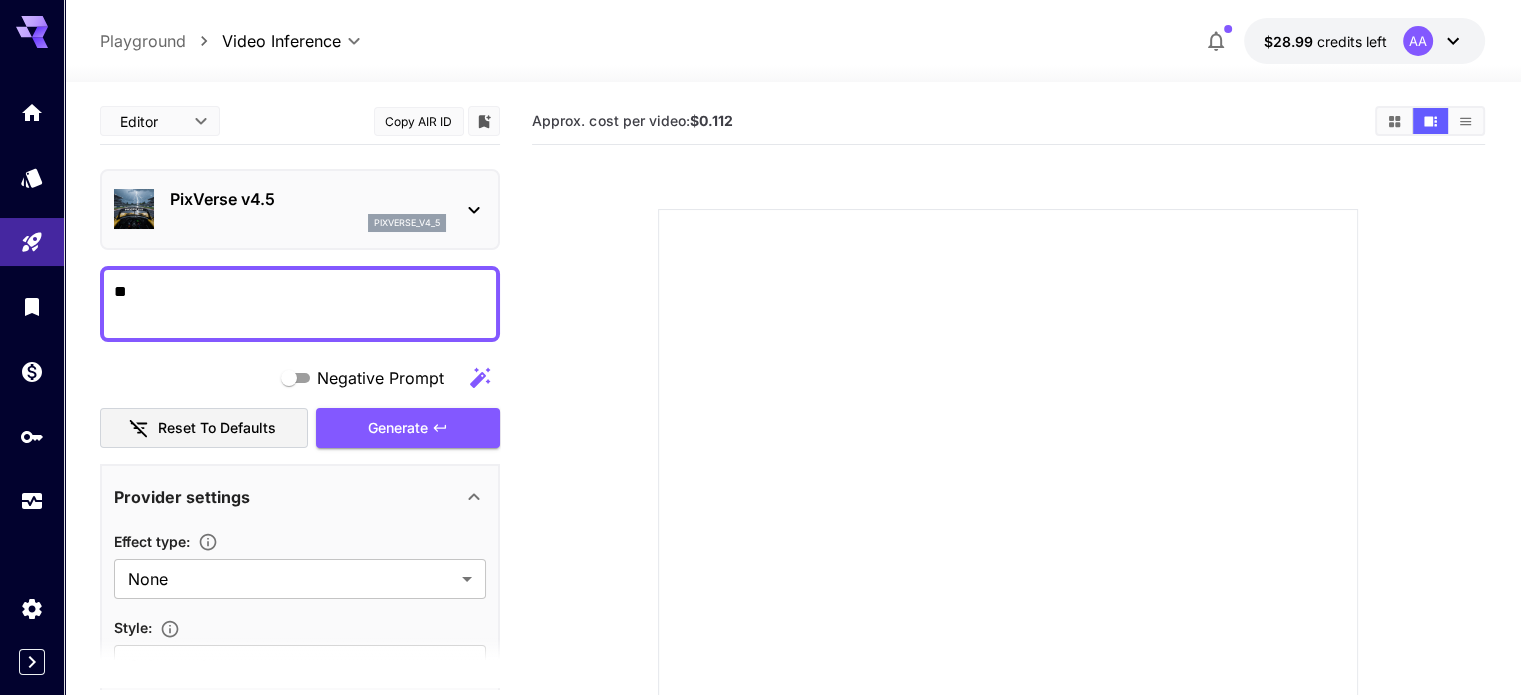 type on "*" 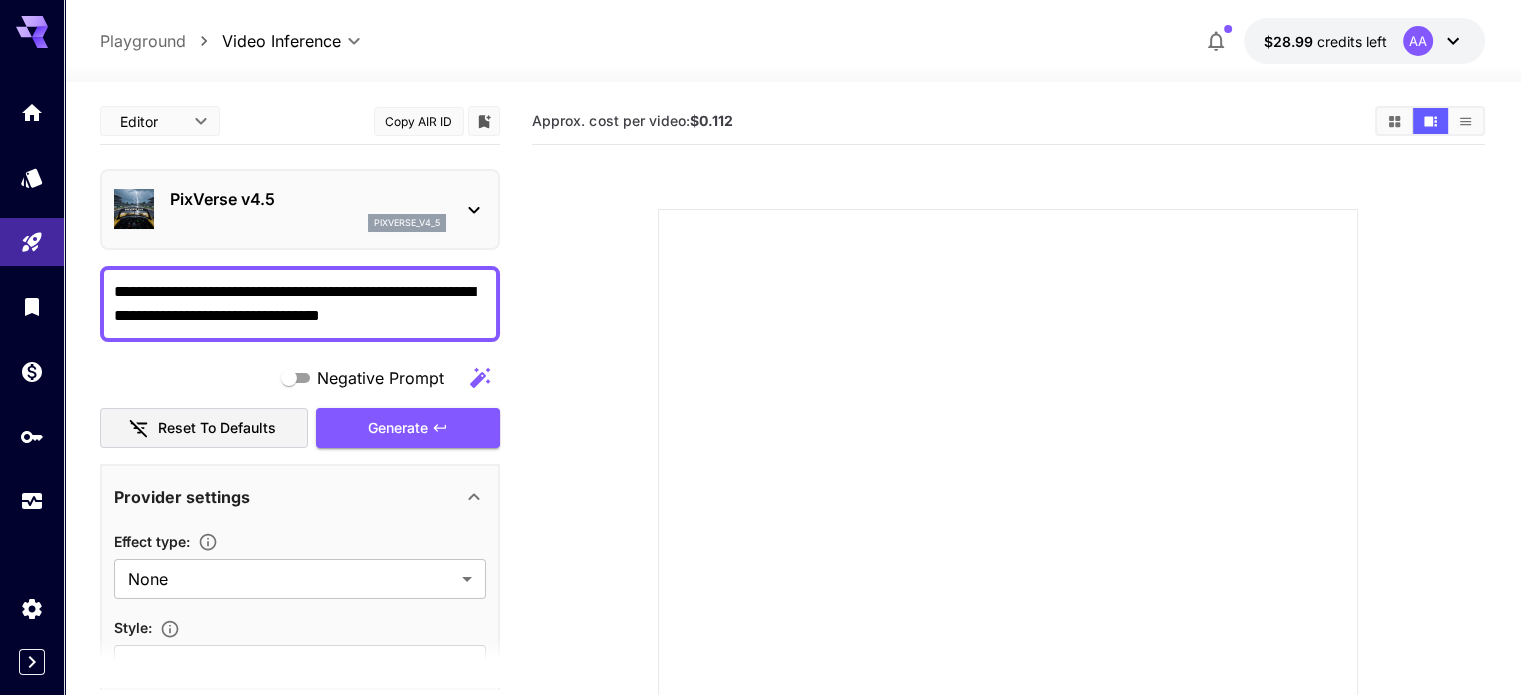 click on "**********" at bounding box center (300, 304) 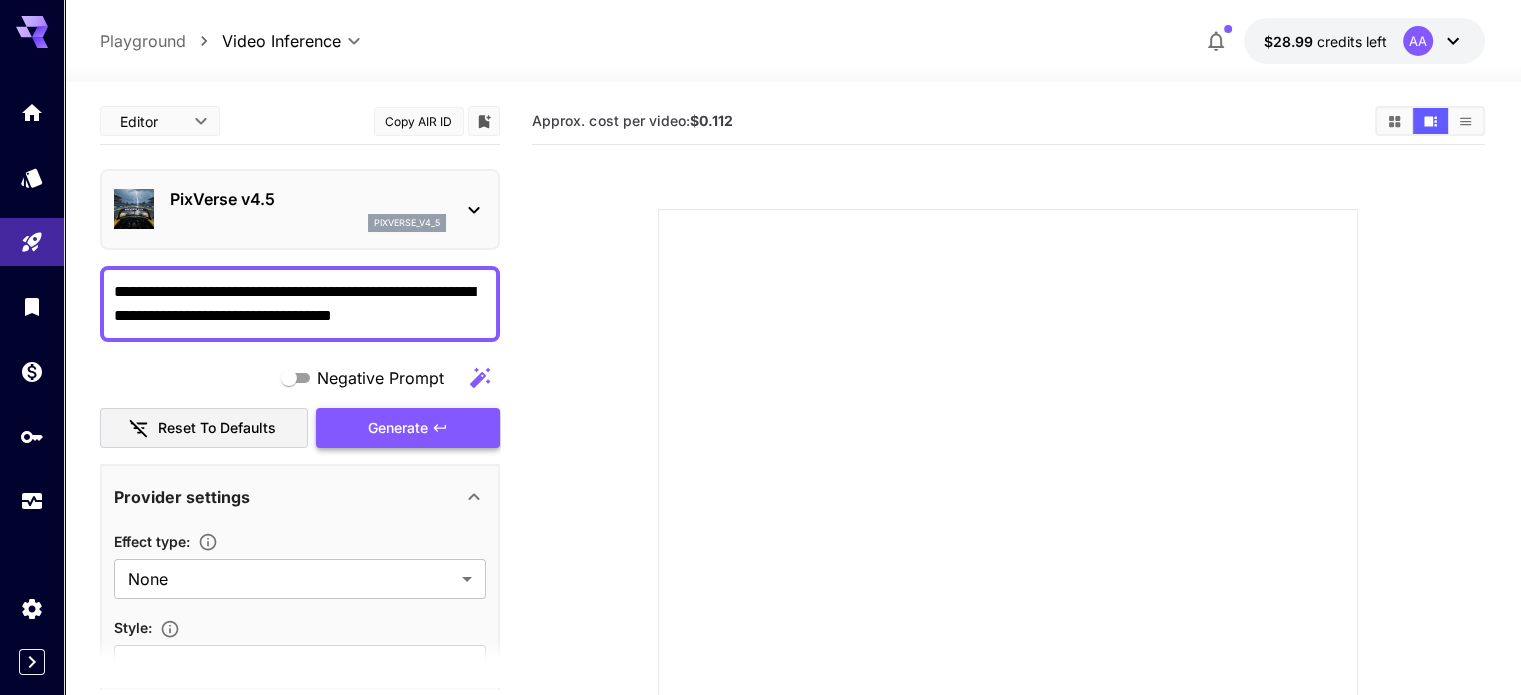 type on "**********" 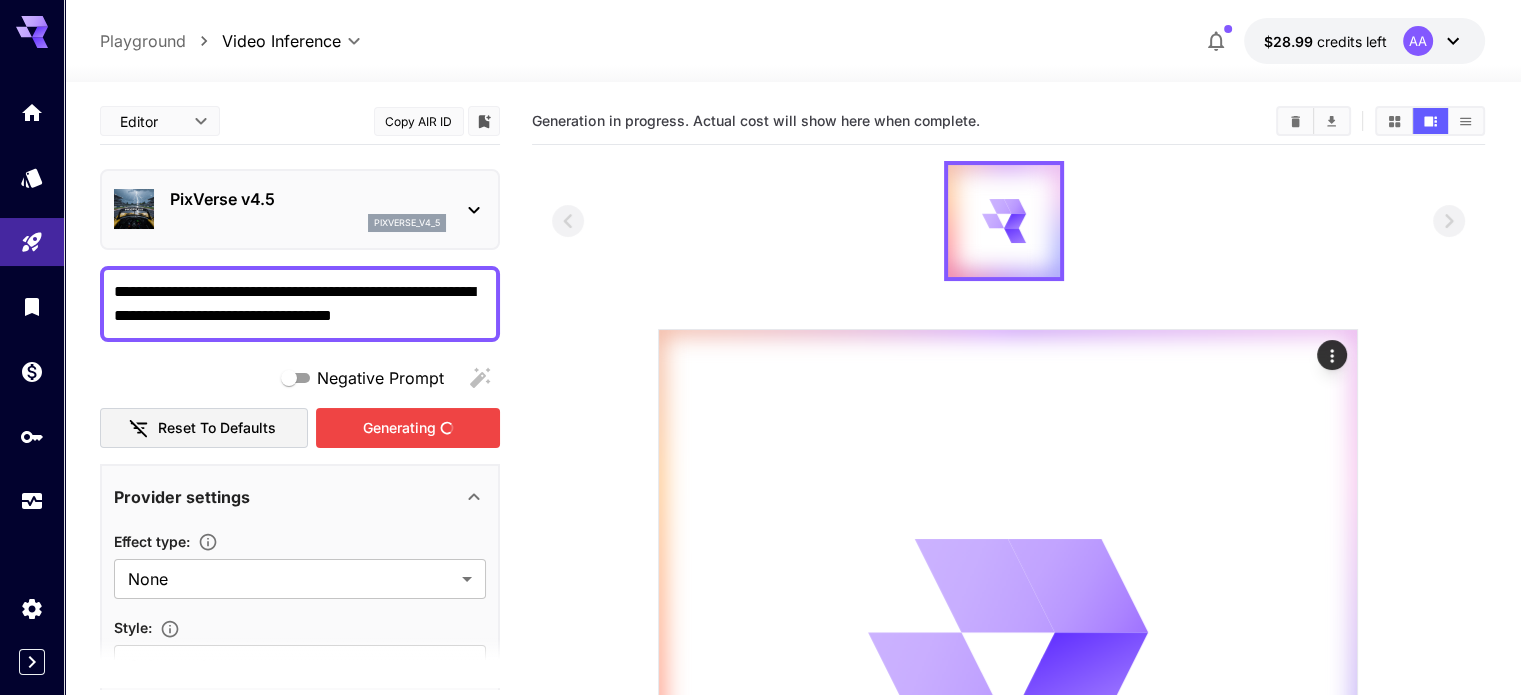 click on "Generating" at bounding box center (408, 428) 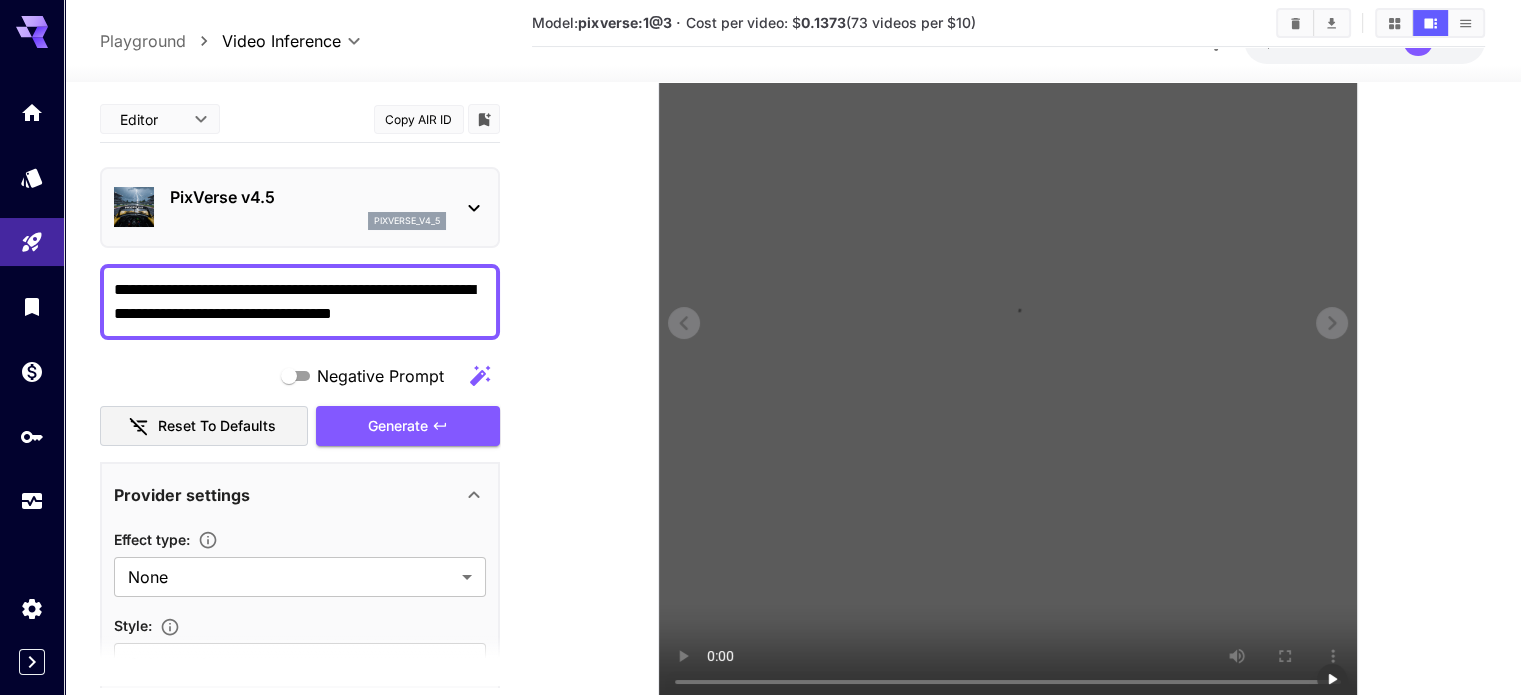 scroll, scrollTop: 393, scrollLeft: 0, axis: vertical 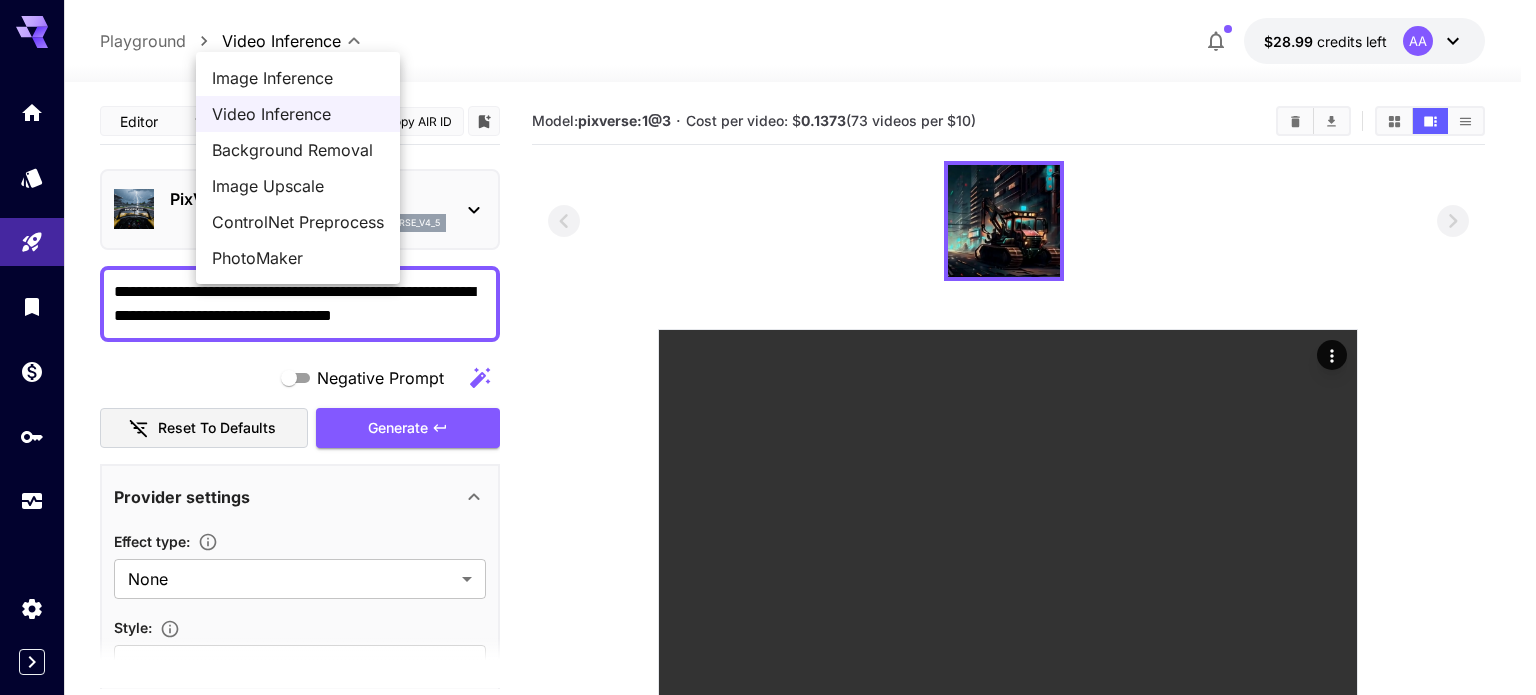 click on "**********" at bounding box center (768, 544) 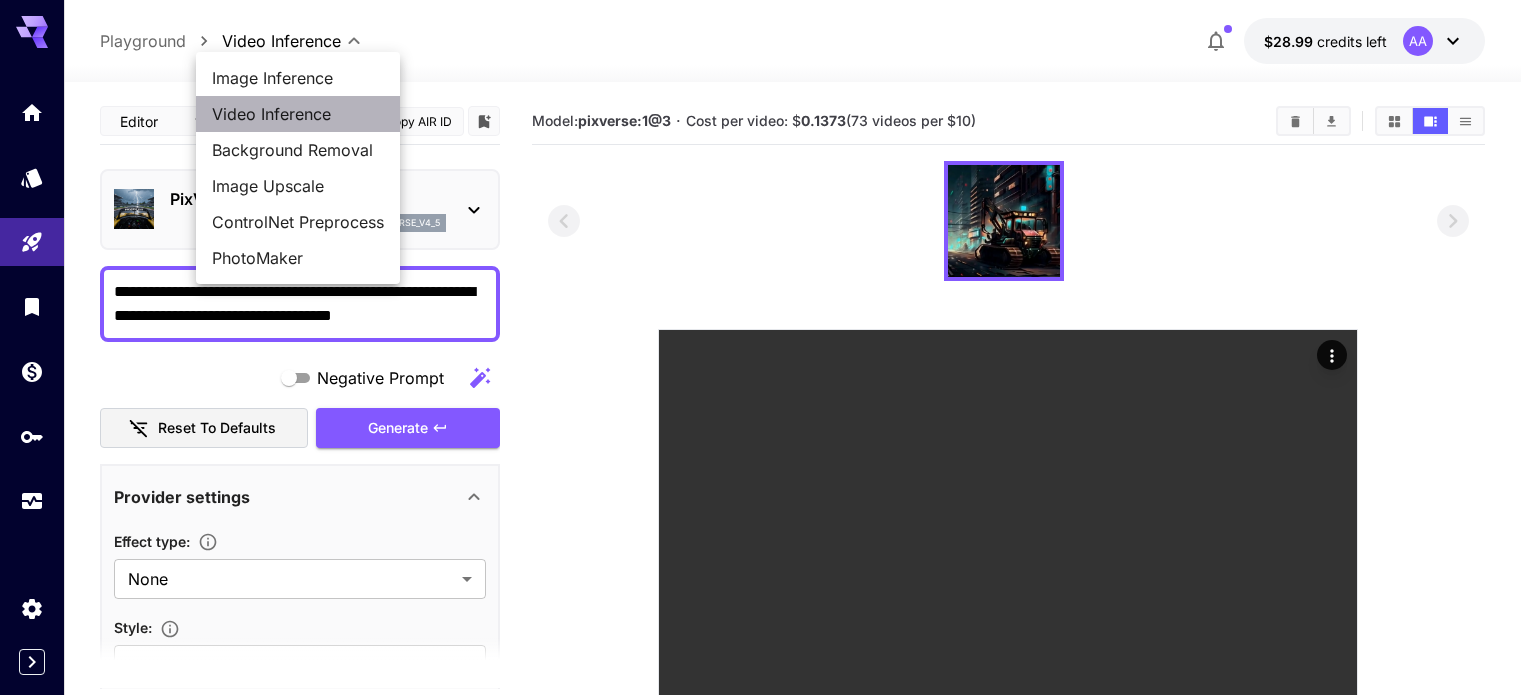 click on "Video Inference" at bounding box center [298, 114] 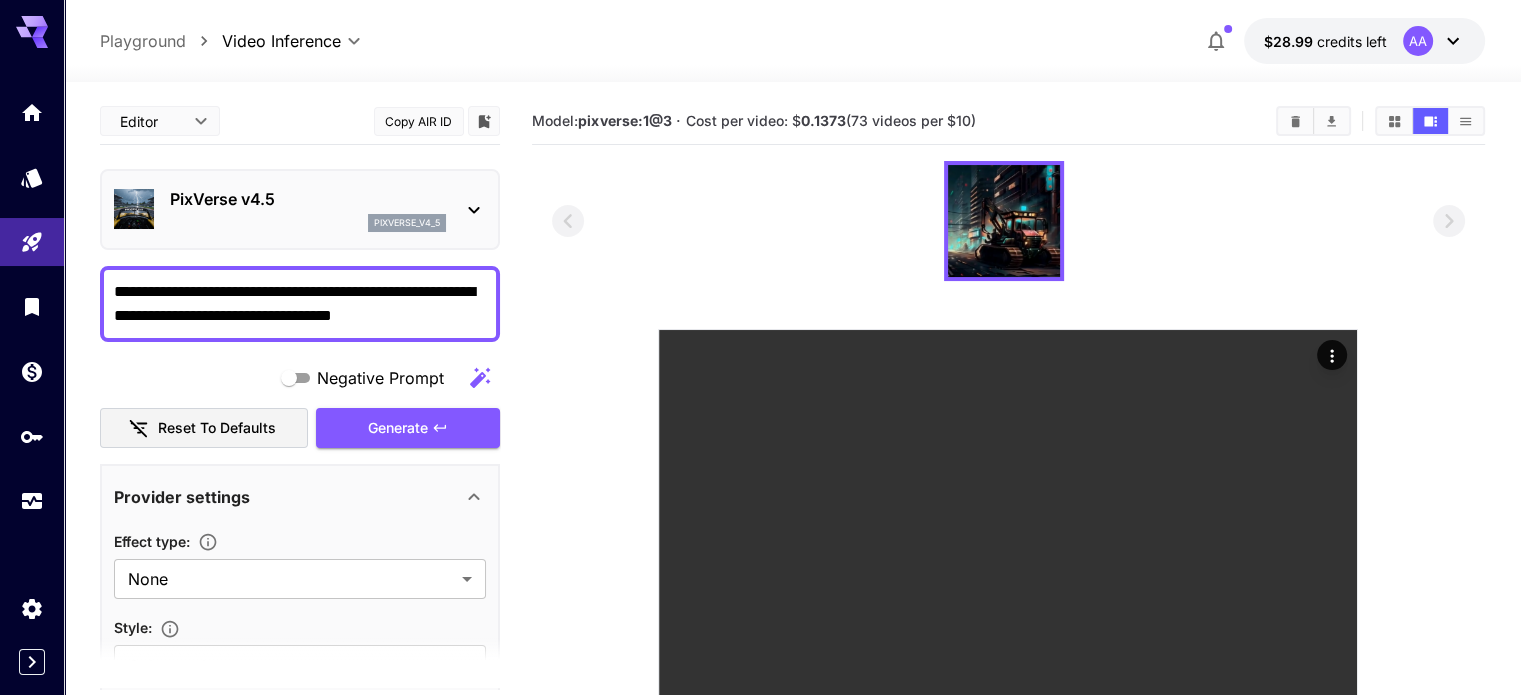click on "PixVerse v4.5" at bounding box center [308, 199] 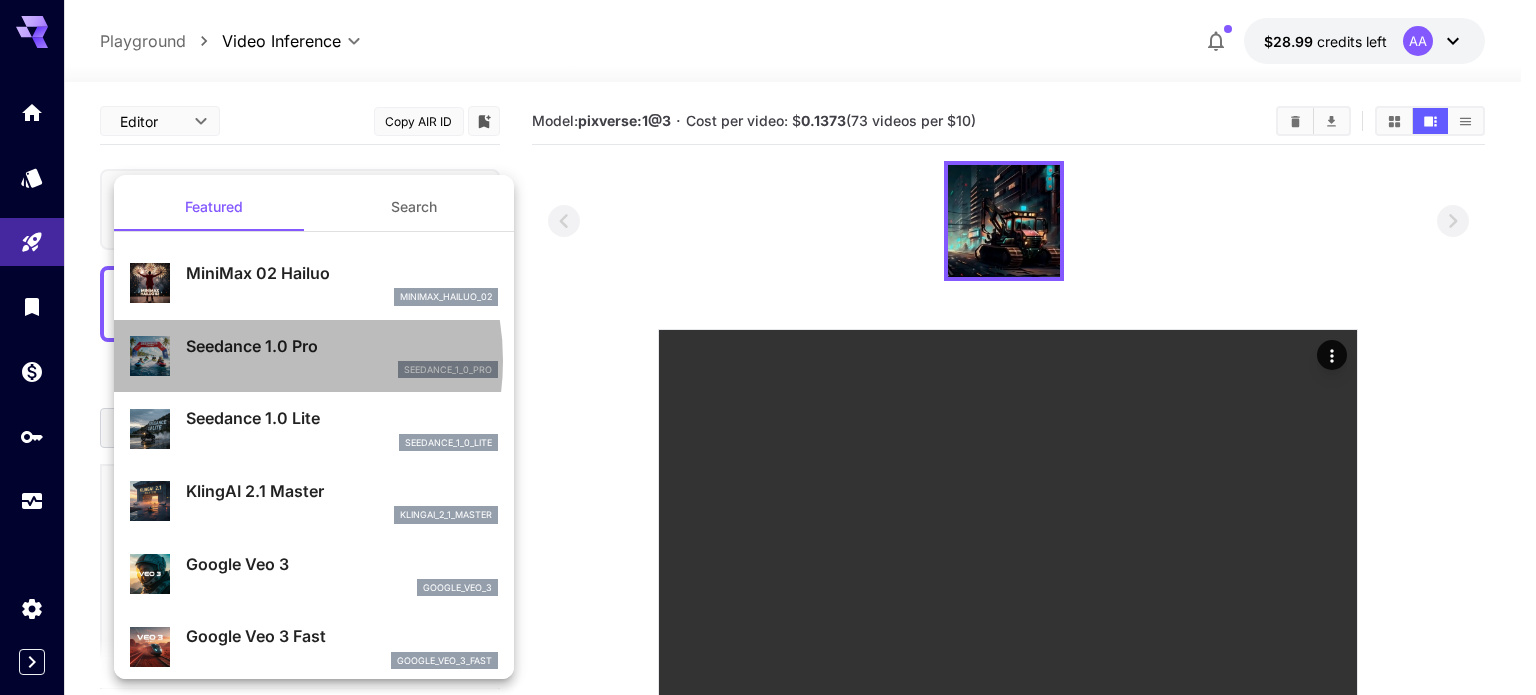 click on "seedance_1_0_pro" at bounding box center [342, 370] 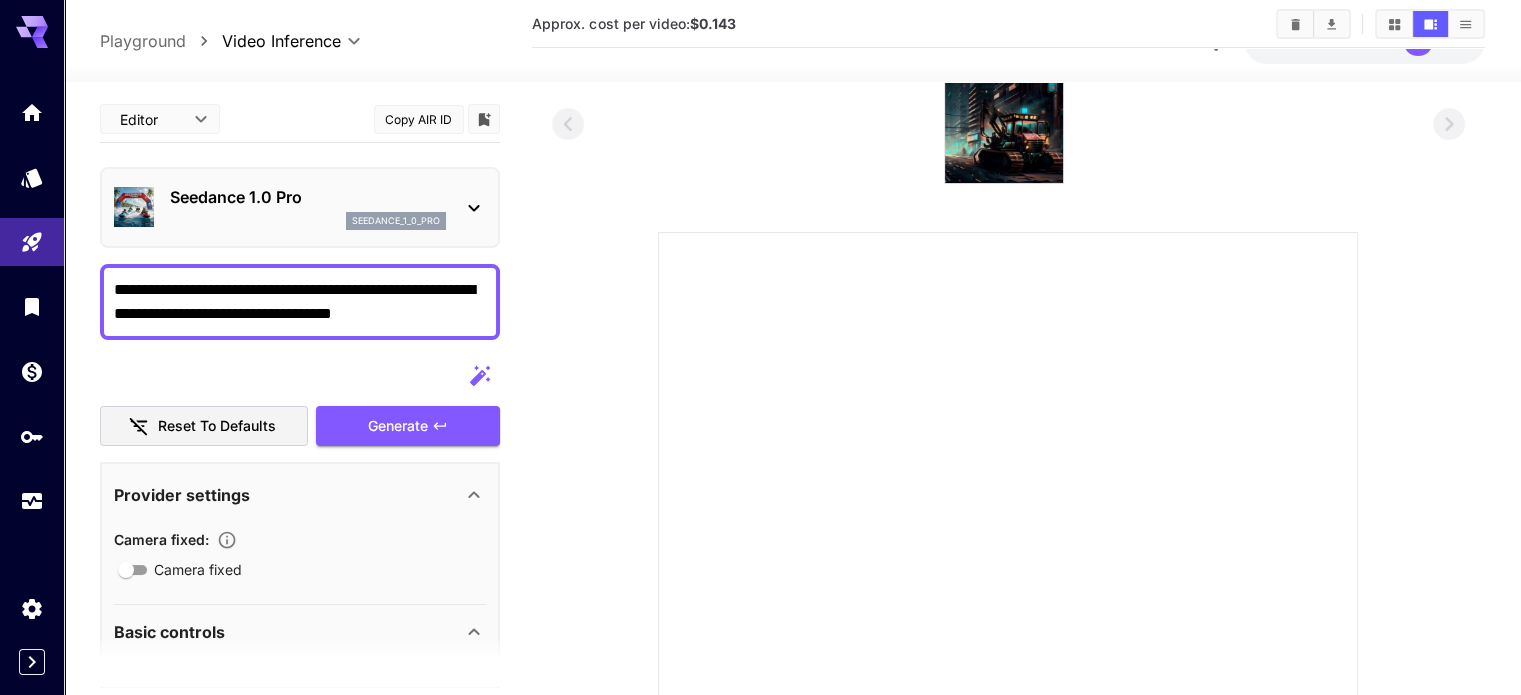scroll, scrollTop: 100, scrollLeft: 0, axis: vertical 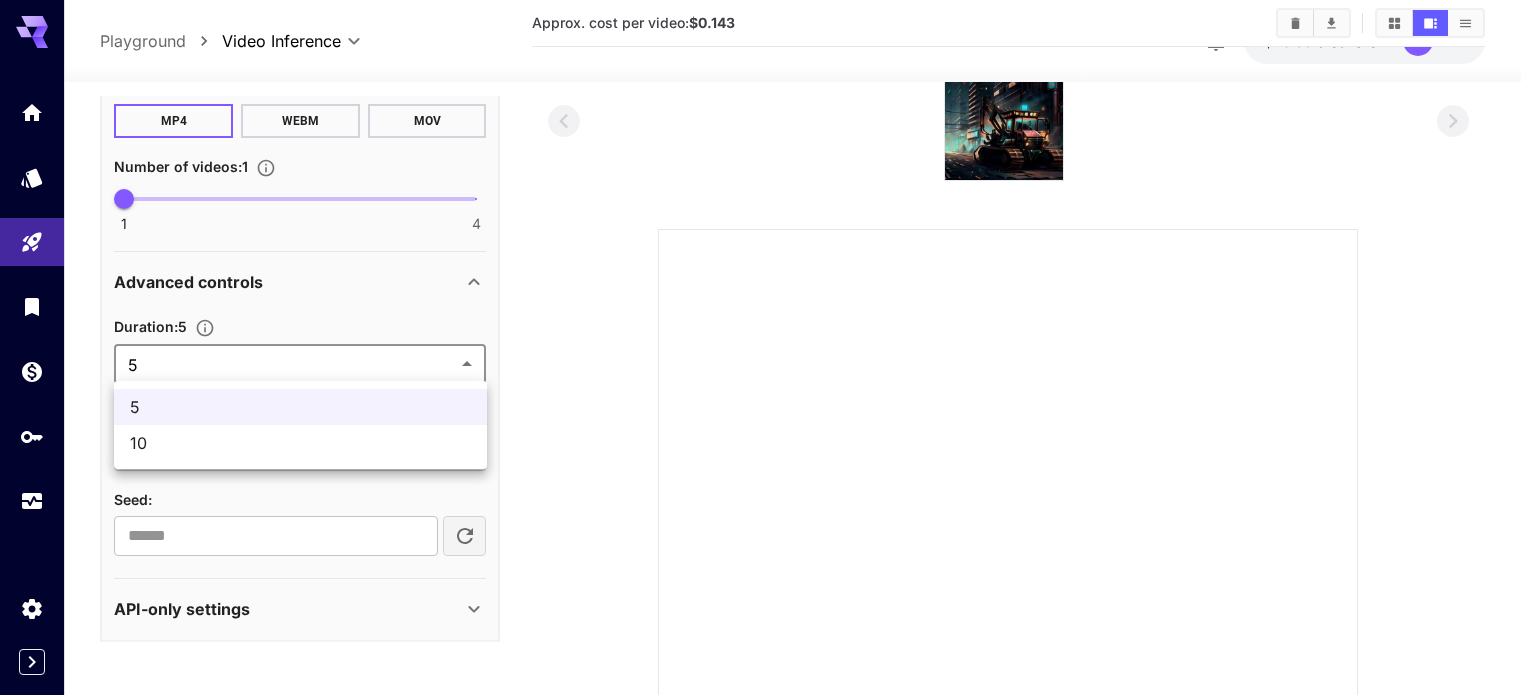 click on "**********" at bounding box center [768, 444] 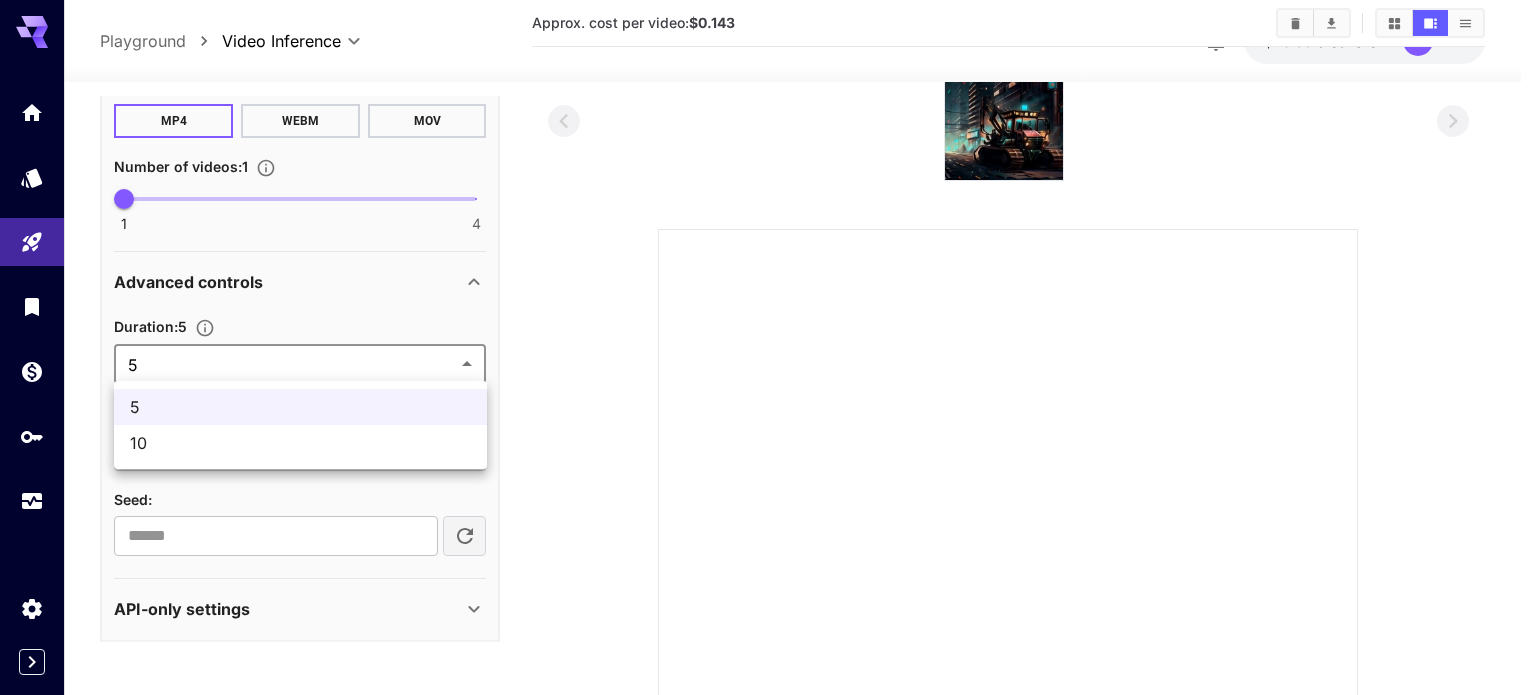click on "10" at bounding box center [300, 443] 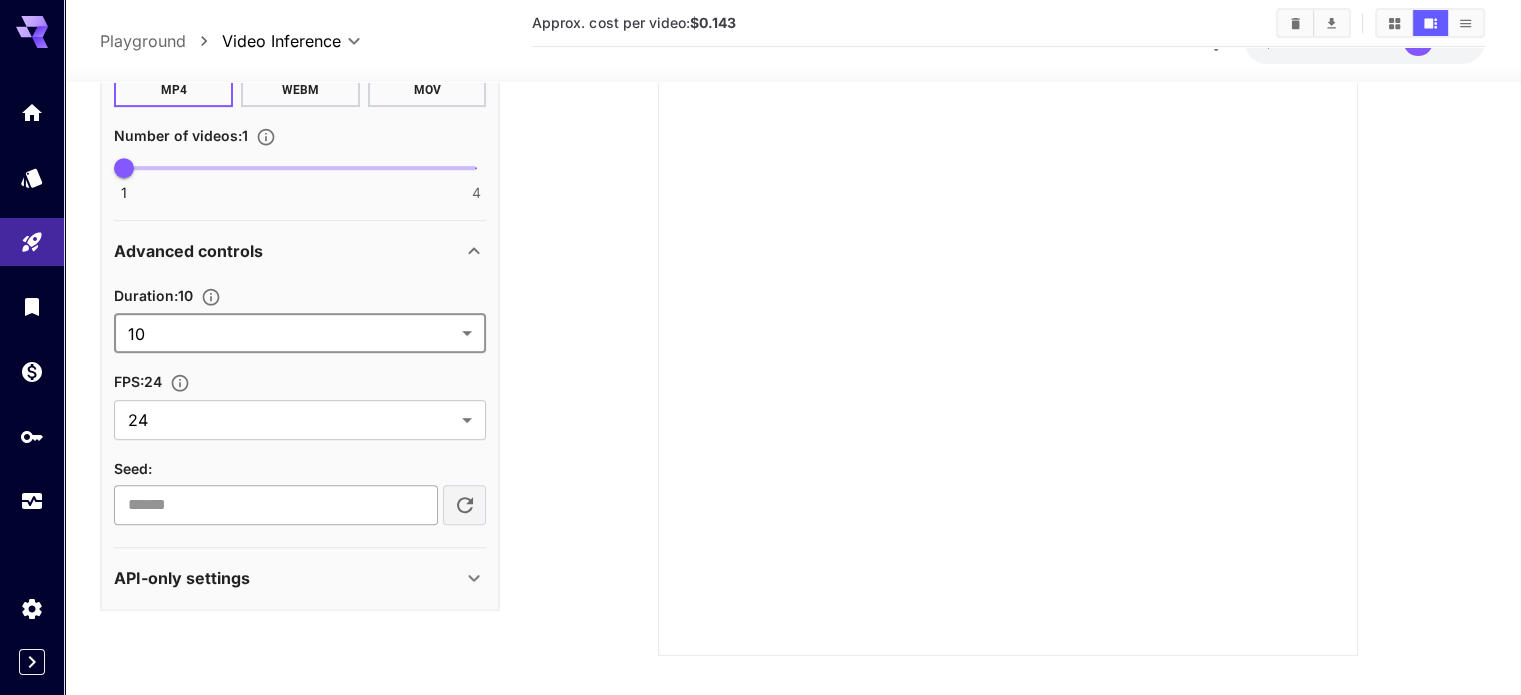 scroll, scrollTop: 393, scrollLeft: 0, axis: vertical 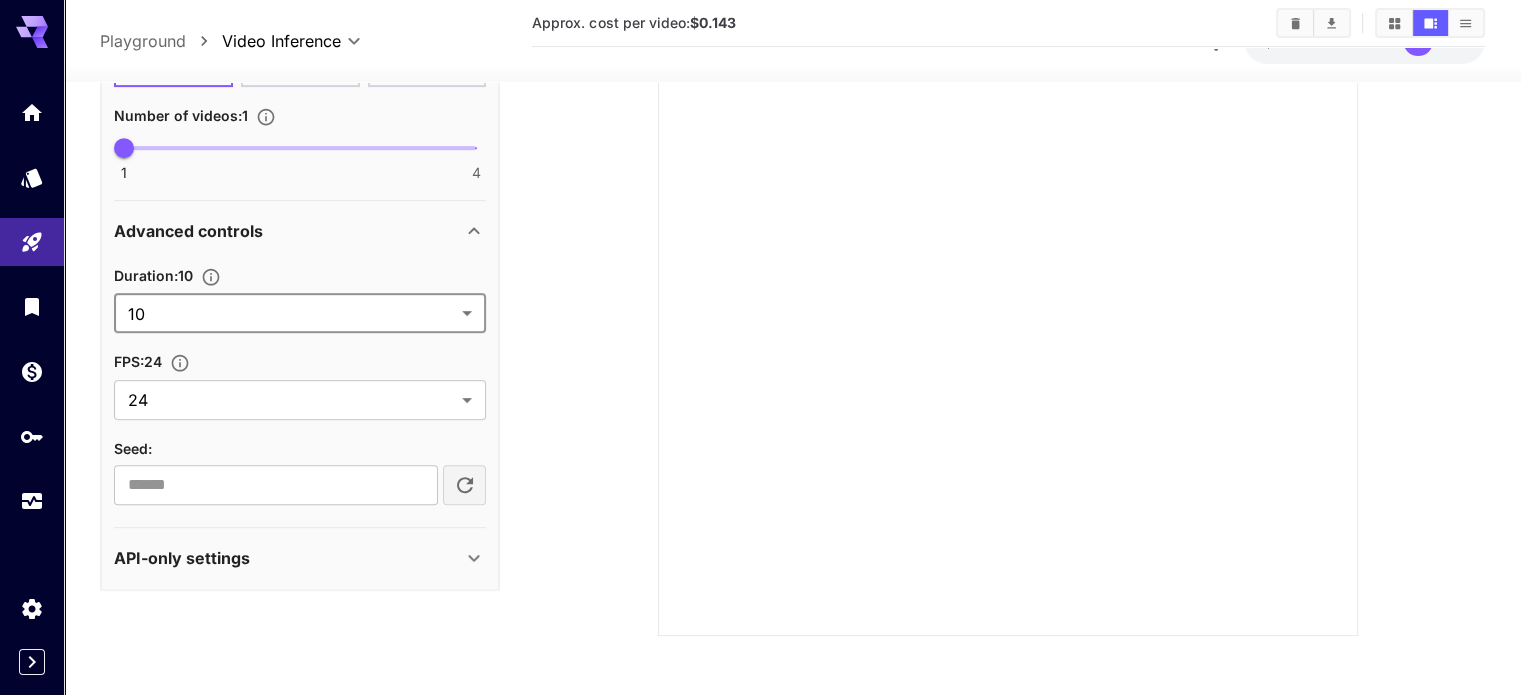 click on "API-only settings" at bounding box center [288, 559] 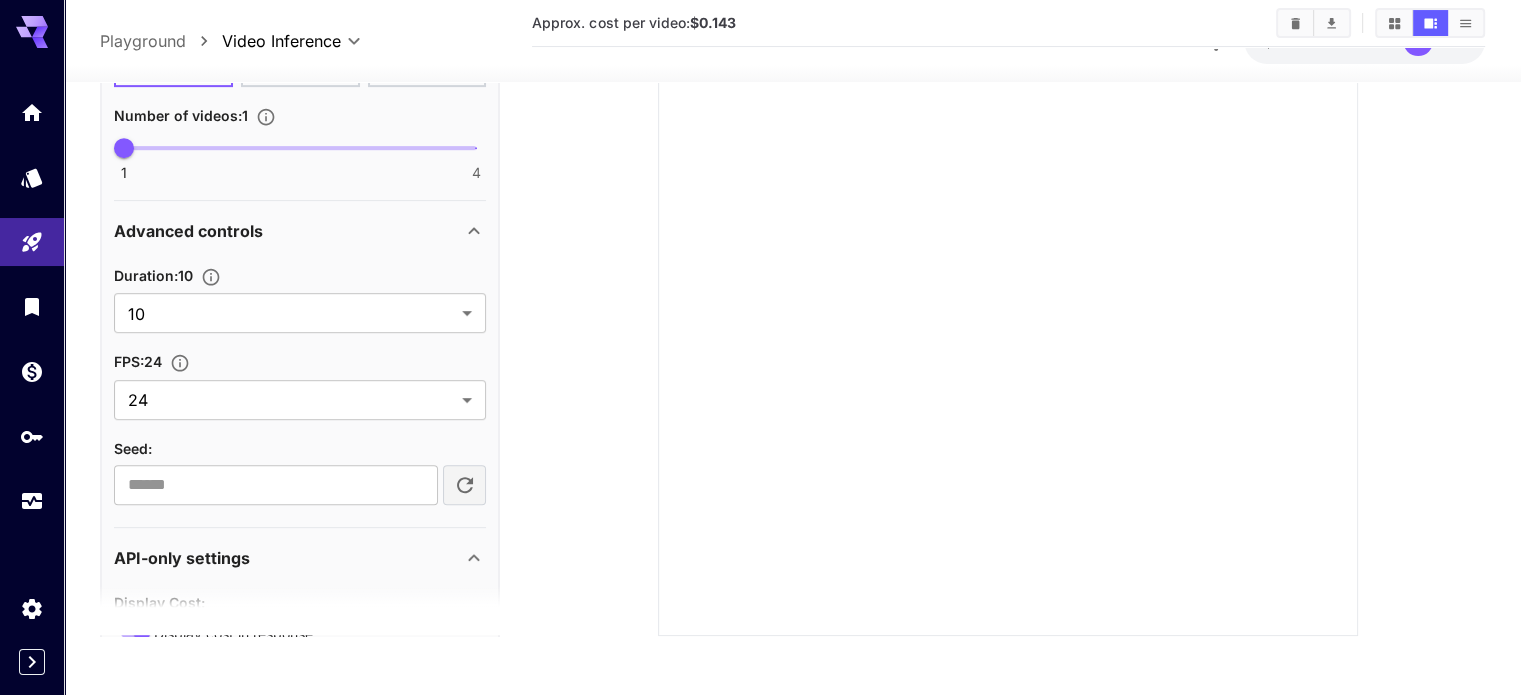 click on "API-only settings" at bounding box center [288, 559] 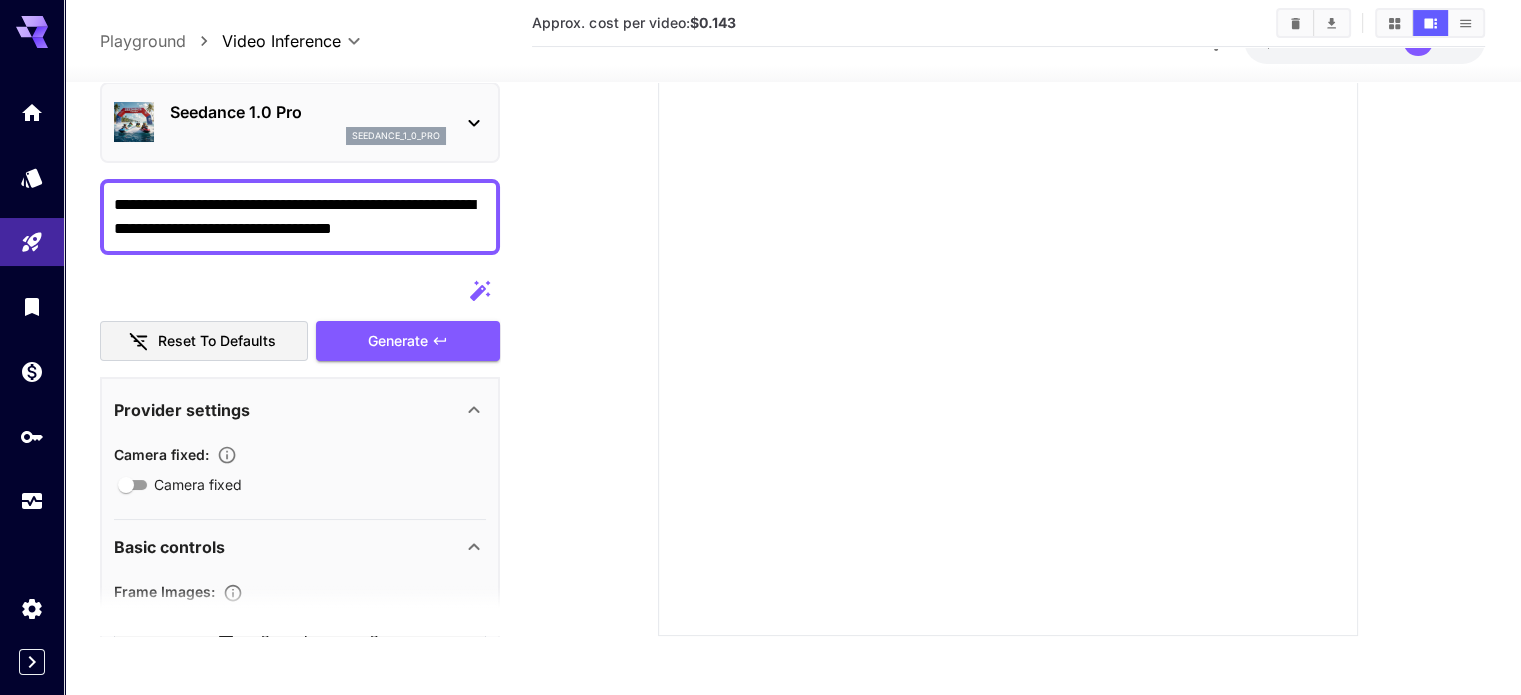 scroll, scrollTop: 0, scrollLeft: 0, axis: both 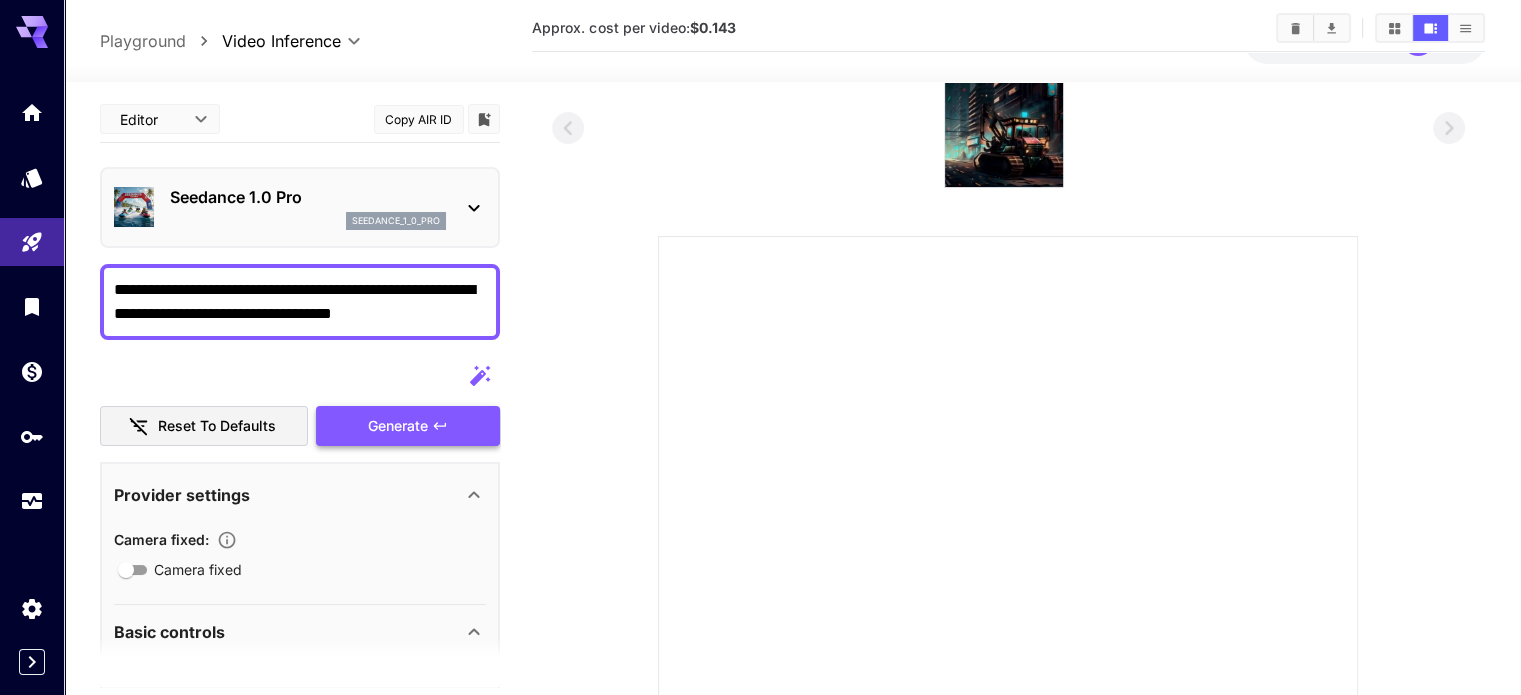 click on "Generate" at bounding box center [408, 426] 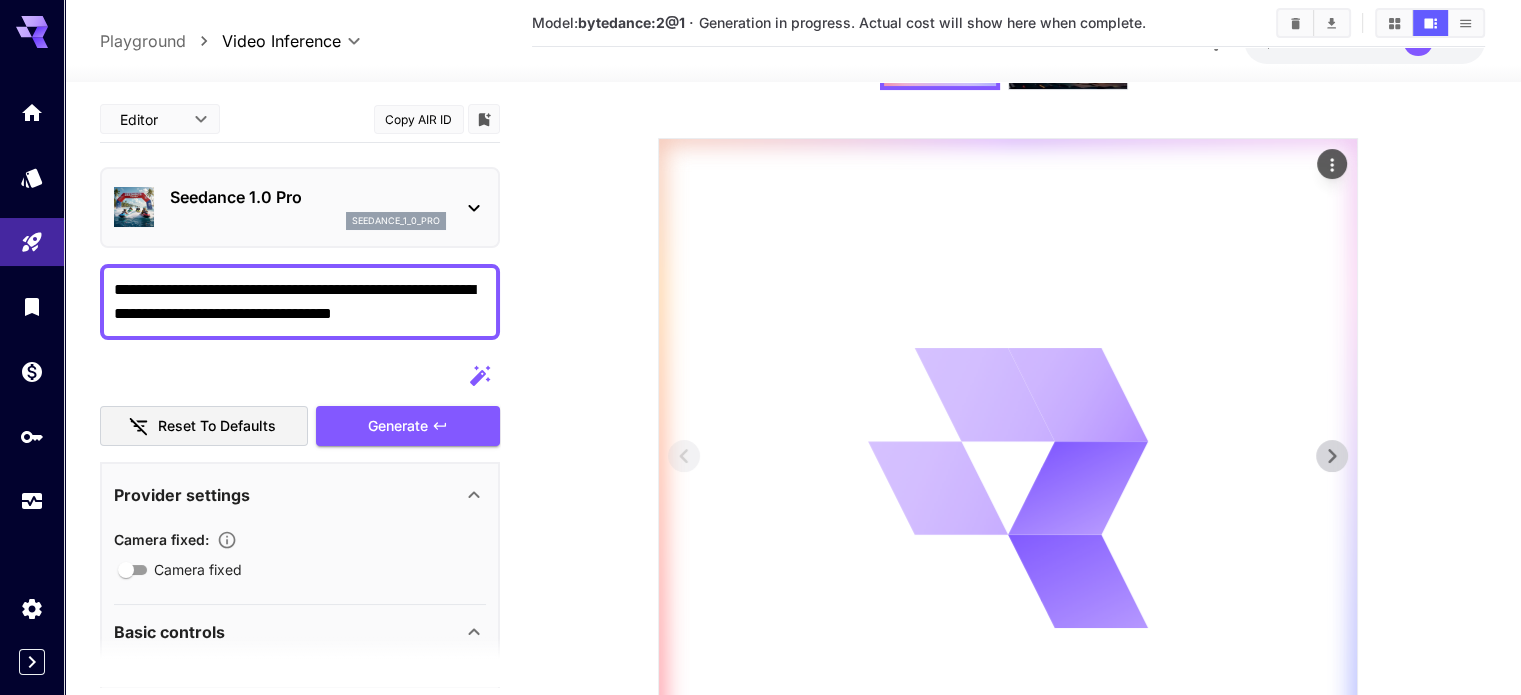 scroll, scrollTop: 193, scrollLeft: 0, axis: vertical 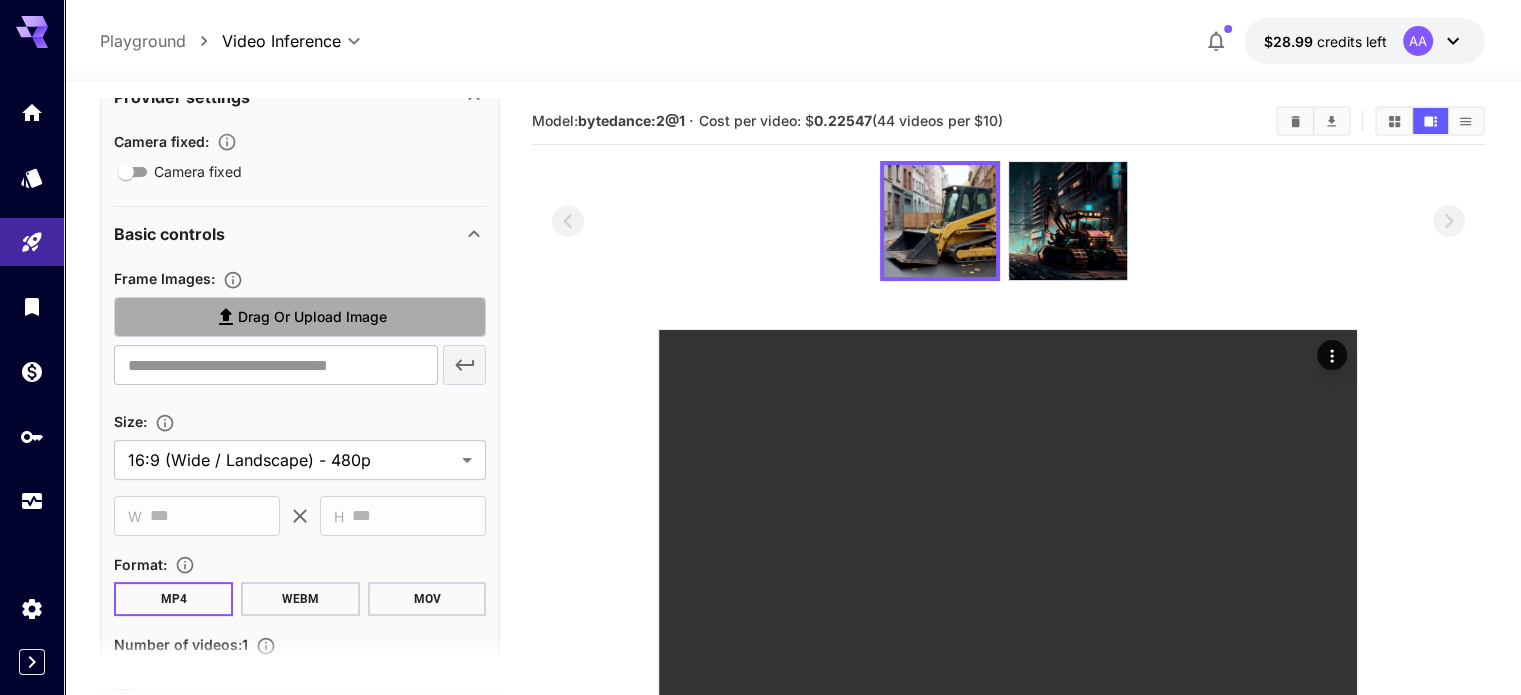 click on "Drag or upload image" at bounding box center (300, 317) 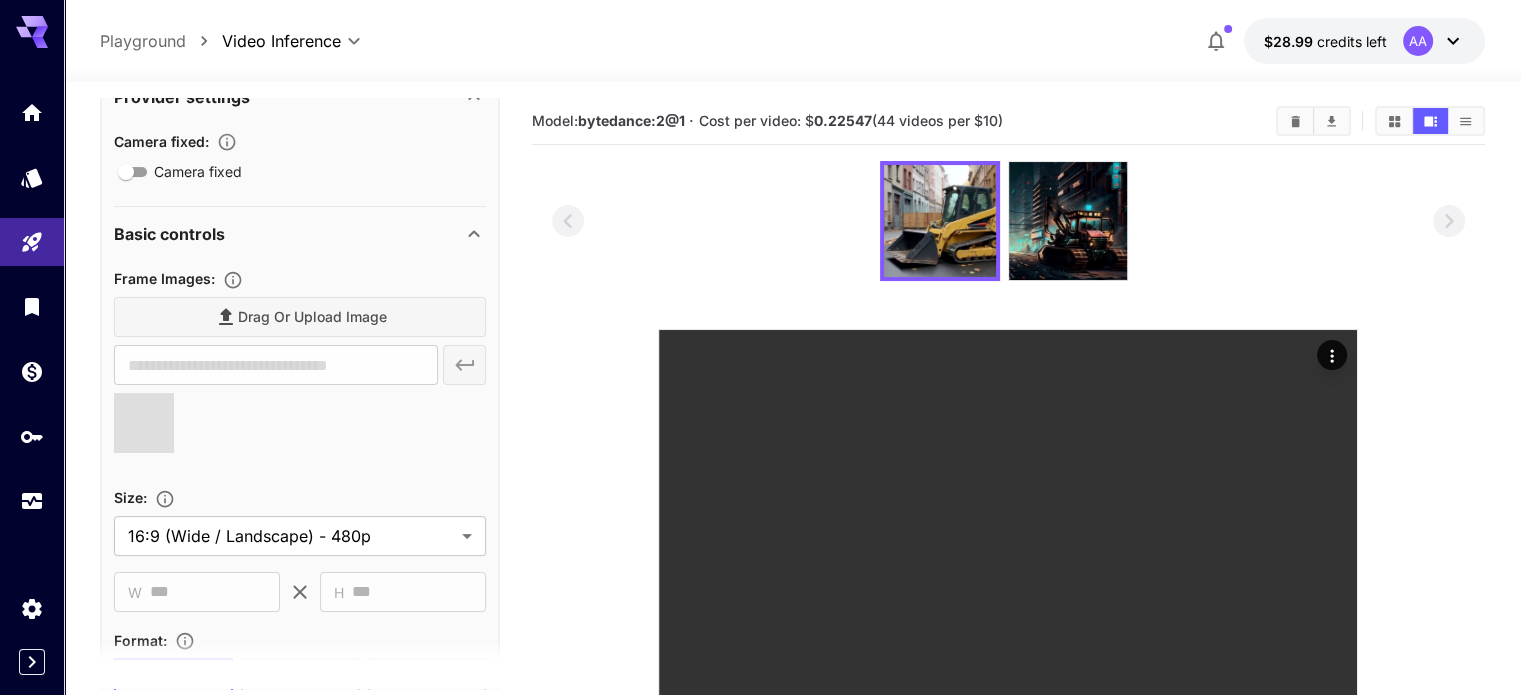 type on "**********" 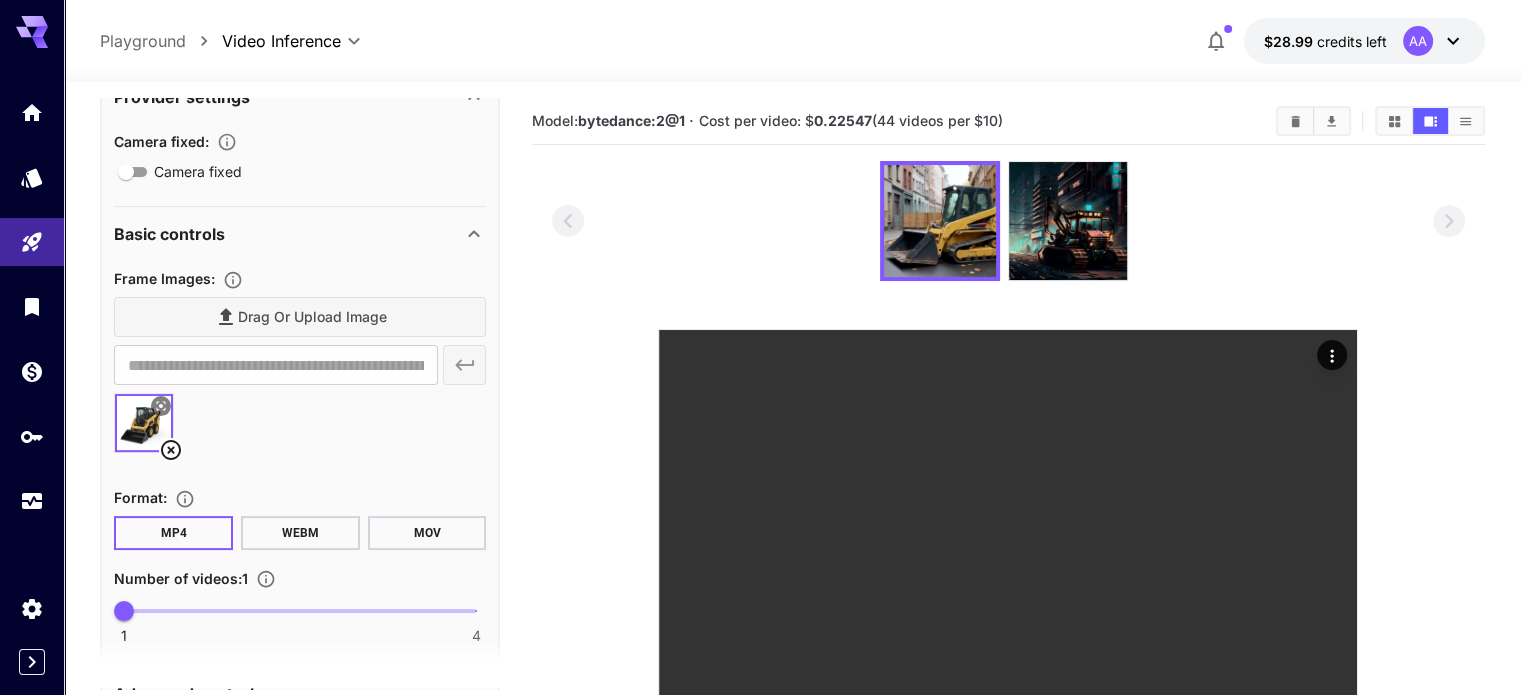 click at bounding box center (300, 431) 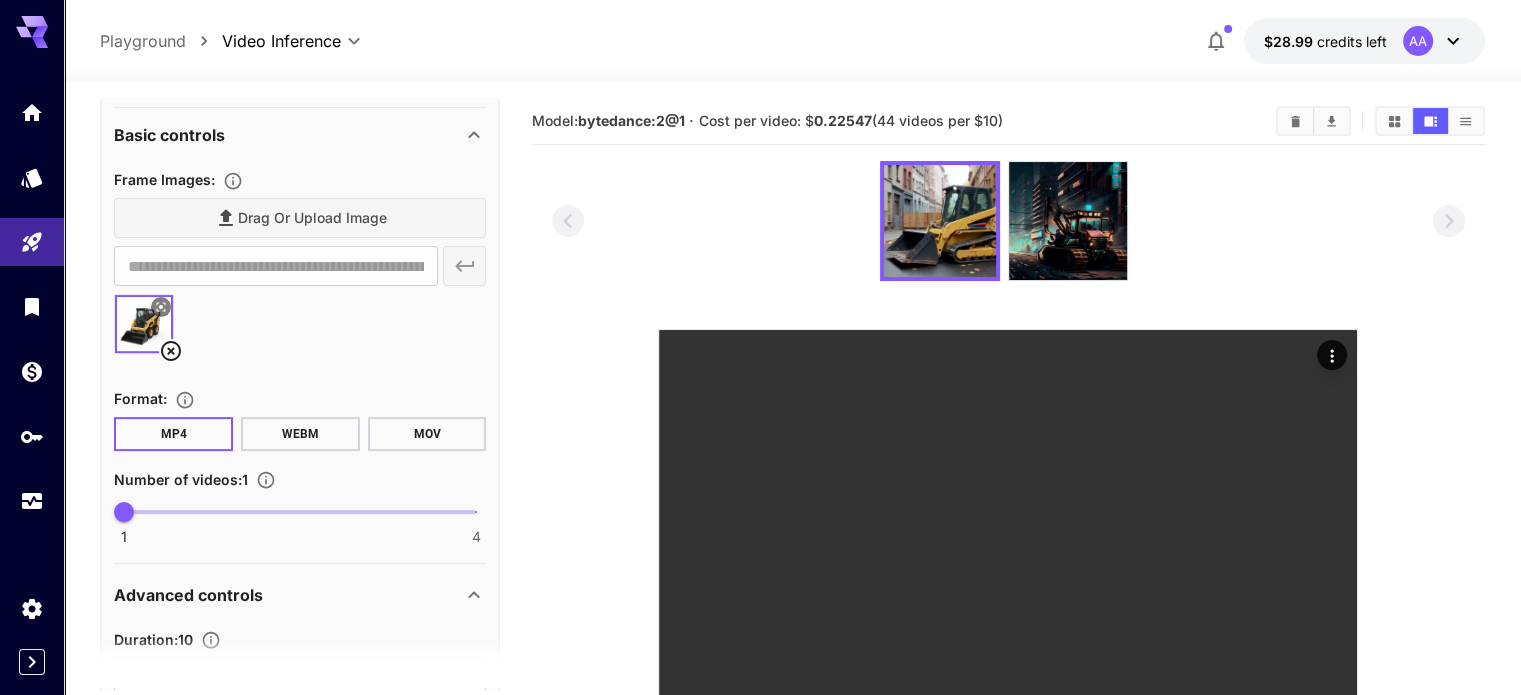 scroll, scrollTop: 500, scrollLeft: 0, axis: vertical 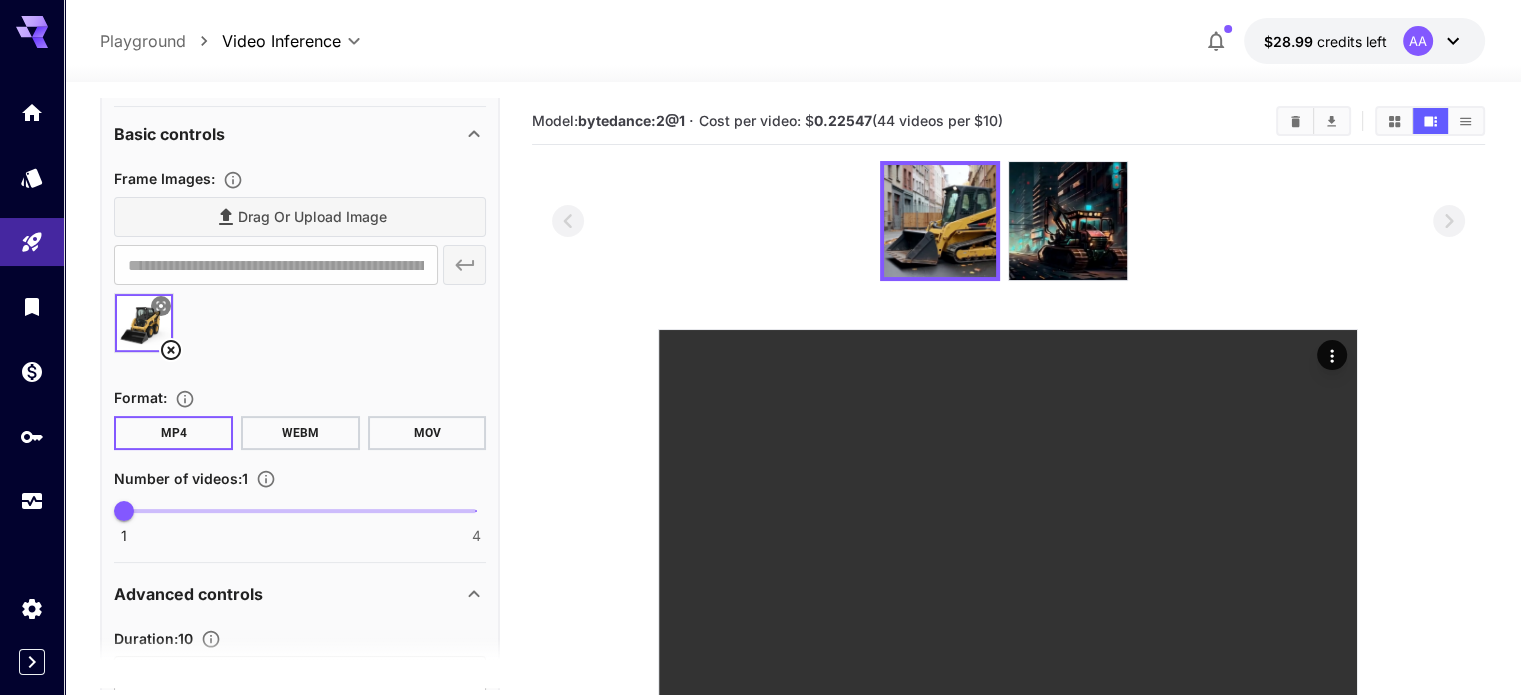 click on "Drag or upload image" at bounding box center (300, 217) 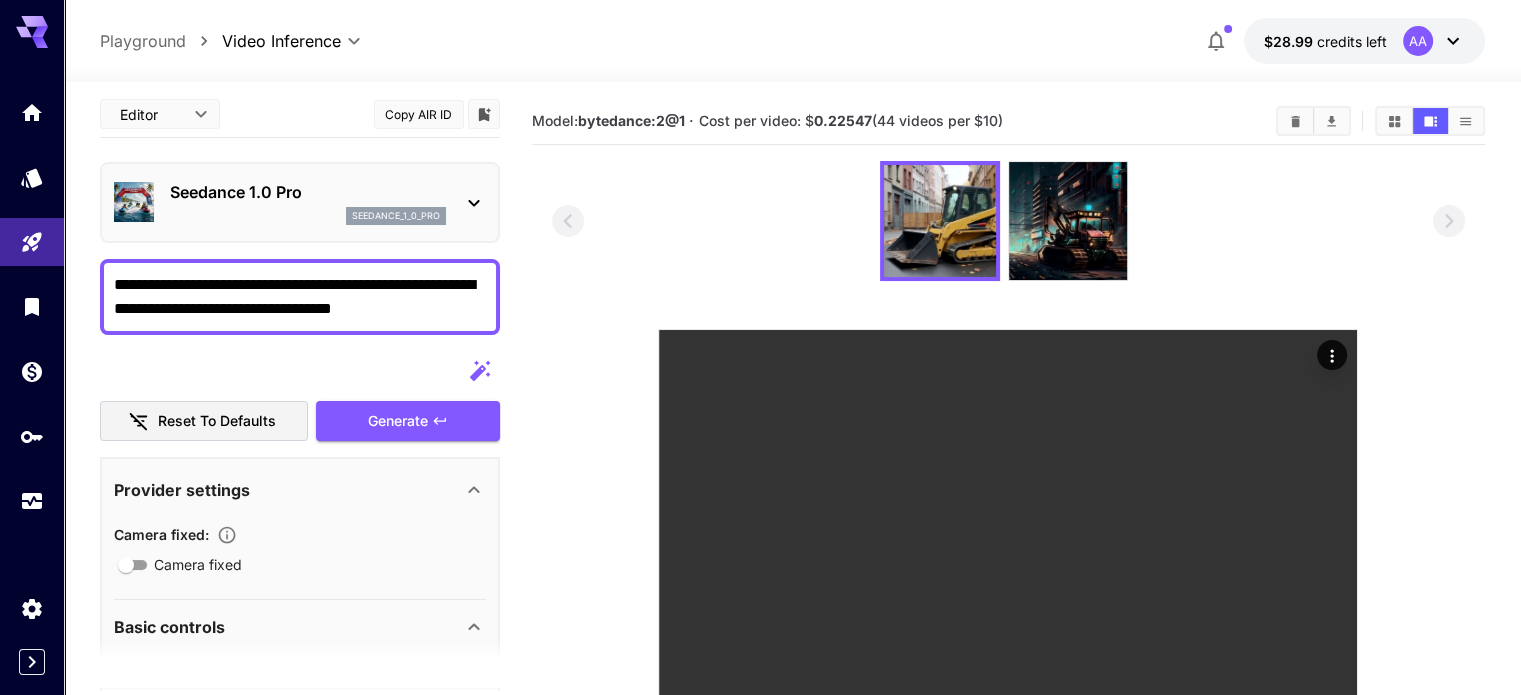 scroll, scrollTop: 0, scrollLeft: 0, axis: both 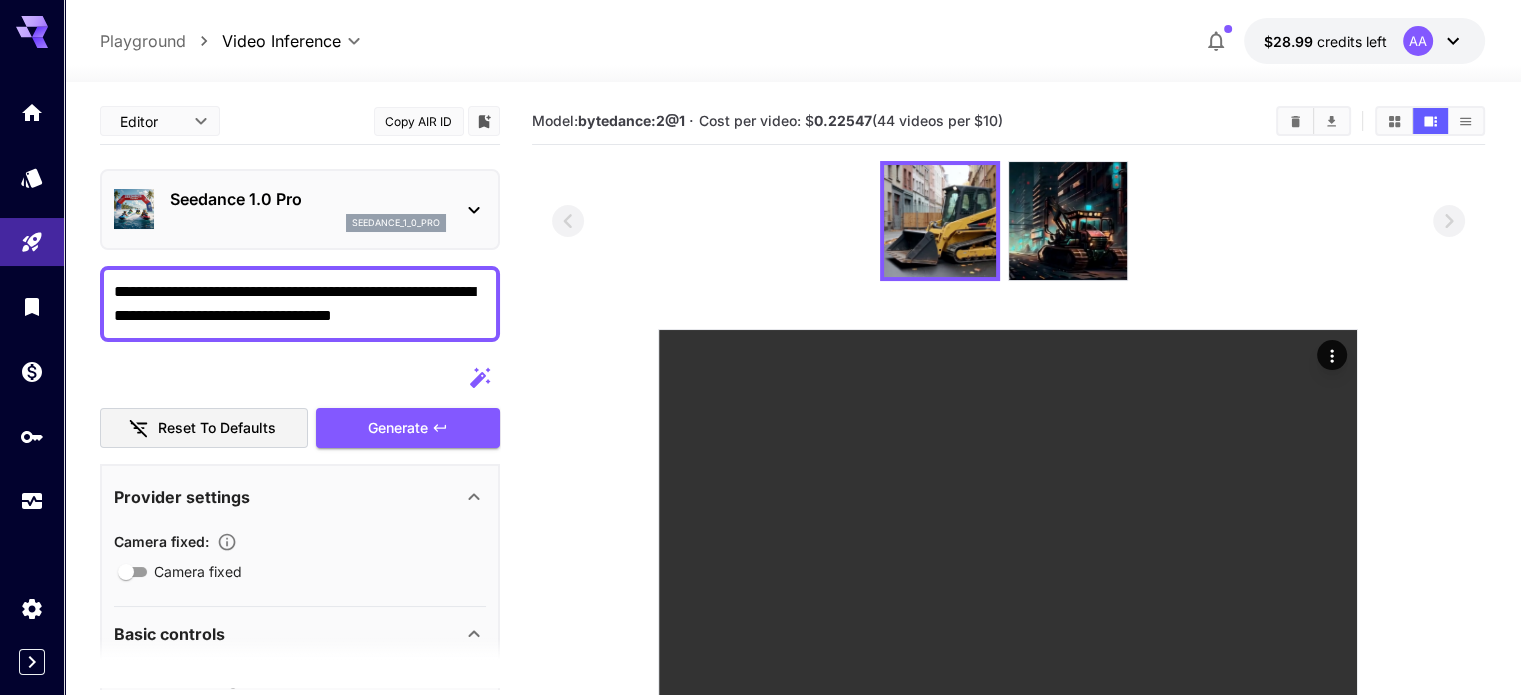 click on "**********" at bounding box center [300, 304] 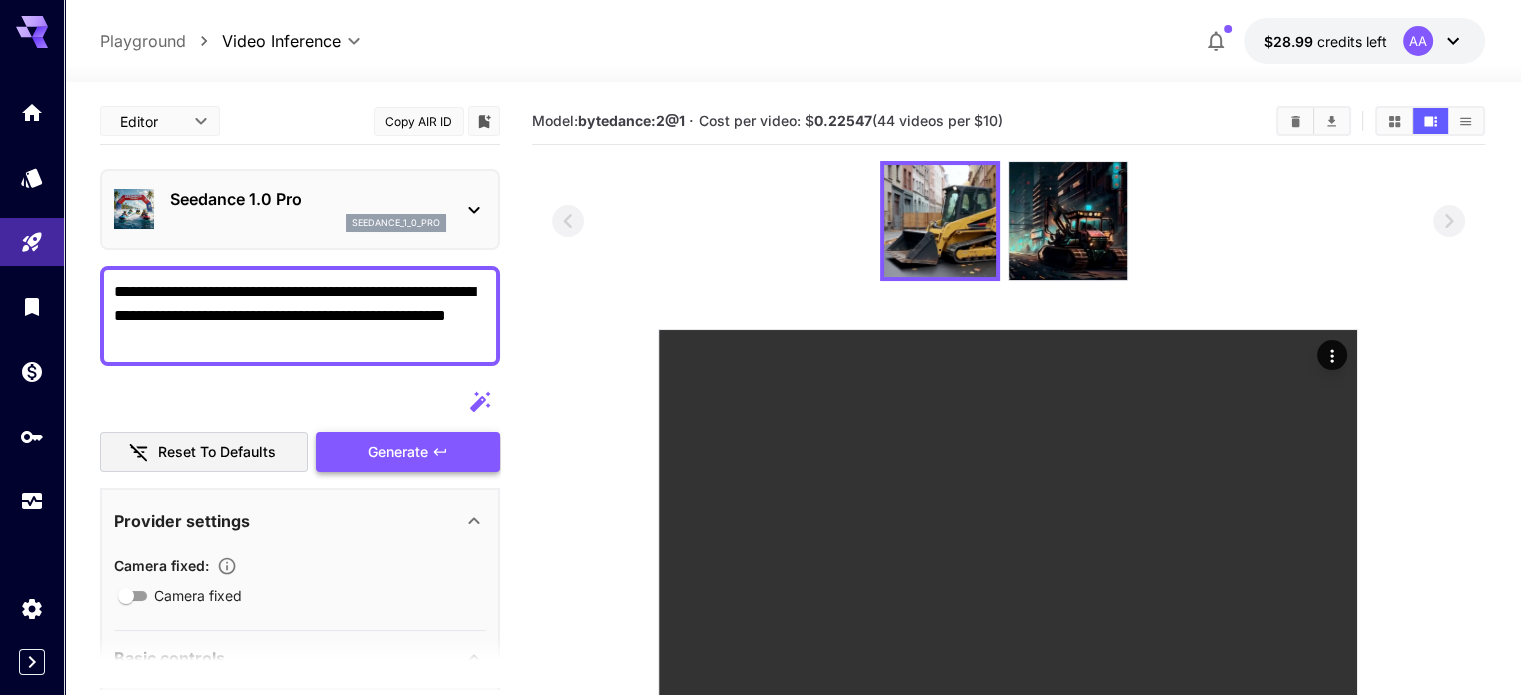 click on "Generate" at bounding box center [408, 452] 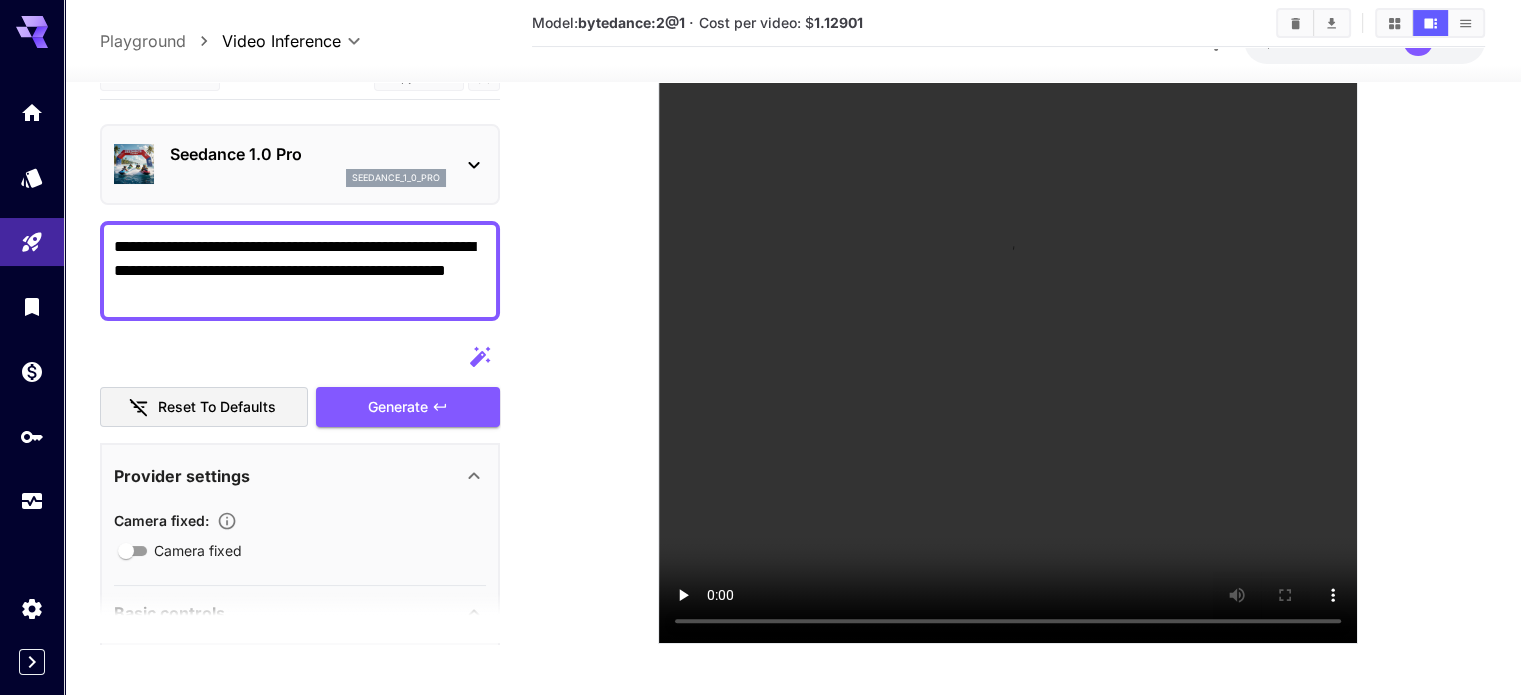 scroll, scrollTop: 393, scrollLeft: 0, axis: vertical 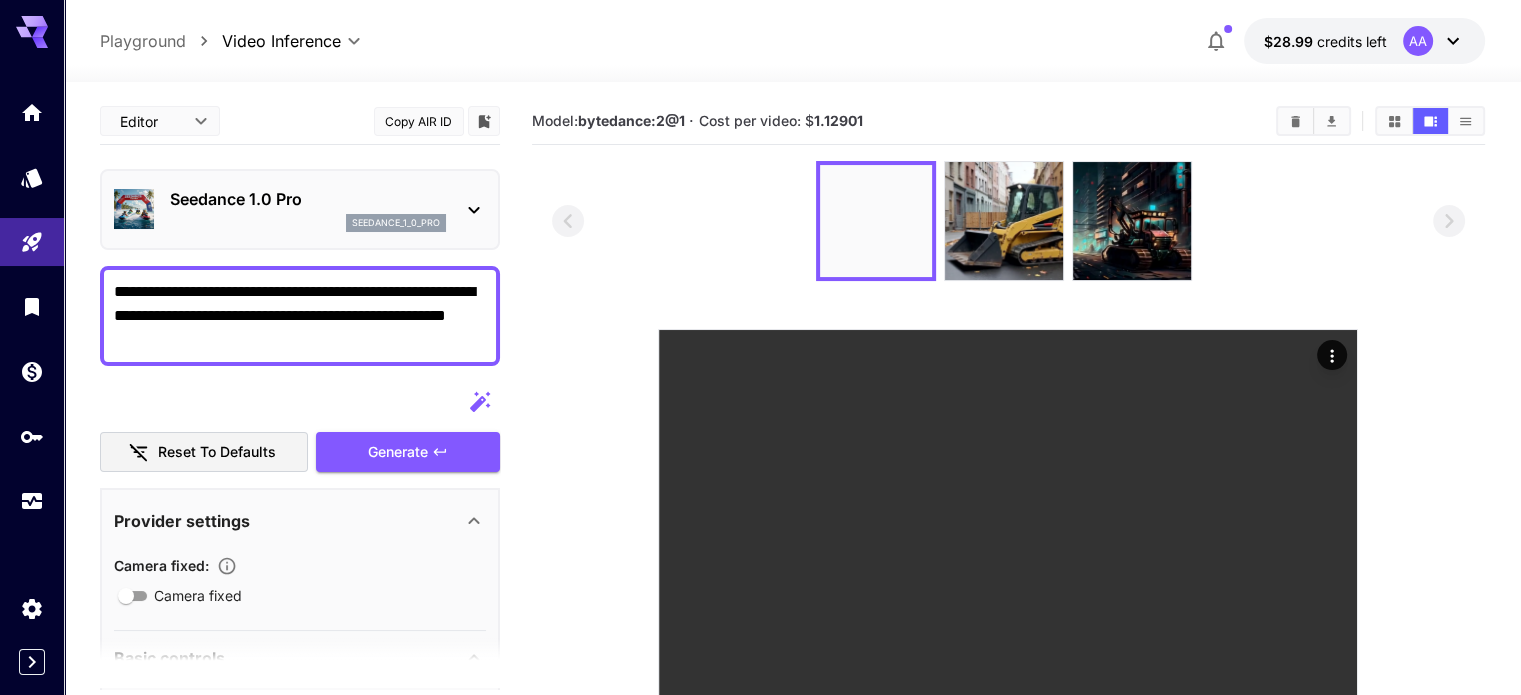 click on "**********" at bounding box center [300, 316] 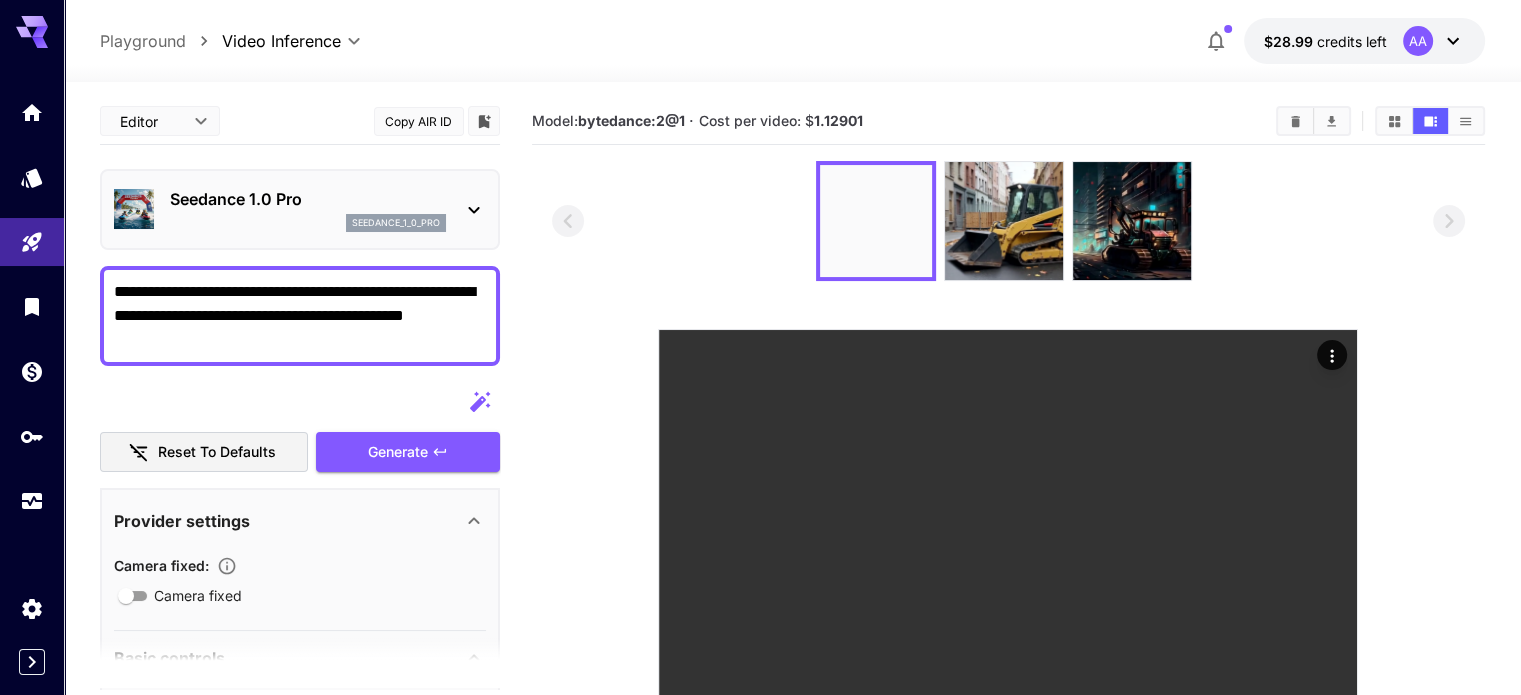 click on "**********" at bounding box center [300, 316] 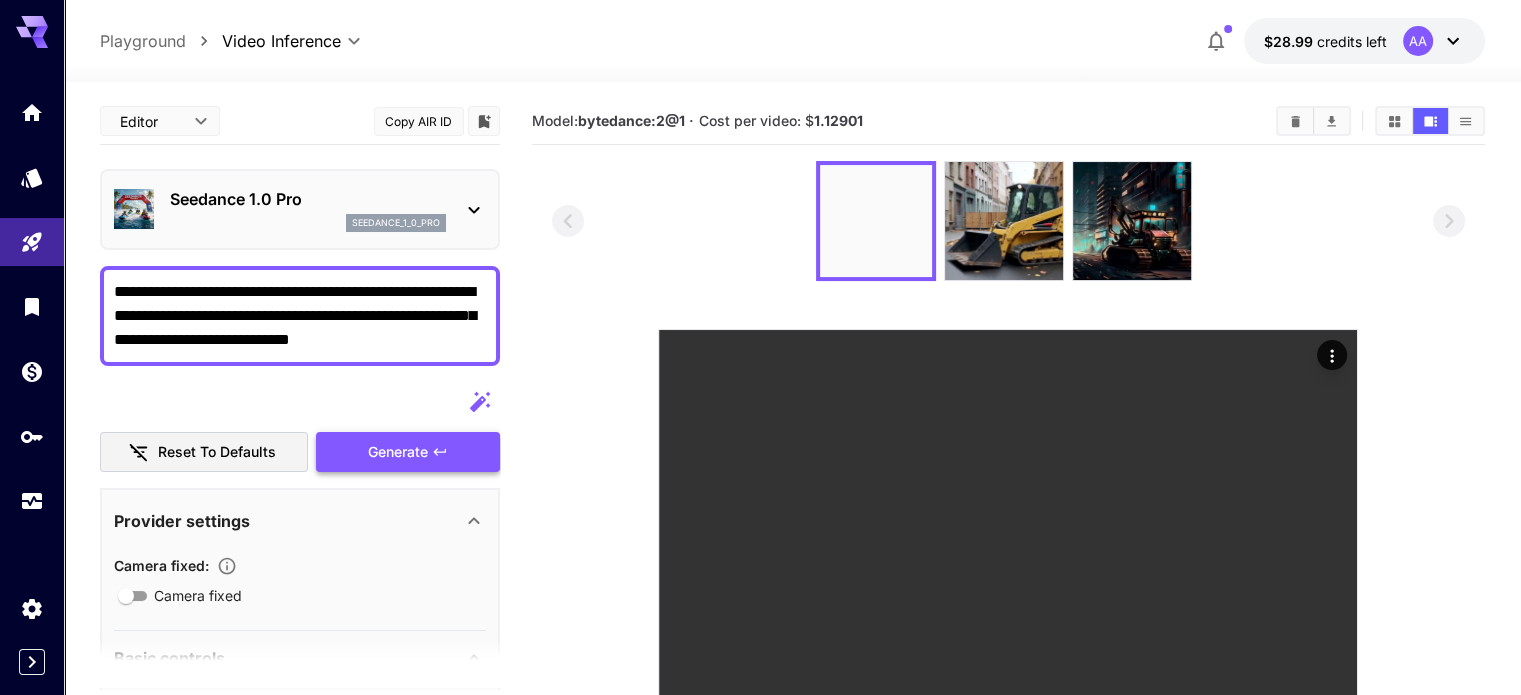 click on "Generate" at bounding box center (408, 452) 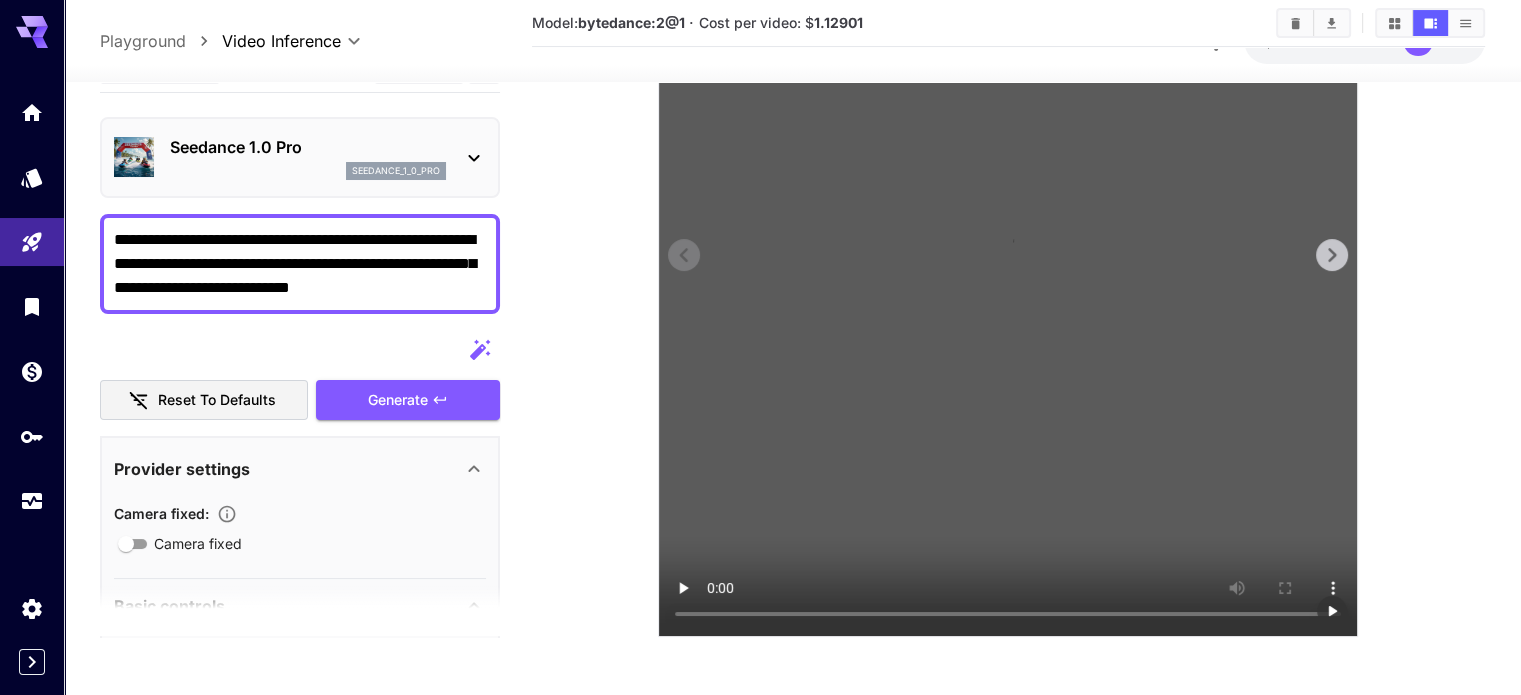 scroll, scrollTop: 393, scrollLeft: 0, axis: vertical 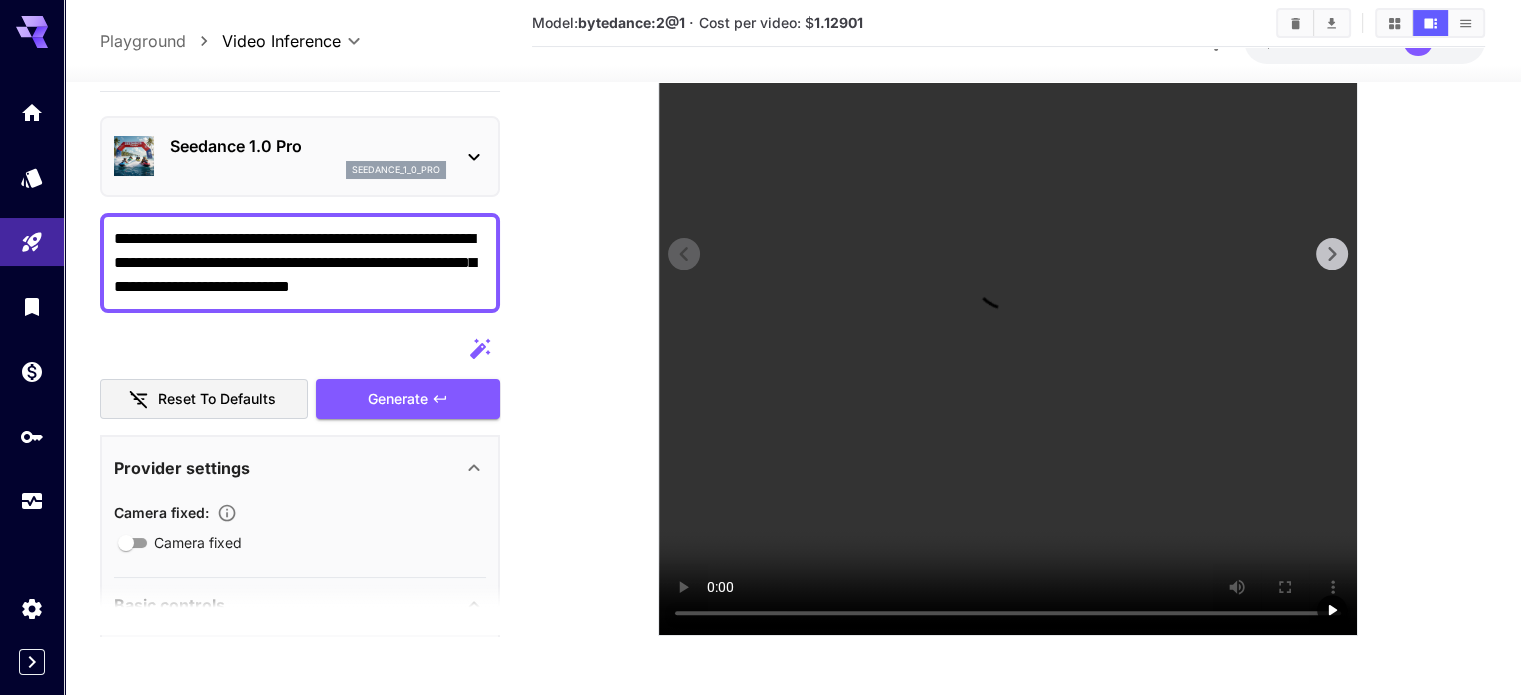 click 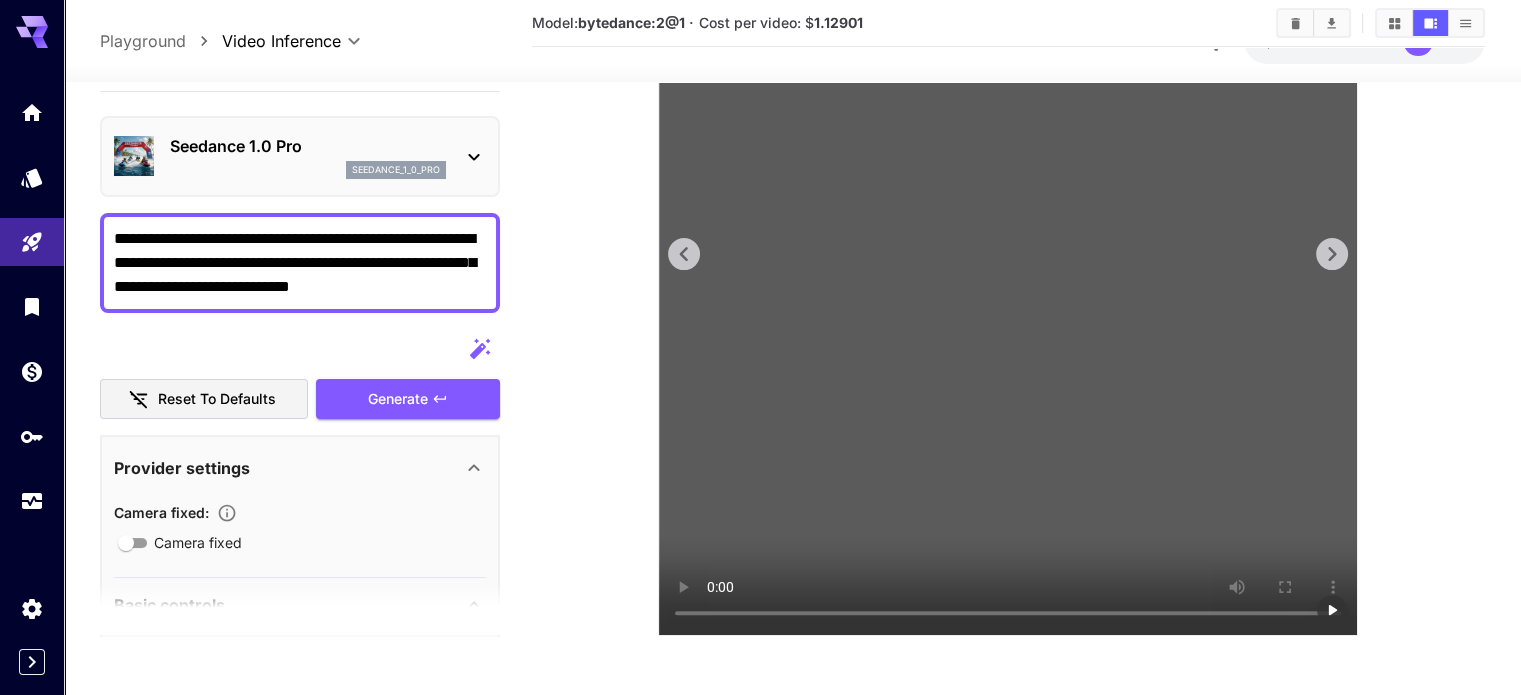 click at bounding box center [1008, 286] 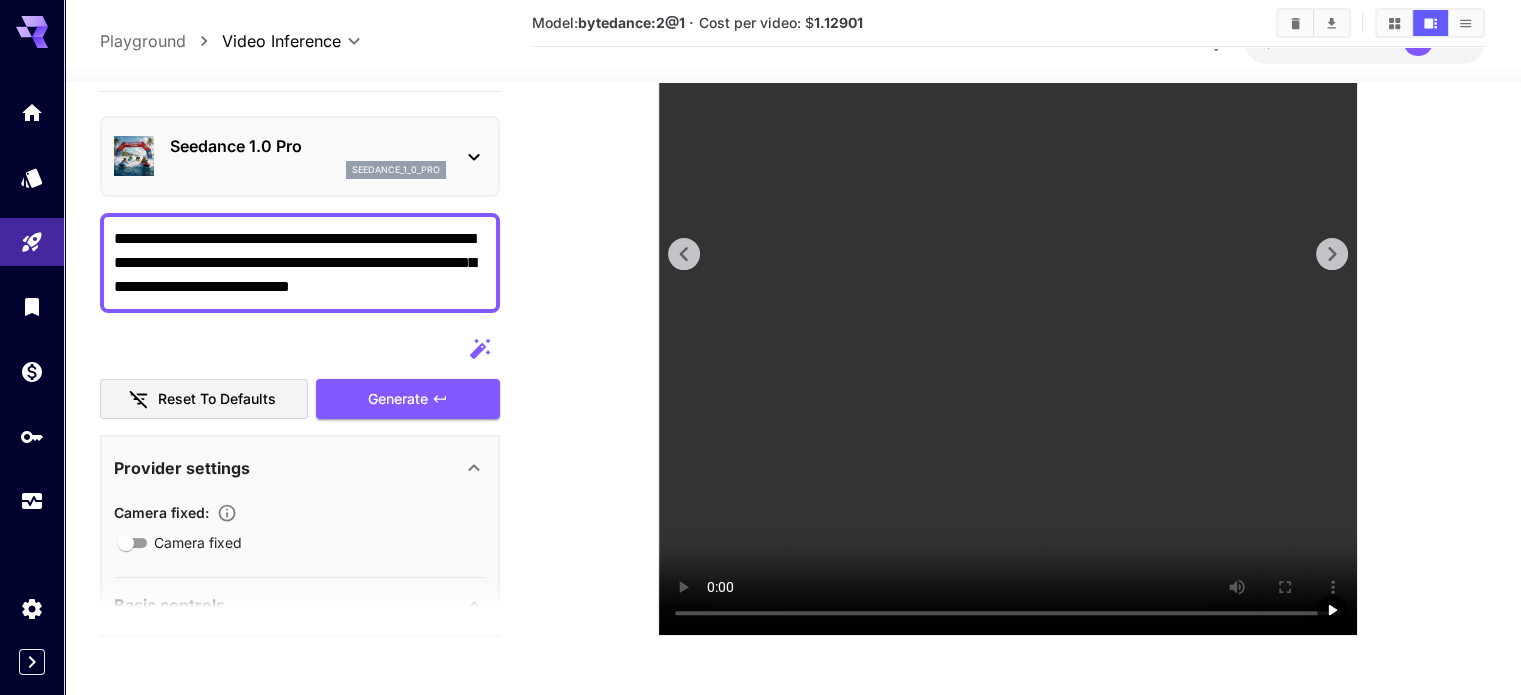 click 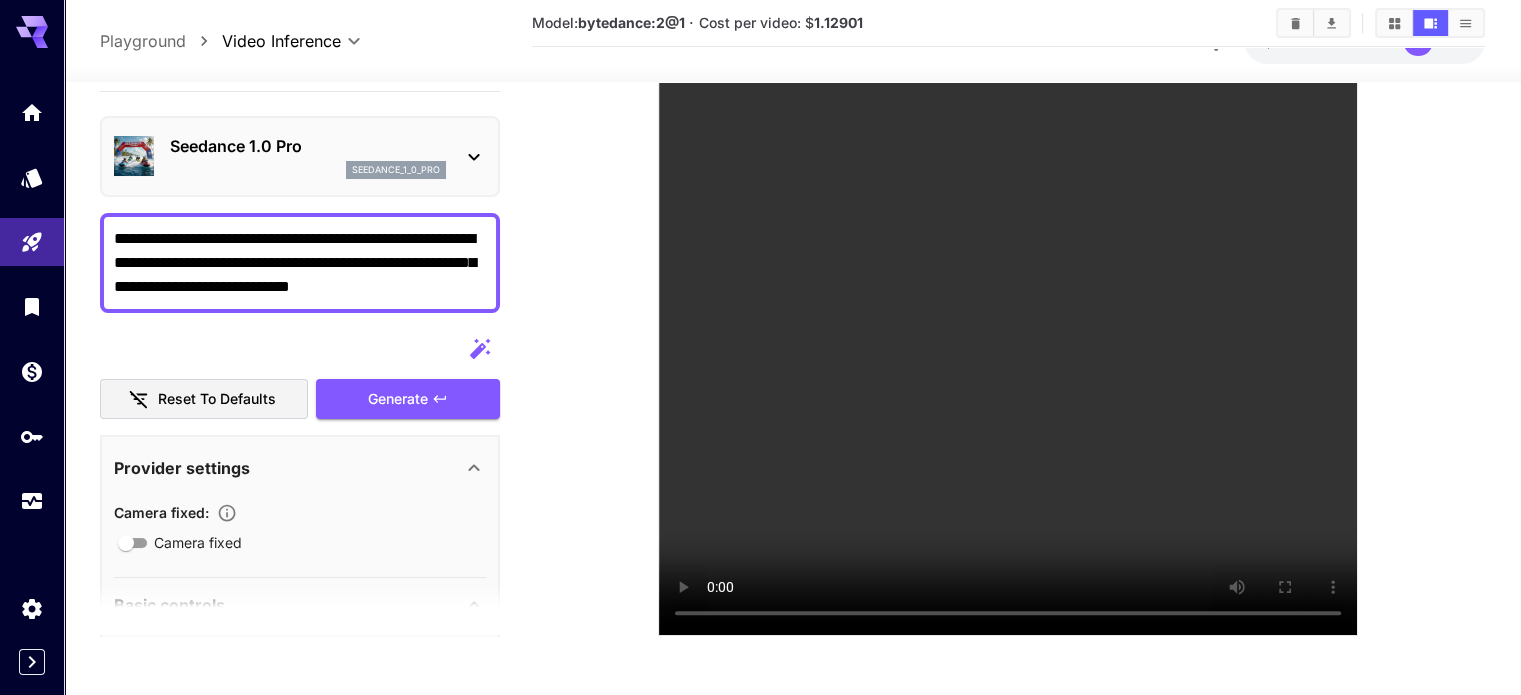 click on "**********" at bounding box center [300, 263] 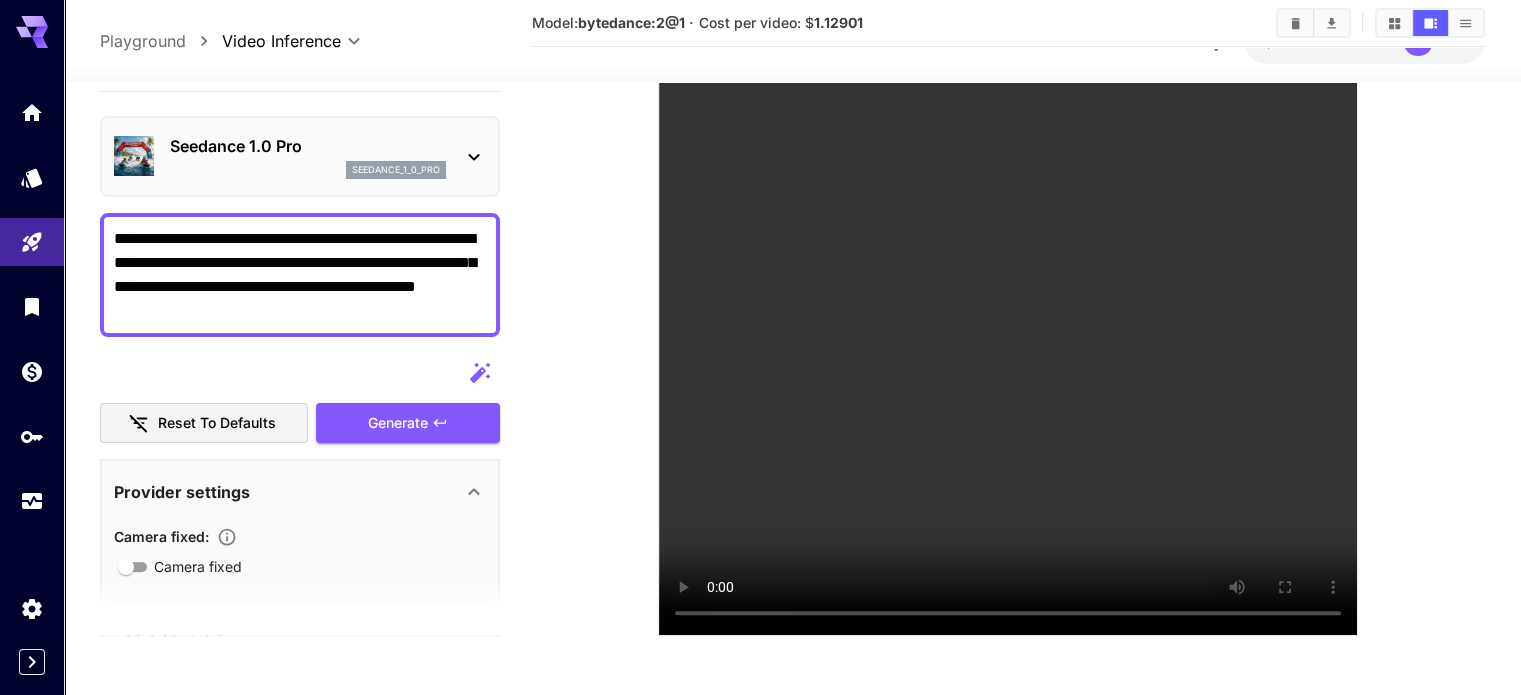 click on "**********" at bounding box center [300, 275] 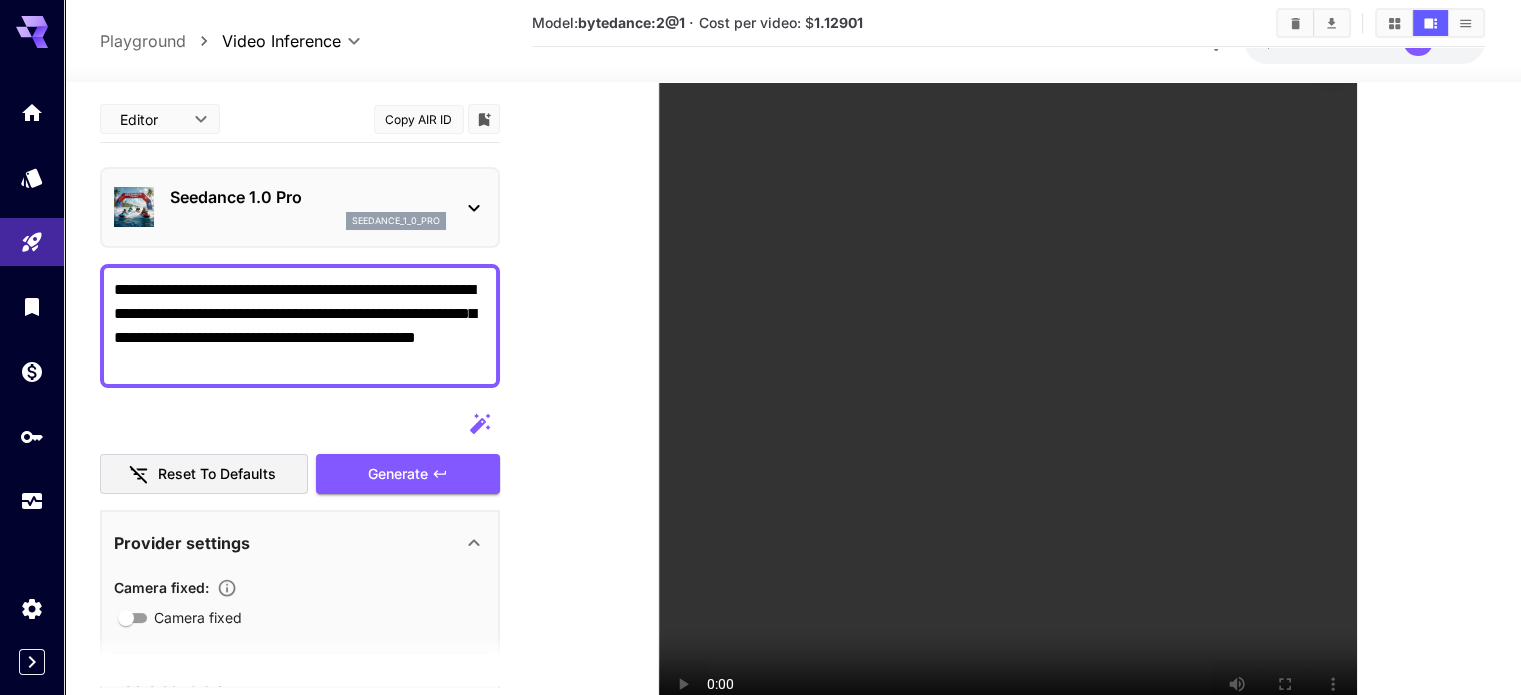 scroll, scrollTop: 293, scrollLeft: 0, axis: vertical 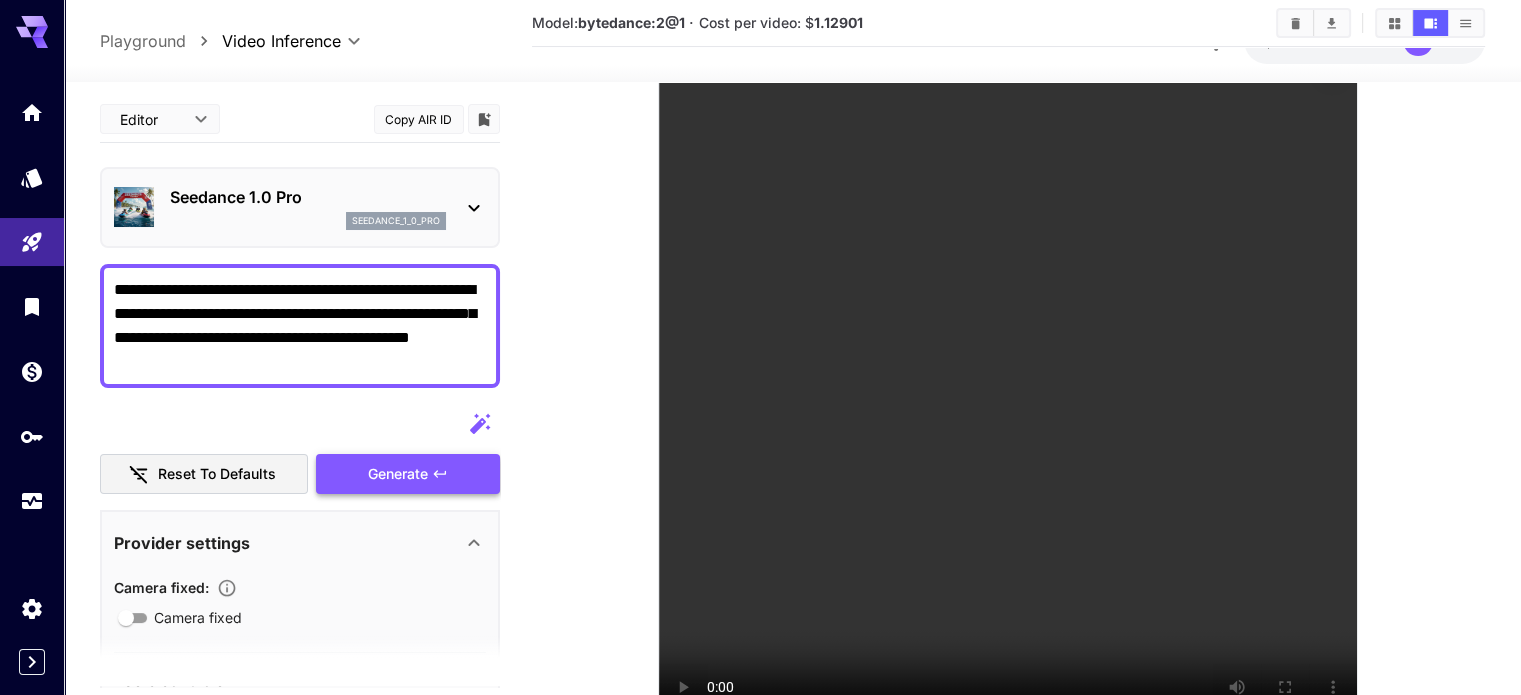 type on "**********" 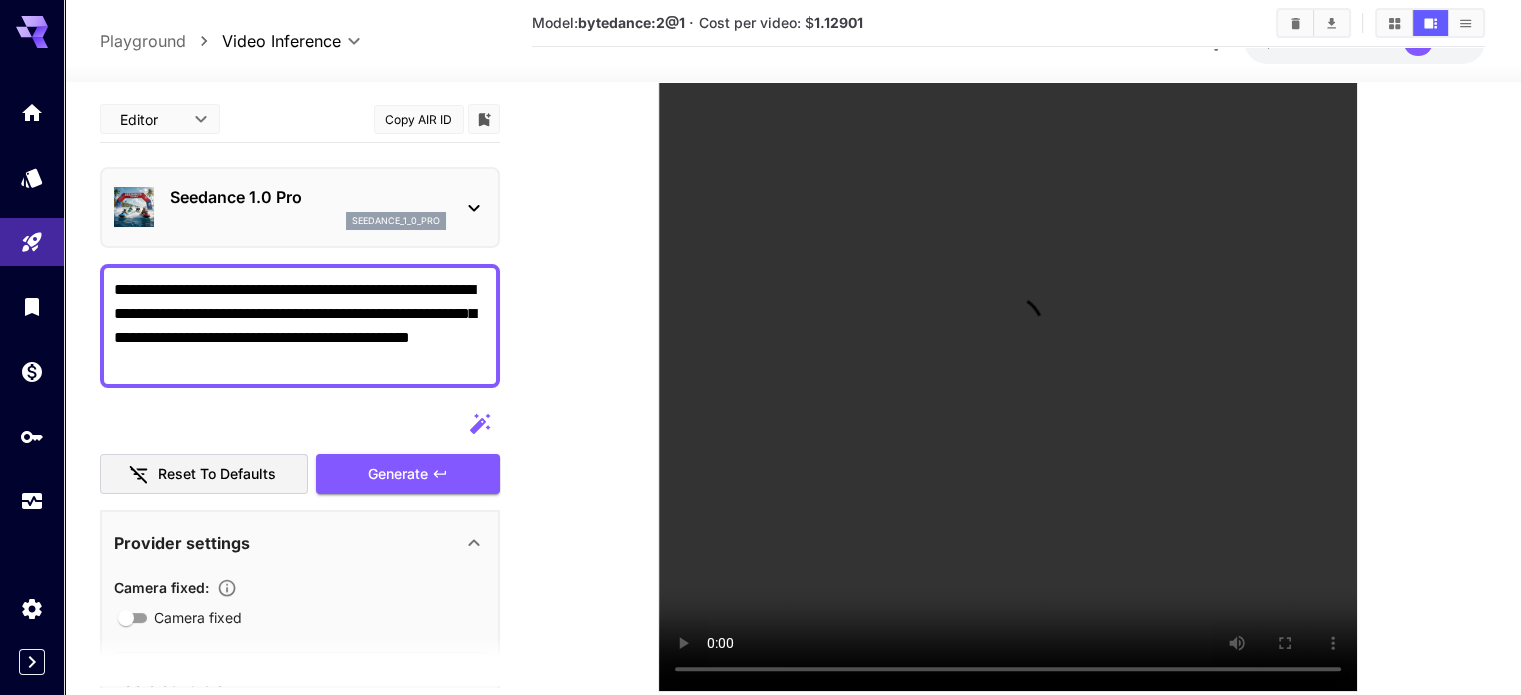 scroll, scrollTop: 393, scrollLeft: 0, axis: vertical 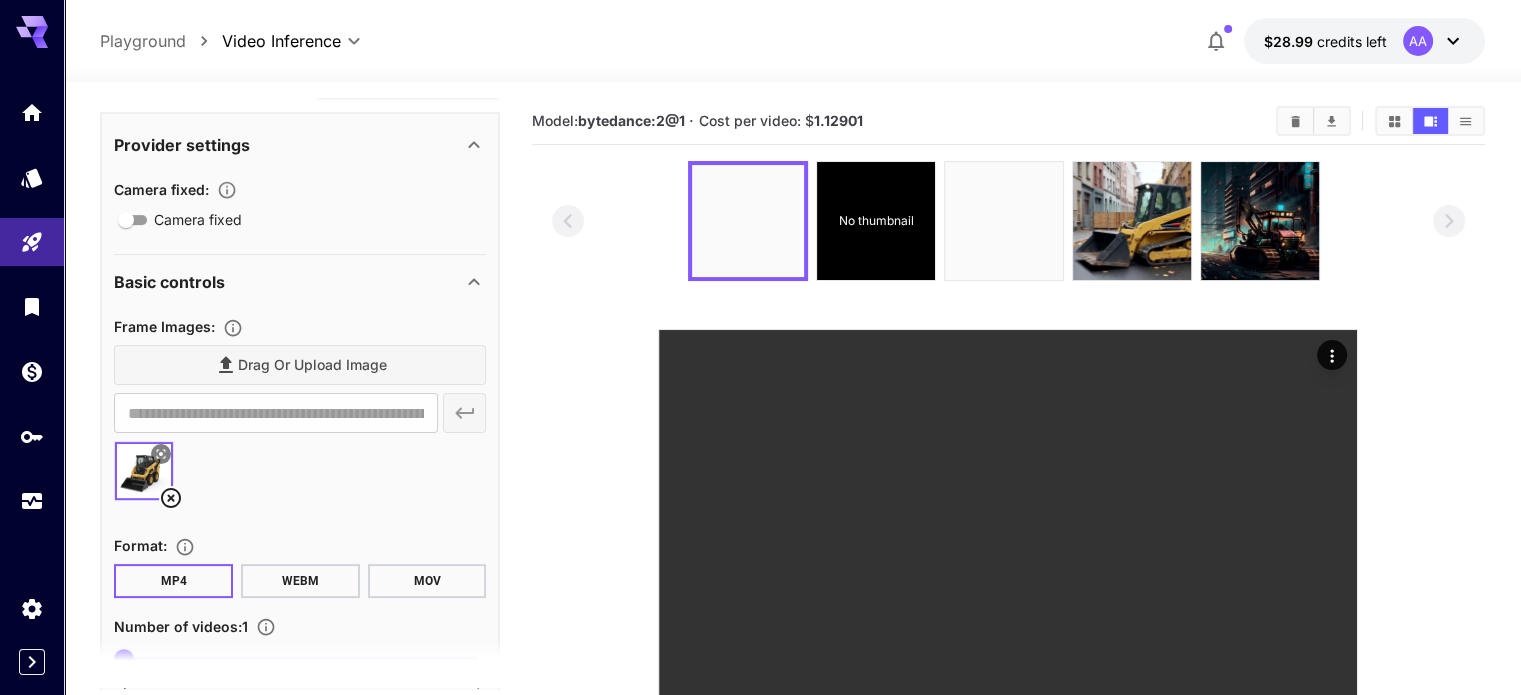 click 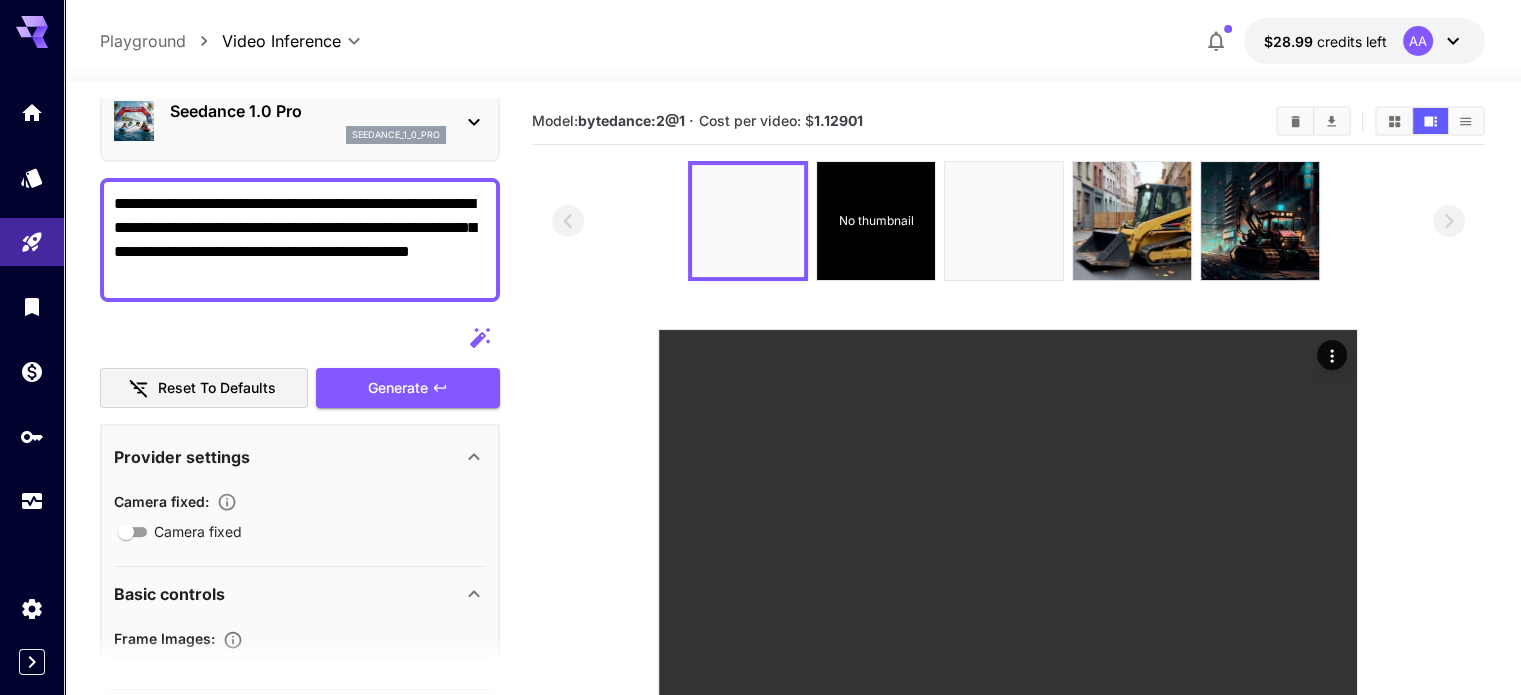 scroll, scrollTop: 0, scrollLeft: 0, axis: both 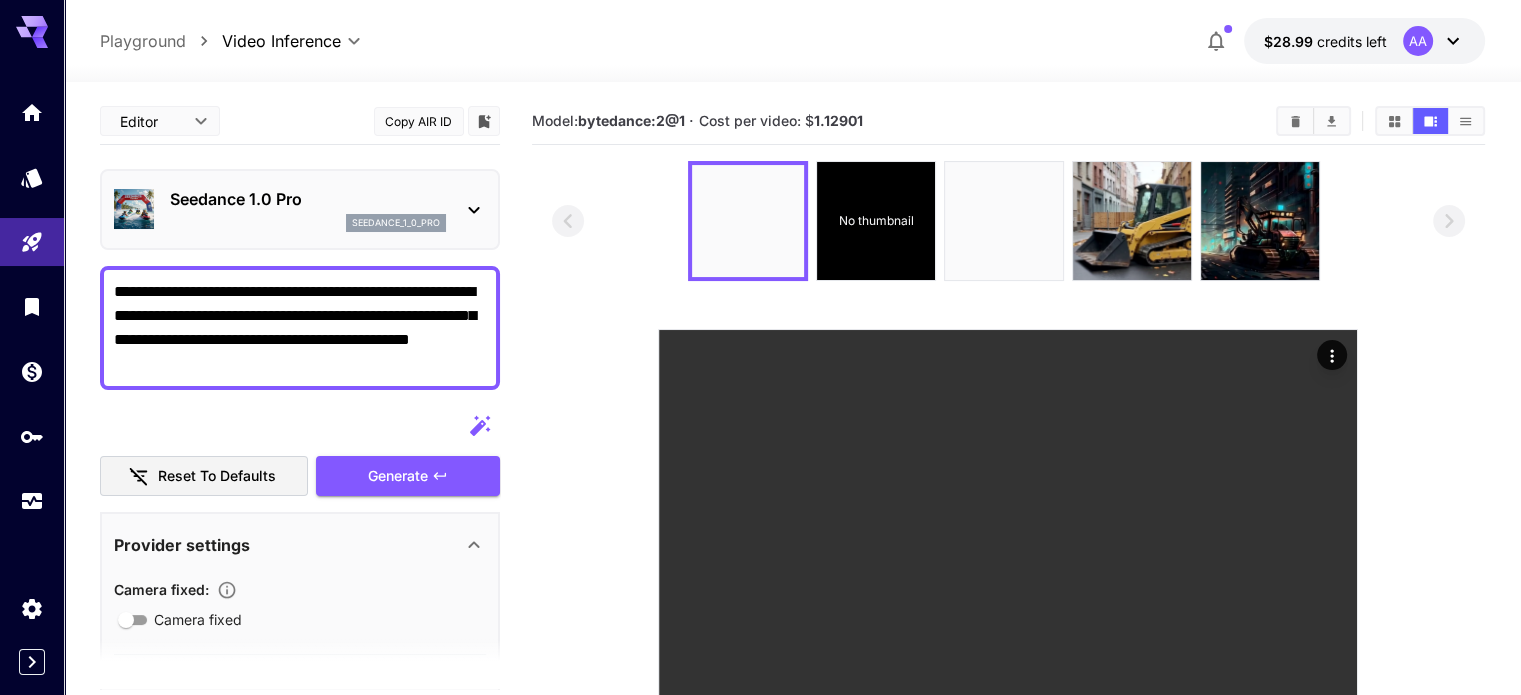 click on "**********" at bounding box center [300, 328] 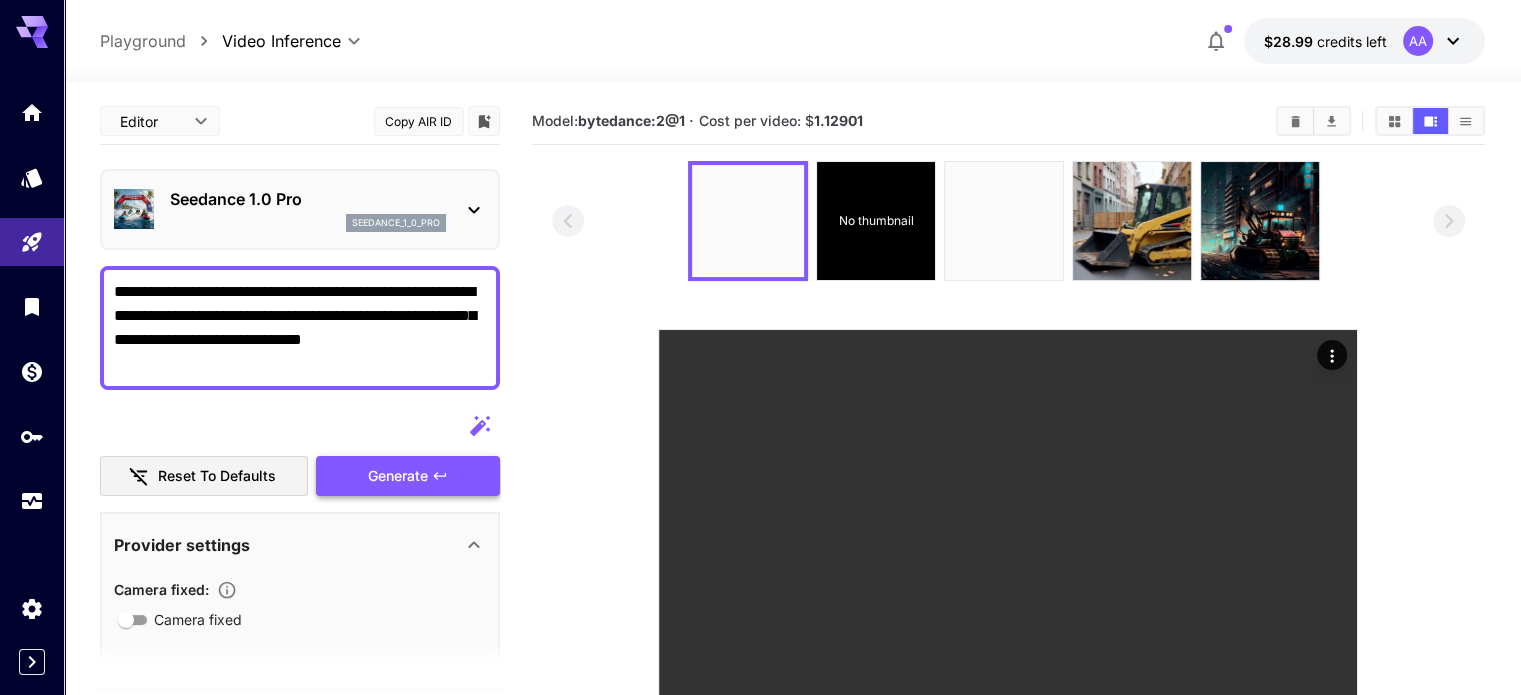 click on "Generate" at bounding box center [408, 476] 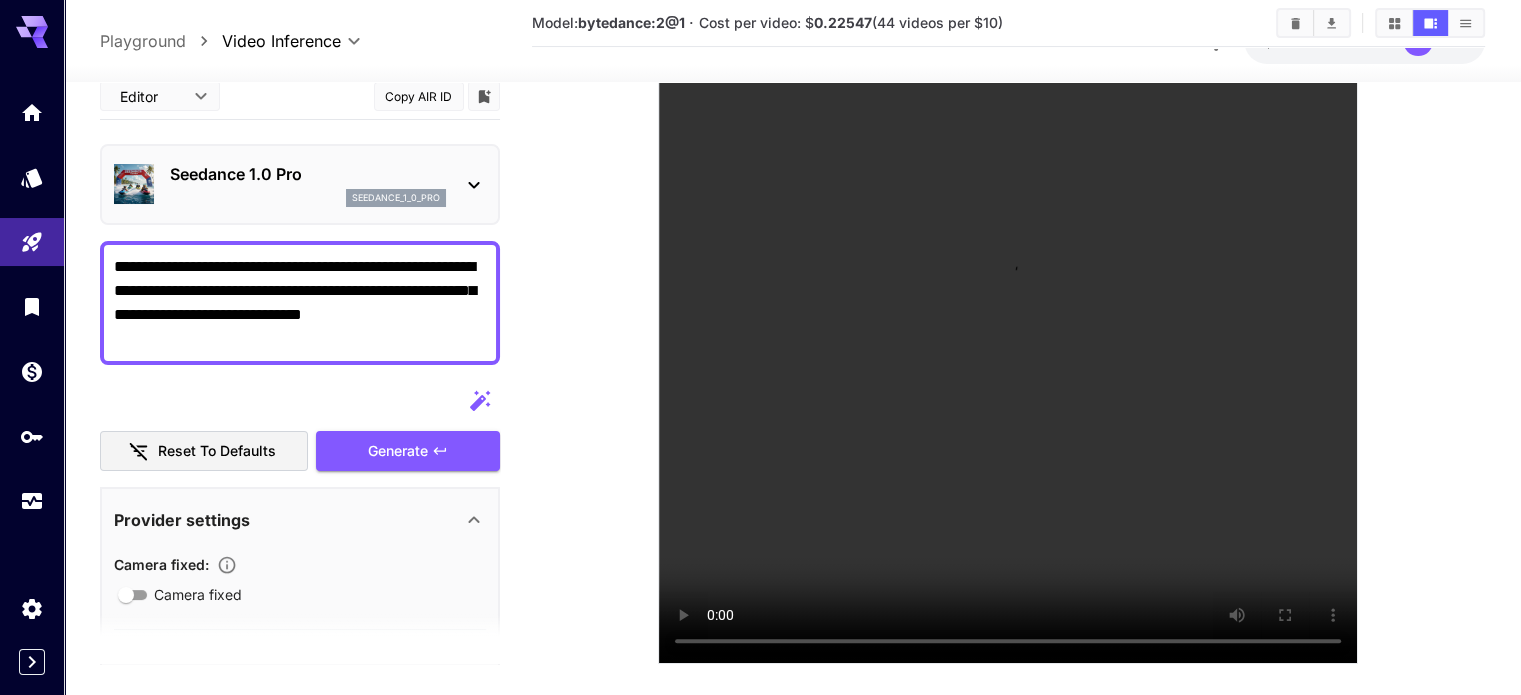 scroll, scrollTop: 393, scrollLeft: 0, axis: vertical 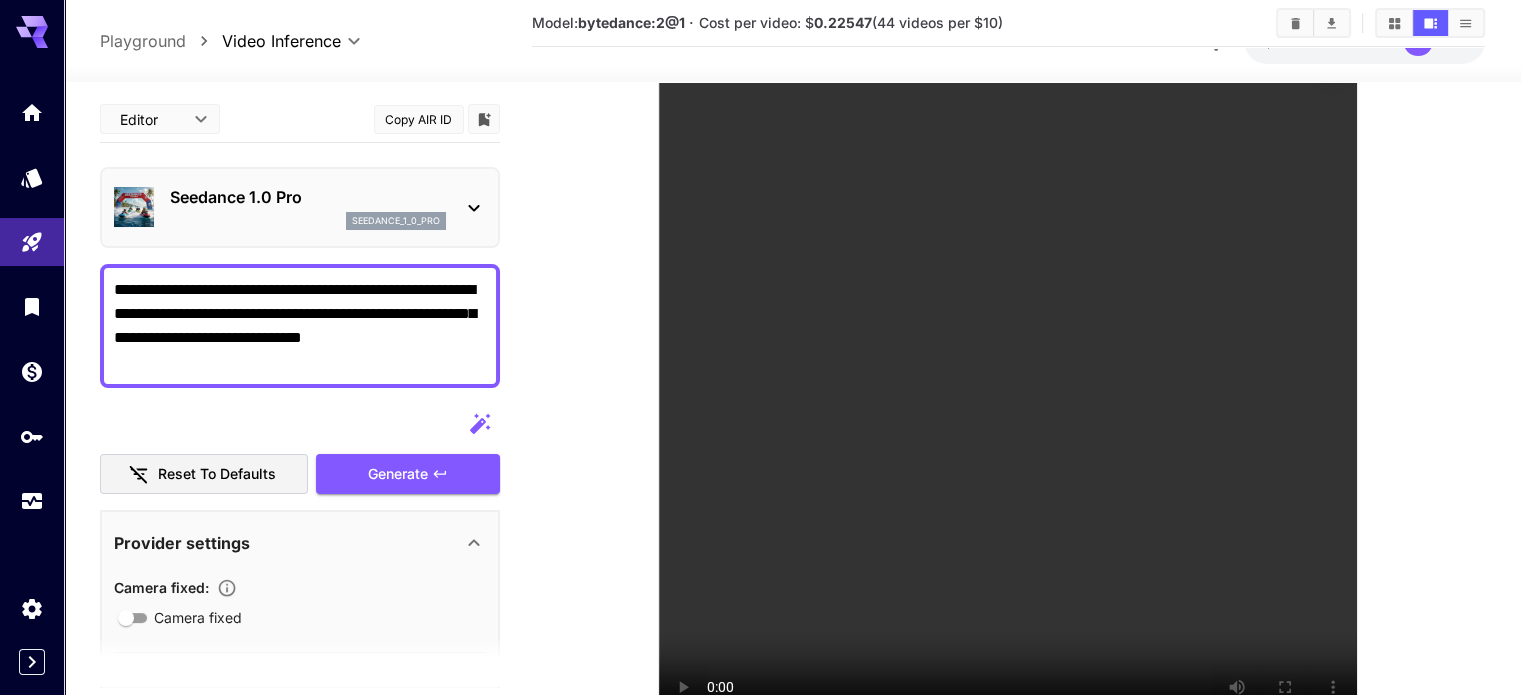 click on "**********" at bounding box center [300, 326] 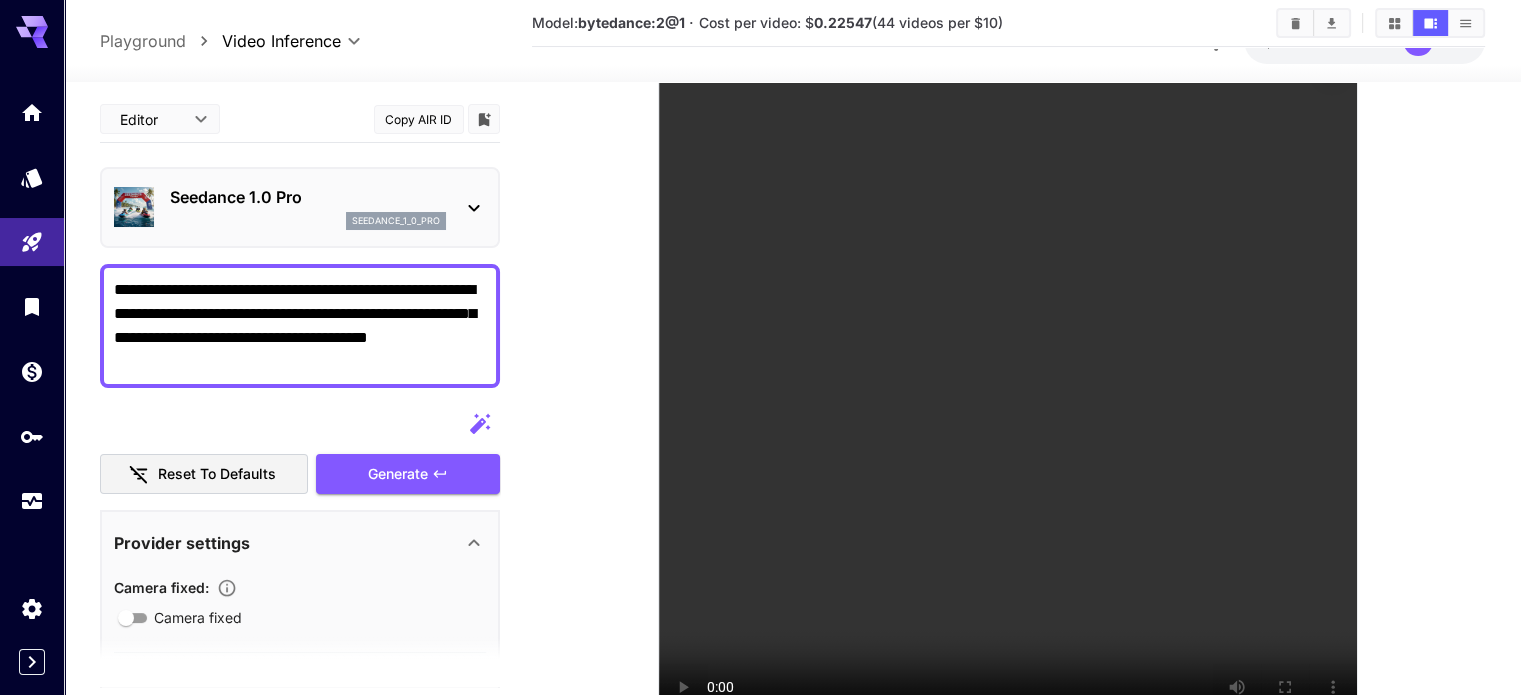 click on "**********" at bounding box center [300, 326] 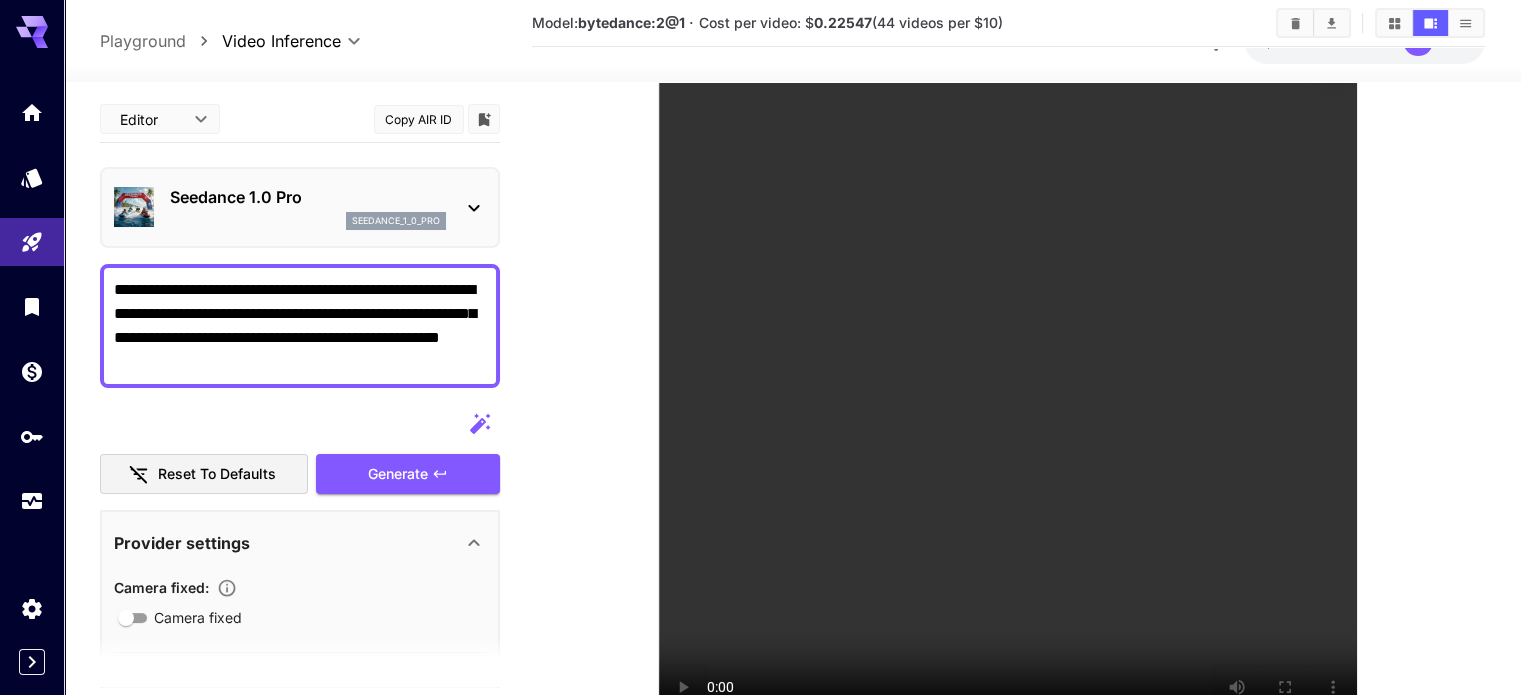 type on "**********" 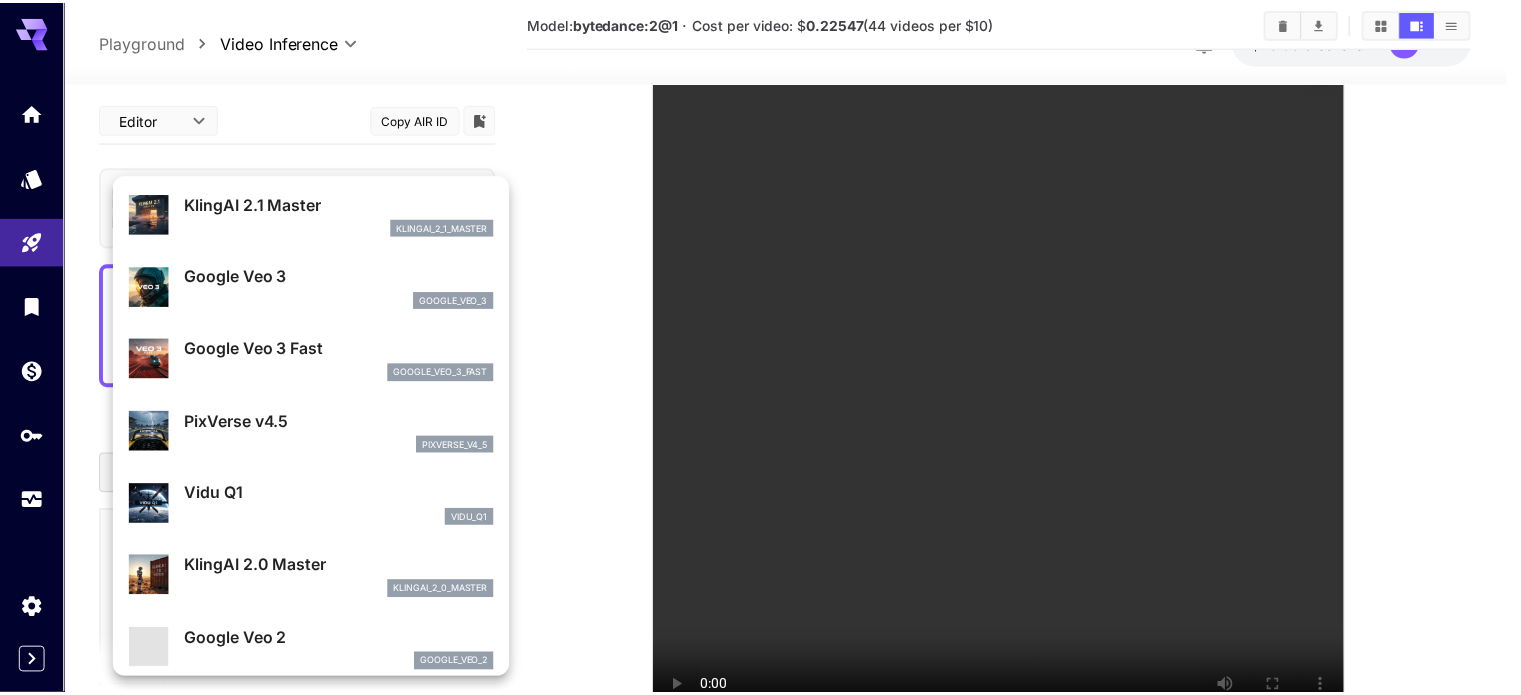 scroll, scrollTop: 300, scrollLeft: 0, axis: vertical 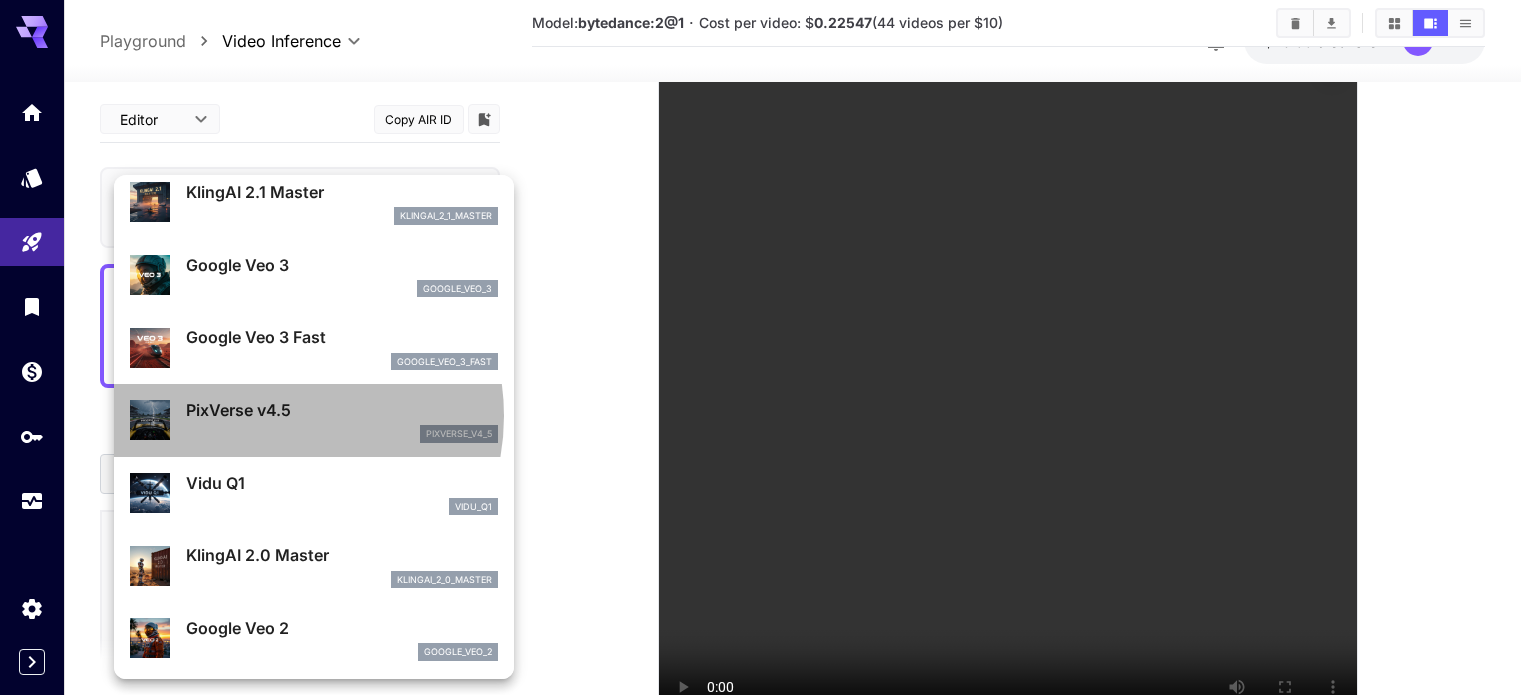 click on "PixVerse v4.5" at bounding box center [342, 410] 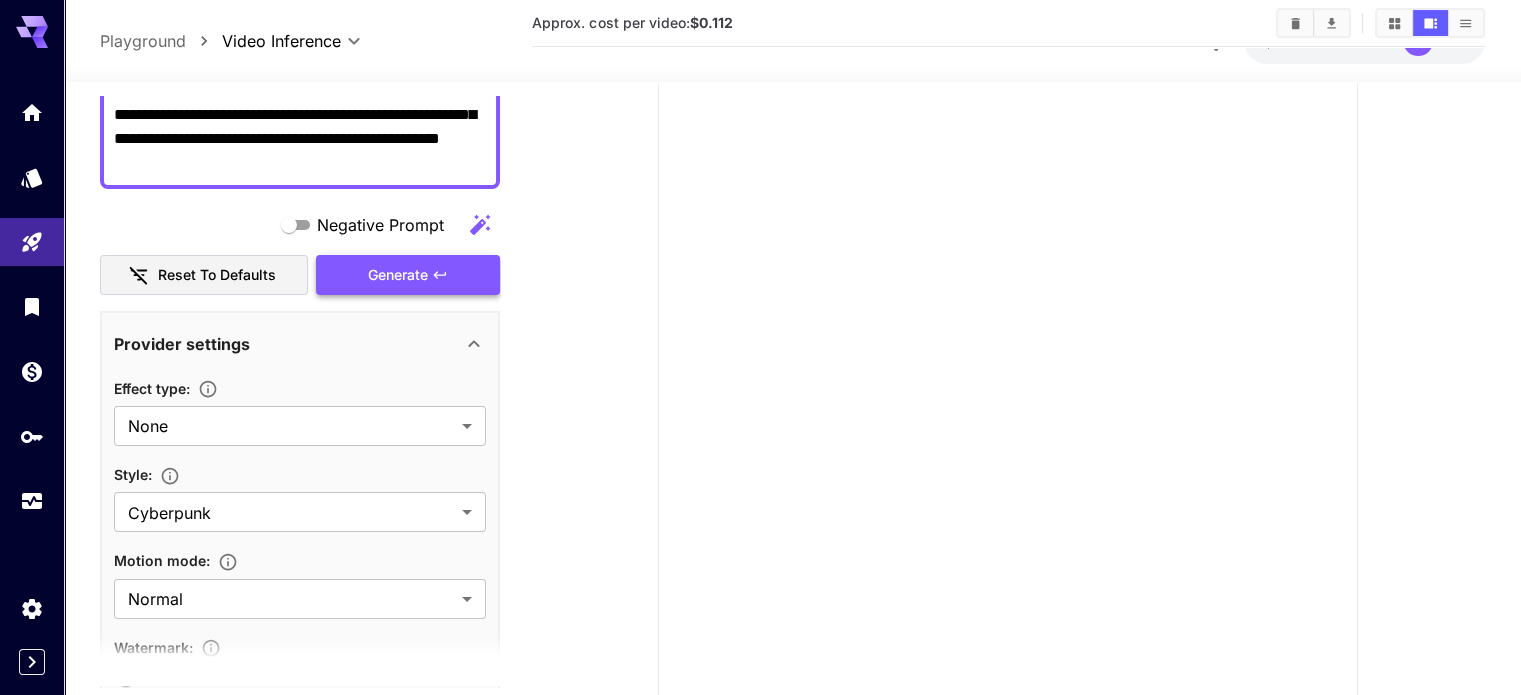 scroll, scrollTop: 200, scrollLeft: 0, axis: vertical 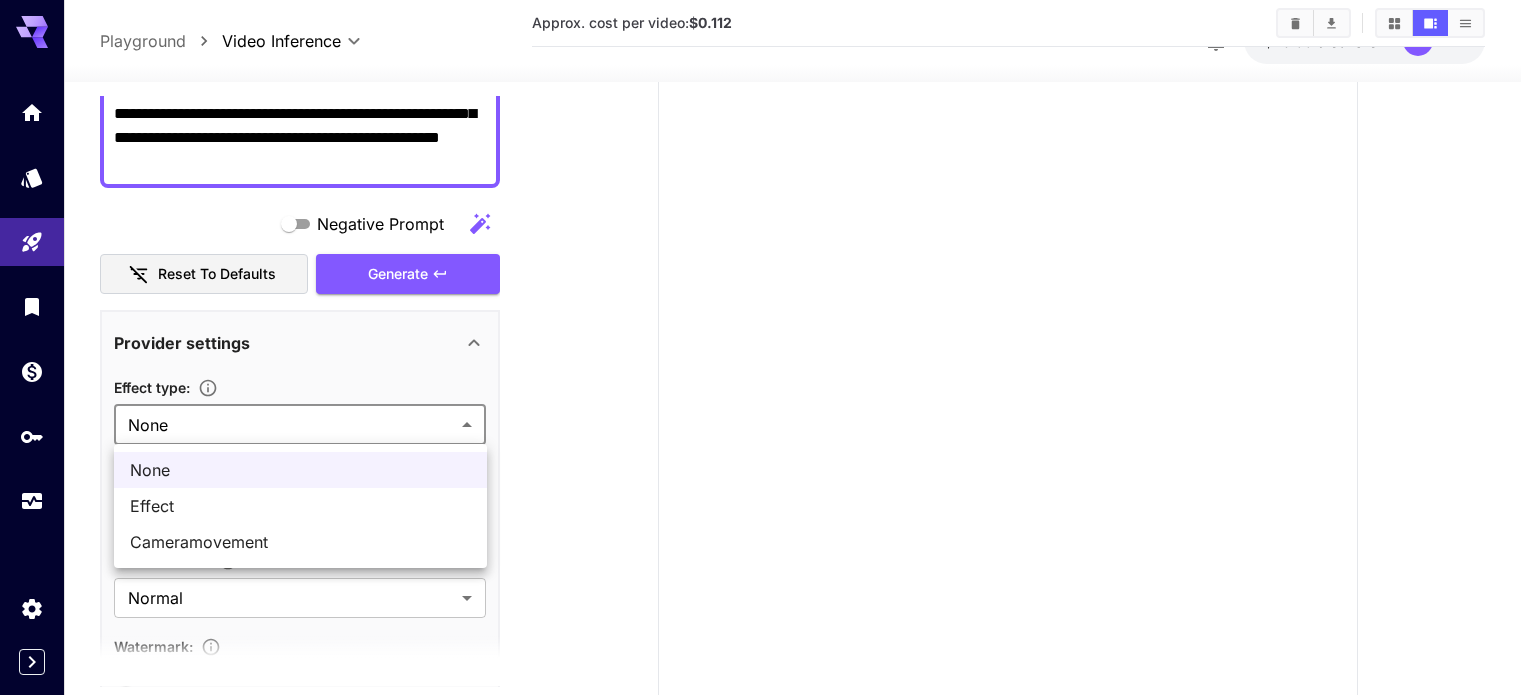 click on "**********" at bounding box center [768, 251] 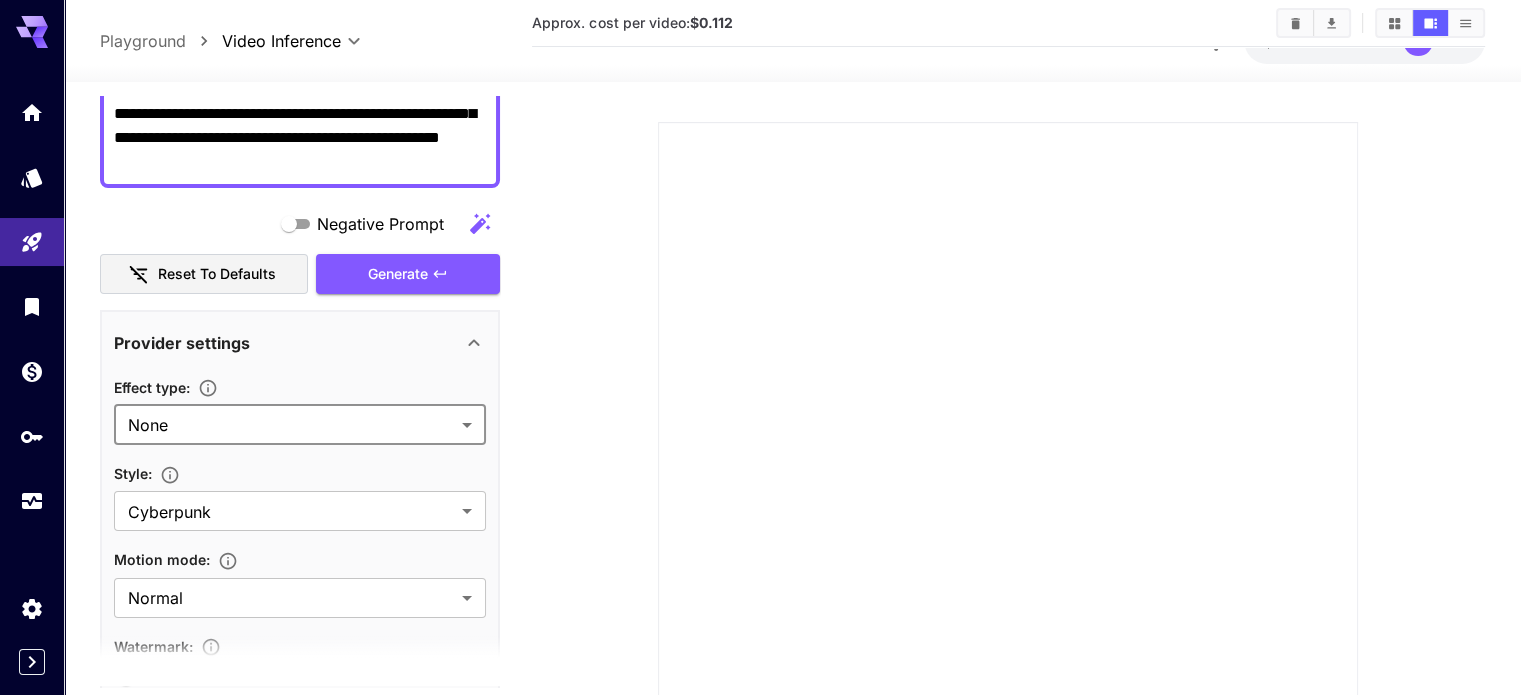 scroll, scrollTop: 193, scrollLeft: 0, axis: vertical 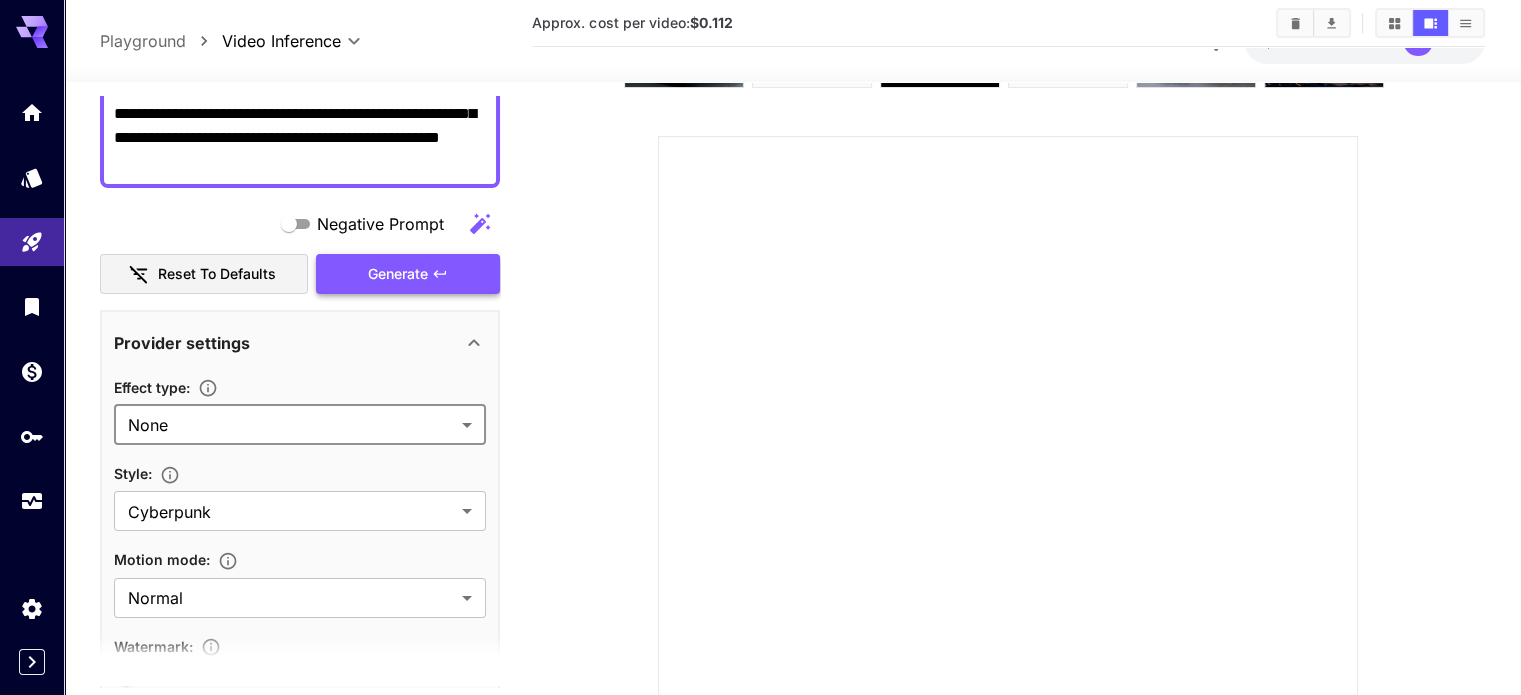 click on "Generate" at bounding box center [408, 274] 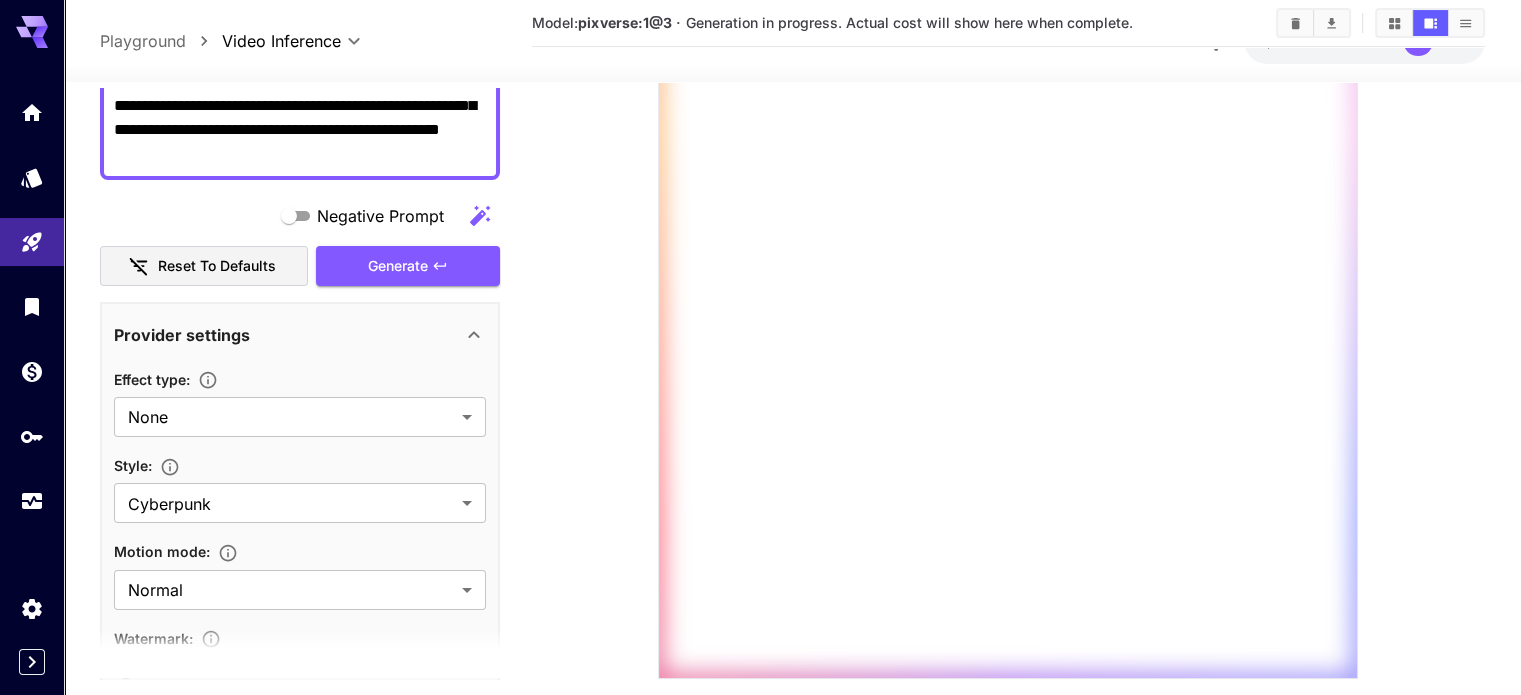 scroll, scrollTop: 393, scrollLeft: 0, axis: vertical 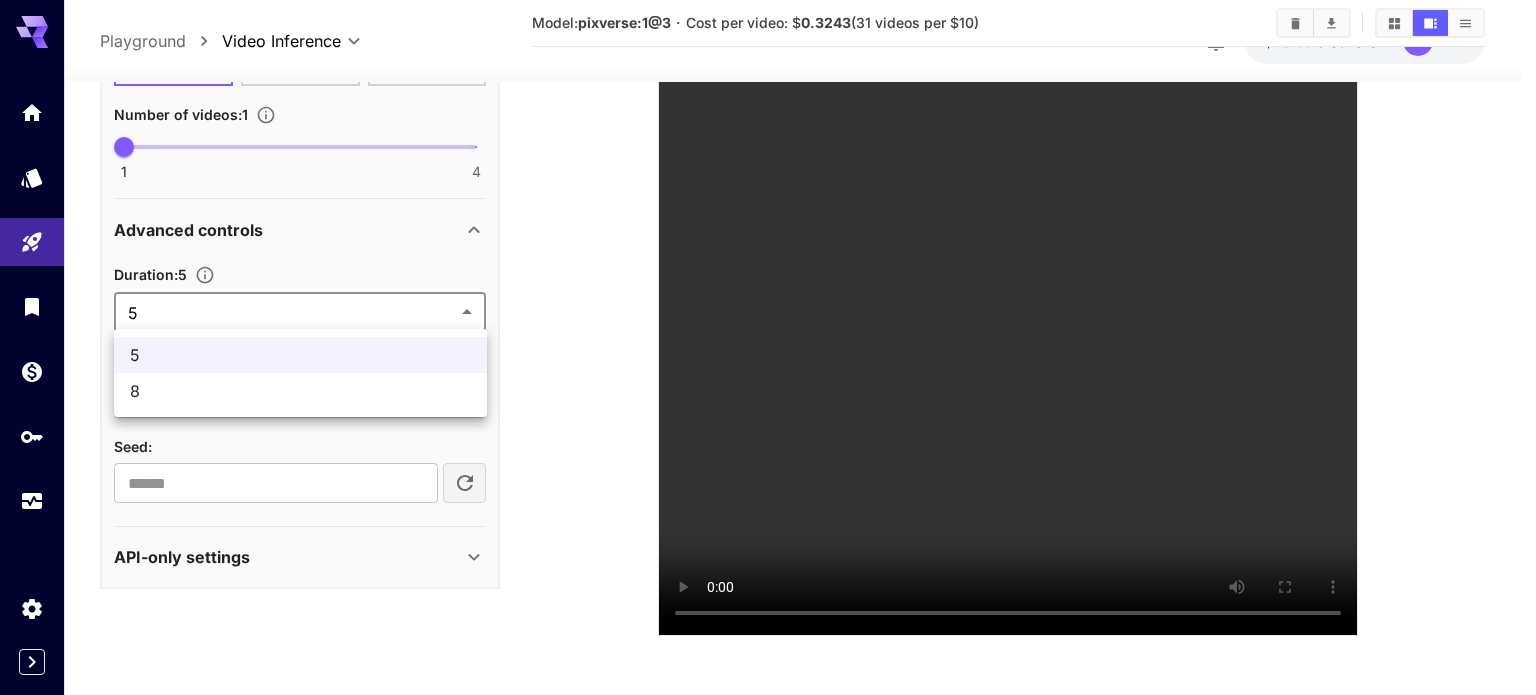 click on "**********" at bounding box center (768, 151) 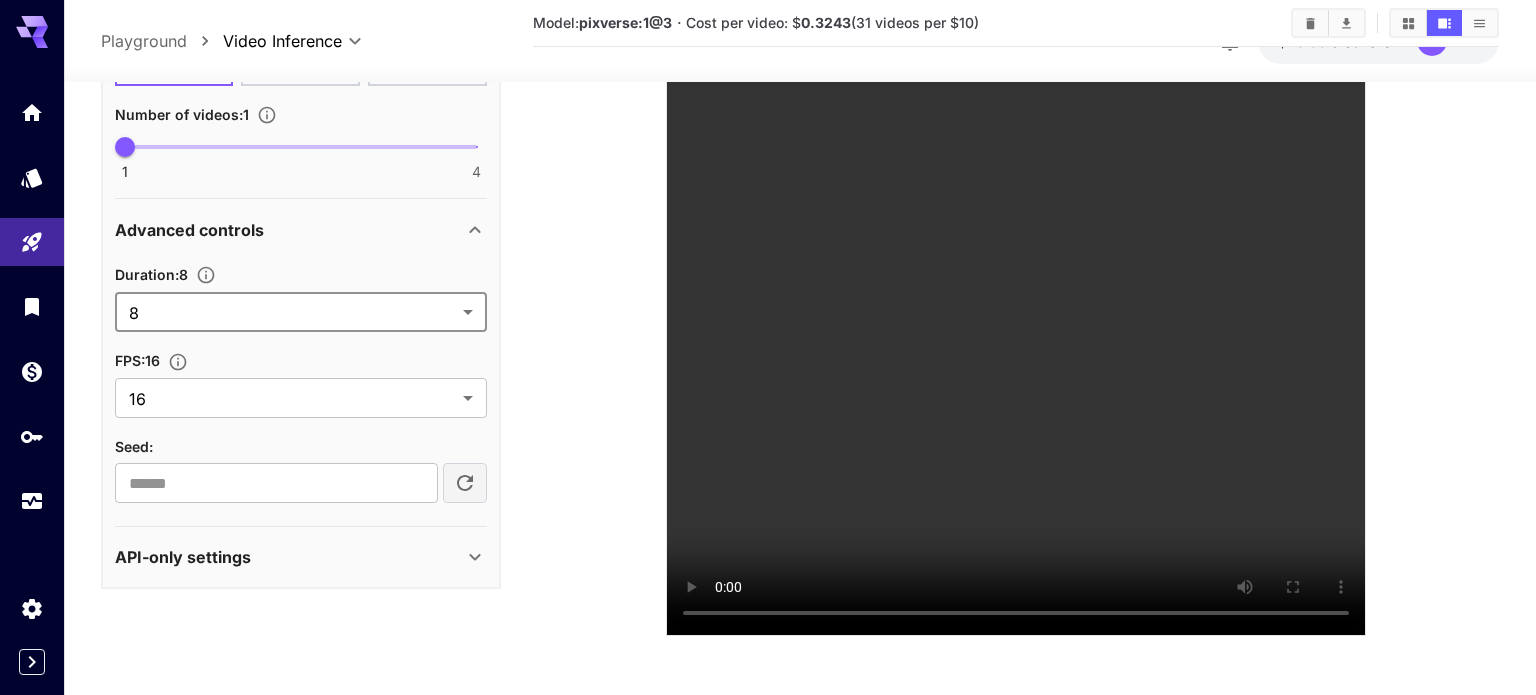 click on "**********" at bounding box center [768, 151] 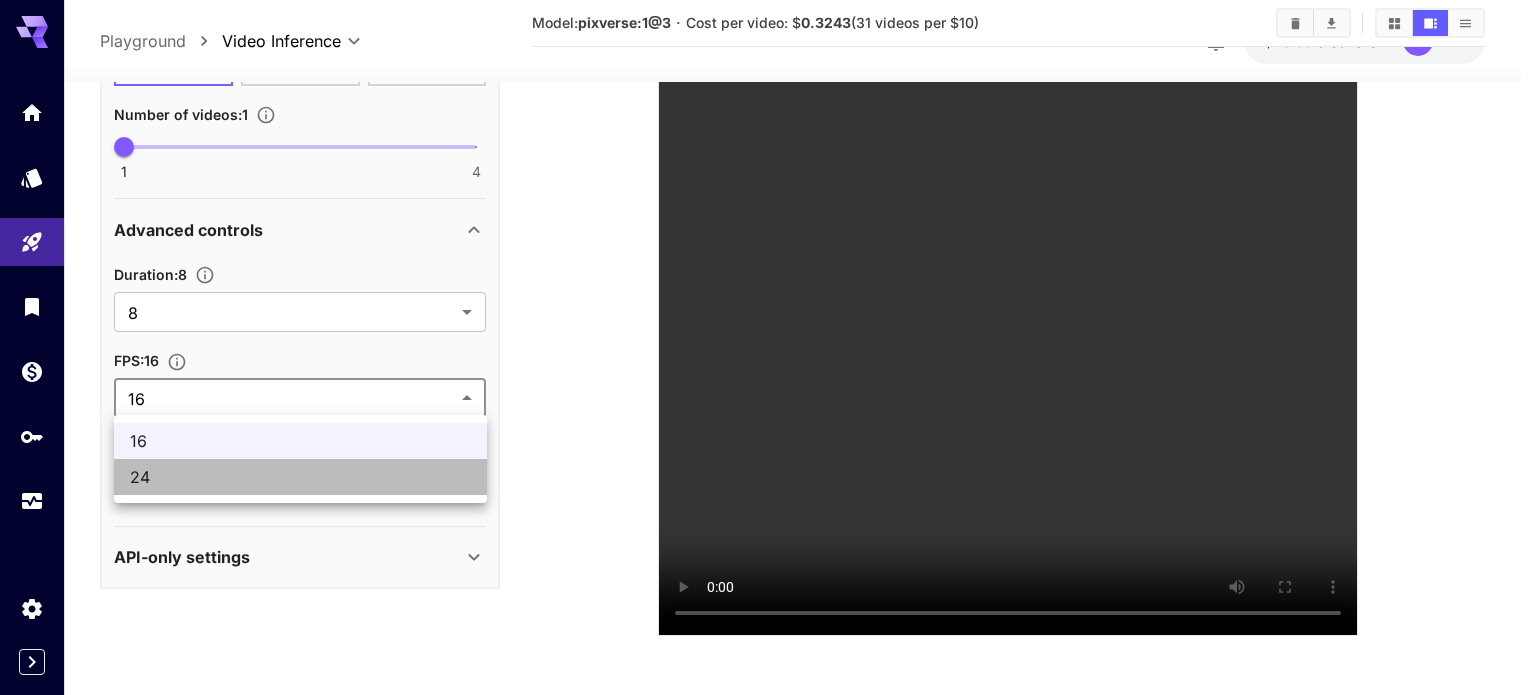 click on "24" at bounding box center [300, 477] 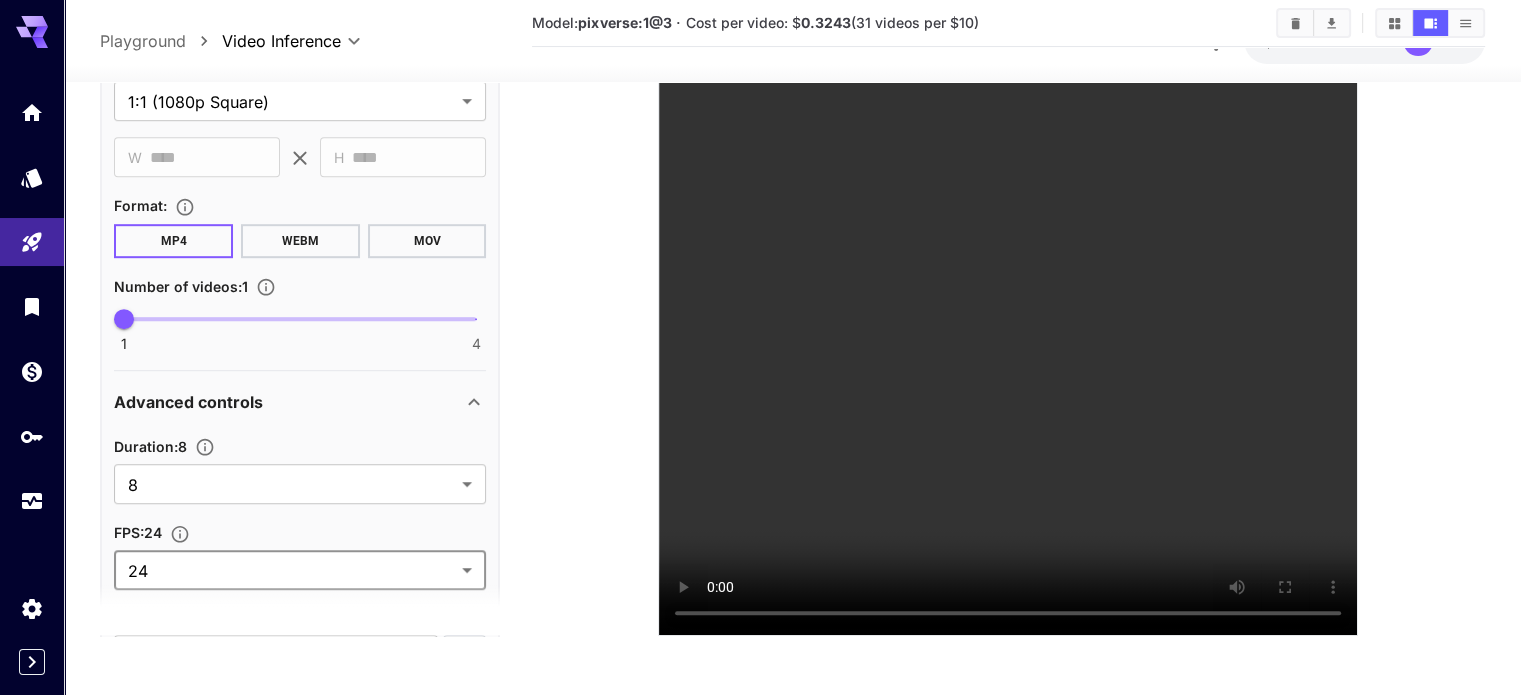 scroll, scrollTop: 1142, scrollLeft: 0, axis: vertical 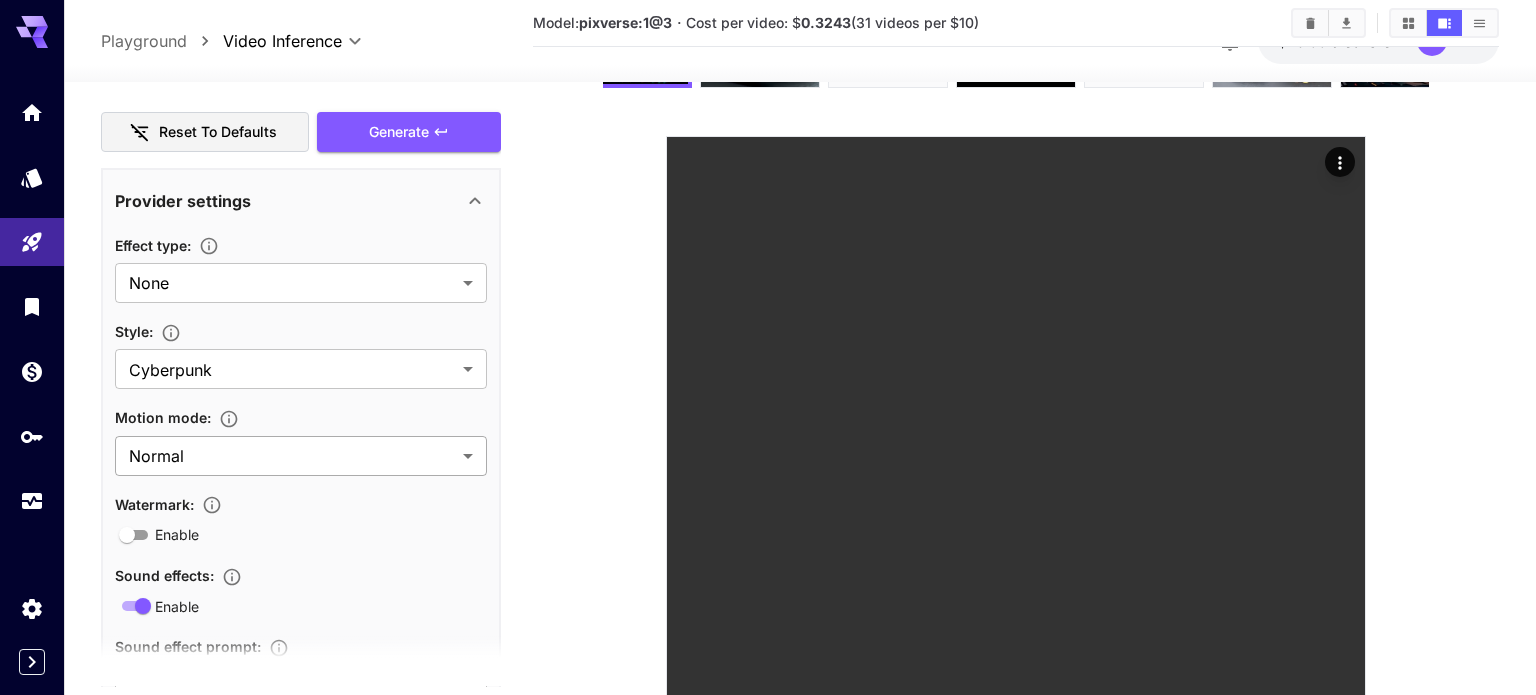 click on "**********" at bounding box center [768, 351] 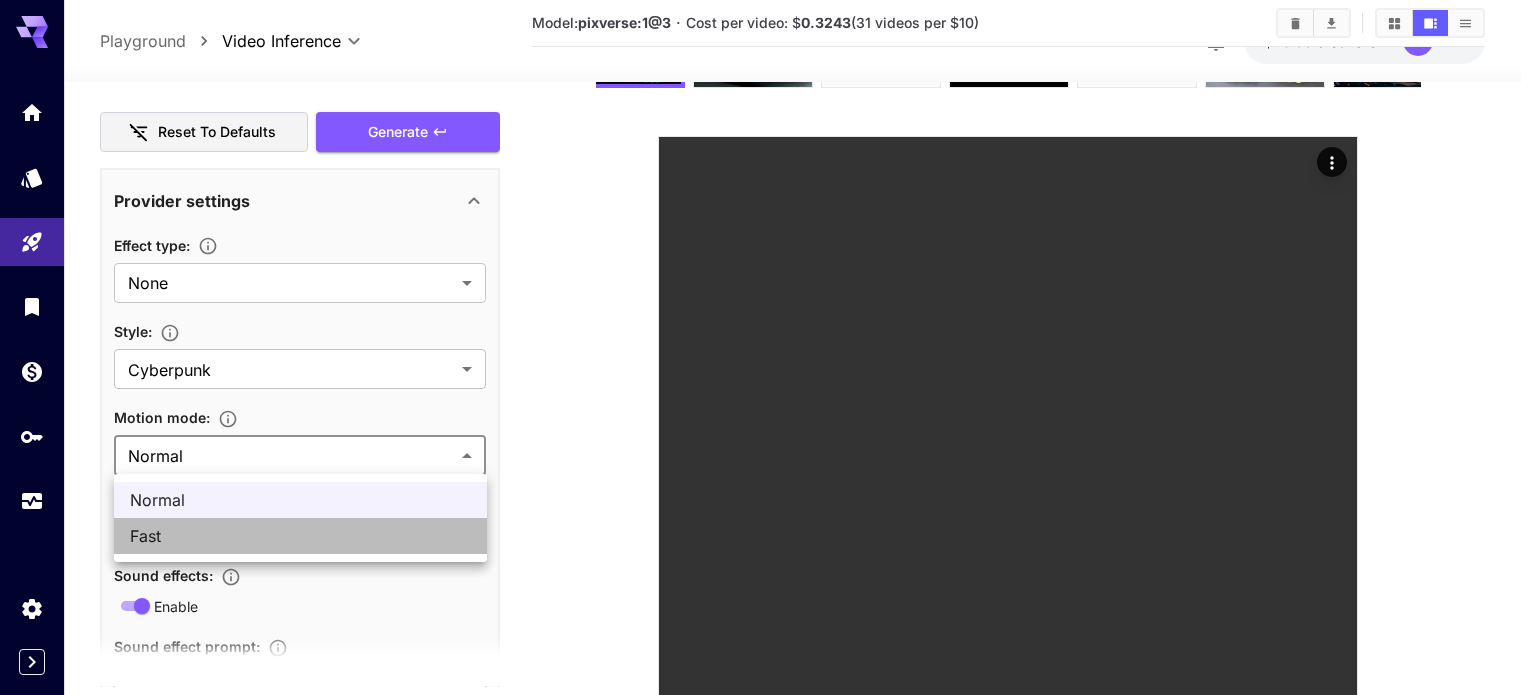 click on "Fast" at bounding box center (300, 536) 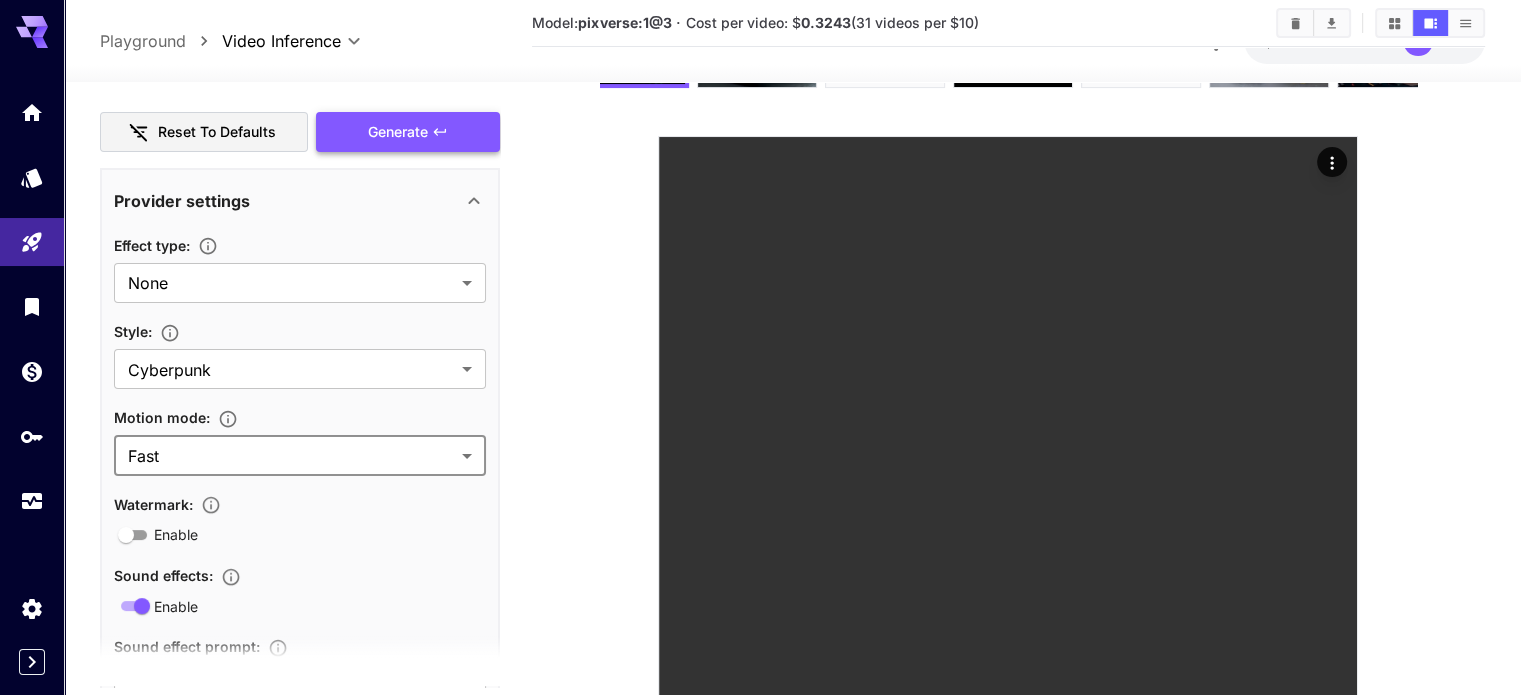click on "Generate" at bounding box center [408, 132] 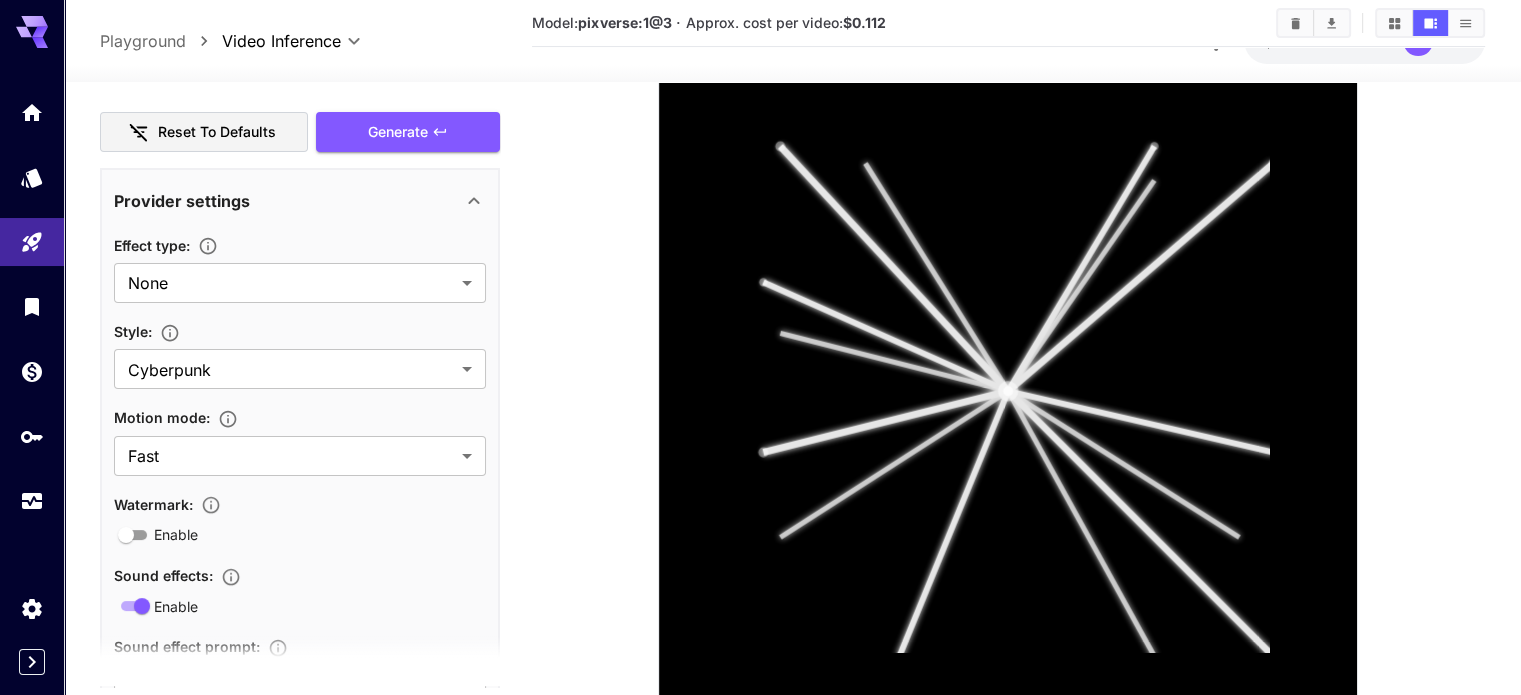 scroll, scrollTop: 409, scrollLeft: 0, axis: vertical 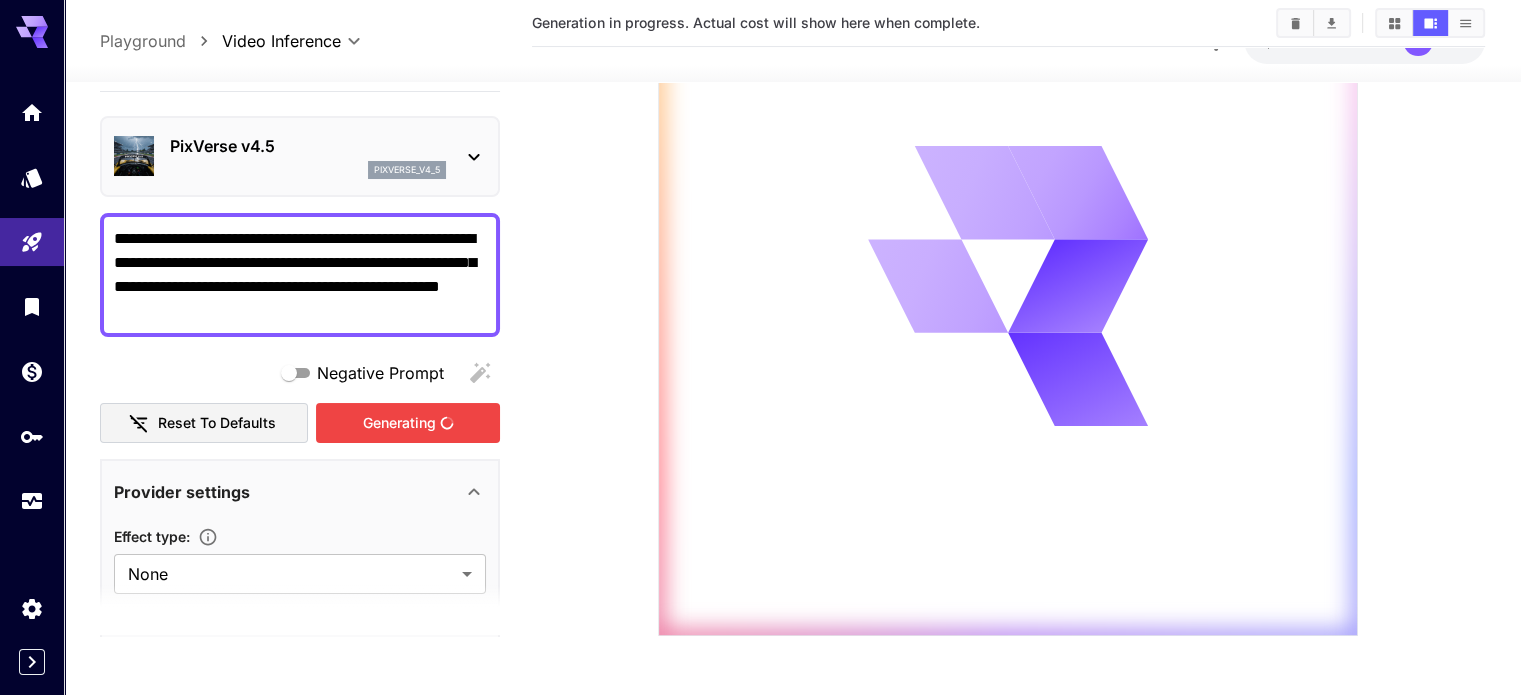 click on "**********" at bounding box center (300, 988) 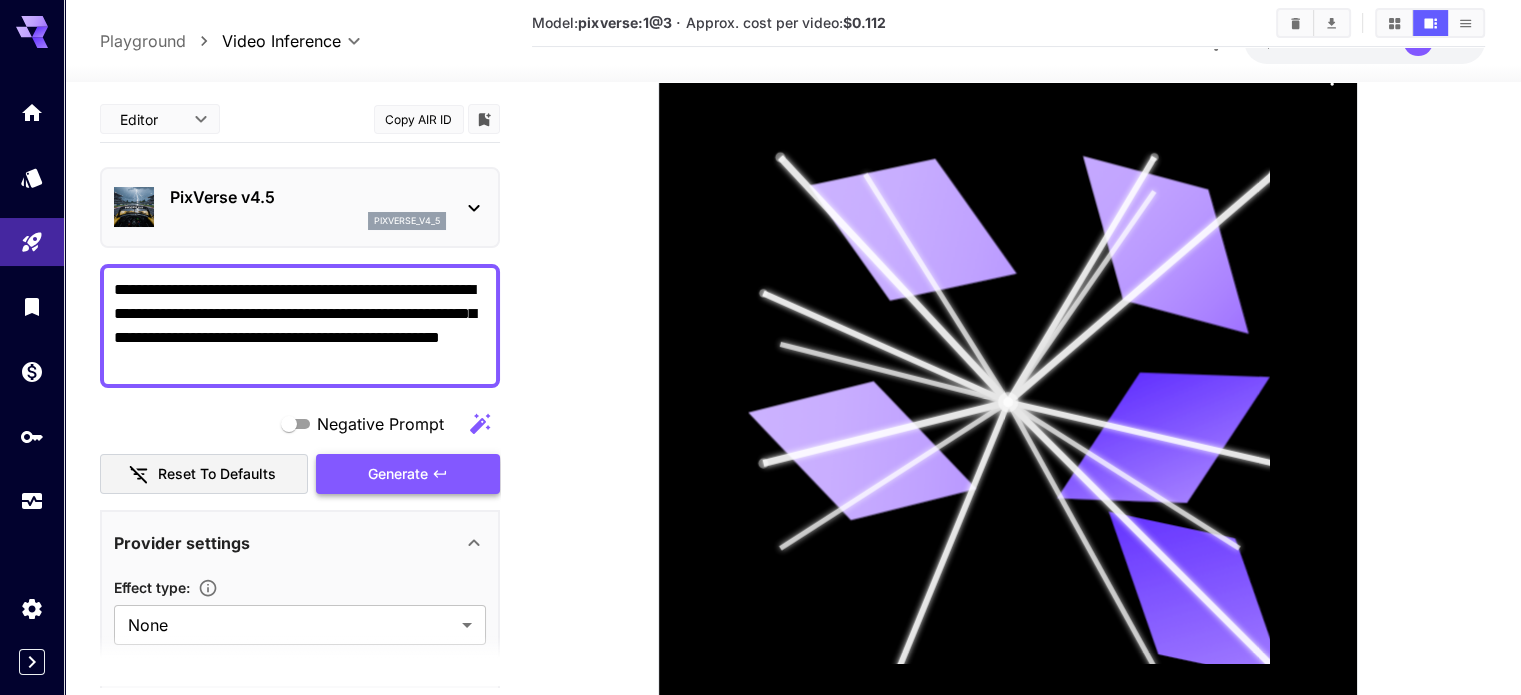 scroll, scrollTop: 409, scrollLeft: 0, axis: vertical 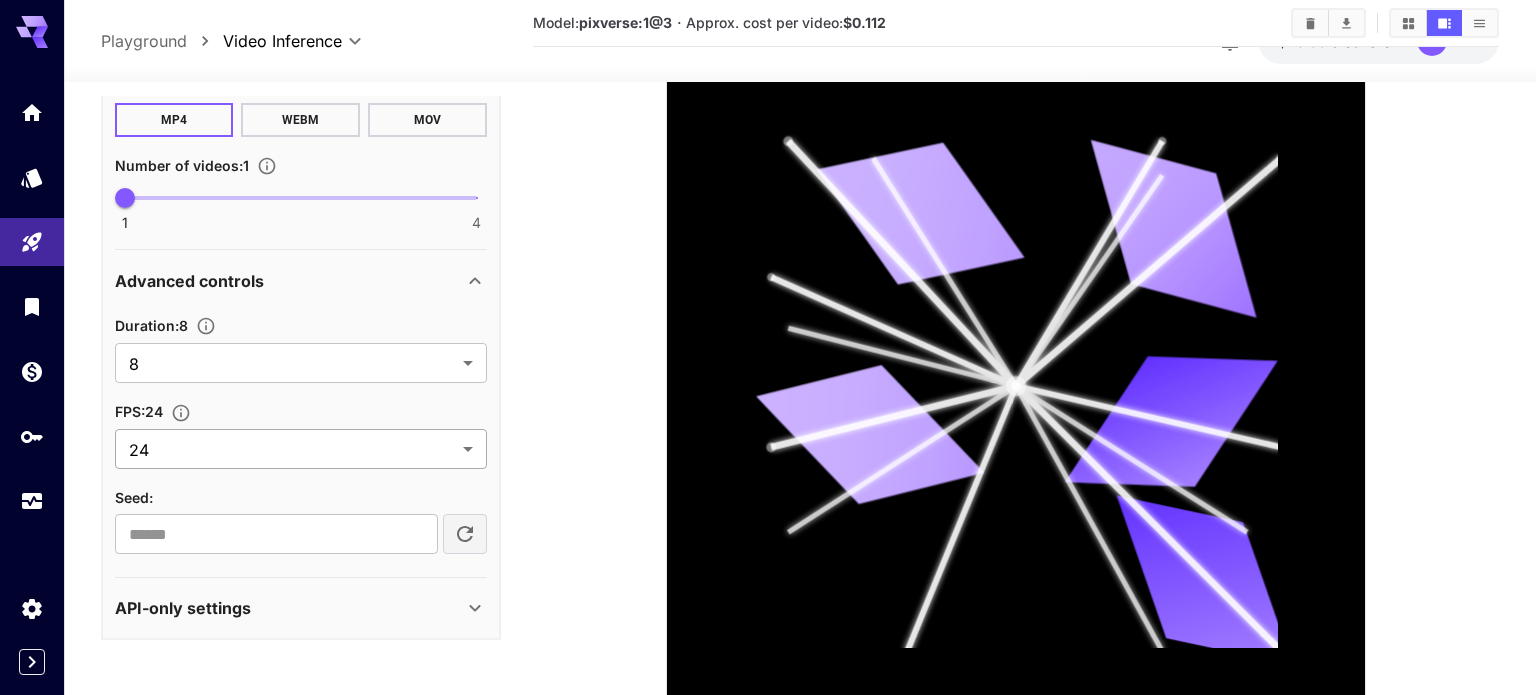 click on "**********" at bounding box center [768, 193] 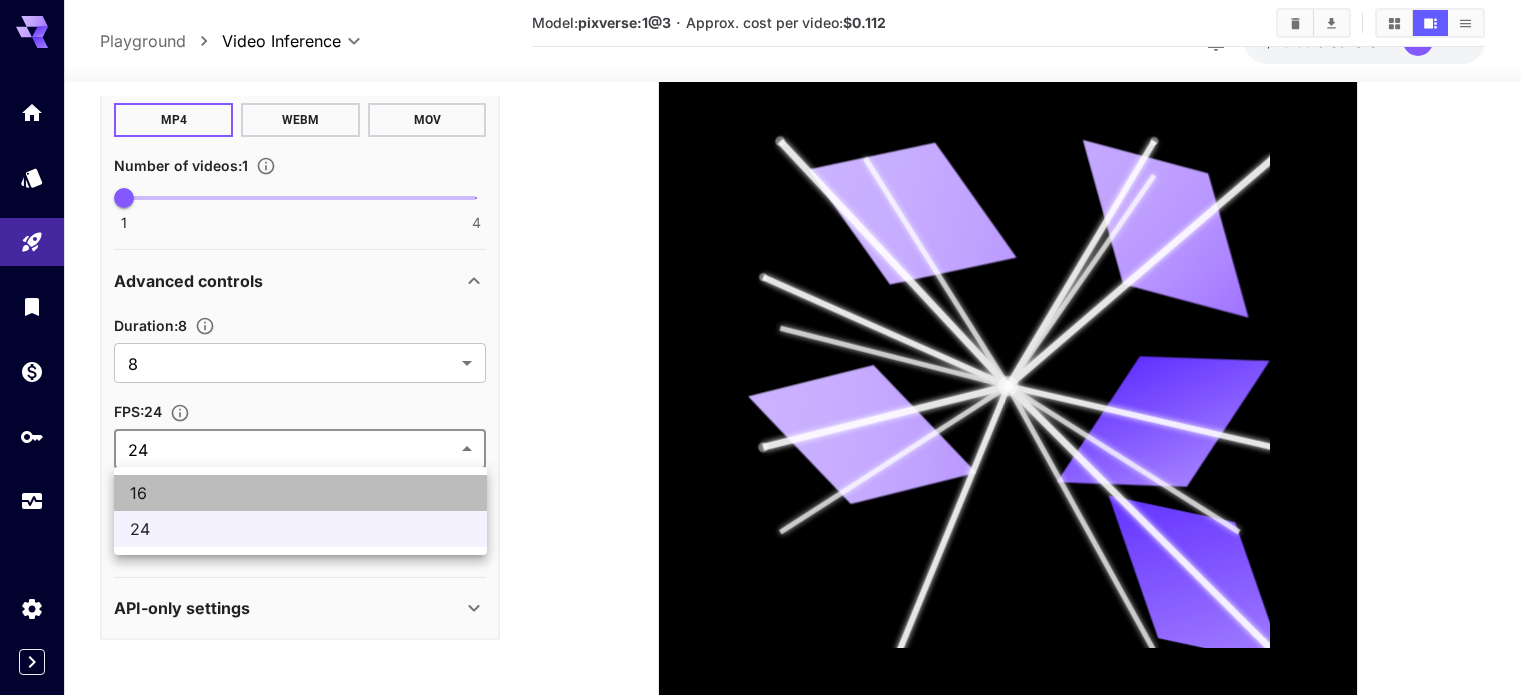 click on "16" at bounding box center [300, 493] 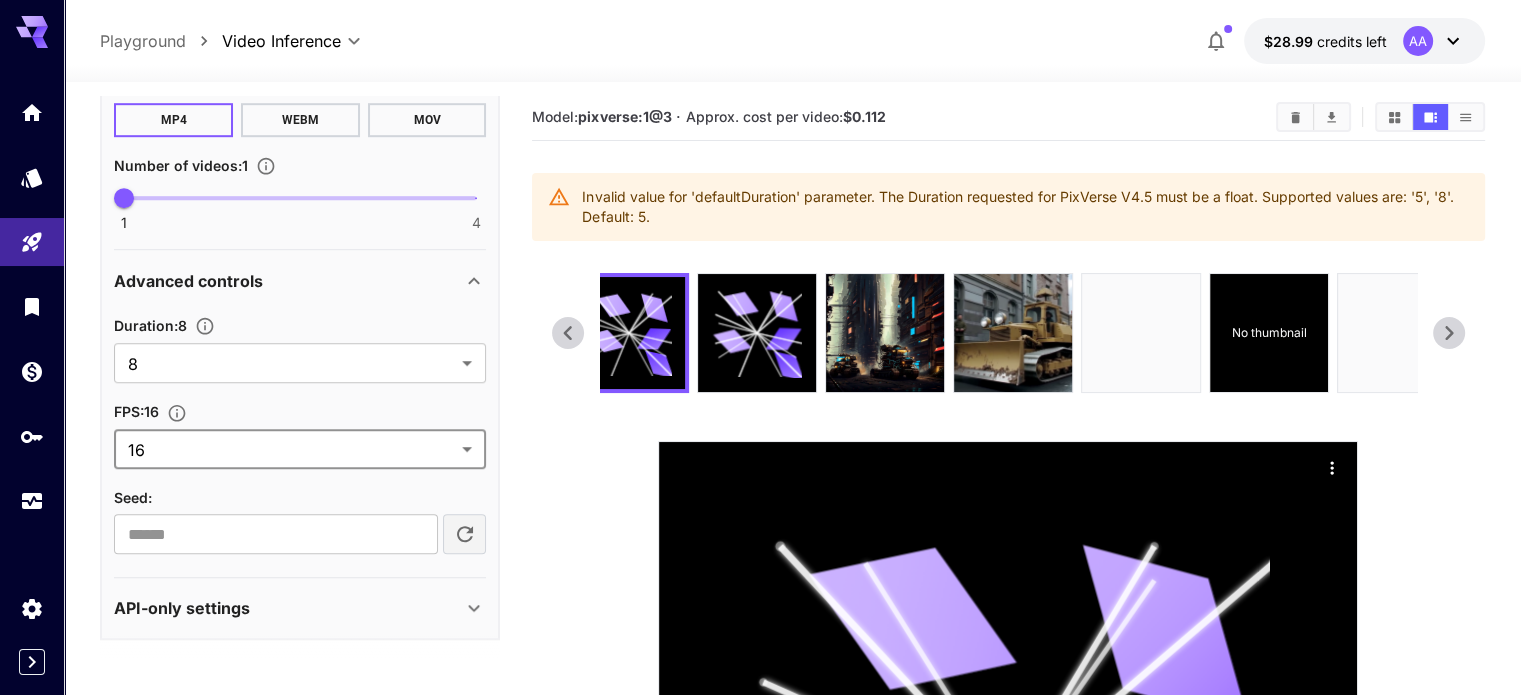 scroll, scrollTop: 0, scrollLeft: 0, axis: both 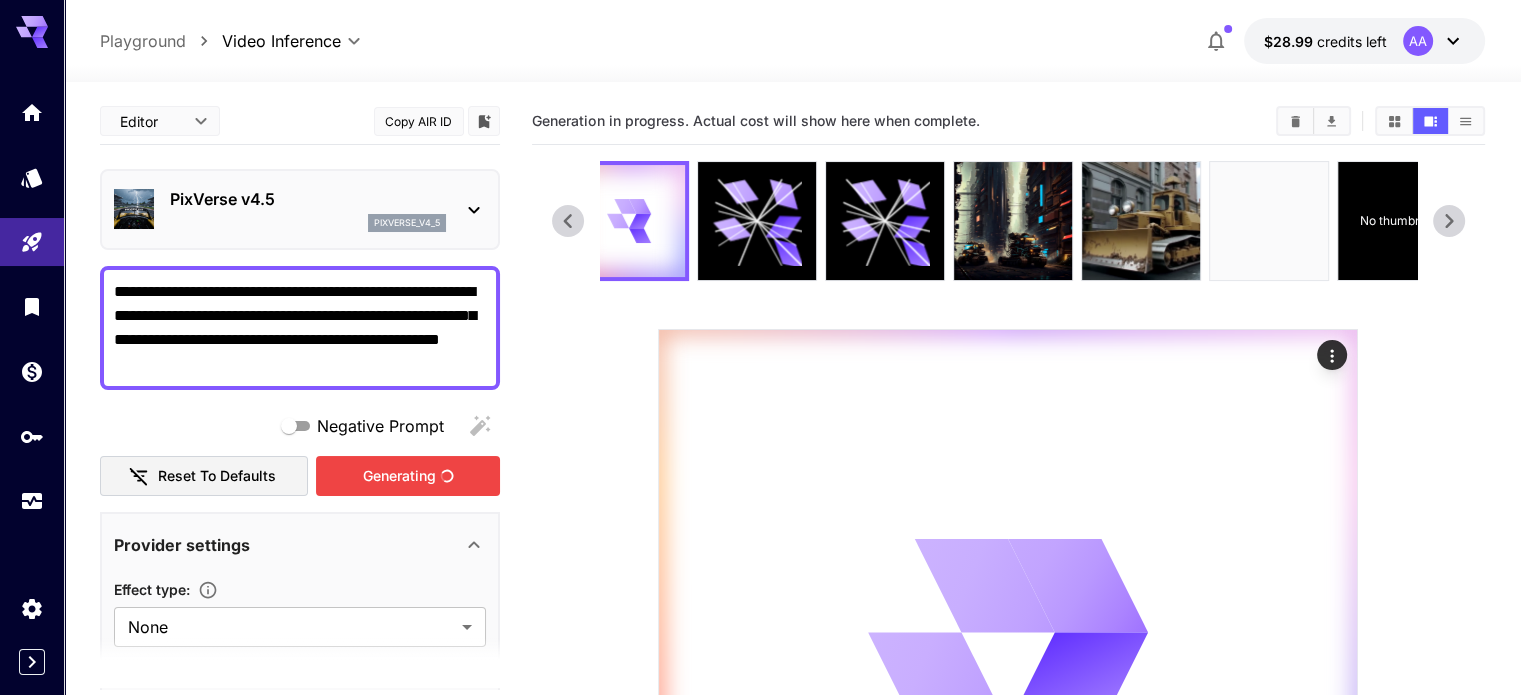 click on "Generating" at bounding box center [408, 476] 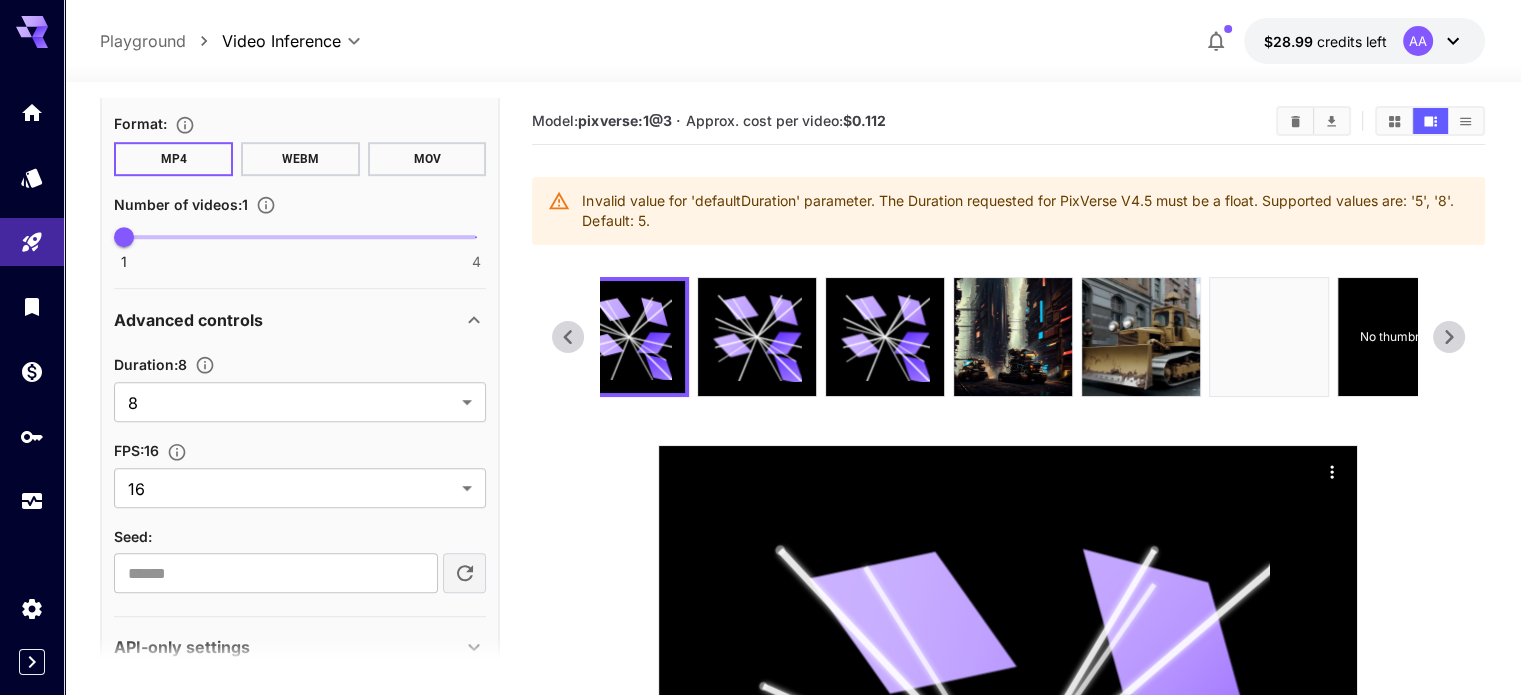 scroll, scrollTop: 1342, scrollLeft: 0, axis: vertical 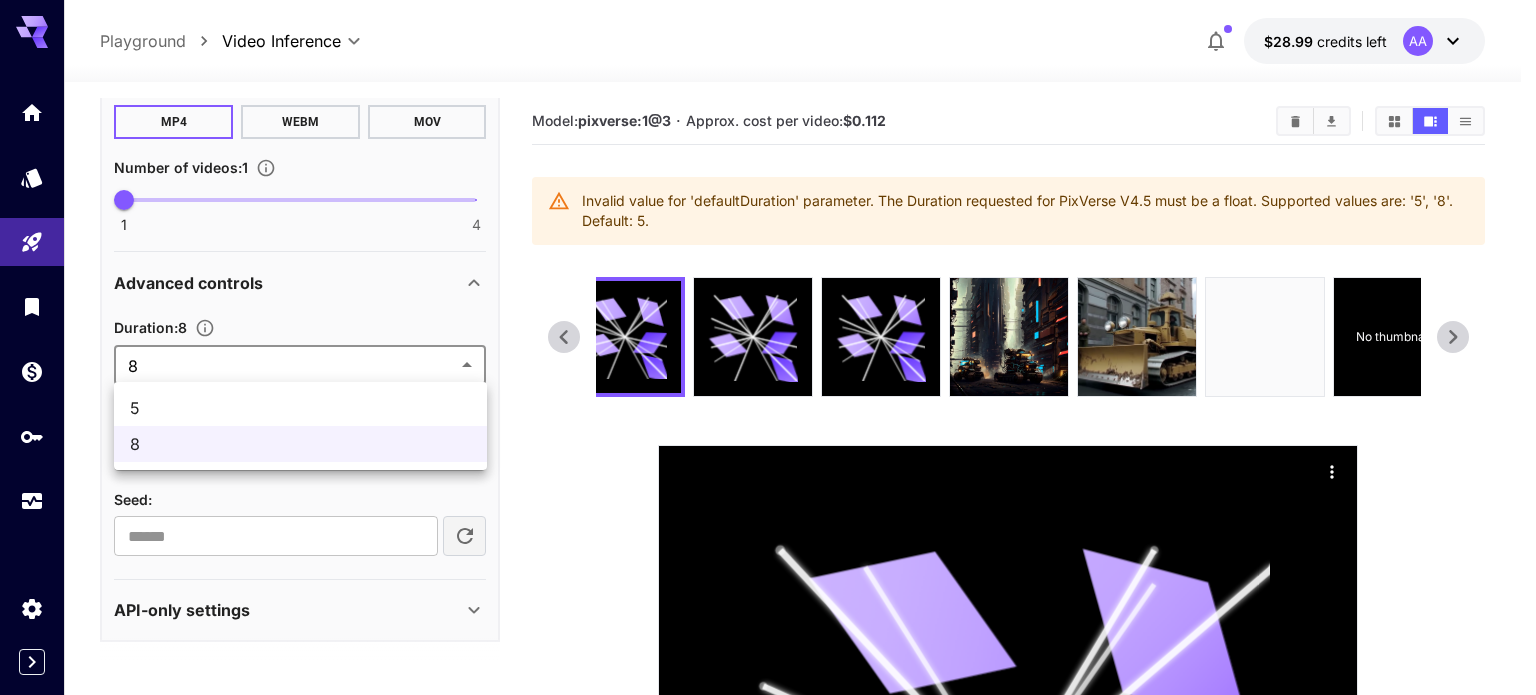 click on "**********" at bounding box center (768, 602) 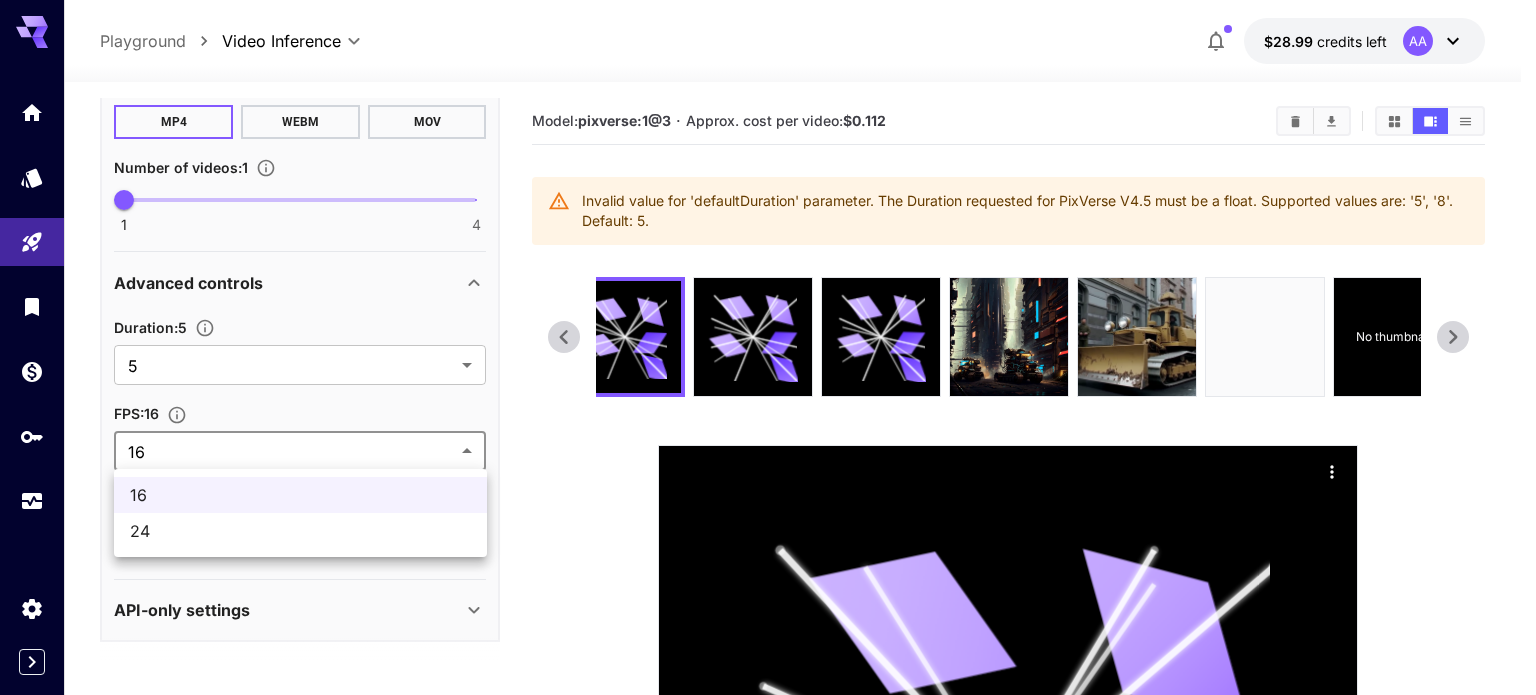 click on "**********" at bounding box center [768, 602] 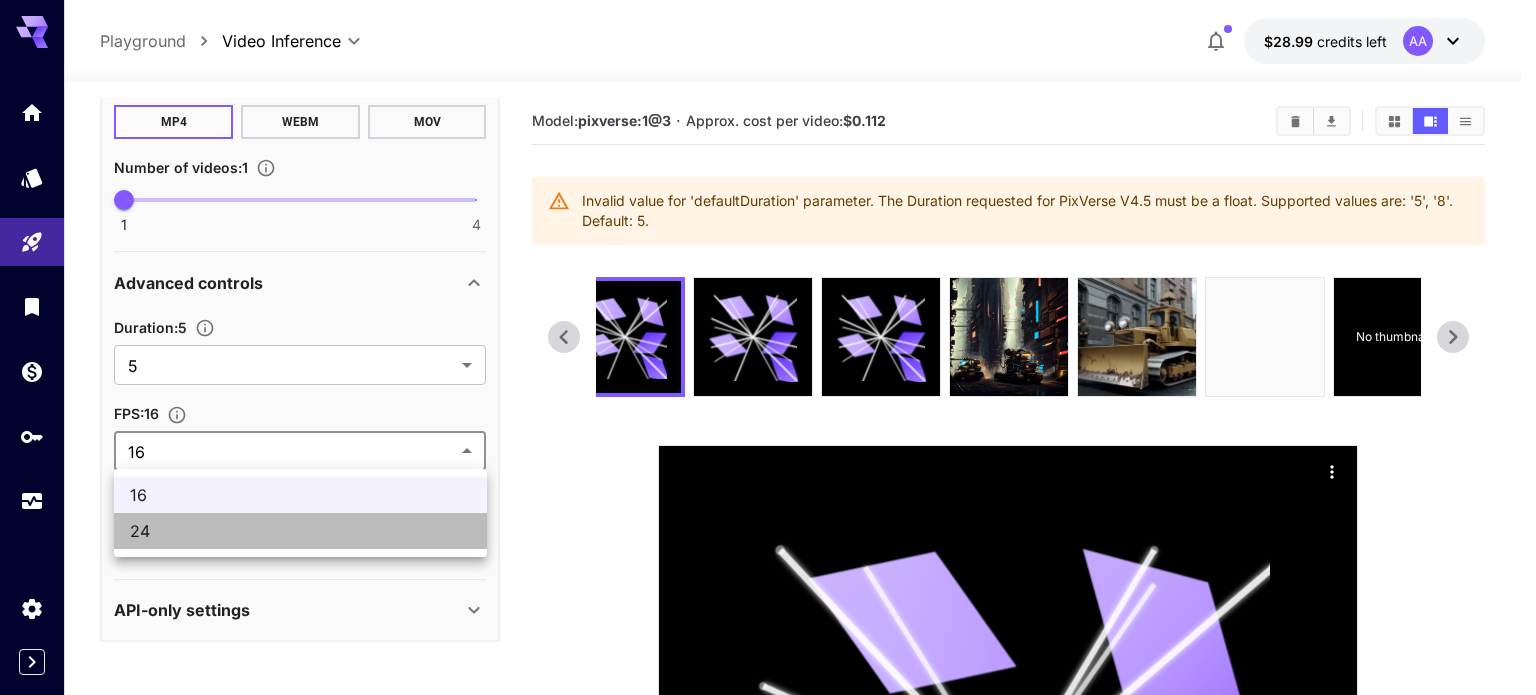 click on "24" at bounding box center [300, 531] 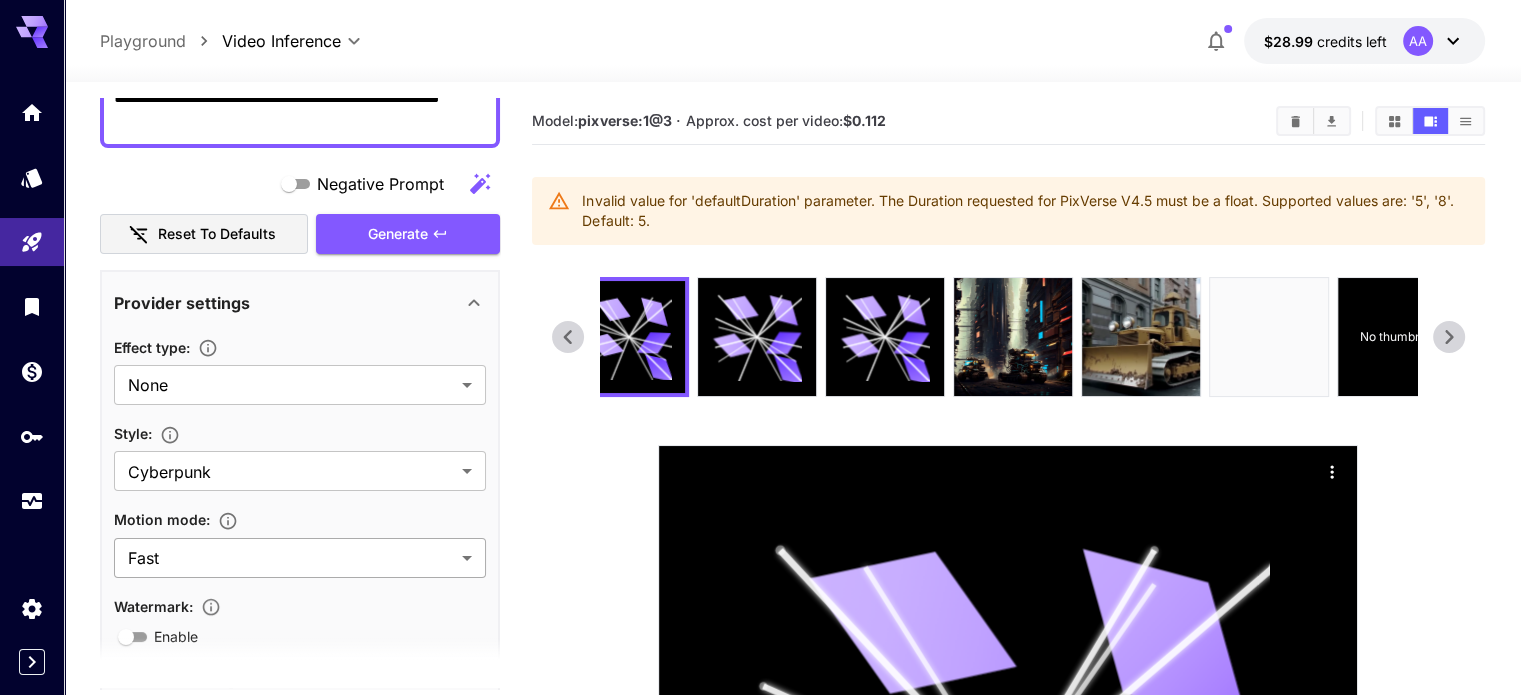 scroll, scrollTop: 0, scrollLeft: 0, axis: both 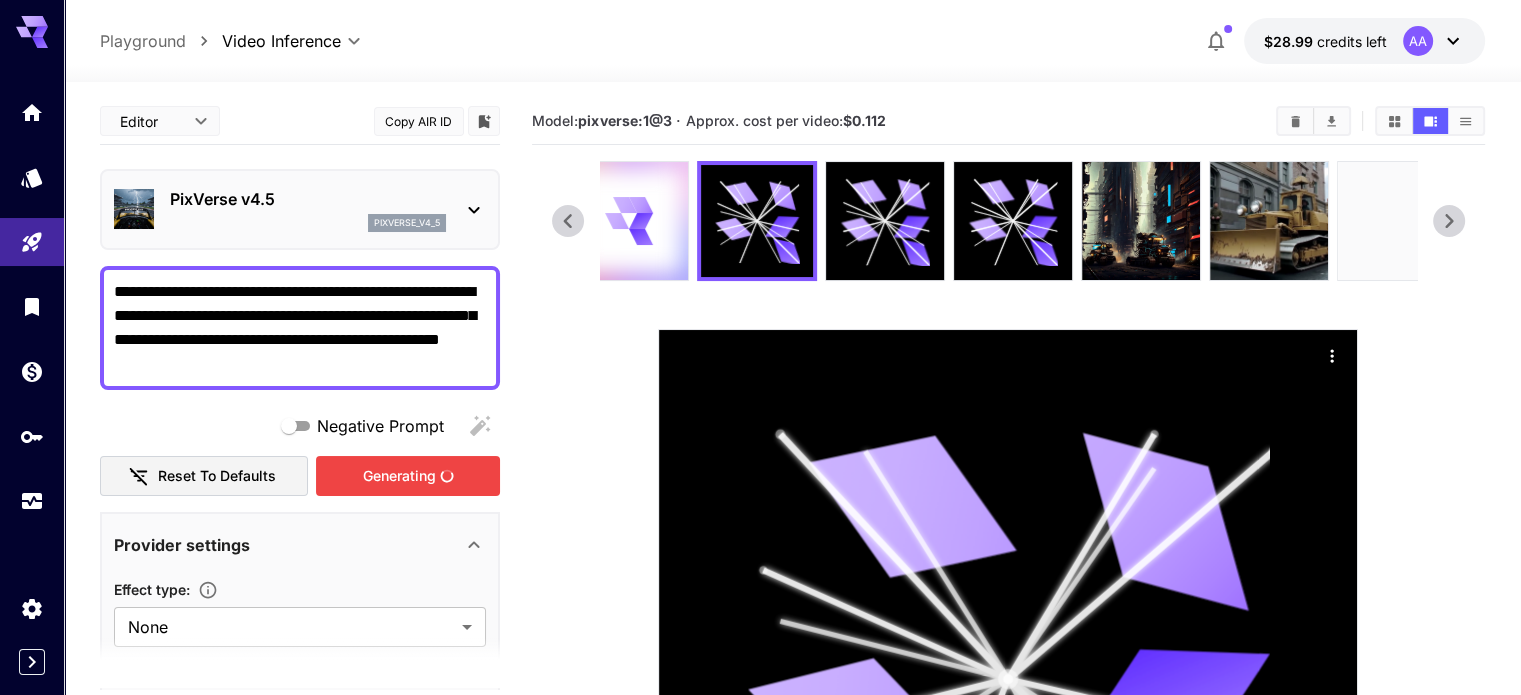click on "Generating" at bounding box center (408, 476) 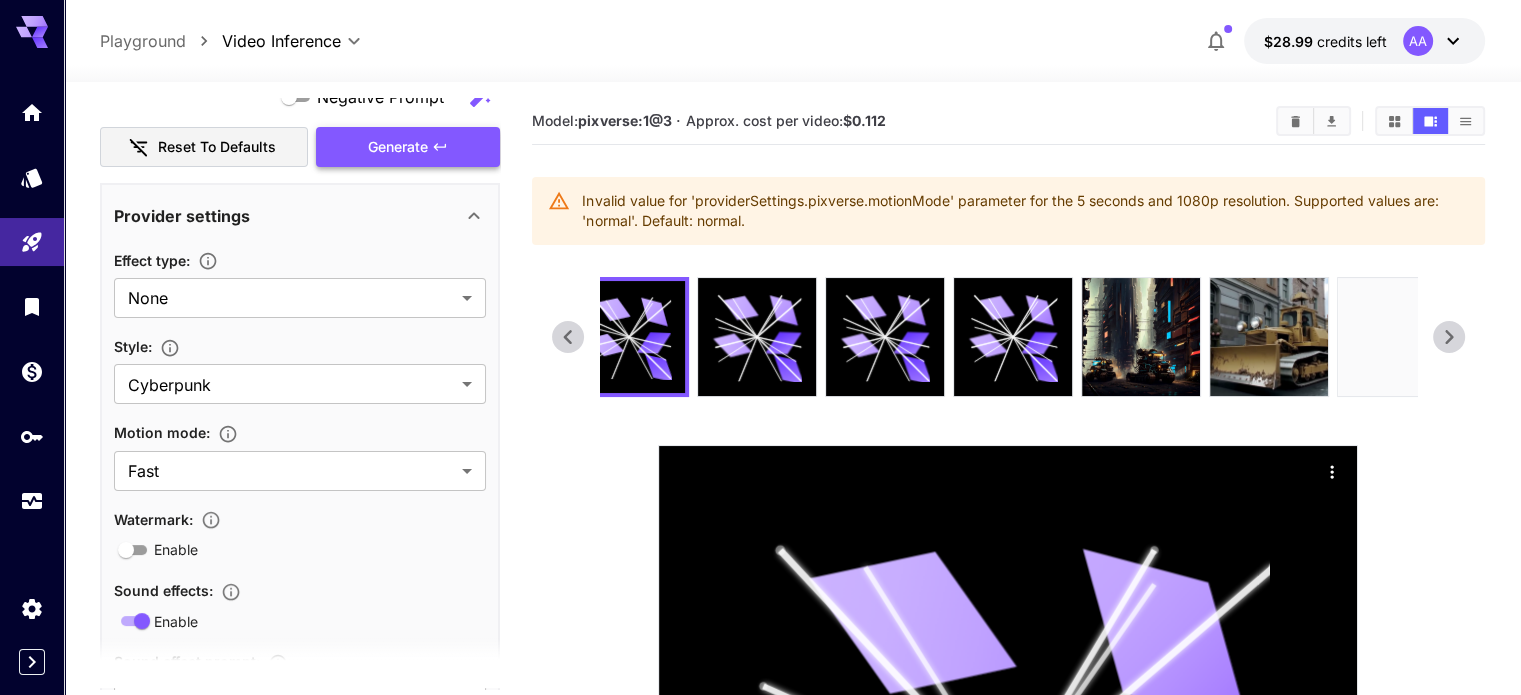 scroll, scrollTop: 400, scrollLeft: 0, axis: vertical 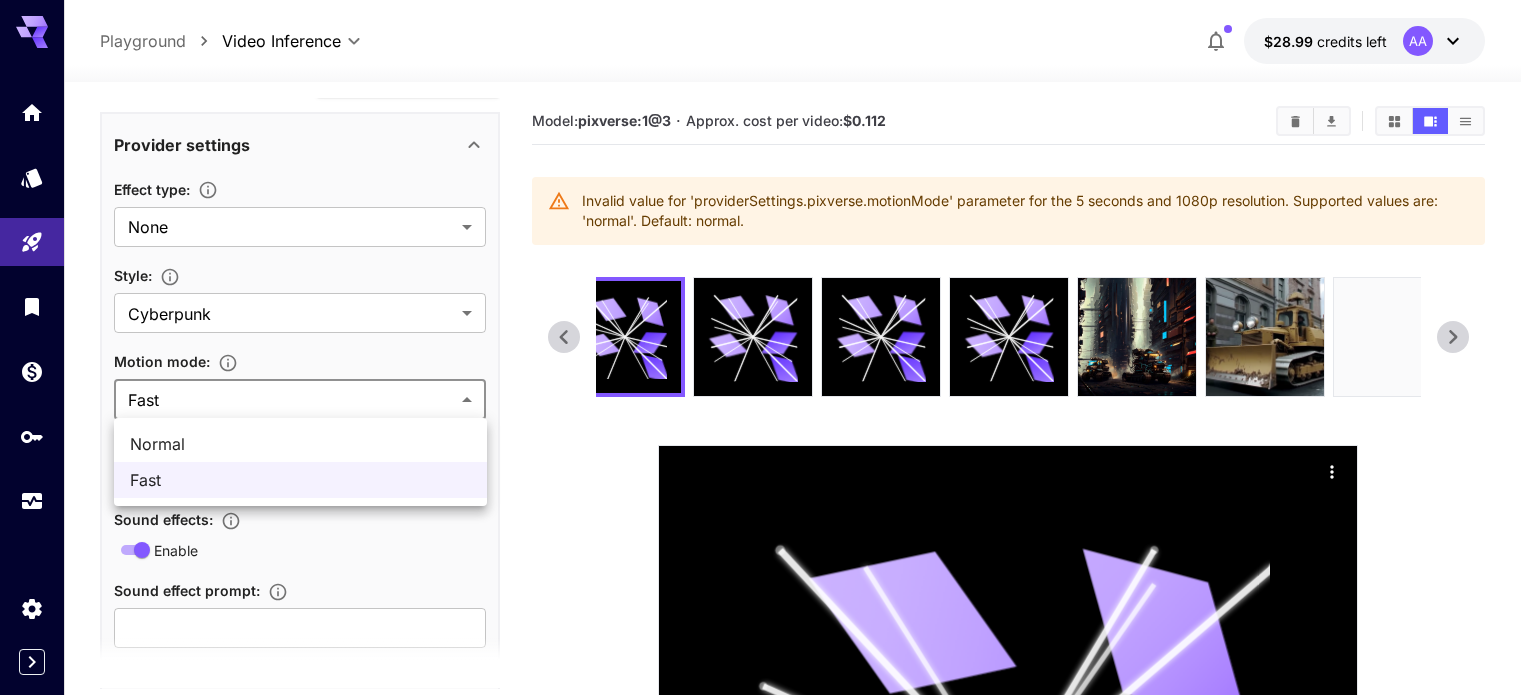 click on "**********" at bounding box center (768, 602) 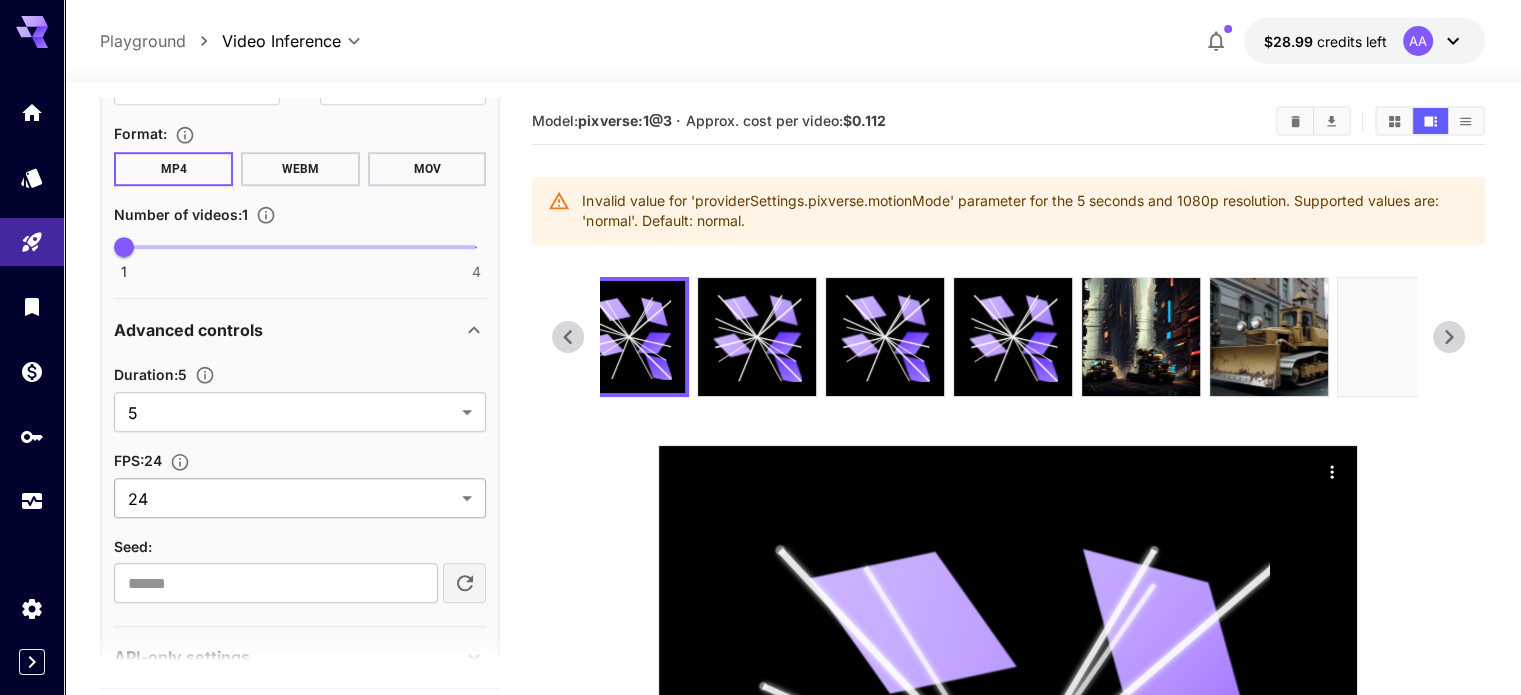 scroll, scrollTop: 1300, scrollLeft: 0, axis: vertical 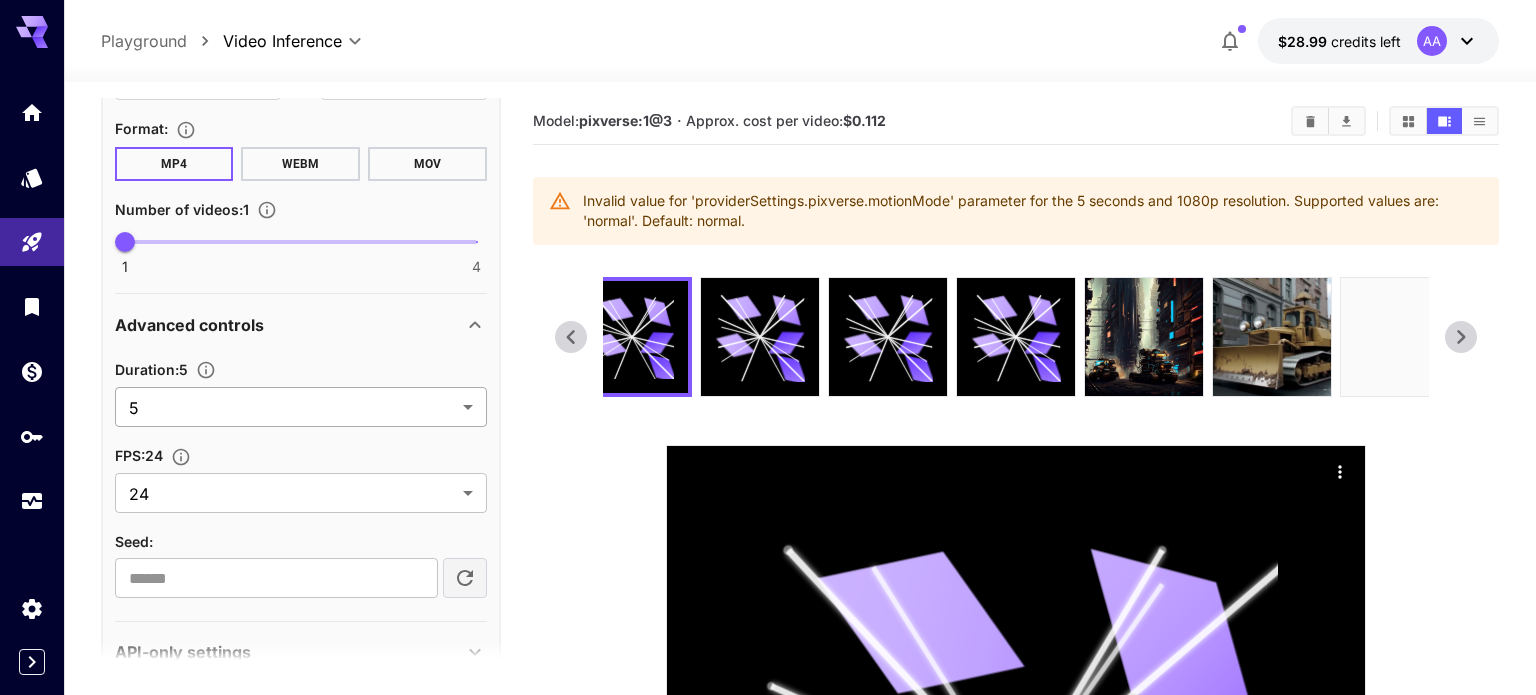 click on "**********" at bounding box center [768, 602] 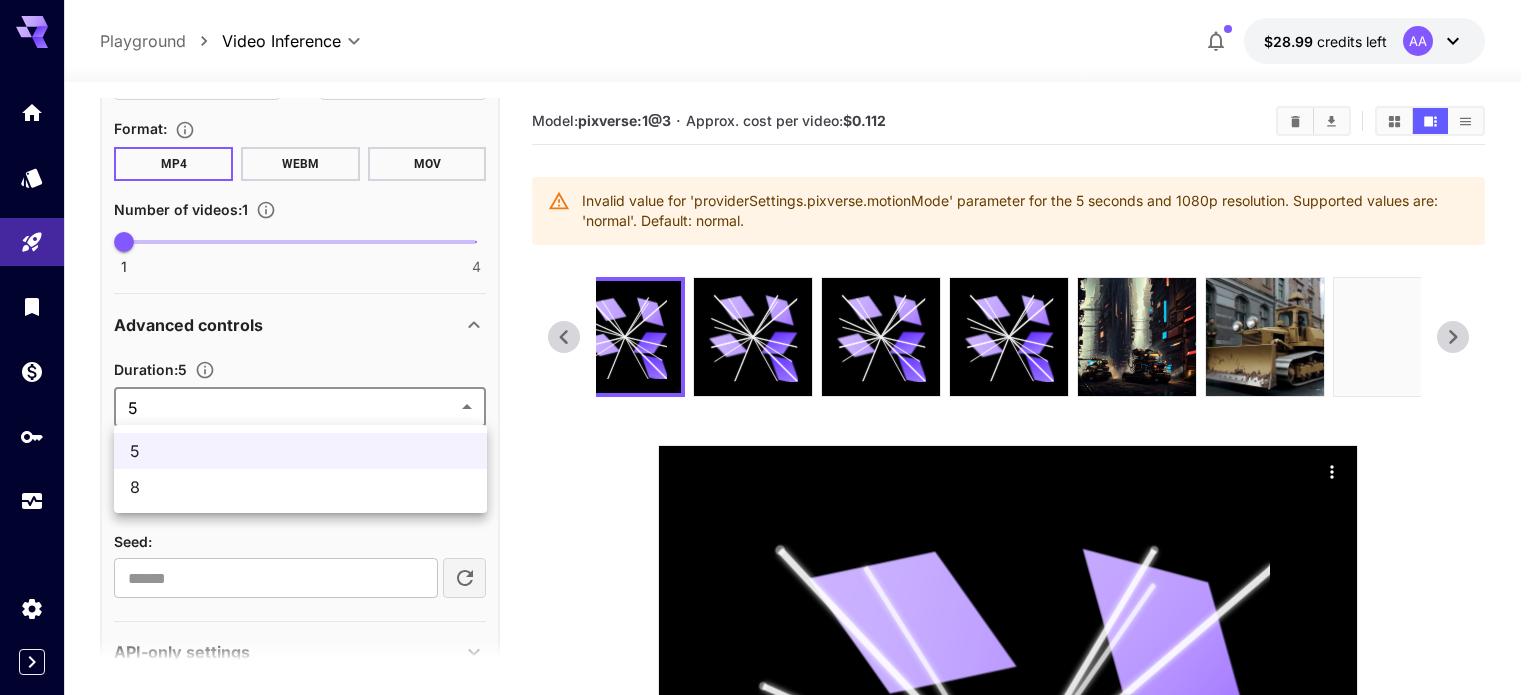 click on "8" at bounding box center (300, 487) 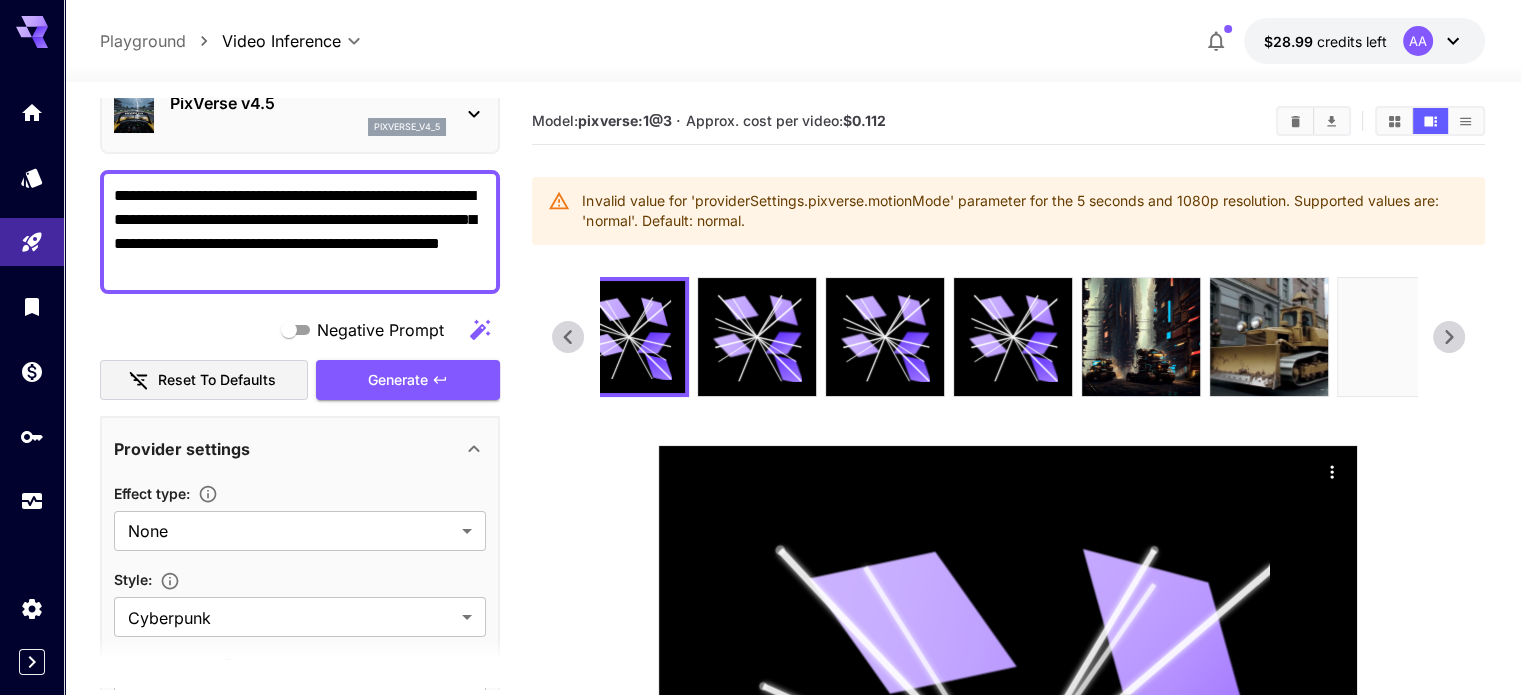 scroll, scrollTop: 0, scrollLeft: 0, axis: both 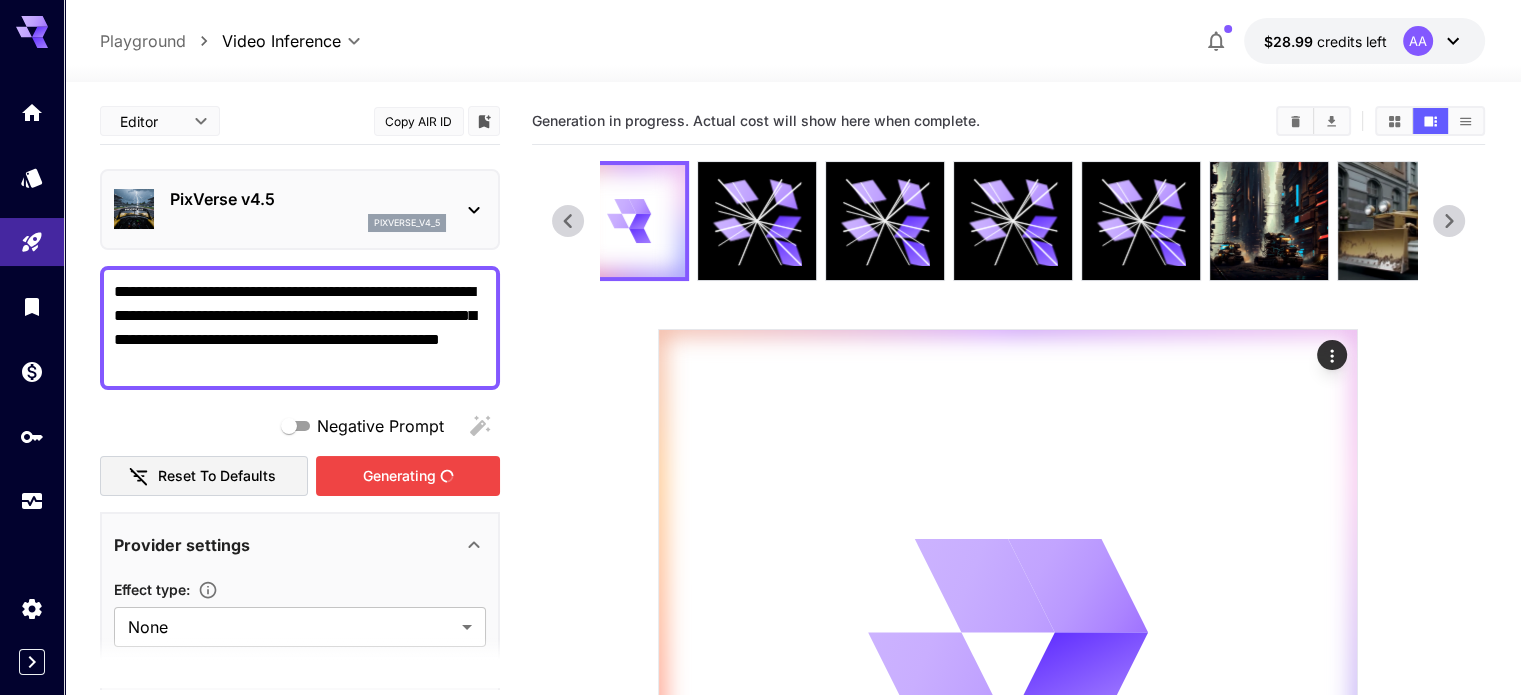 click on "Generating" at bounding box center [408, 476] 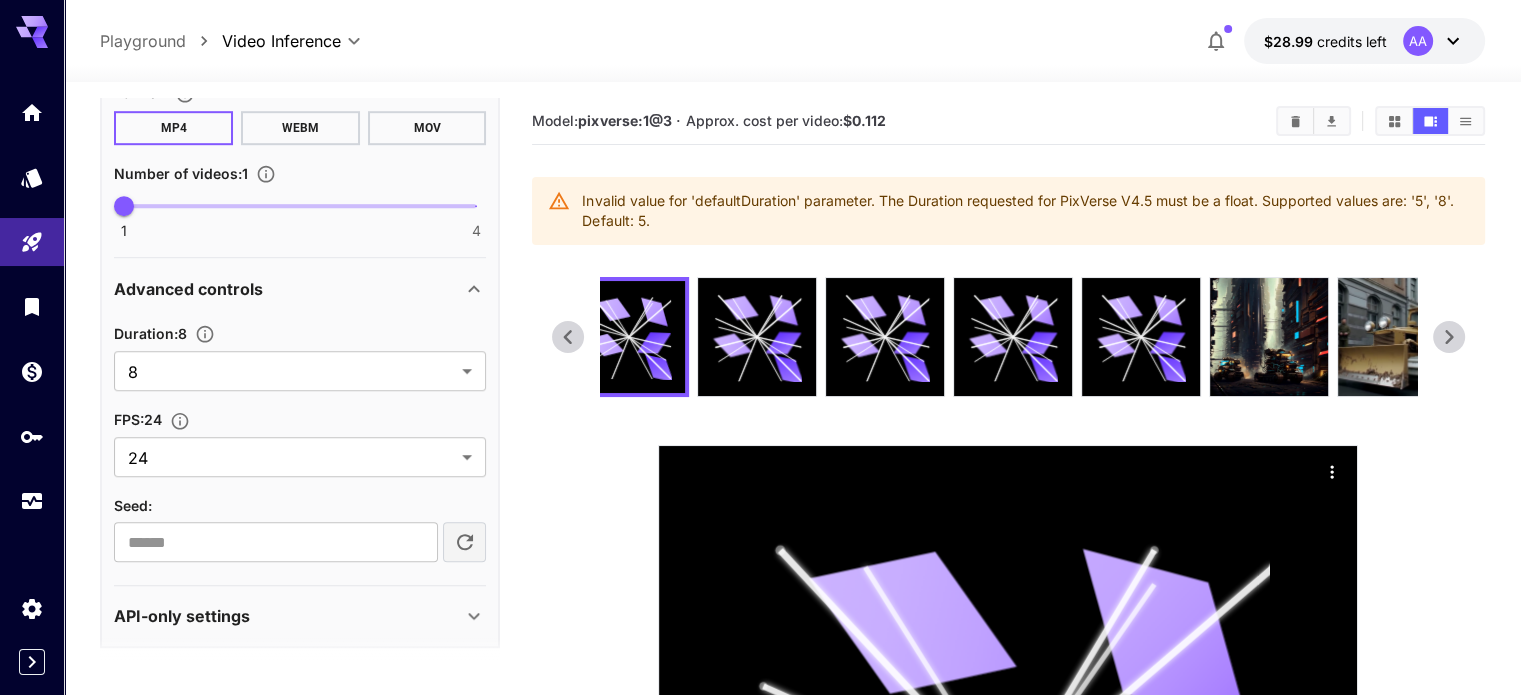 scroll, scrollTop: 1342, scrollLeft: 0, axis: vertical 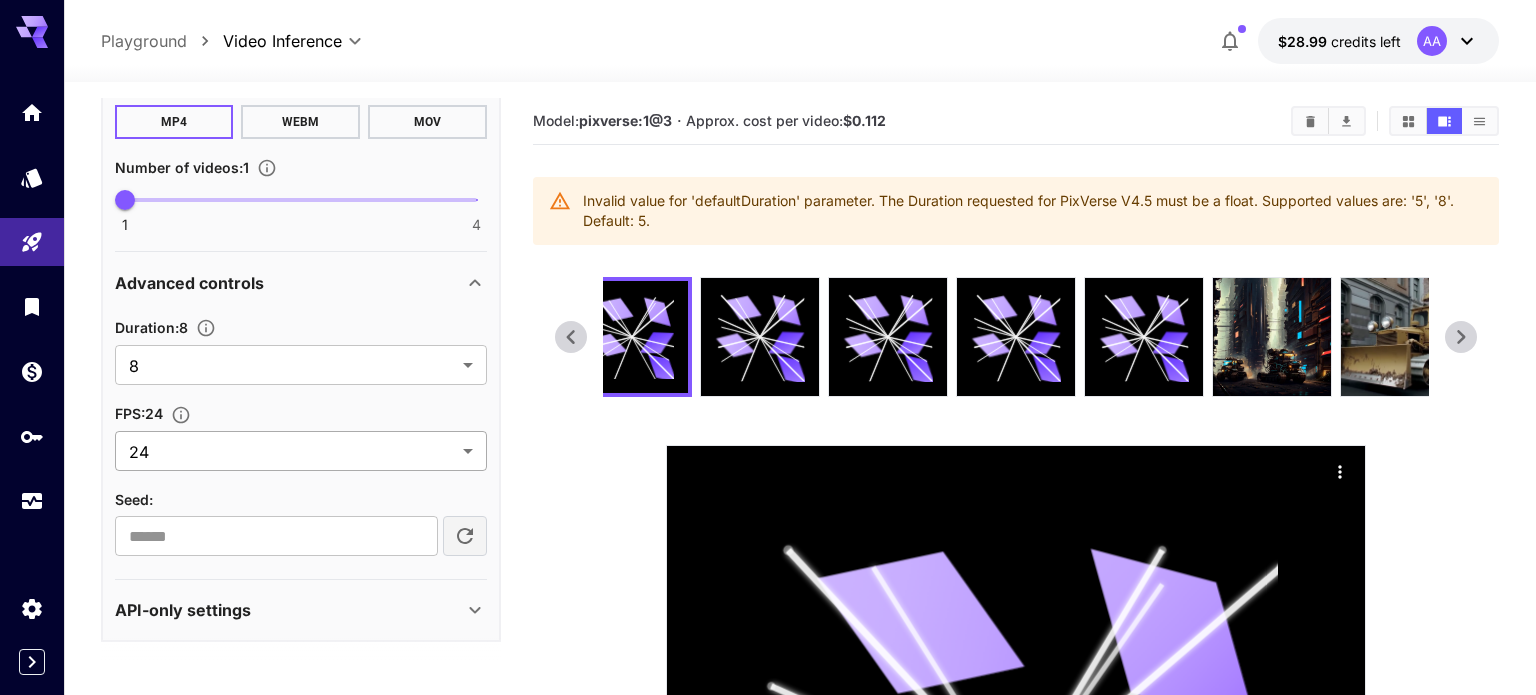 click on "**********" at bounding box center [768, 602] 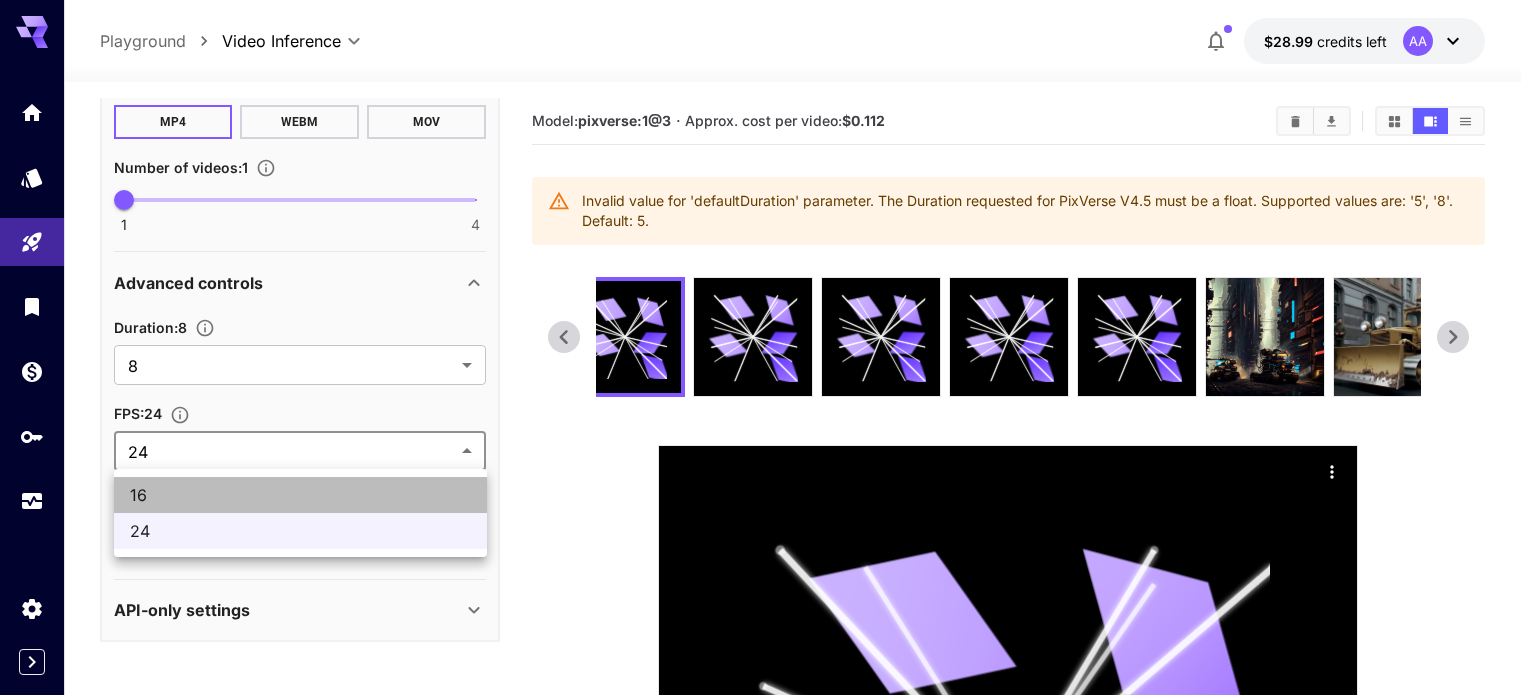 click on "16" at bounding box center (300, 495) 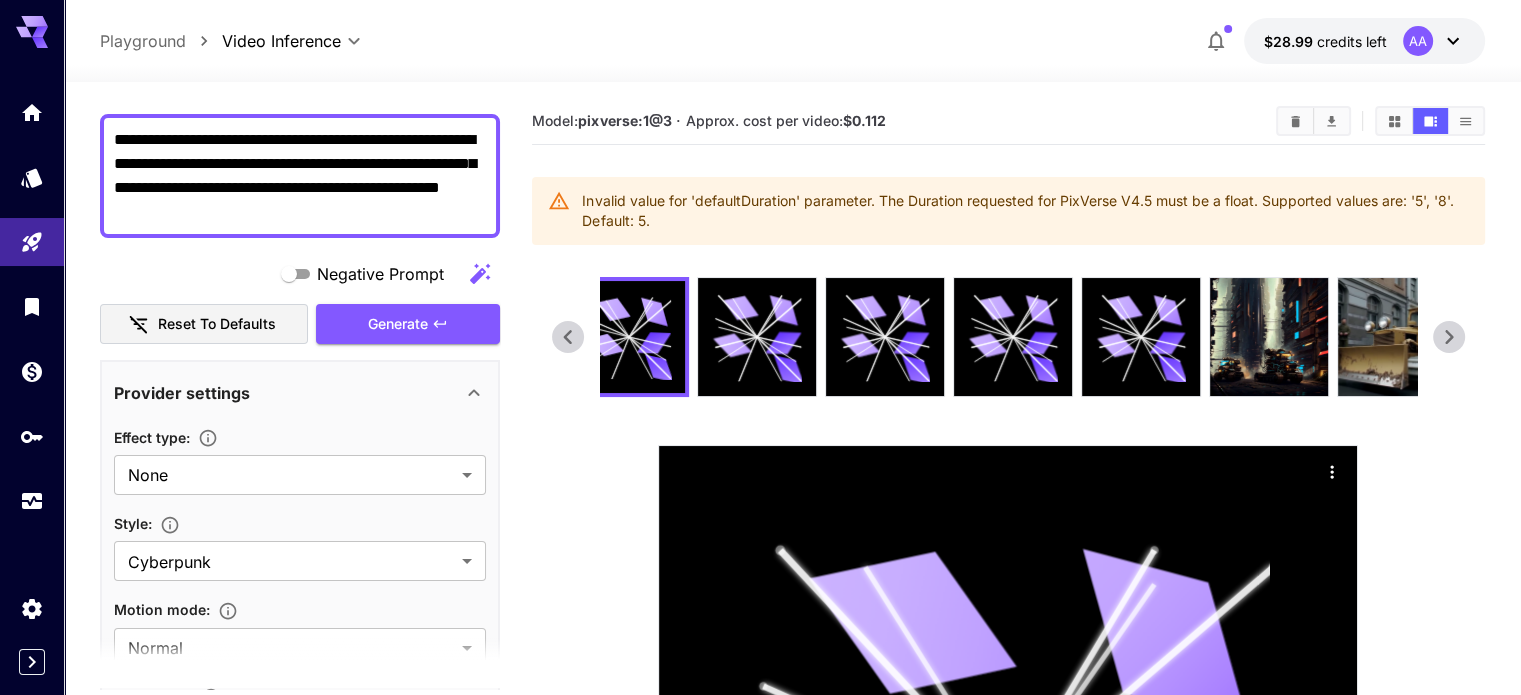 scroll, scrollTop: 0, scrollLeft: 0, axis: both 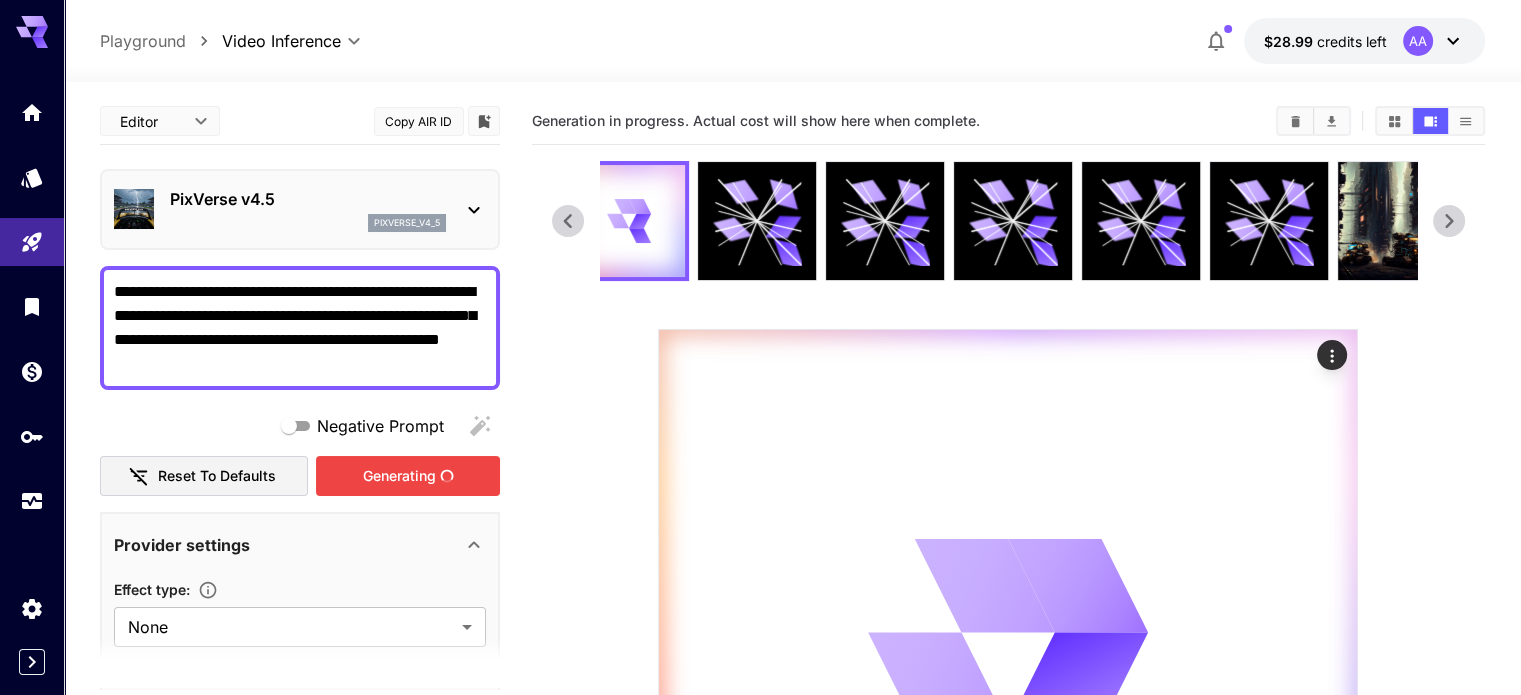 click on "Generating" at bounding box center (408, 476) 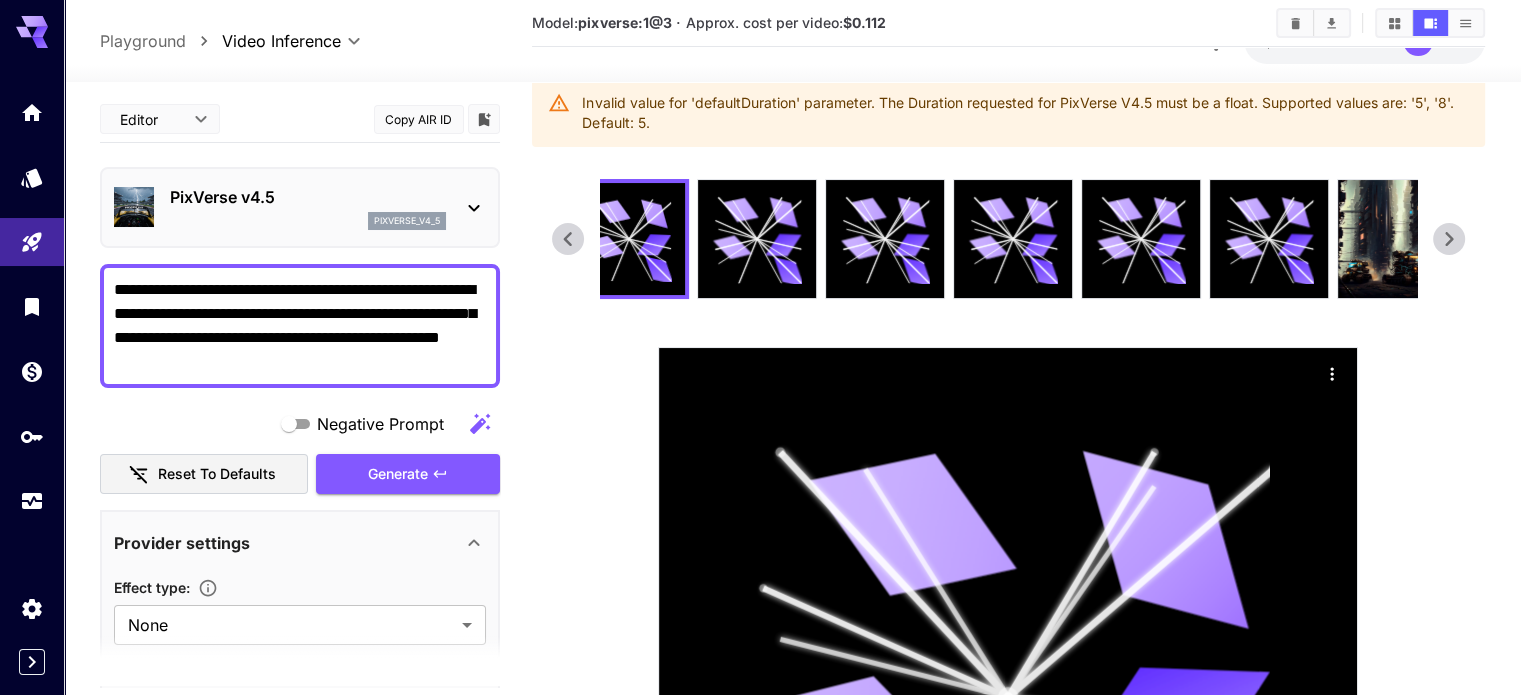 scroll, scrollTop: 100, scrollLeft: 0, axis: vertical 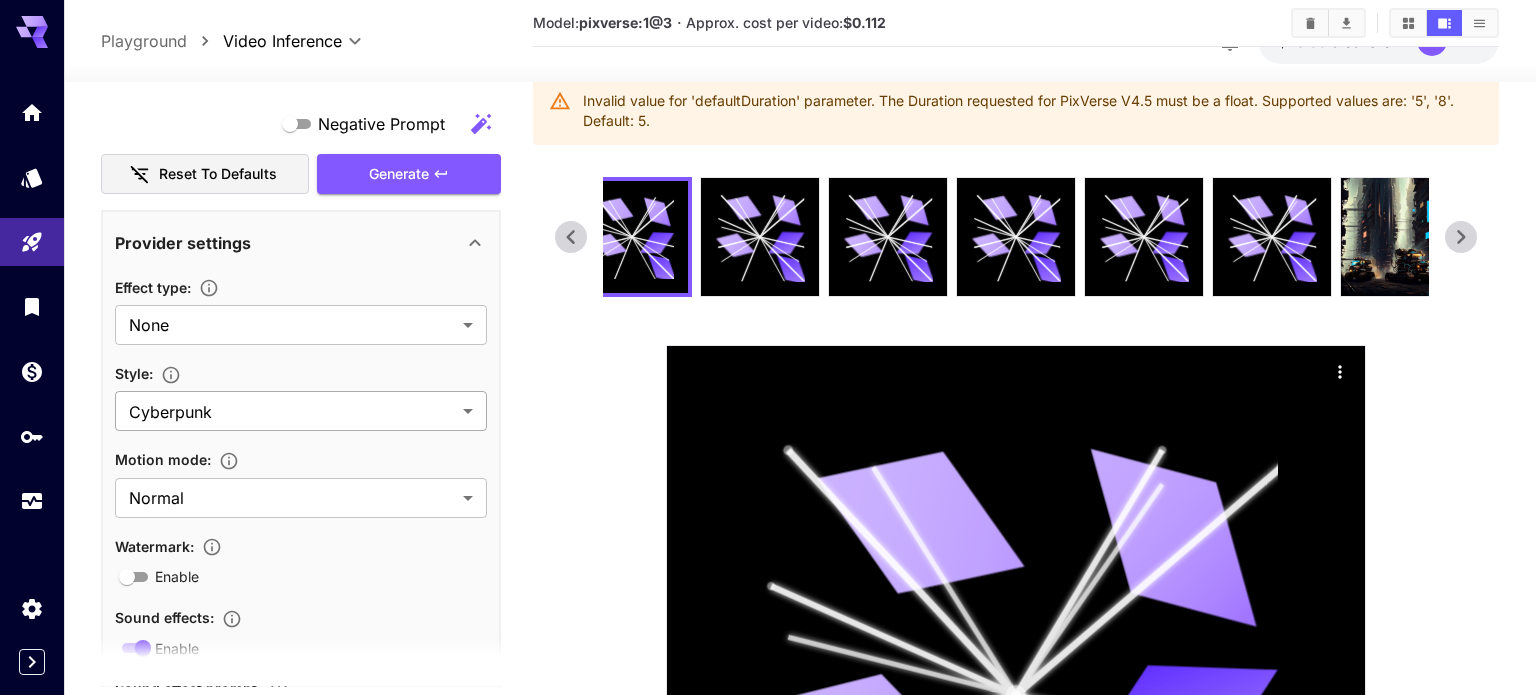 click on "**********" at bounding box center (768, 502) 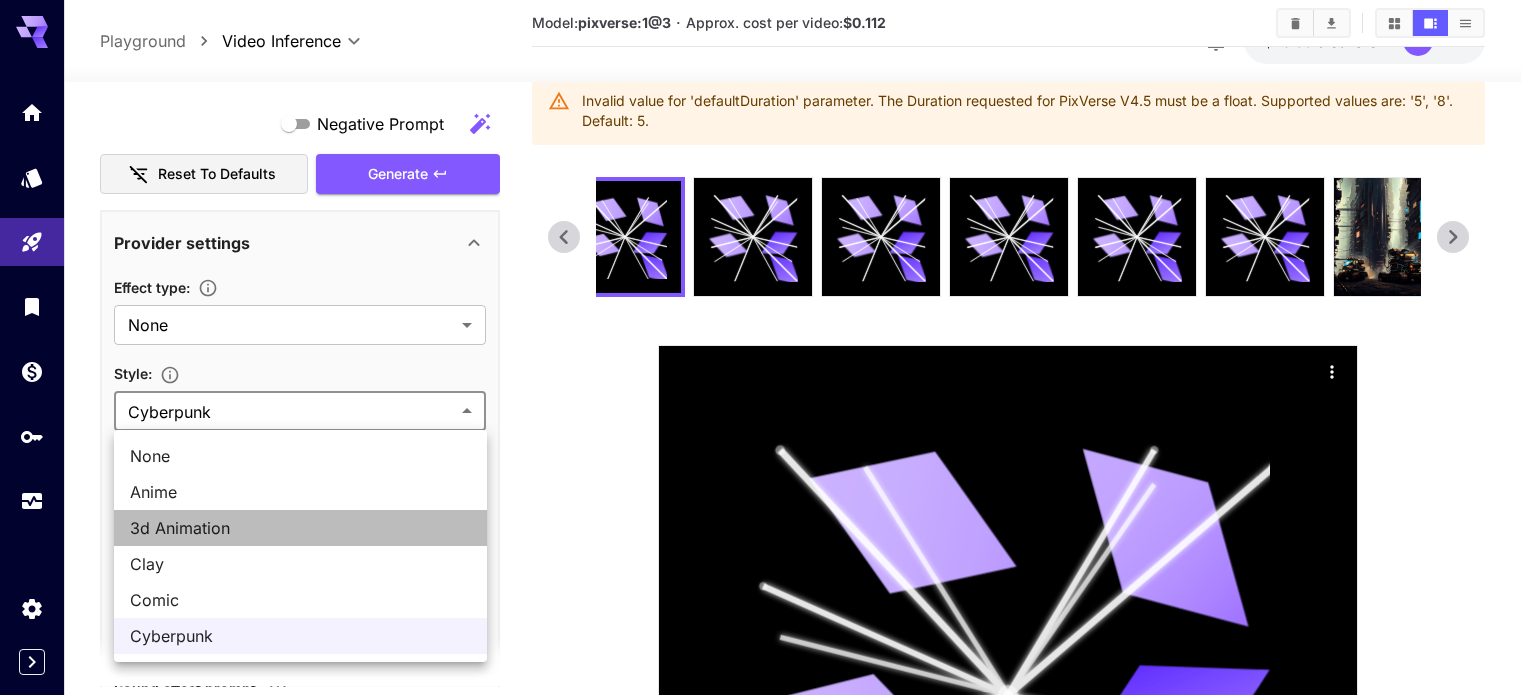 click on "3d Animation" at bounding box center (300, 528) 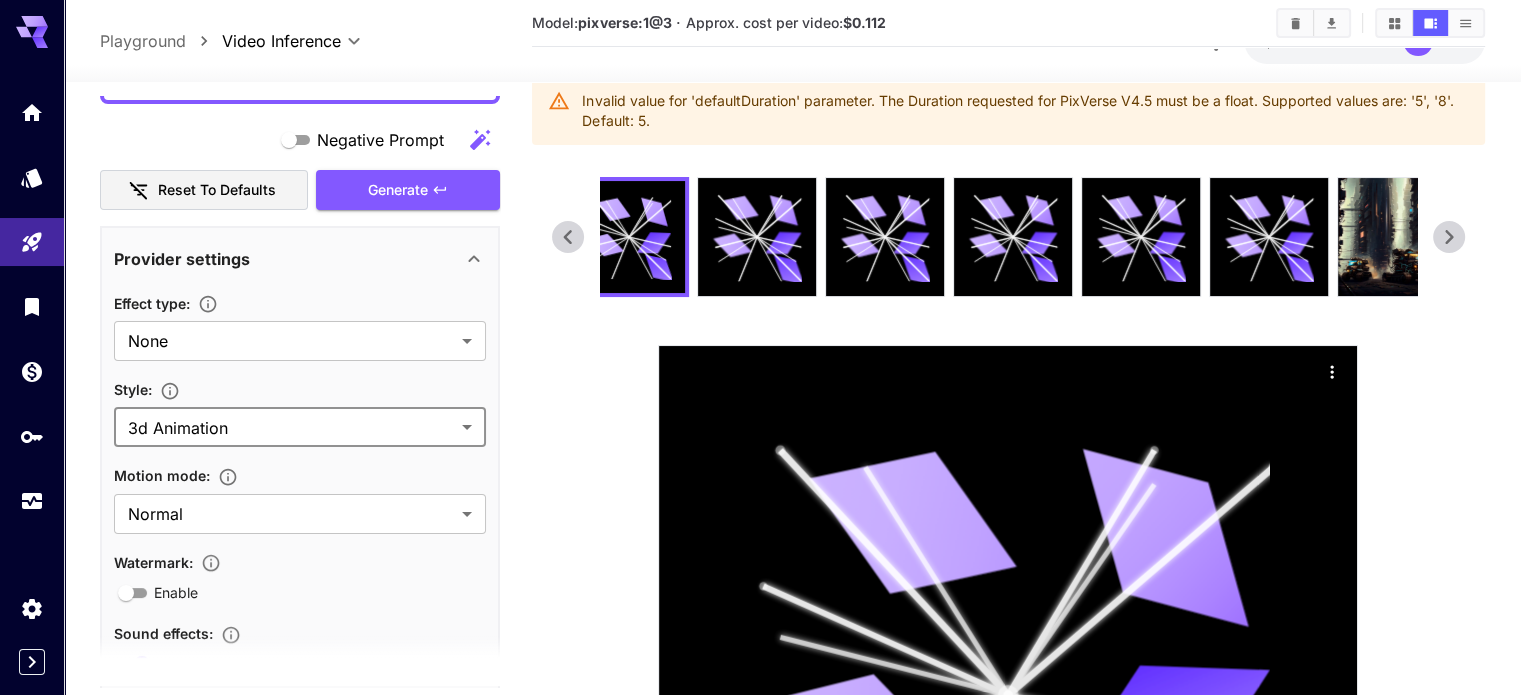 scroll, scrollTop: 100, scrollLeft: 0, axis: vertical 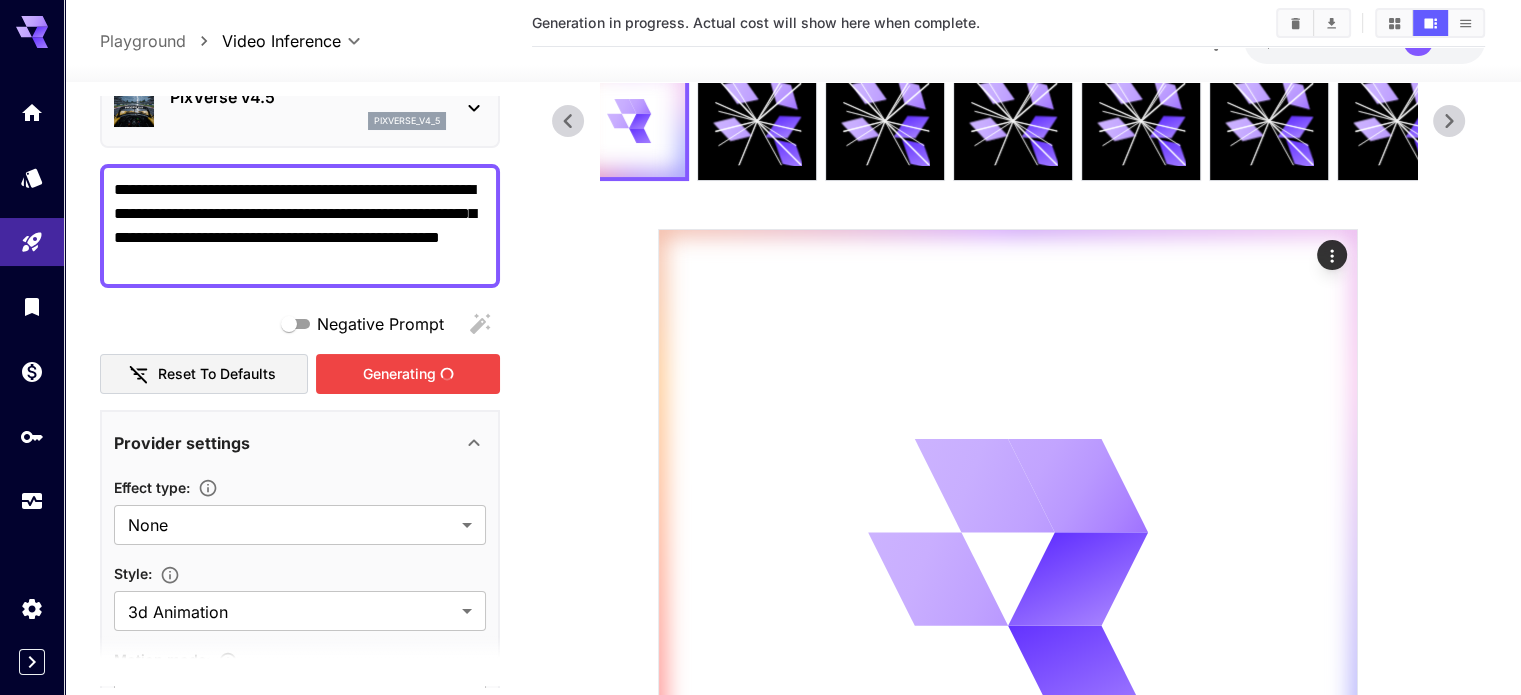 click on "Generating" at bounding box center (408, 374) 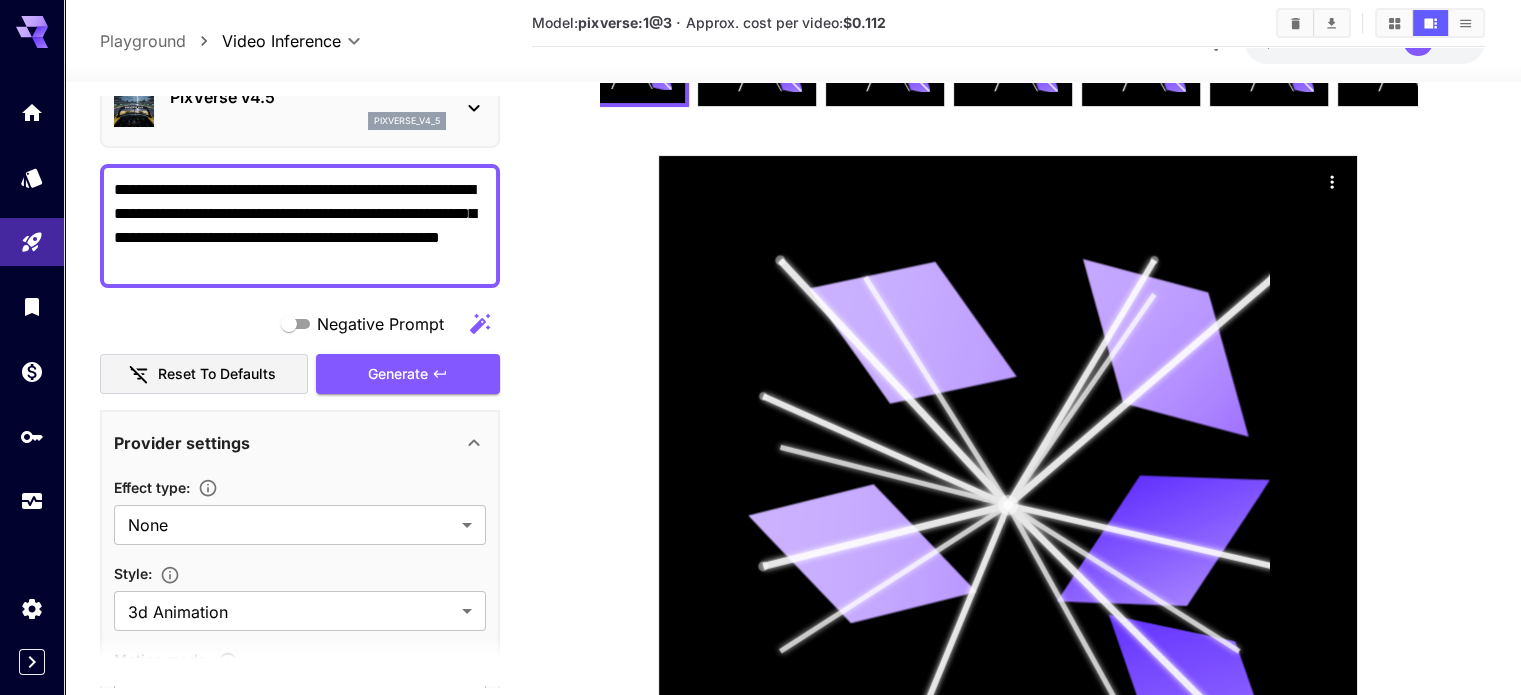 scroll, scrollTop: 300, scrollLeft: 0, axis: vertical 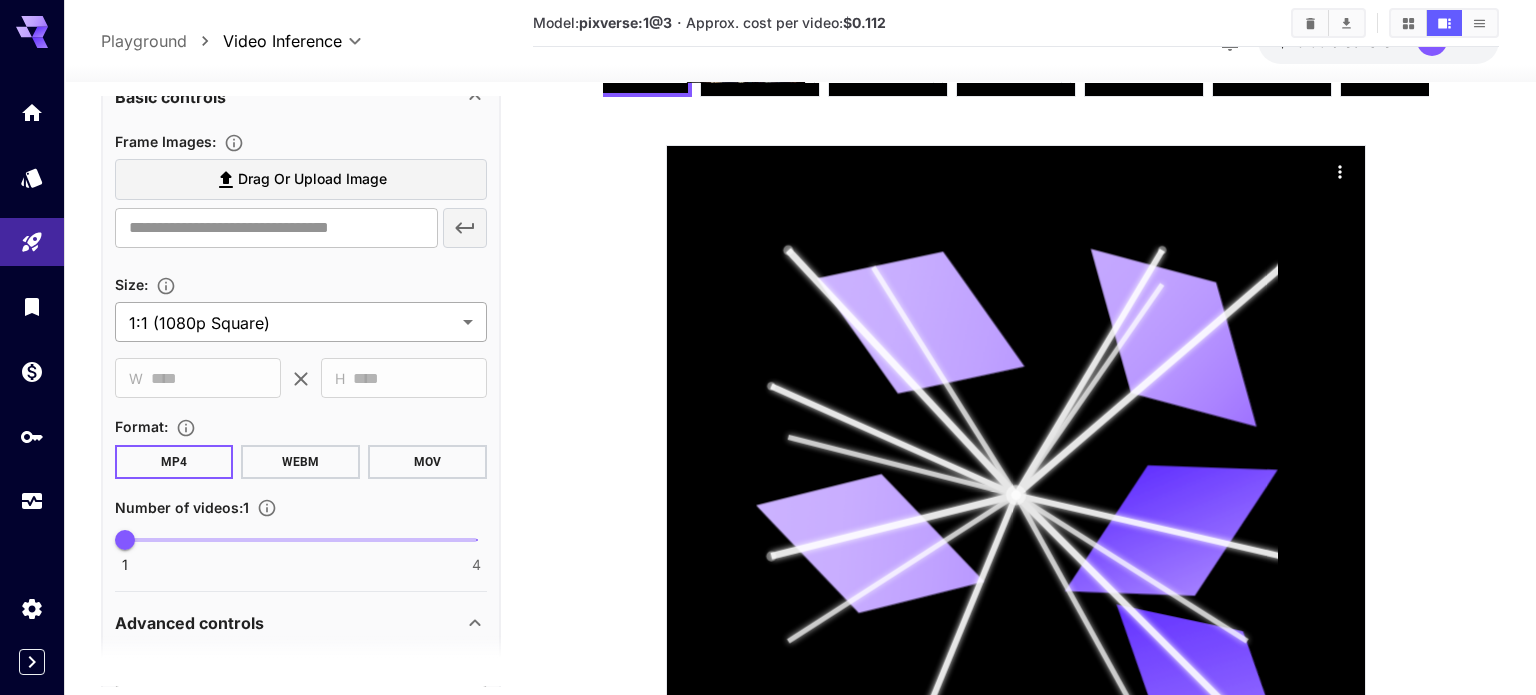 click on "**********" at bounding box center [768, 302] 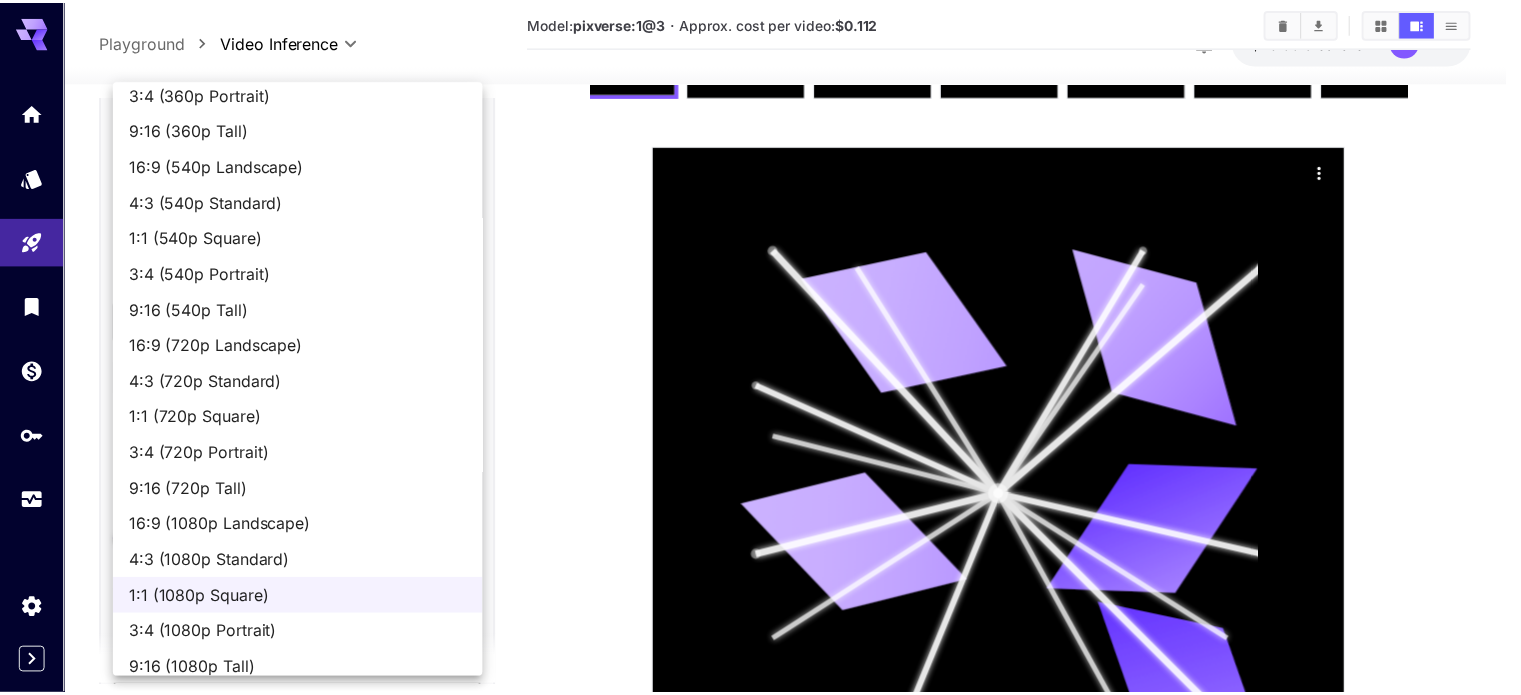 scroll, scrollTop: 136, scrollLeft: 0, axis: vertical 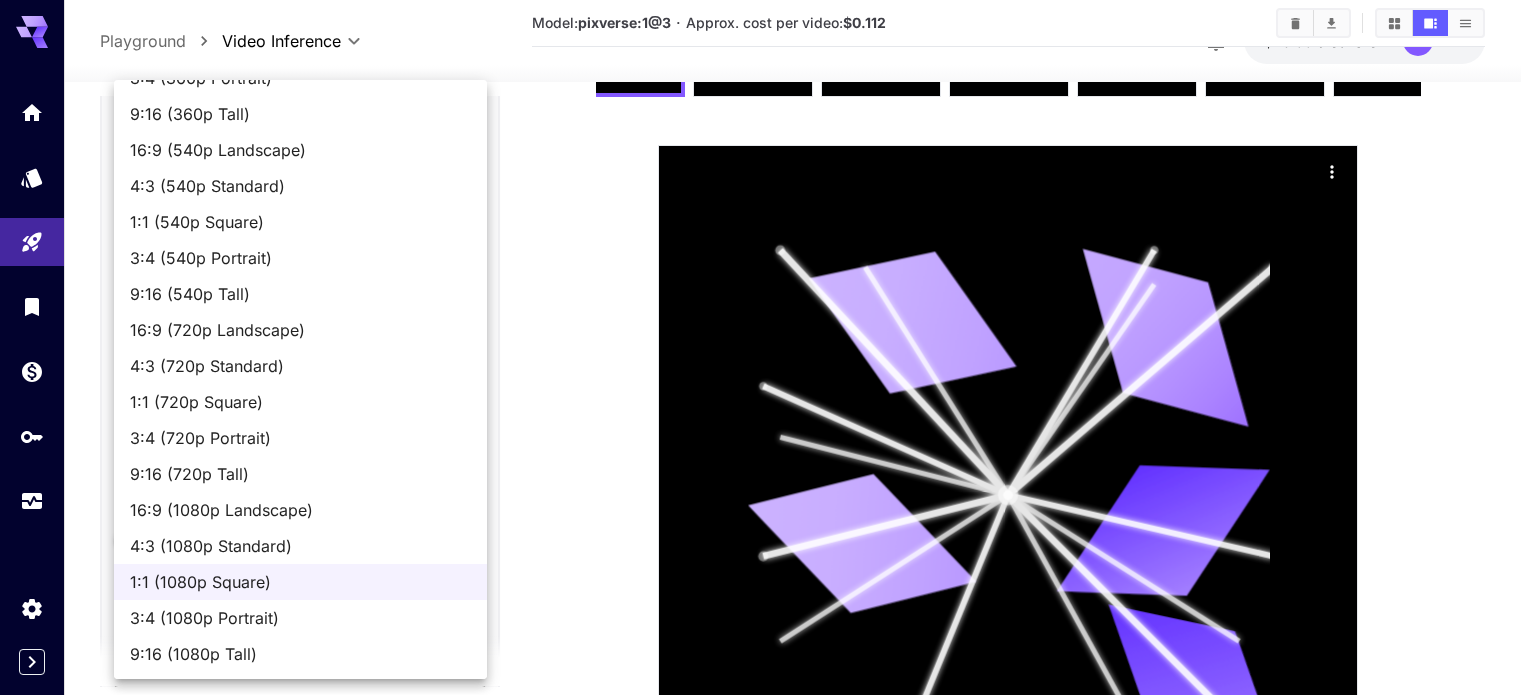 click on "4:3 (720p Standard)" at bounding box center [300, 366] 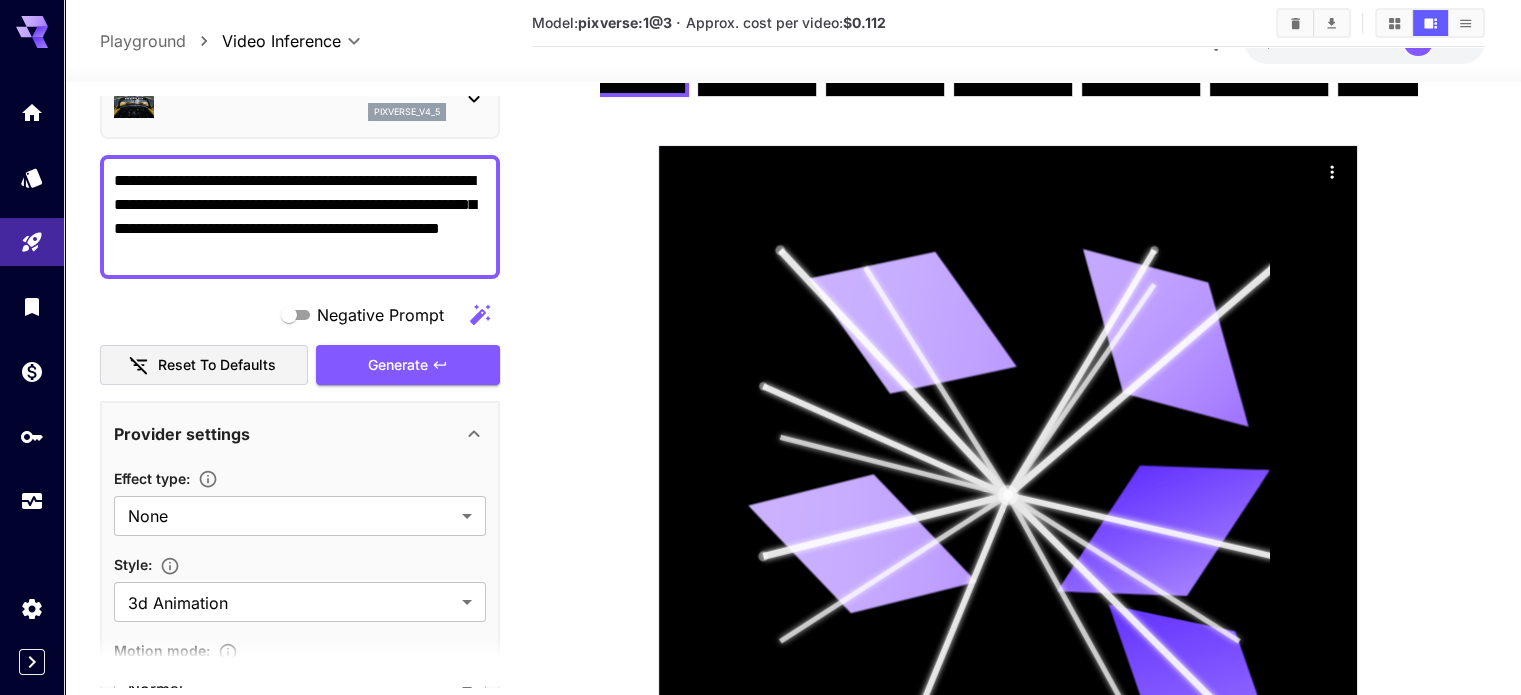 scroll, scrollTop: 100, scrollLeft: 0, axis: vertical 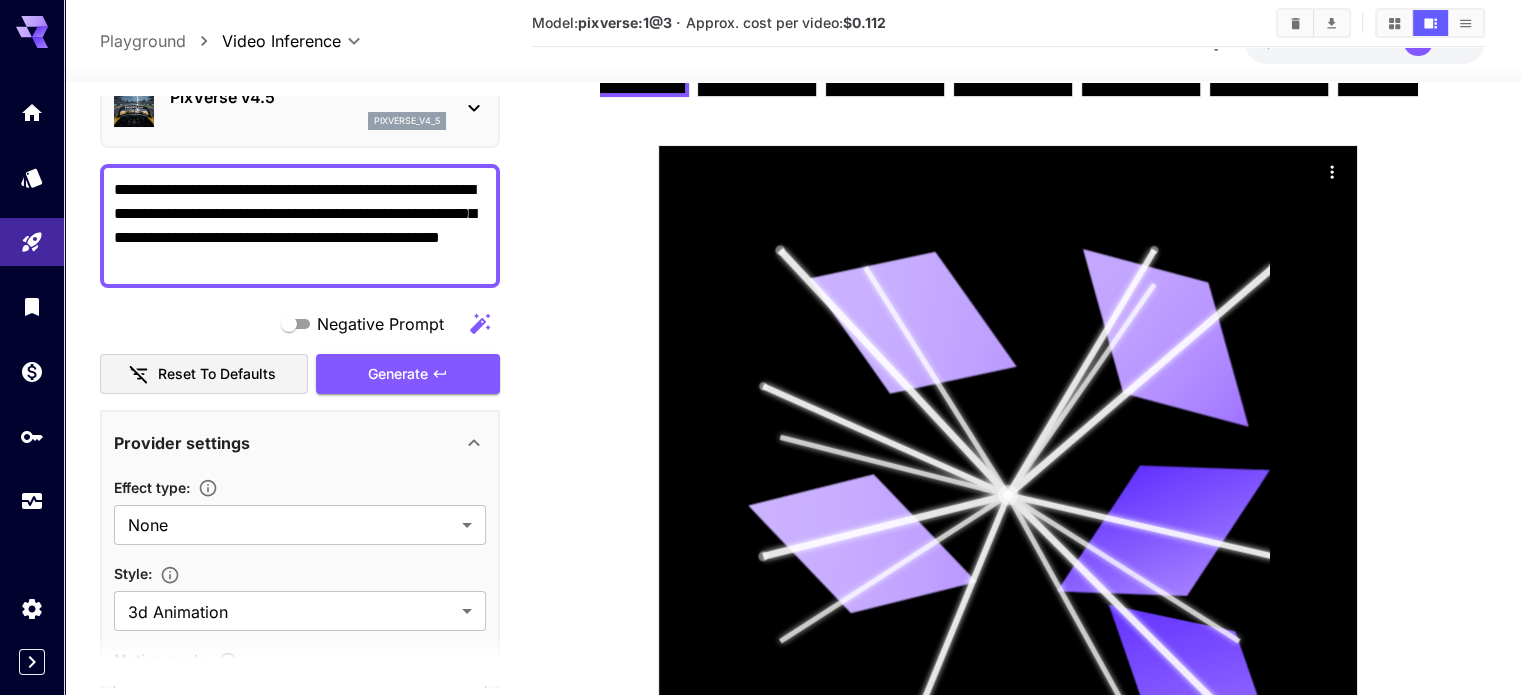 click on "Generate" at bounding box center [408, 374] 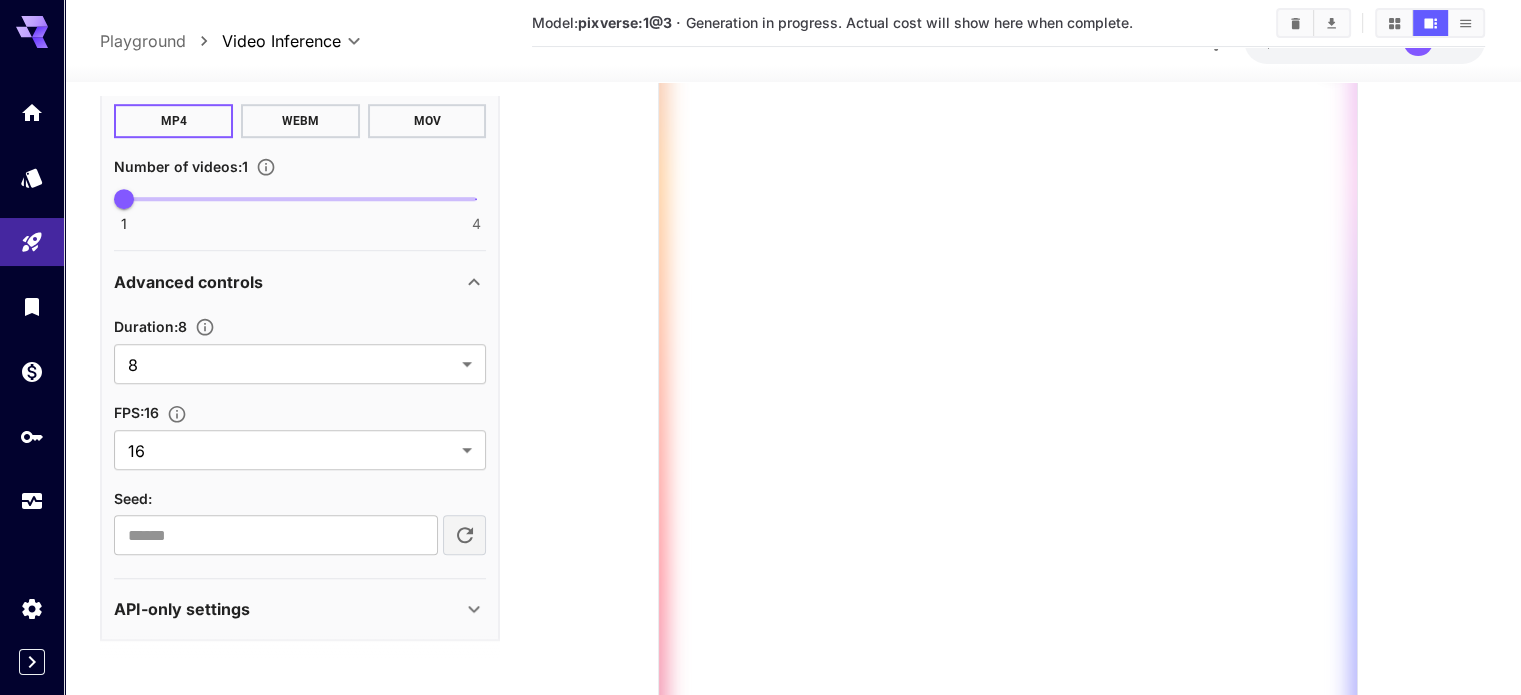 scroll, scrollTop: 1342, scrollLeft: 0, axis: vertical 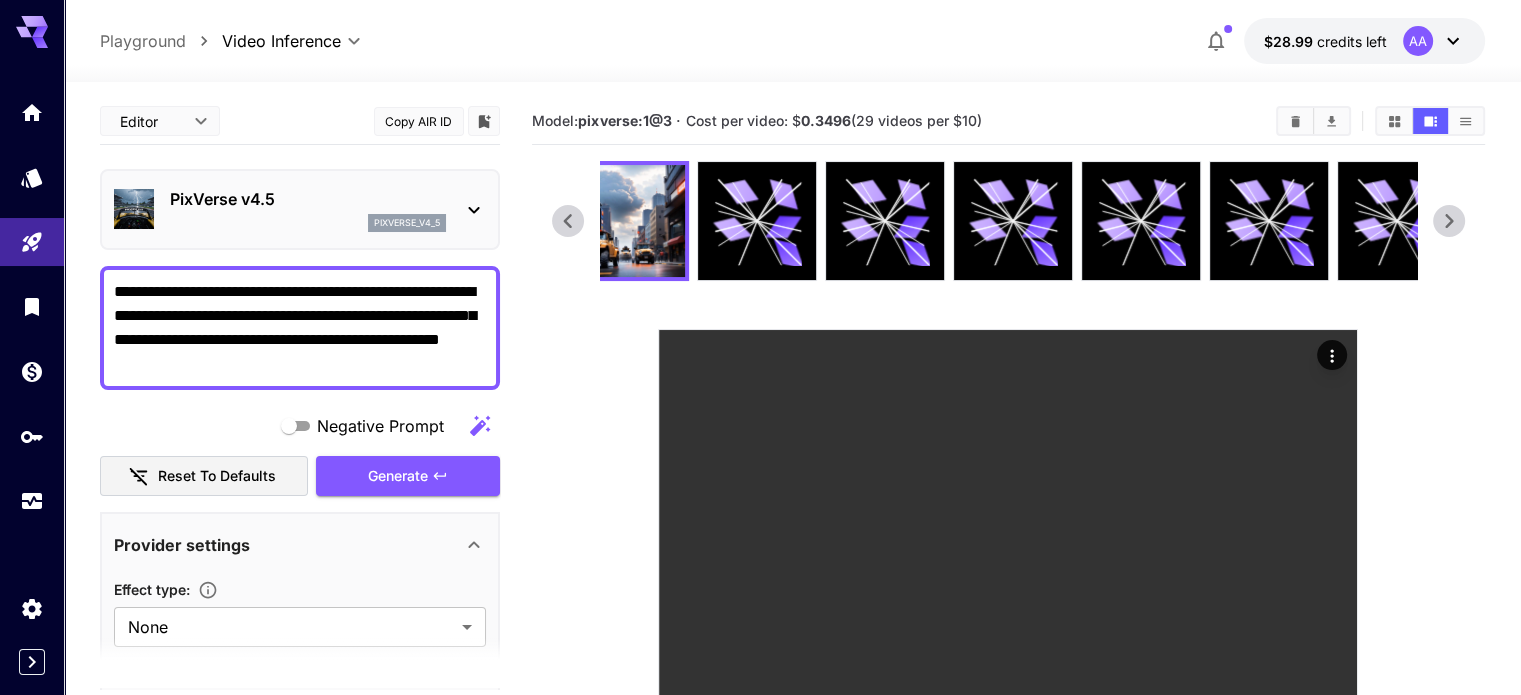click on "**********" at bounding box center [300, 328] 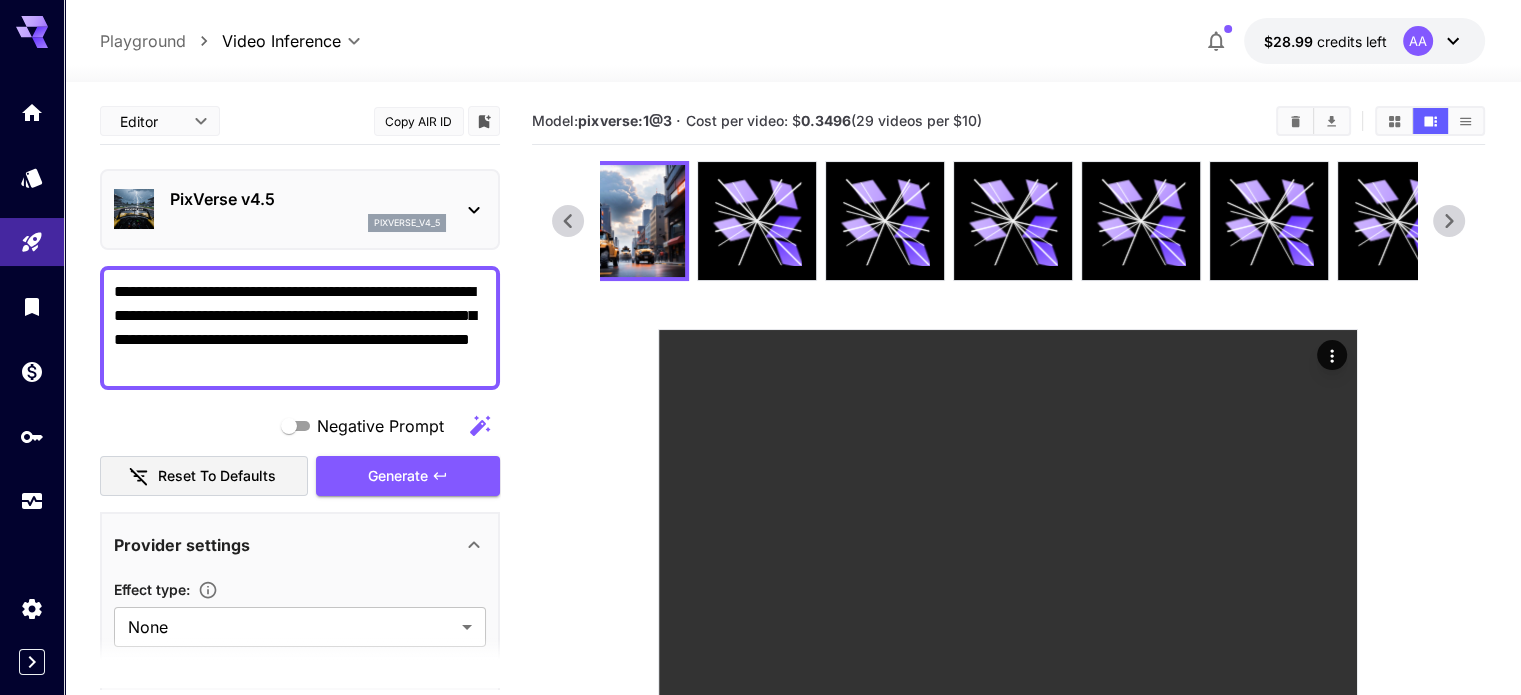 click on "**********" at bounding box center [300, 328] 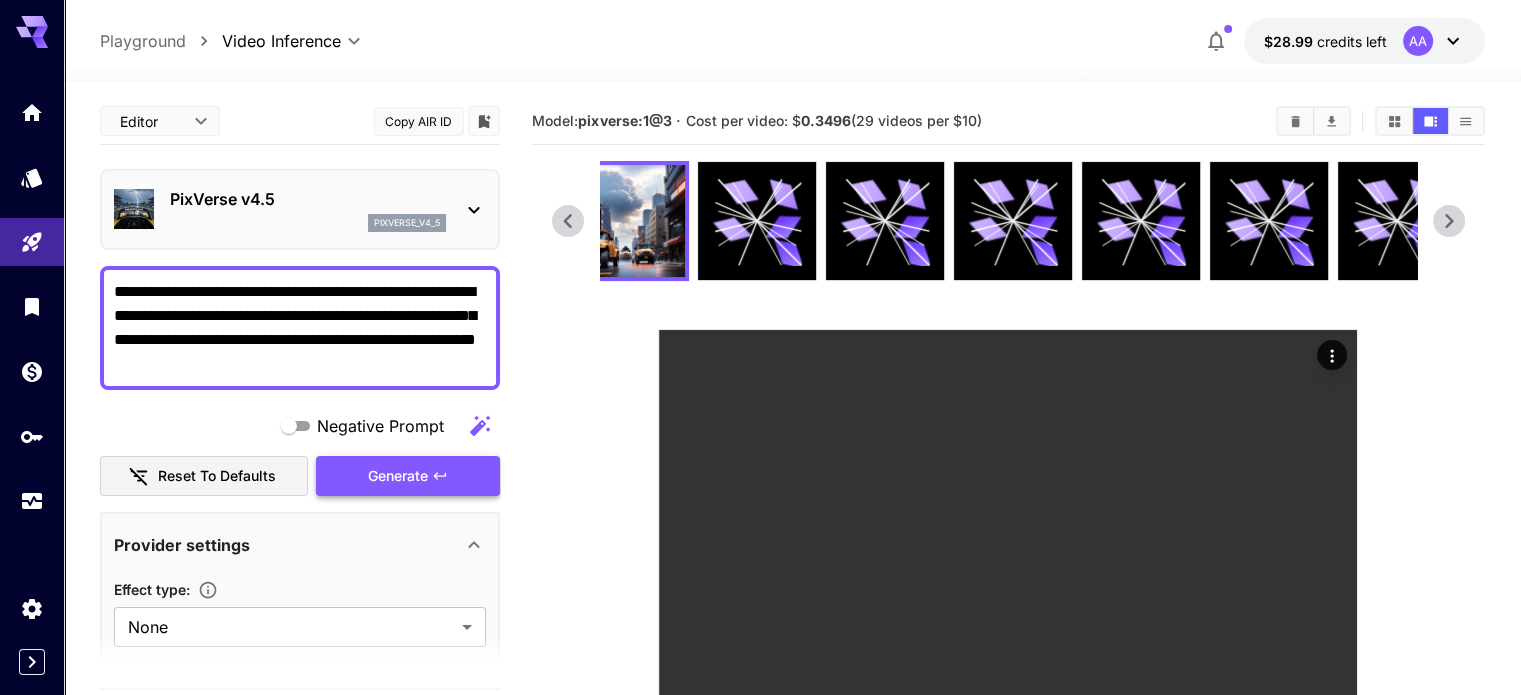 type on "**********" 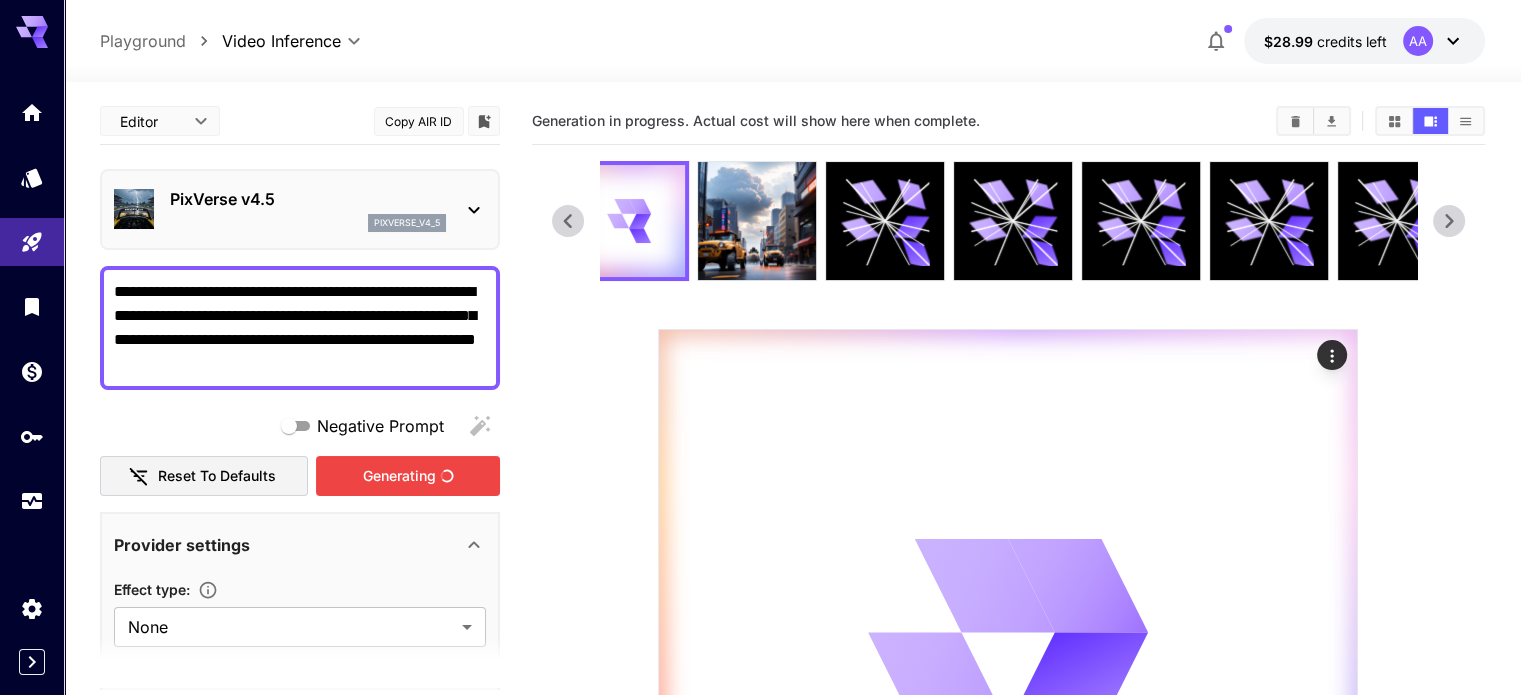click on "Generating" at bounding box center (408, 476) 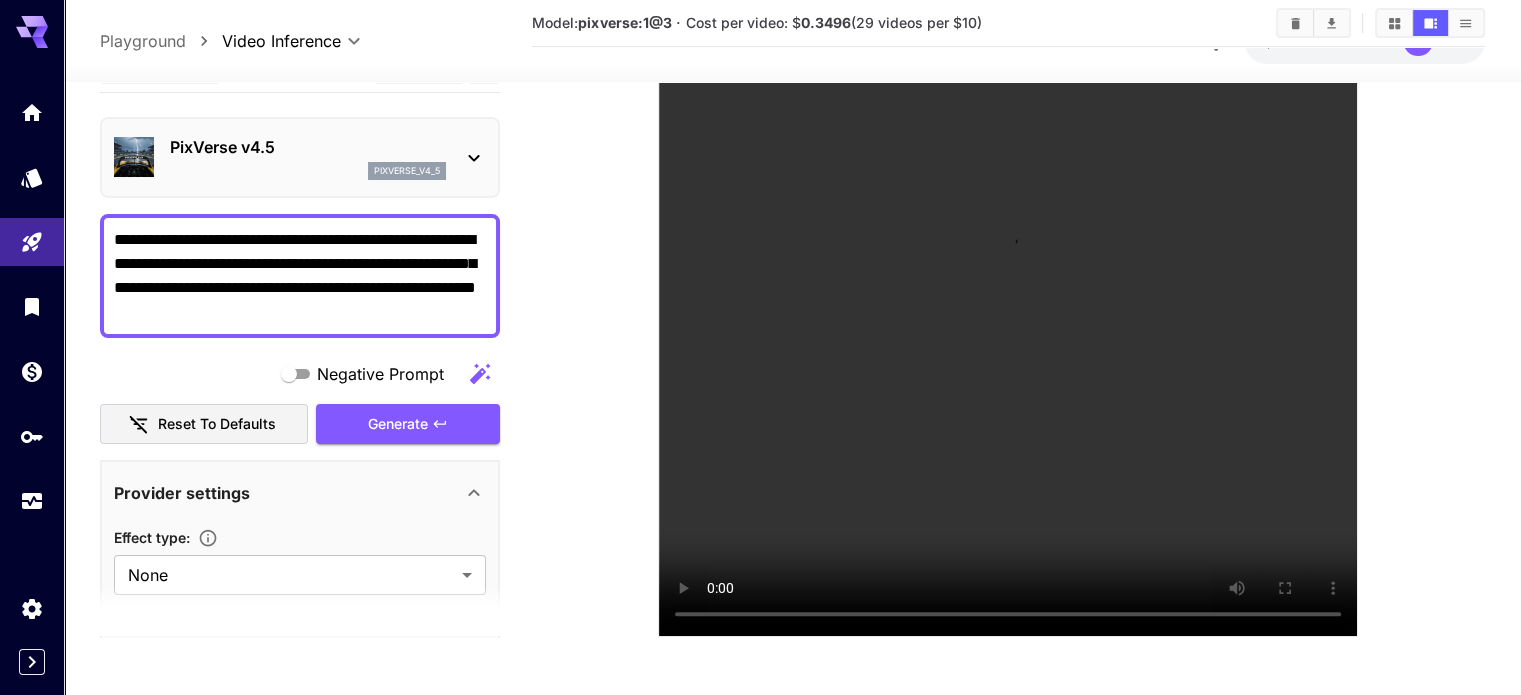 scroll, scrollTop: 393, scrollLeft: 0, axis: vertical 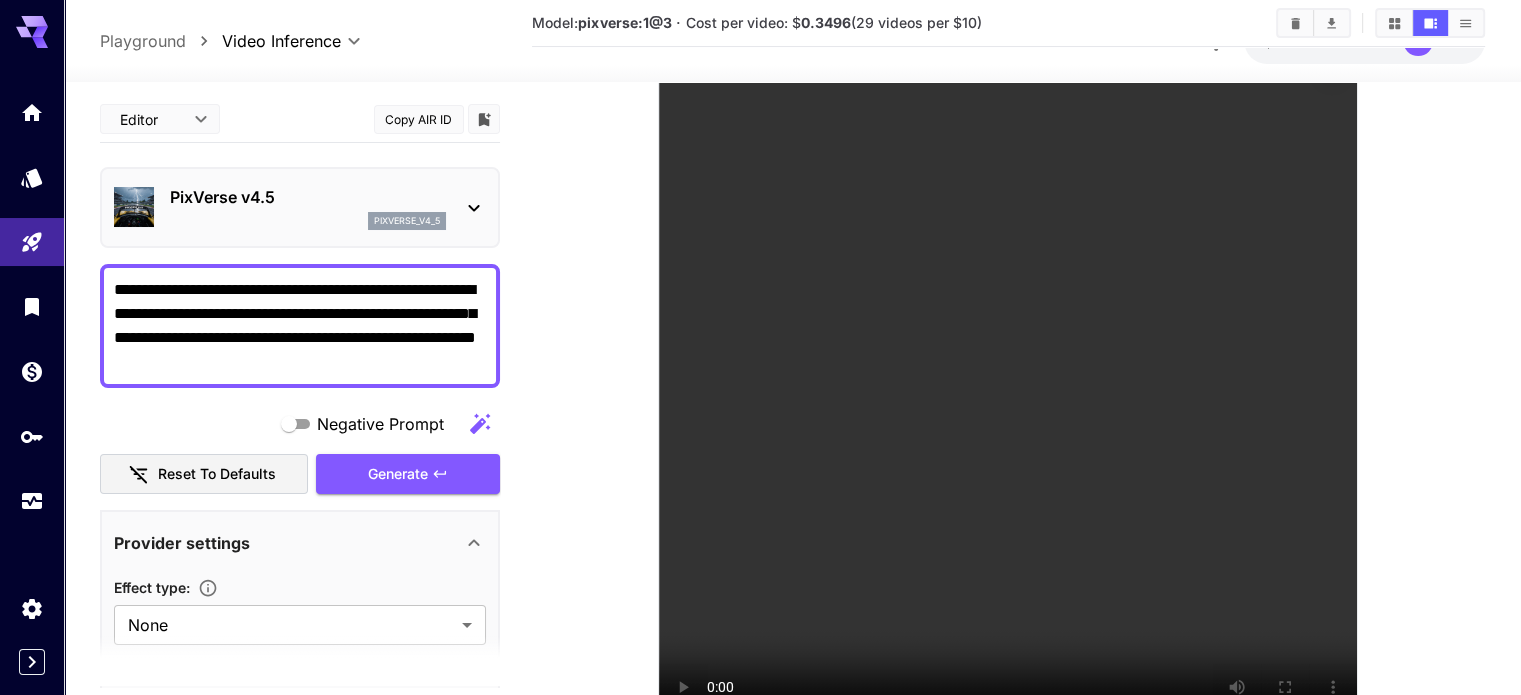 click on "**********" at bounding box center (300, 326) 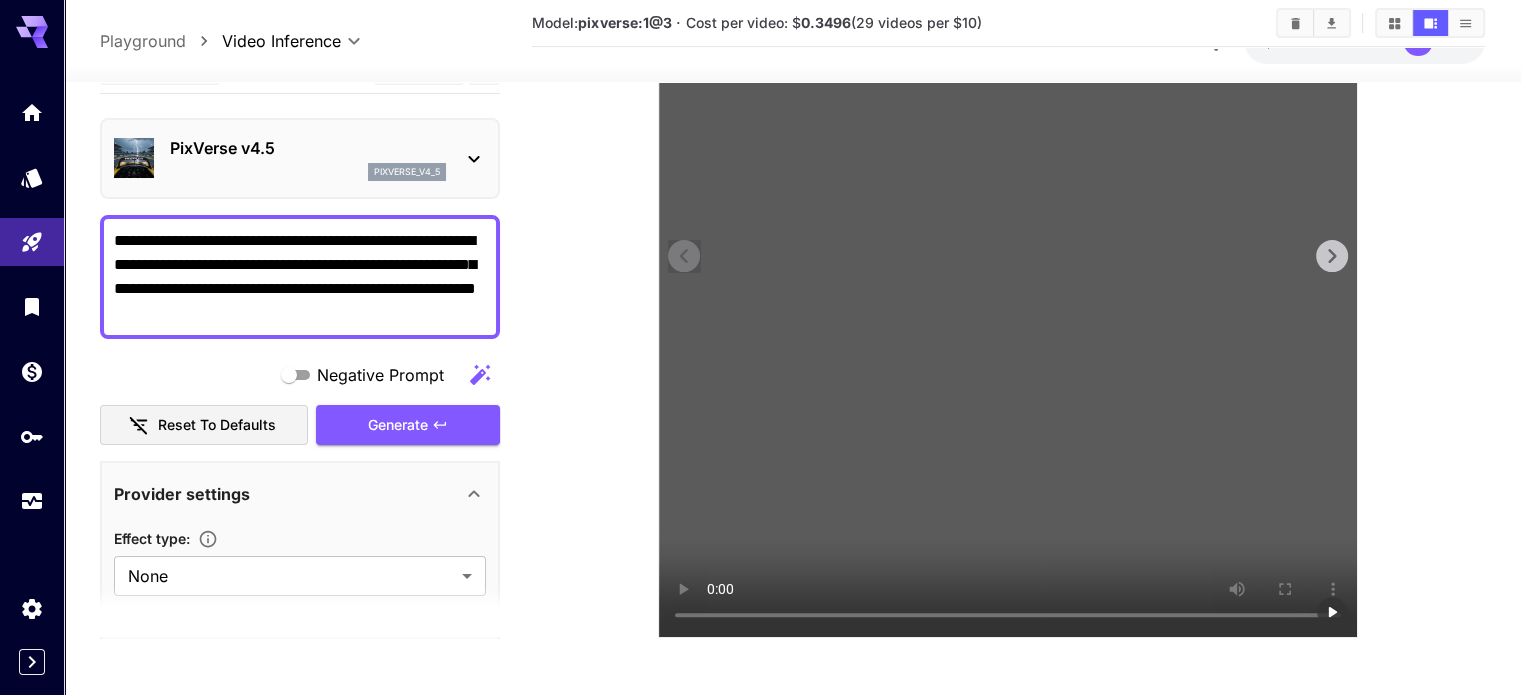 scroll, scrollTop: 393, scrollLeft: 0, axis: vertical 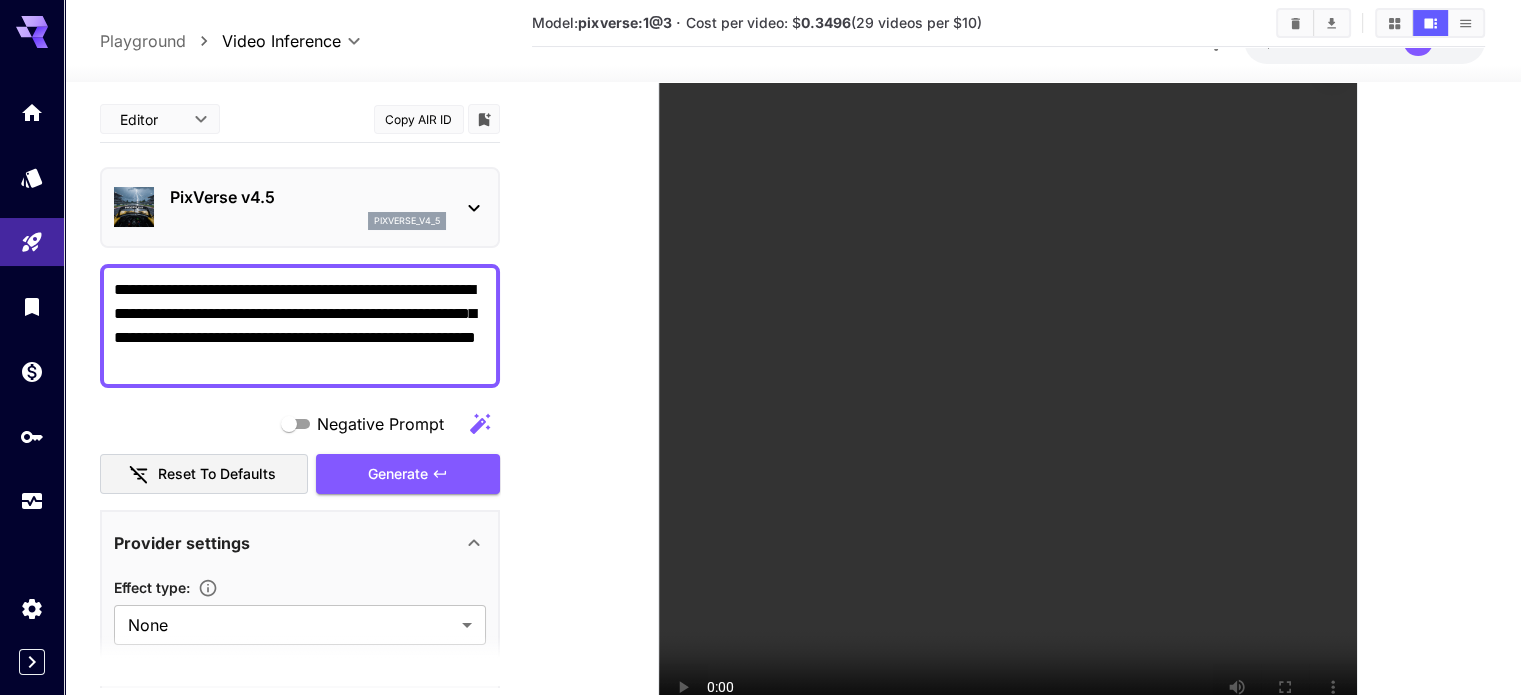 click on "PixVerse v4.5" at bounding box center (308, 197) 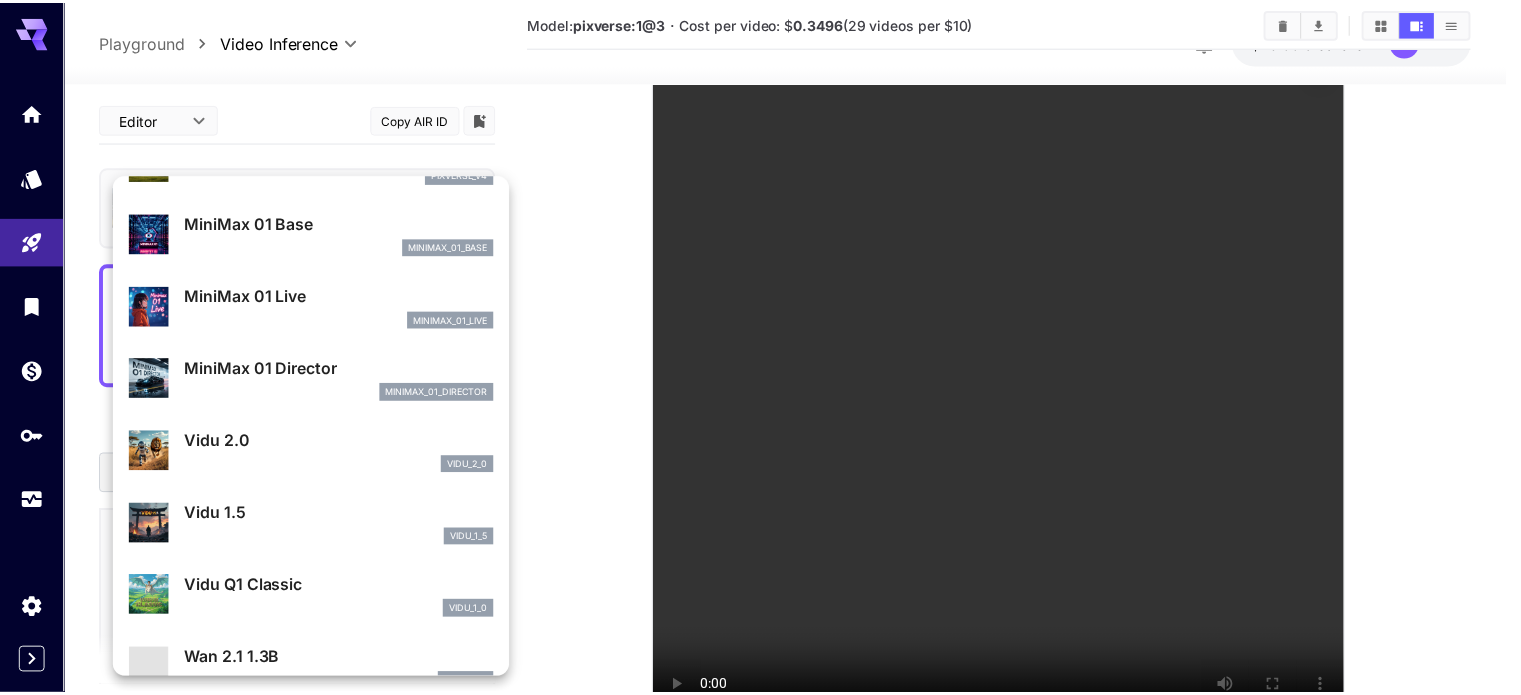 scroll, scrollTop: 1544, scrollLeft: 0, axis: vertical 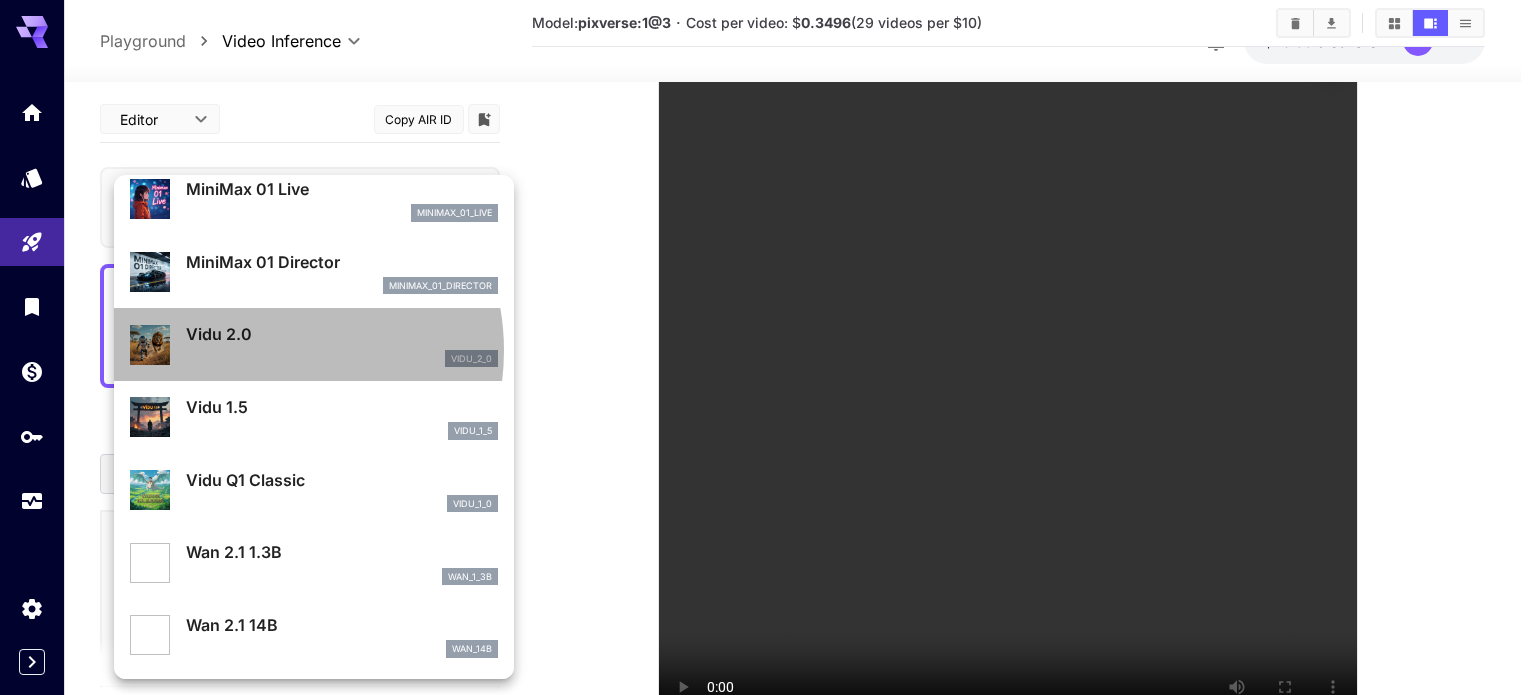 click on "vidu_2_0" at bounding box center (342, 359) 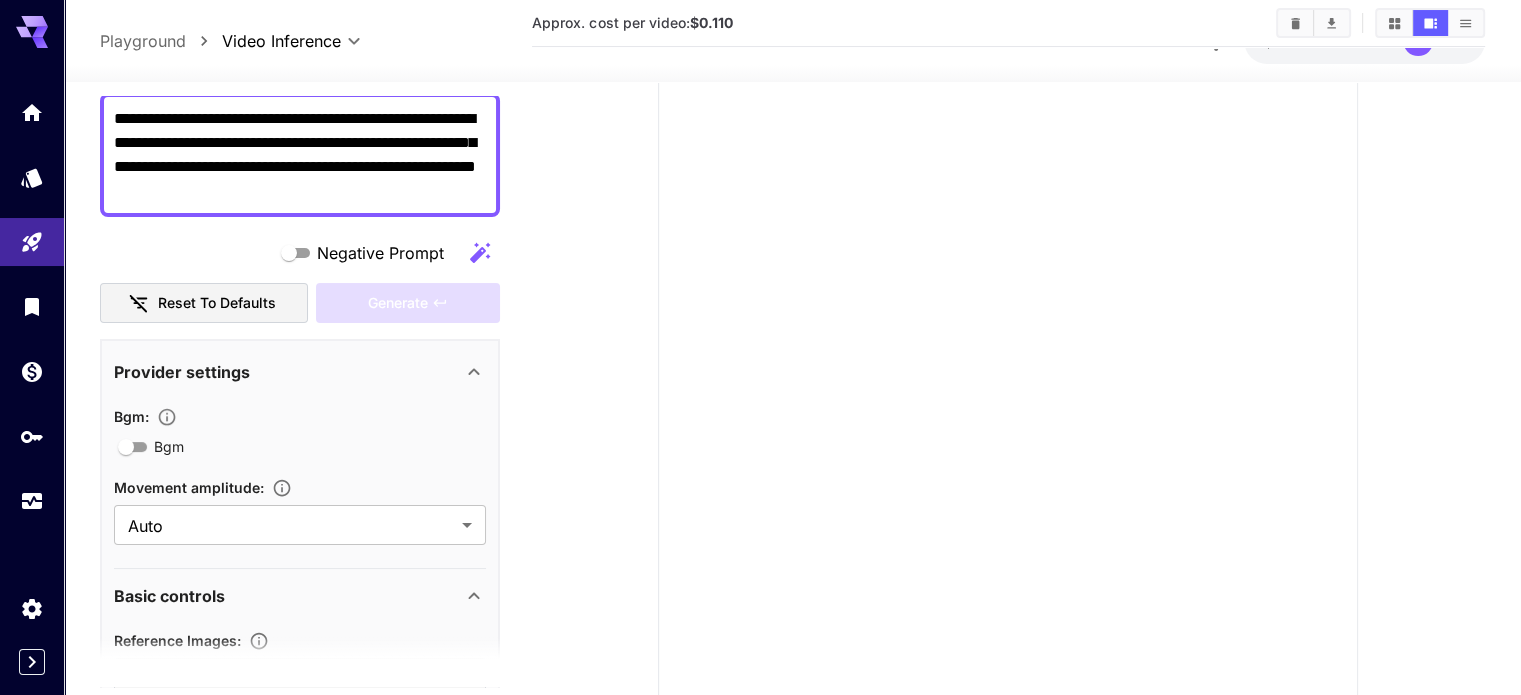 scroll, scrollTop: 300, scrollLeft: 0, axis: vertical 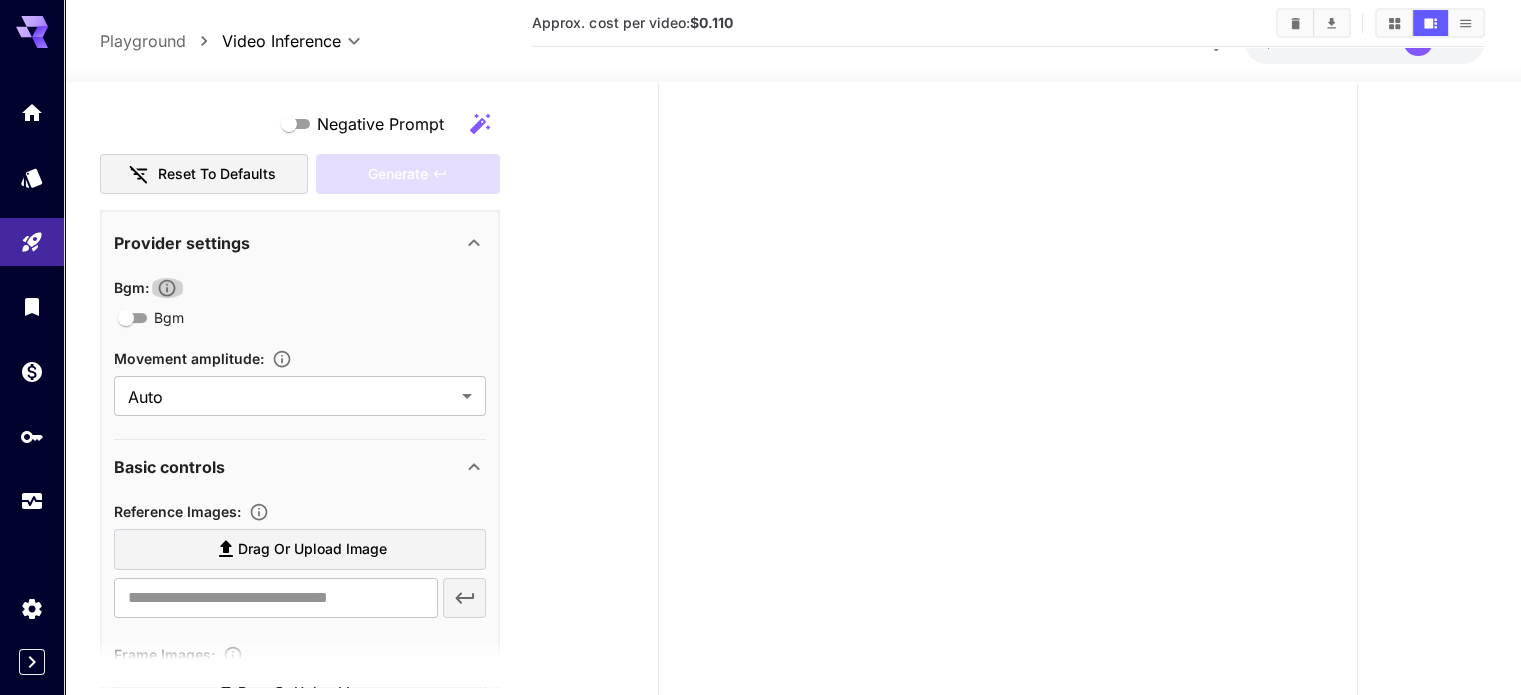 click 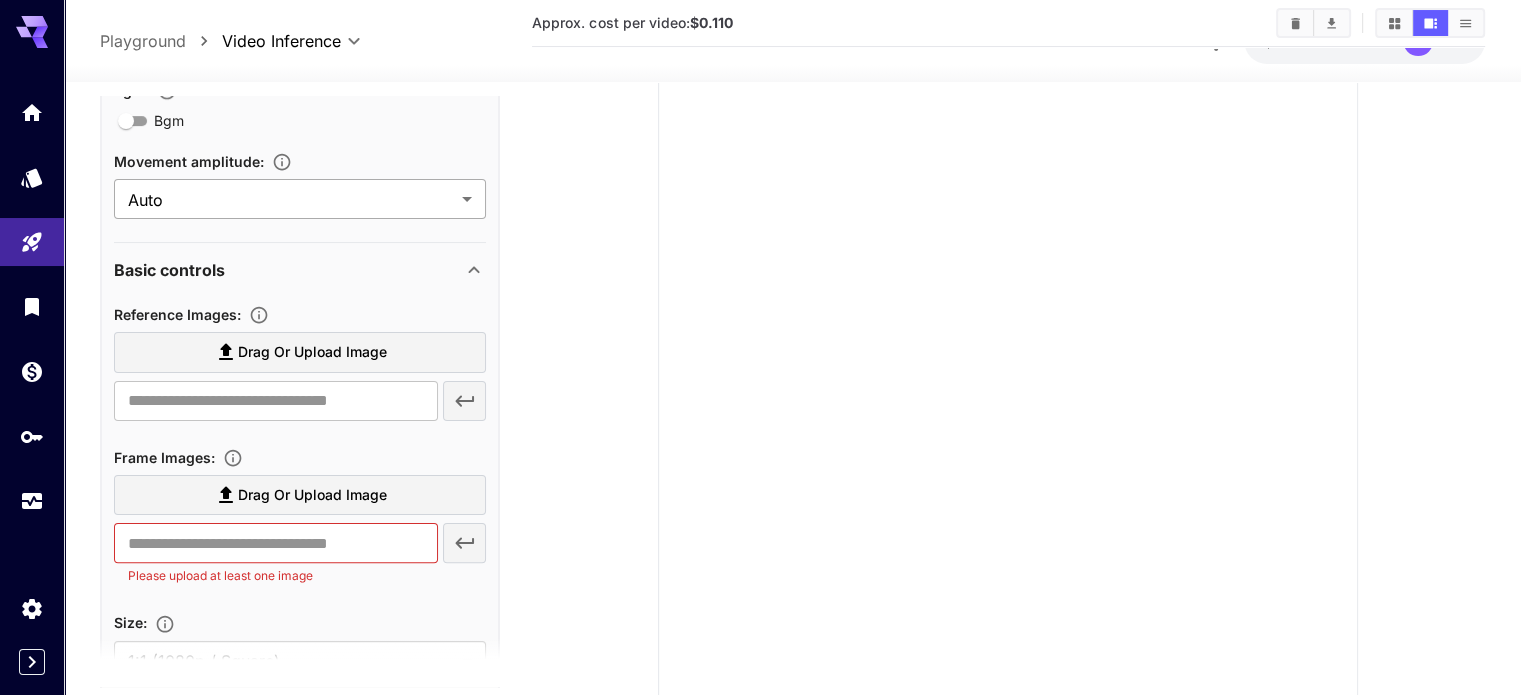 scroll, scrollTop: 500, scrollLeft: 0, axis: vertical 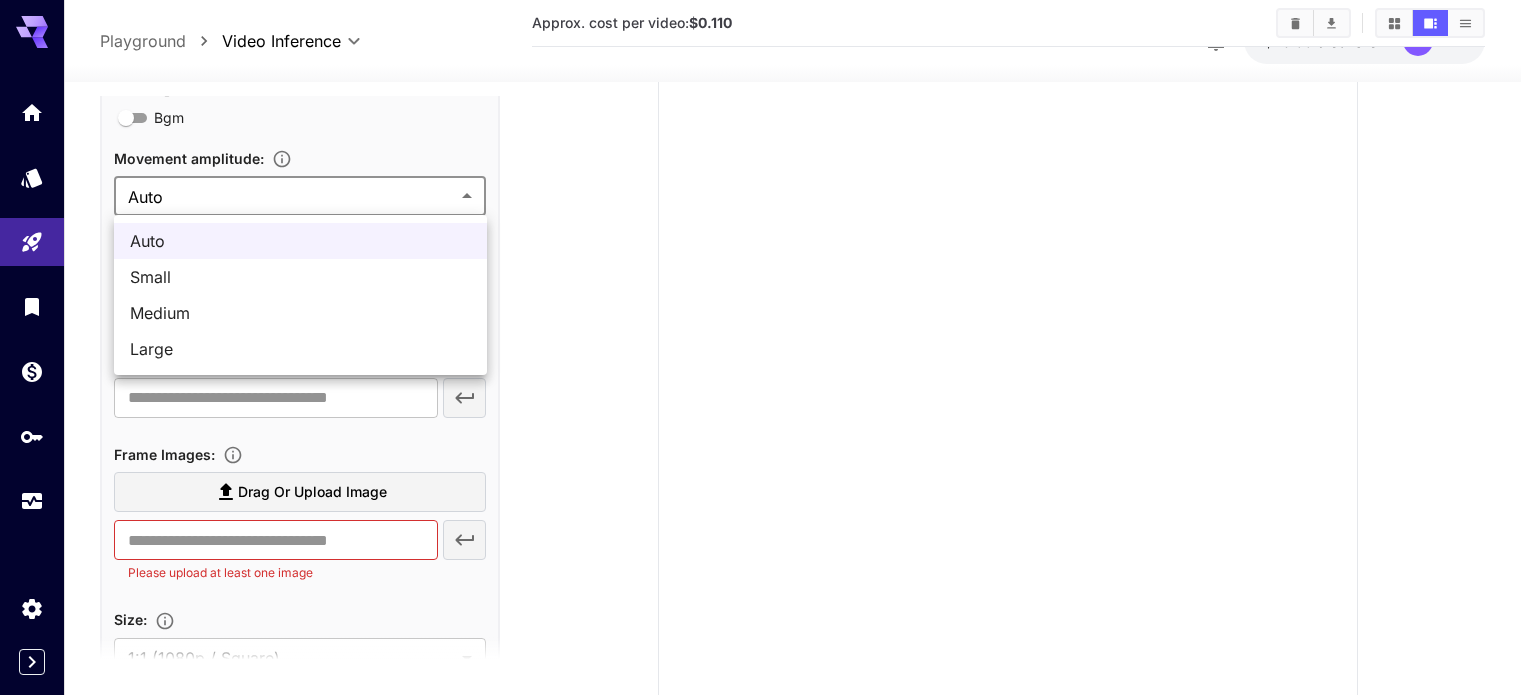 click on "**********" at bounding box center [768, 251] 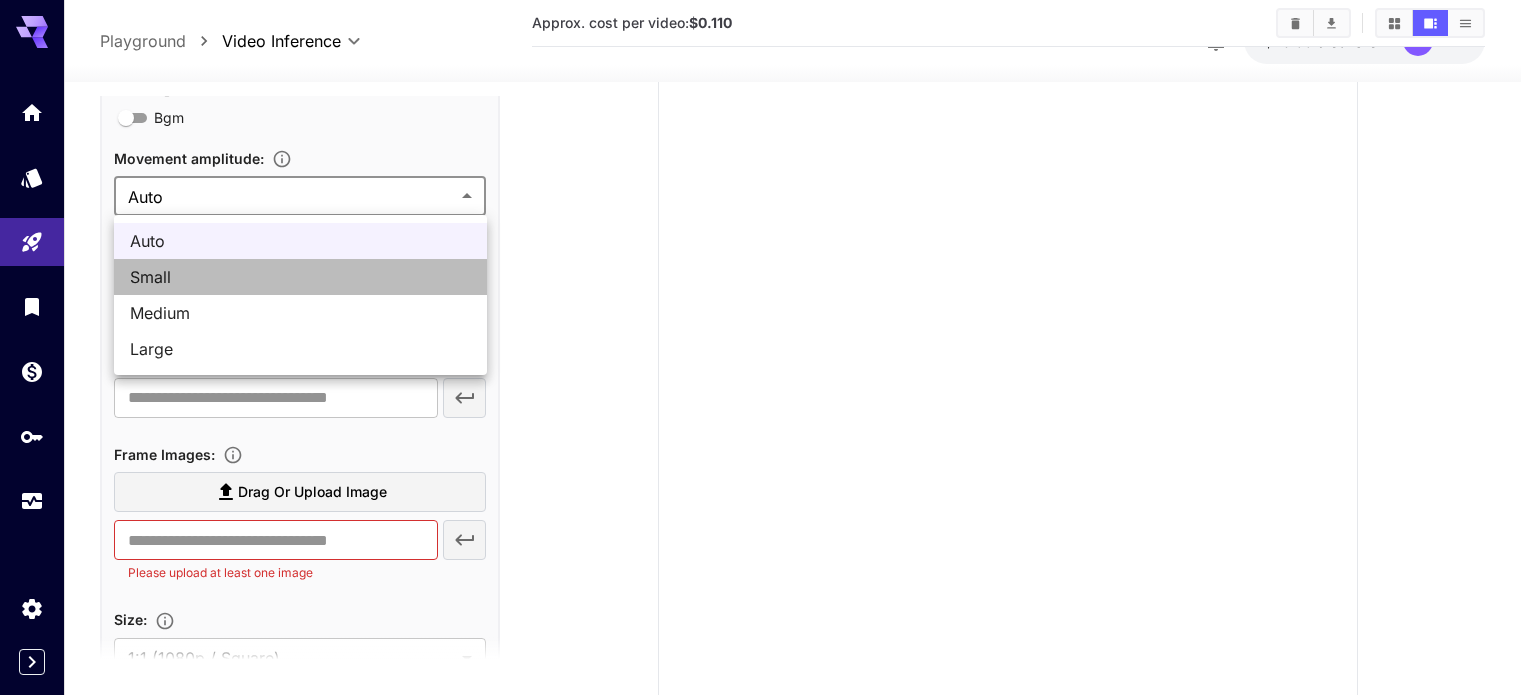 click on "Small" at bounding box center (300, 277) 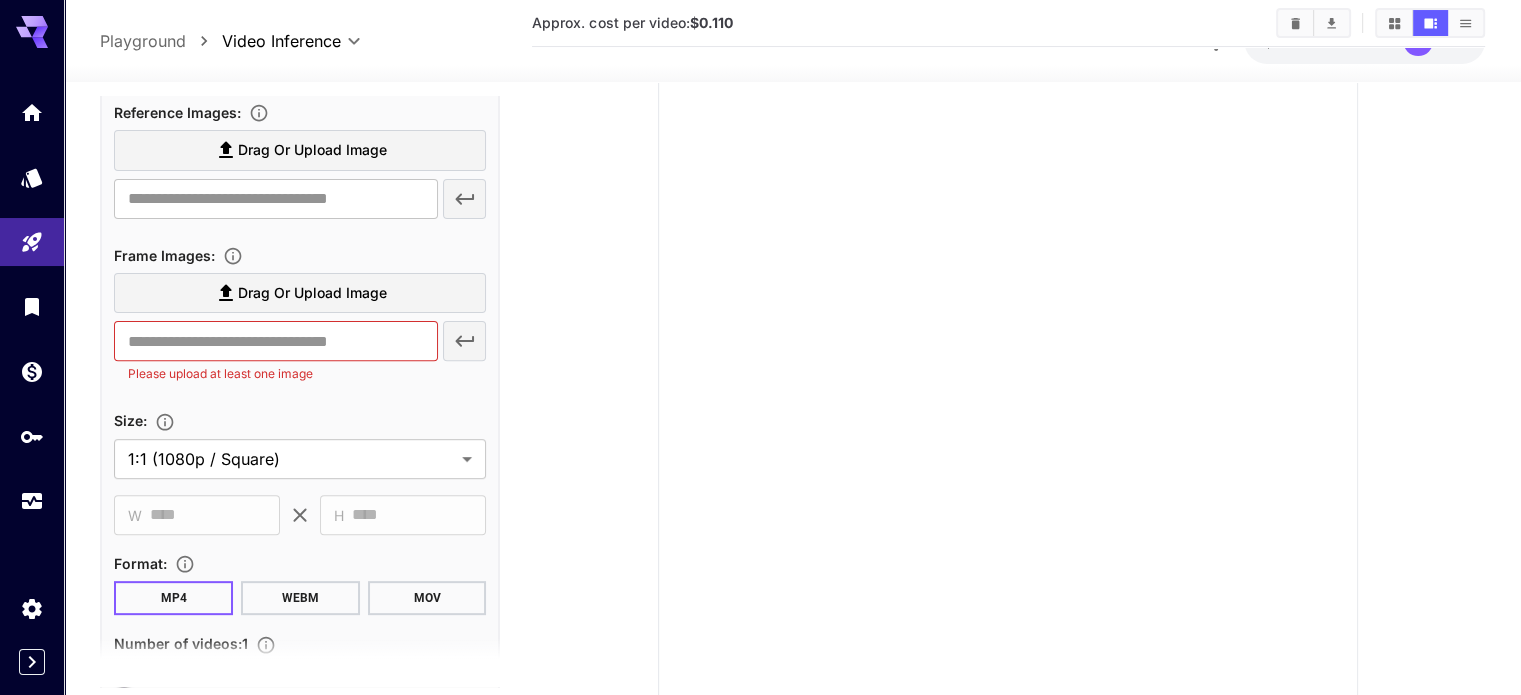 scroll, scrollTop: 700, scrollLeft: 0, axis: vertical 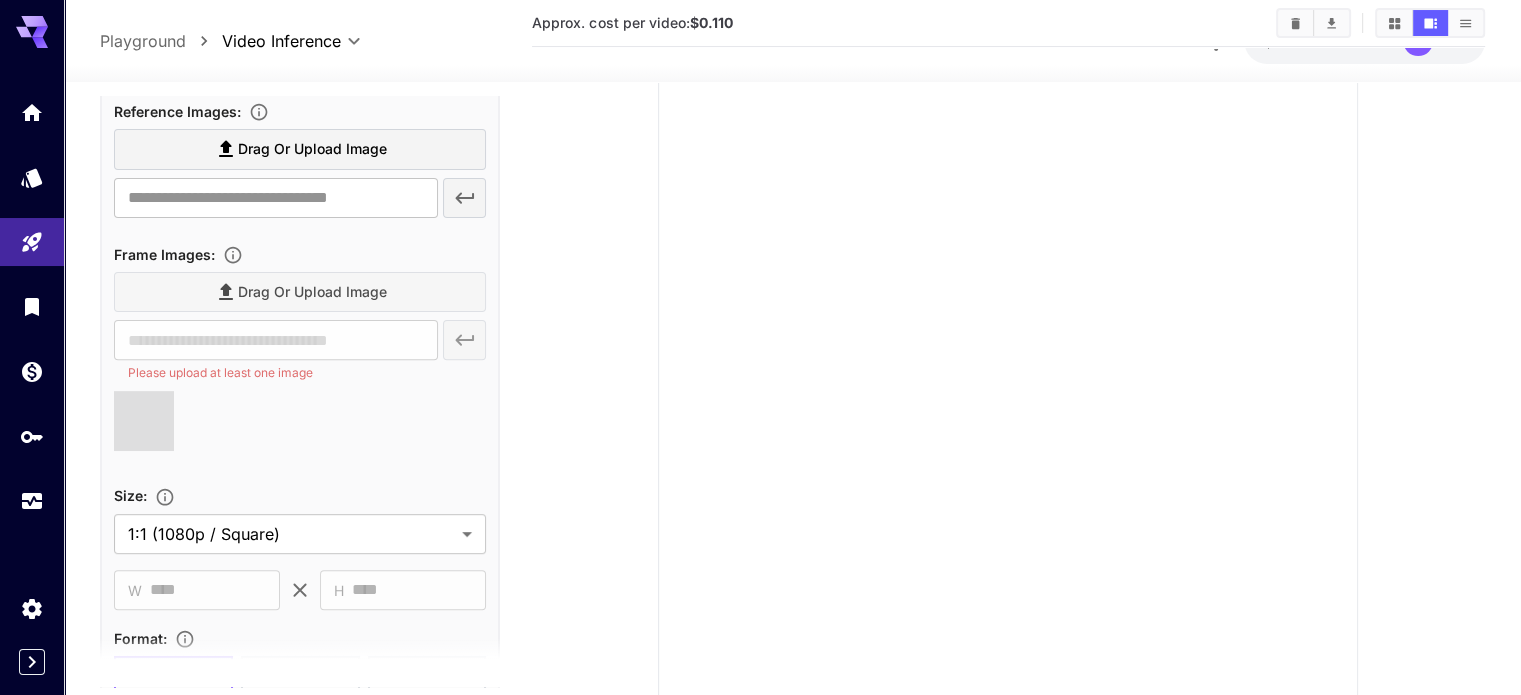 type on "**********" 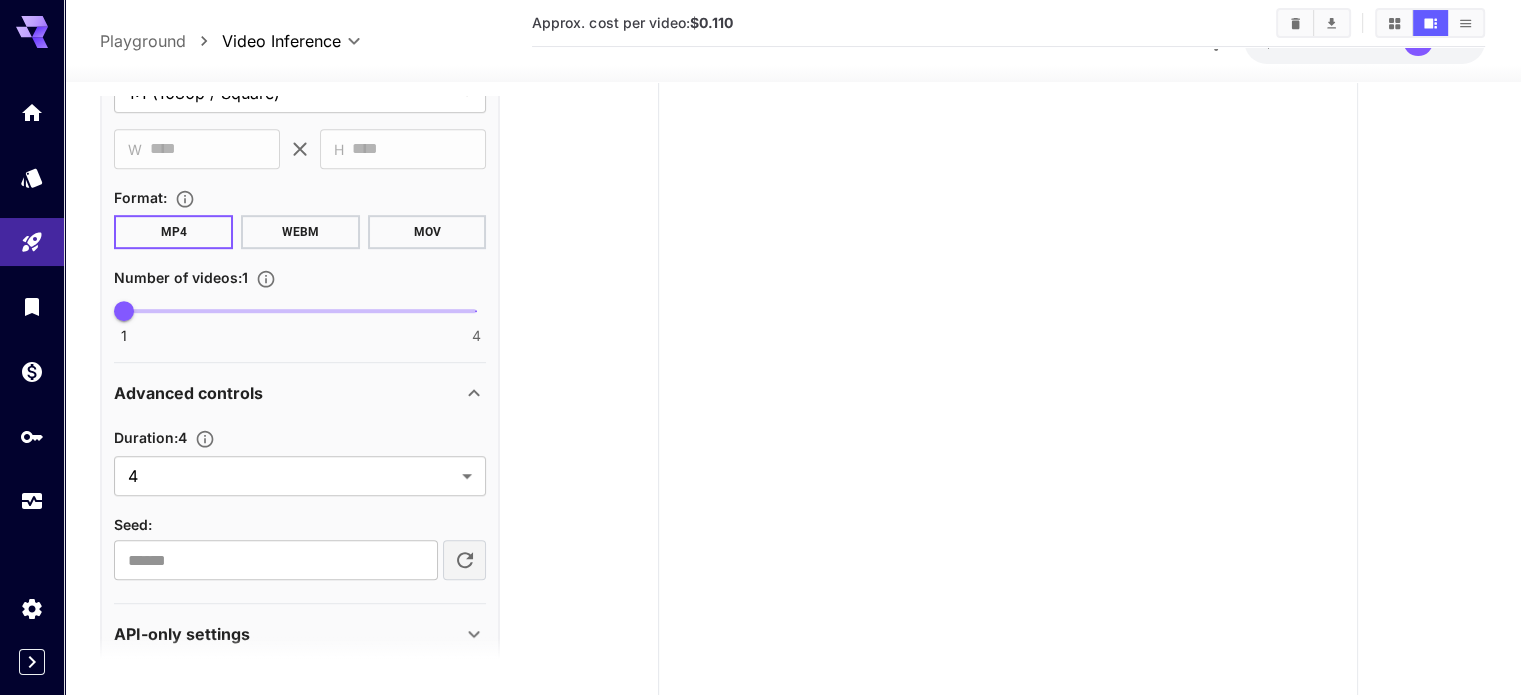 scroll, scrollTop: 1143, scrollLeft: 0, axis: vertical 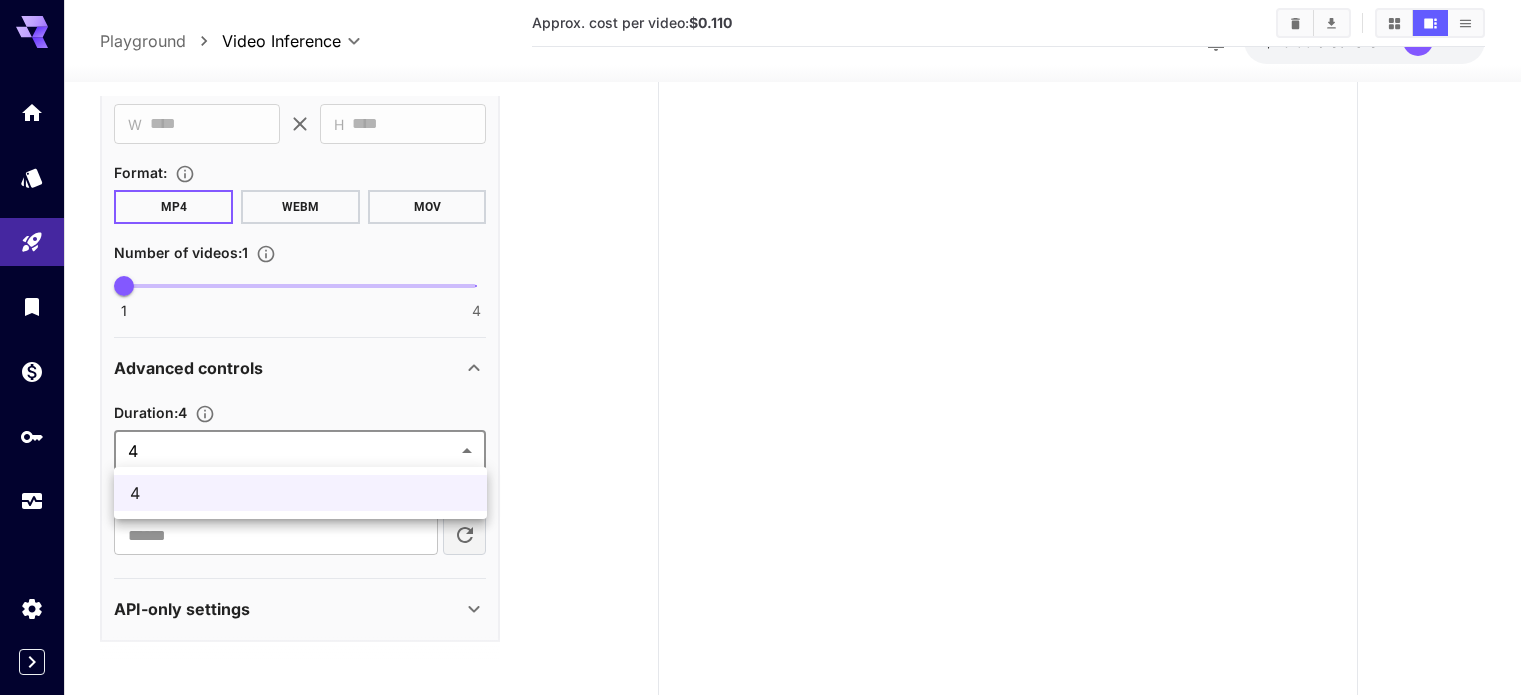 click on "**********" at bounding box center [768, 251] 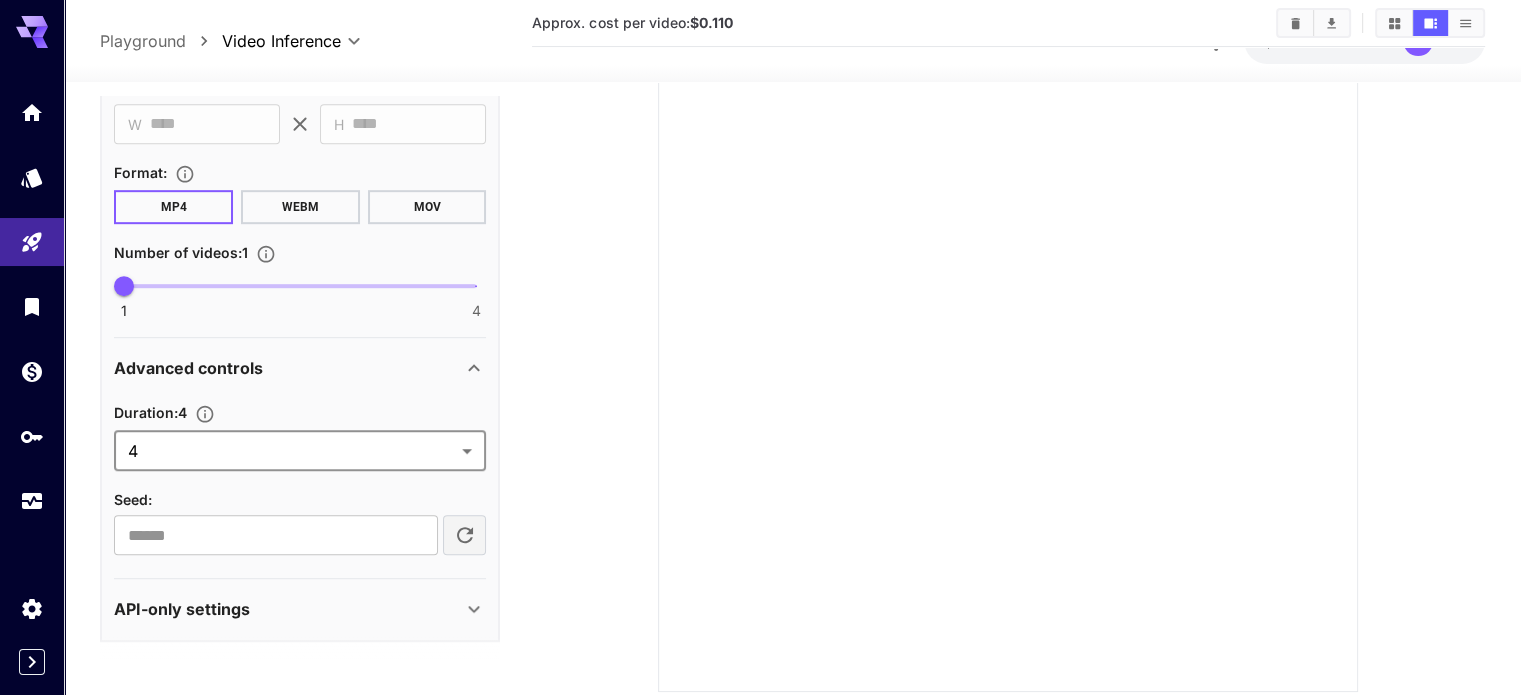 scroll, scrollTop: 393, scrollLeft: 0, axis: vertical 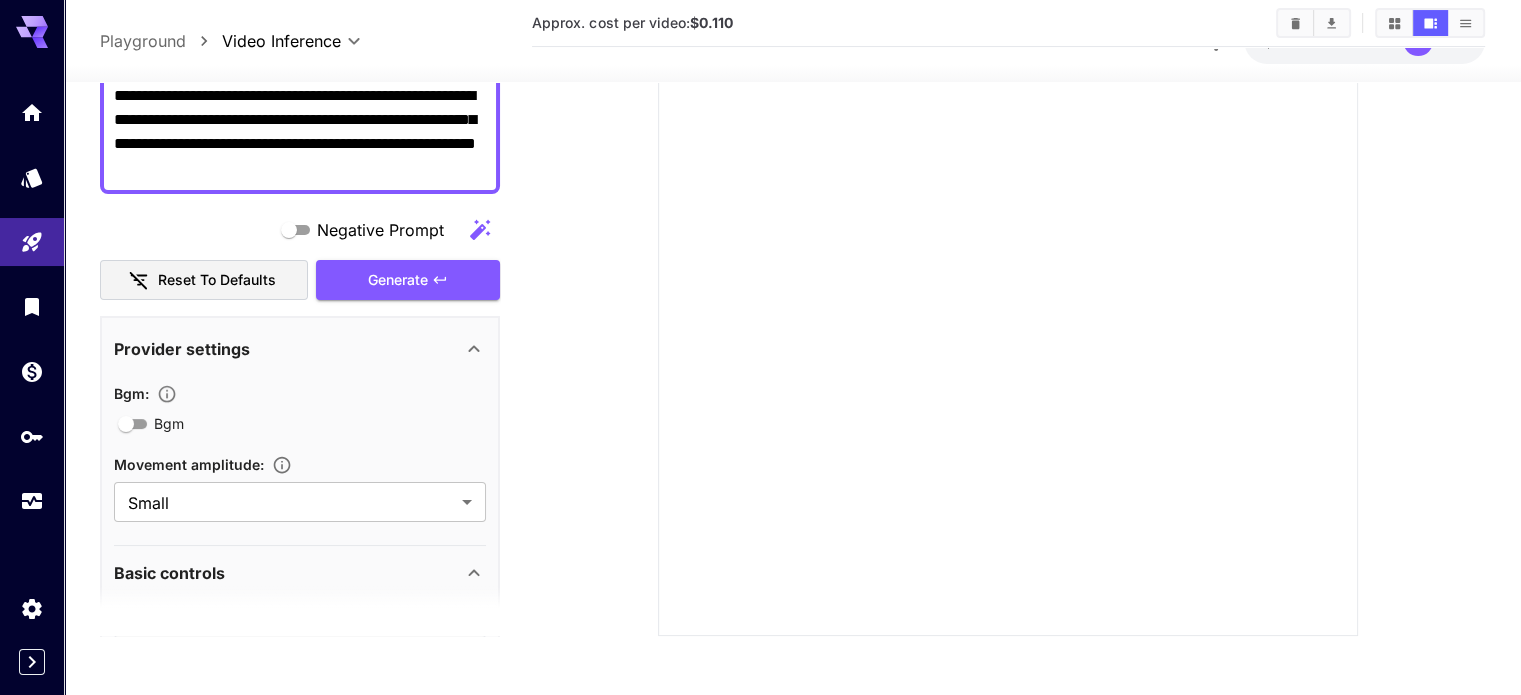 click on "Generate" at bounding box center (408, 280) 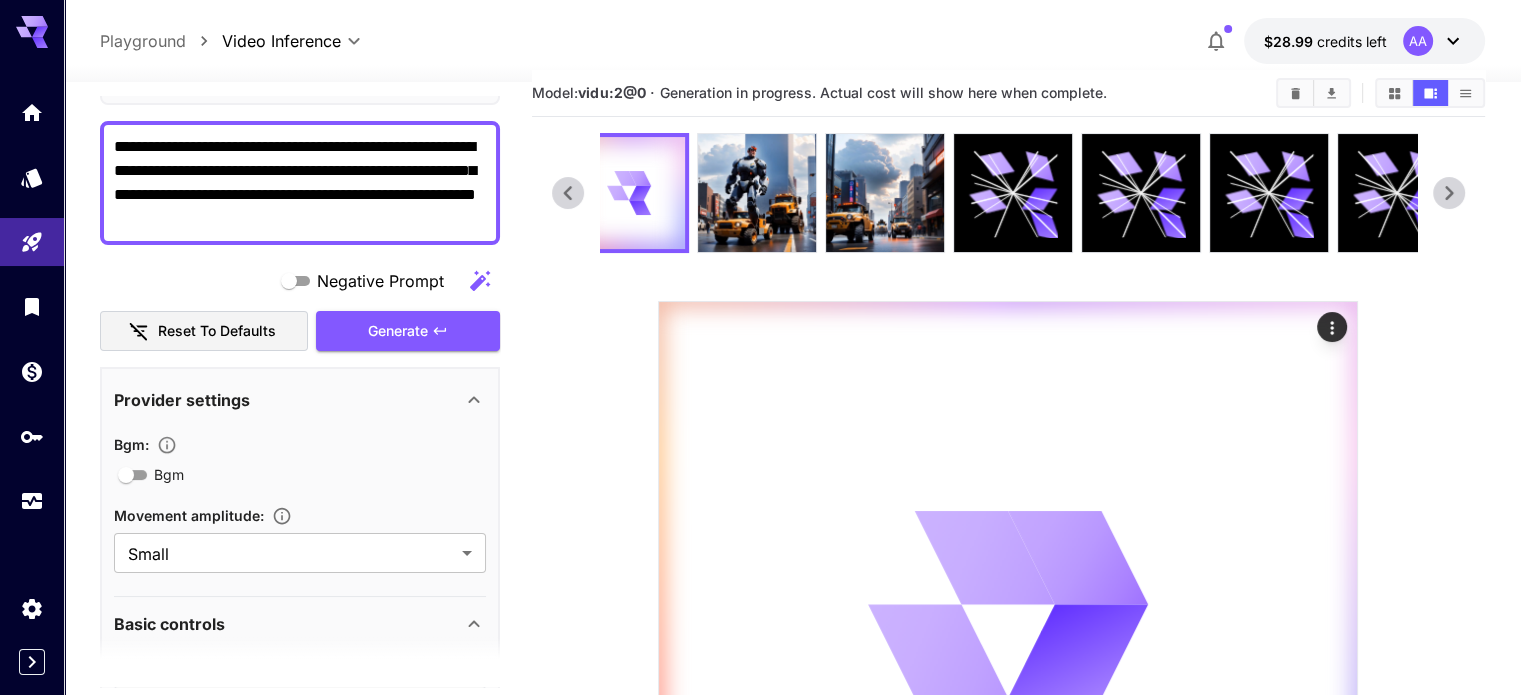 scroll, scrollTop: 0, scrollLeft: 0, axis: both 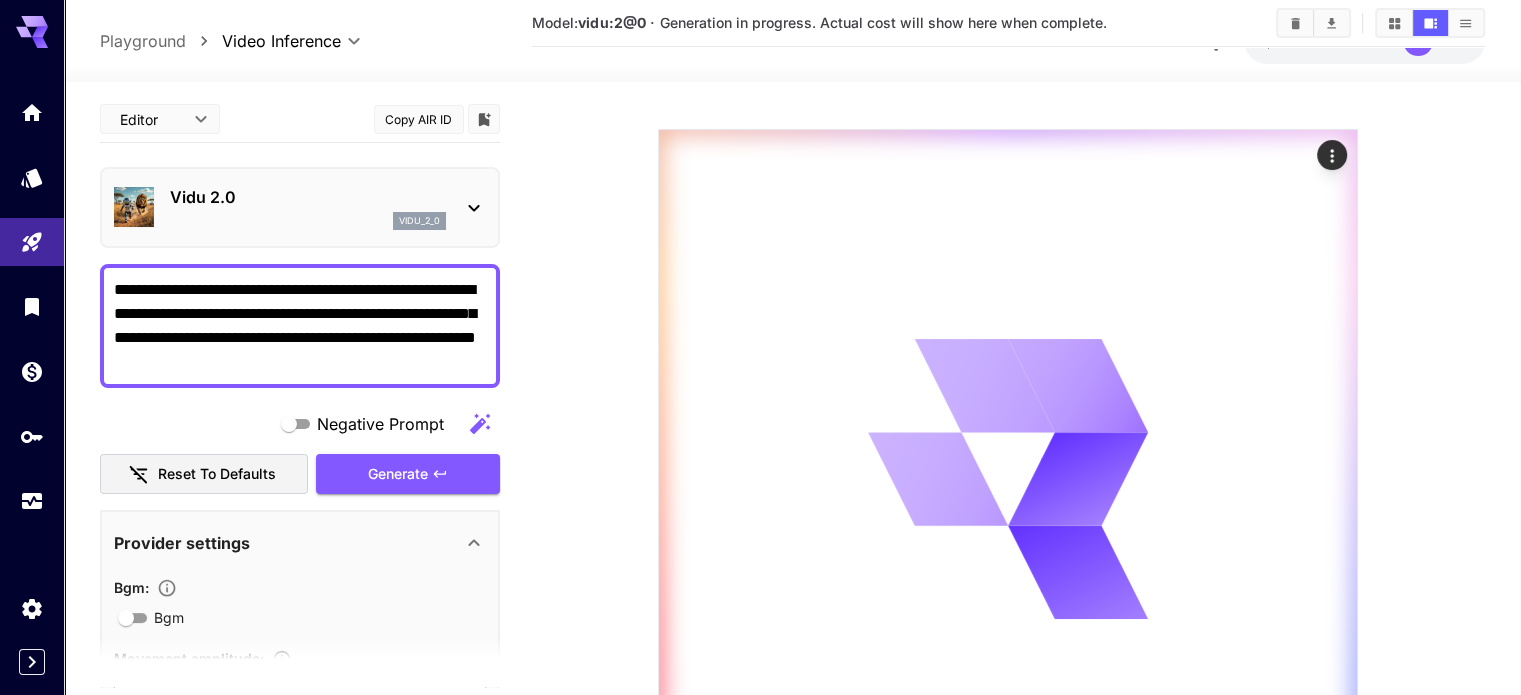 click on "vidu_2_0" at bounding box center (308, 221) 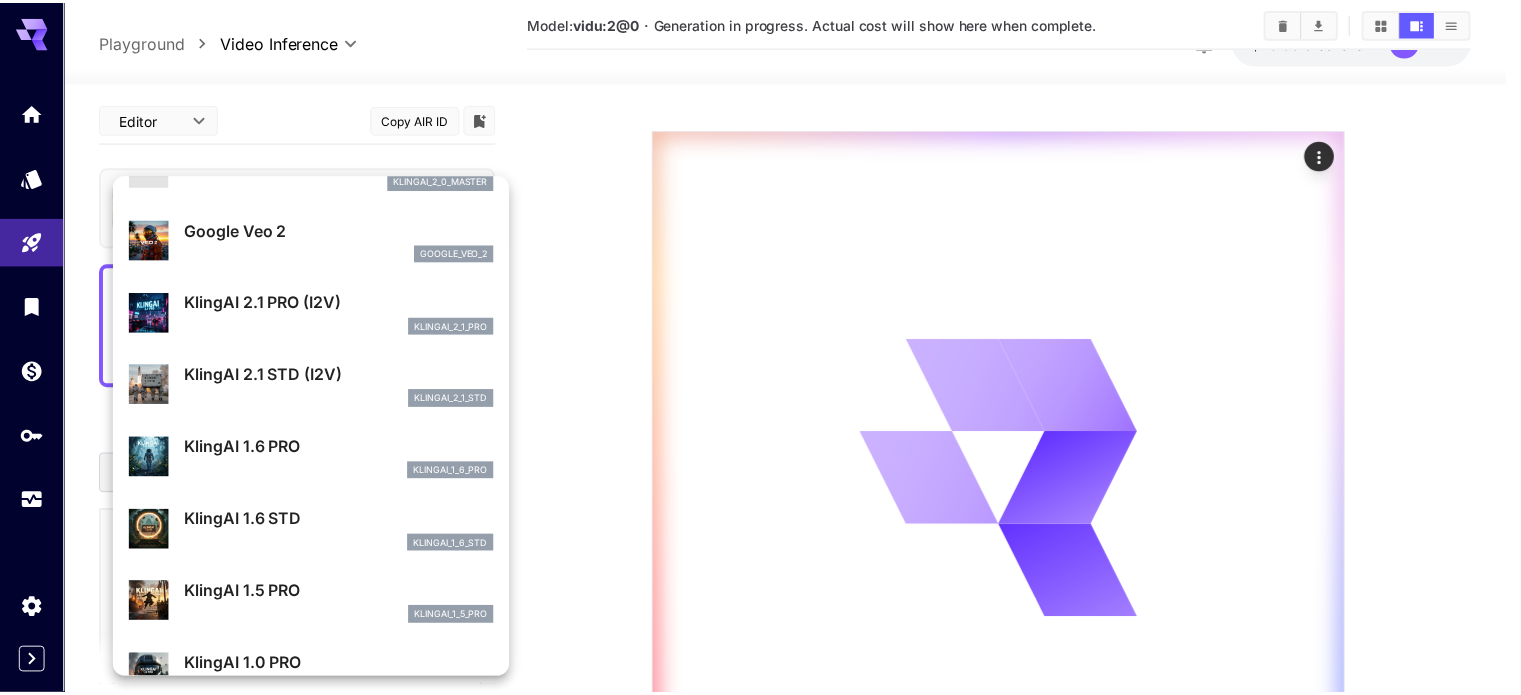 scroll, scrollTop: 644, scrollLeft: 0, axis: vertical 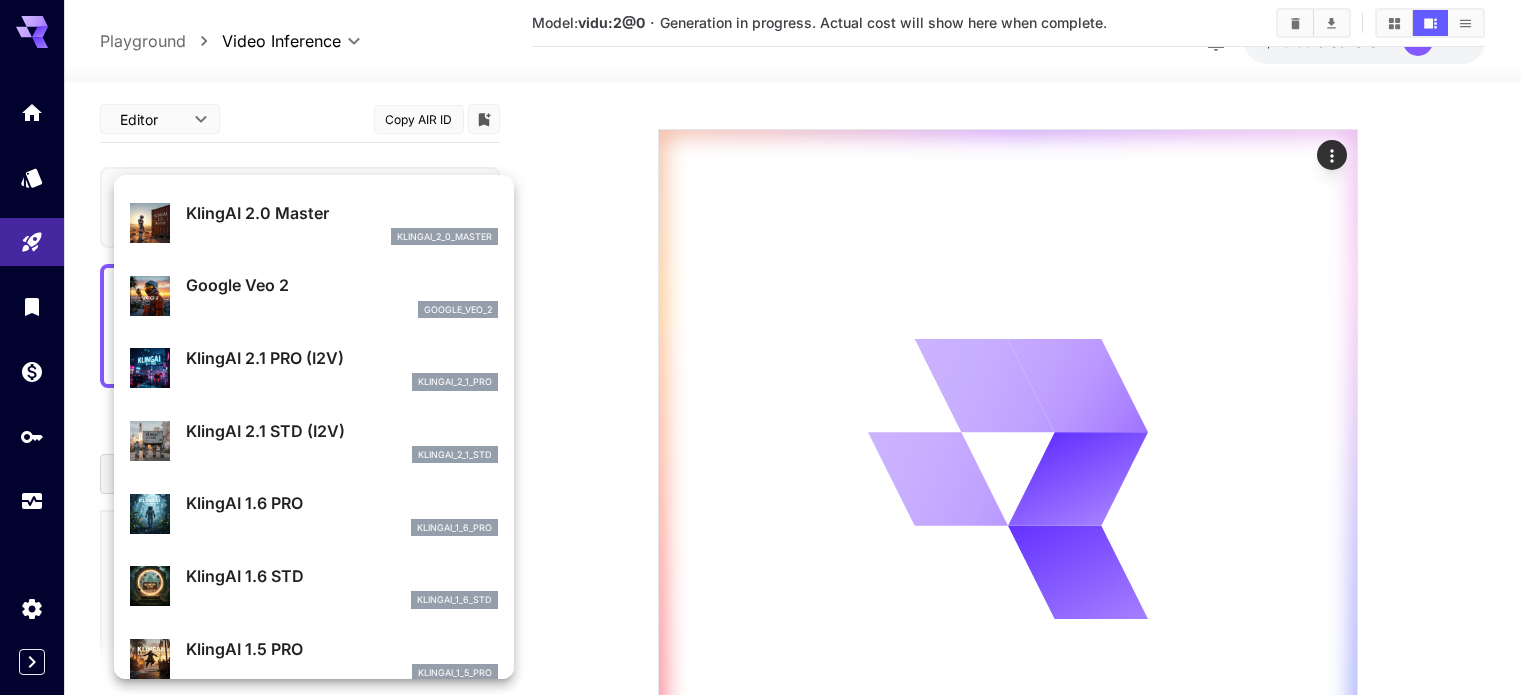 click at bounding box center [768, 347] 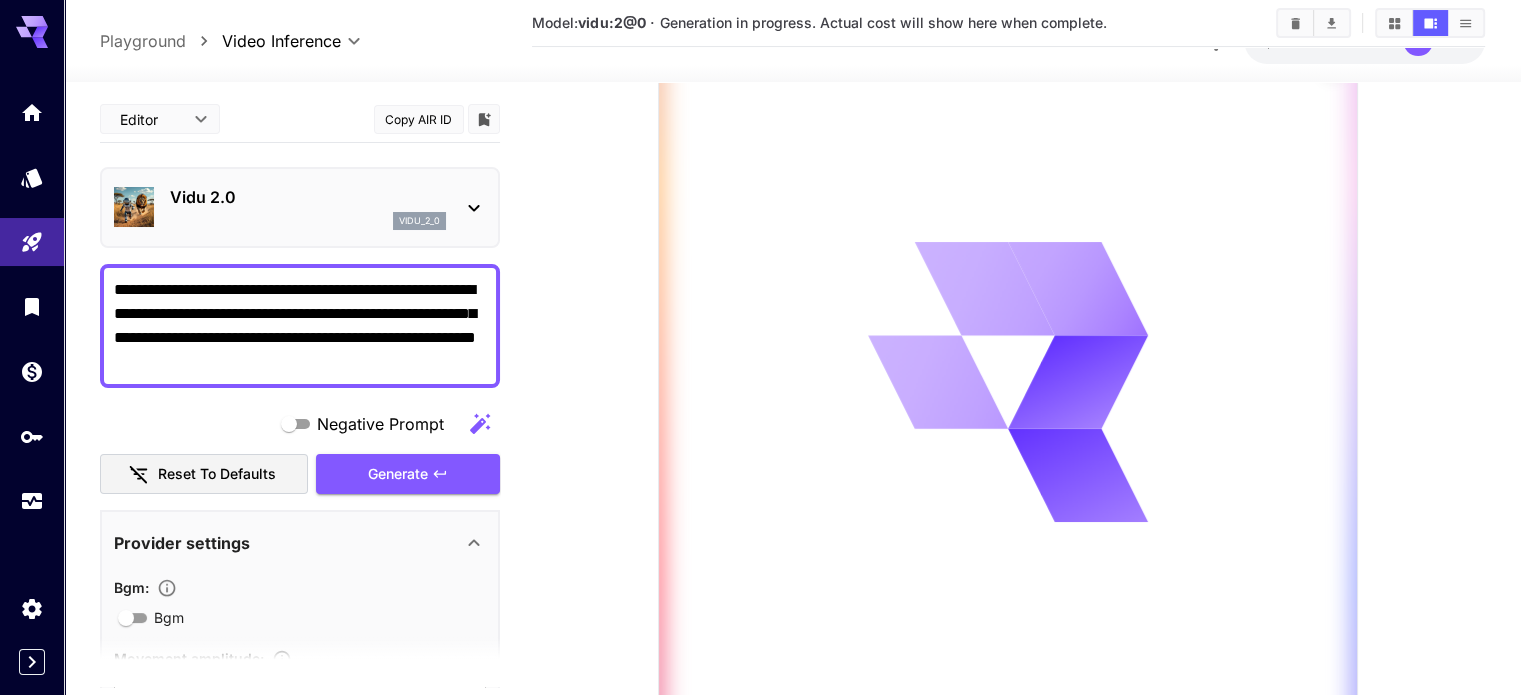 scroll, scrollTop: 300, scrollLeft: 0, axis: vertical 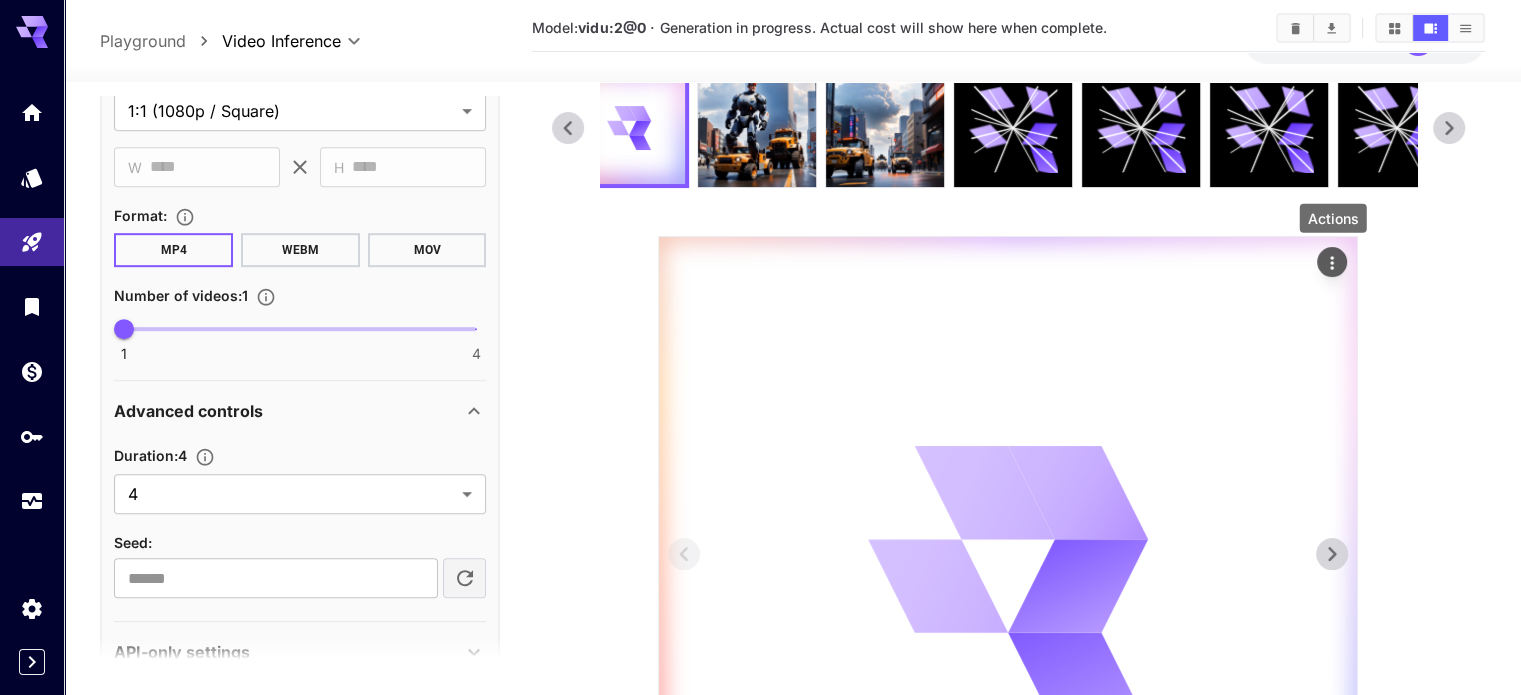 click 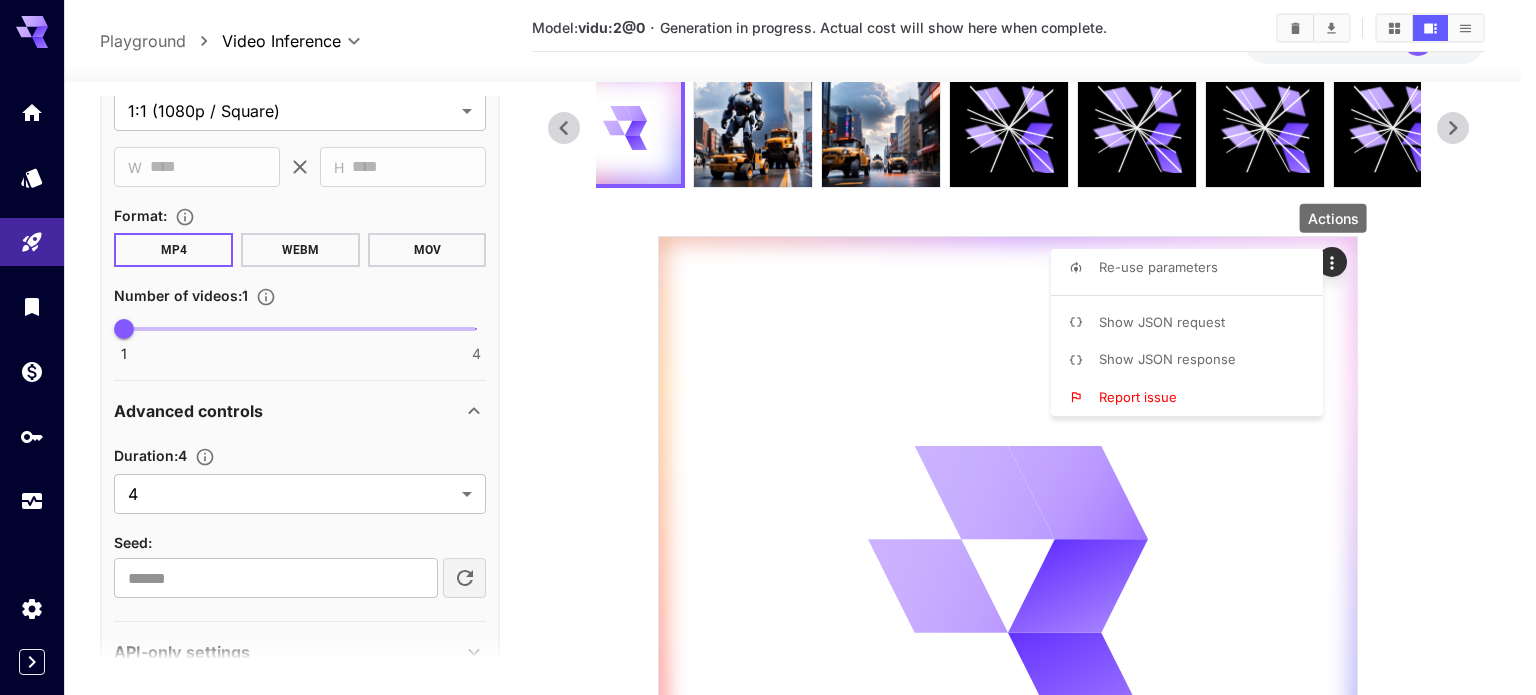 click on "Report issue" at bounding box center [1138, 397] 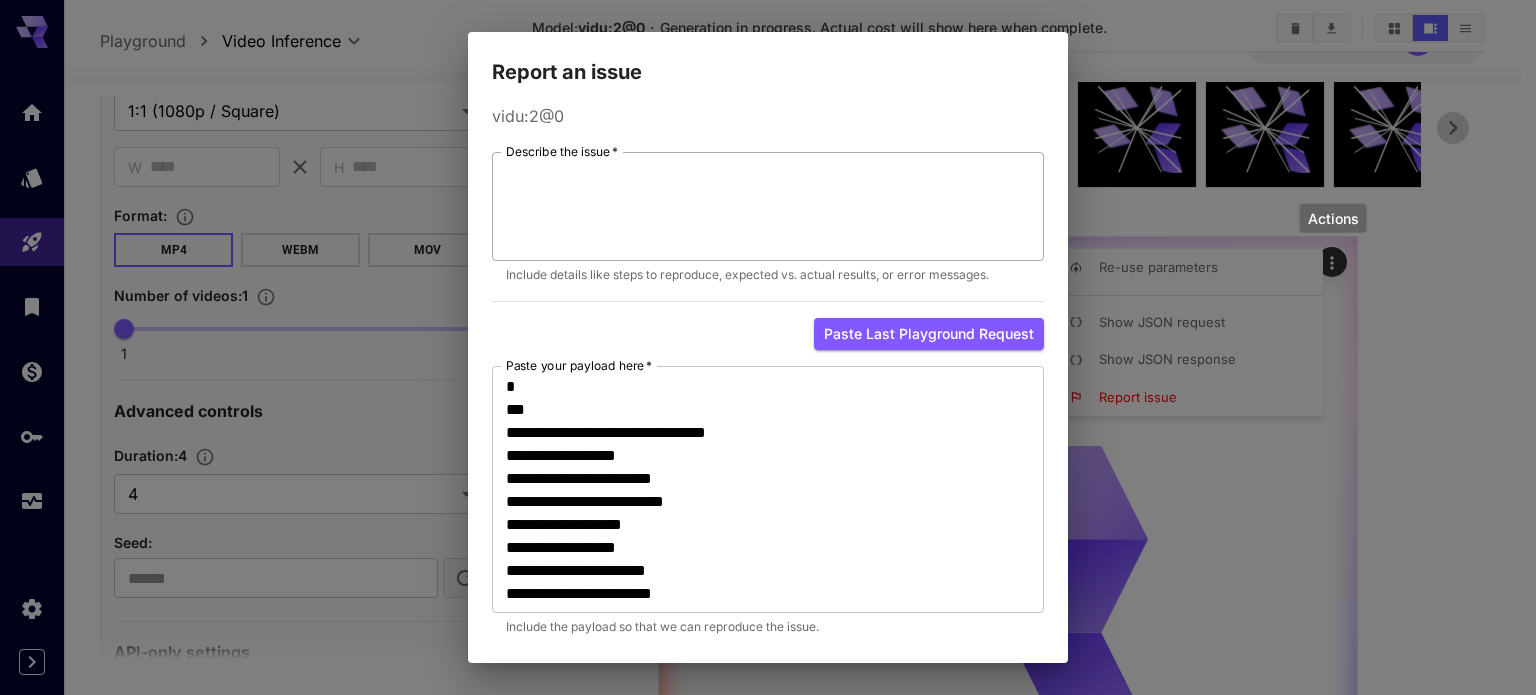click on "Describe the issue   *" at bounding box center (768, 207) 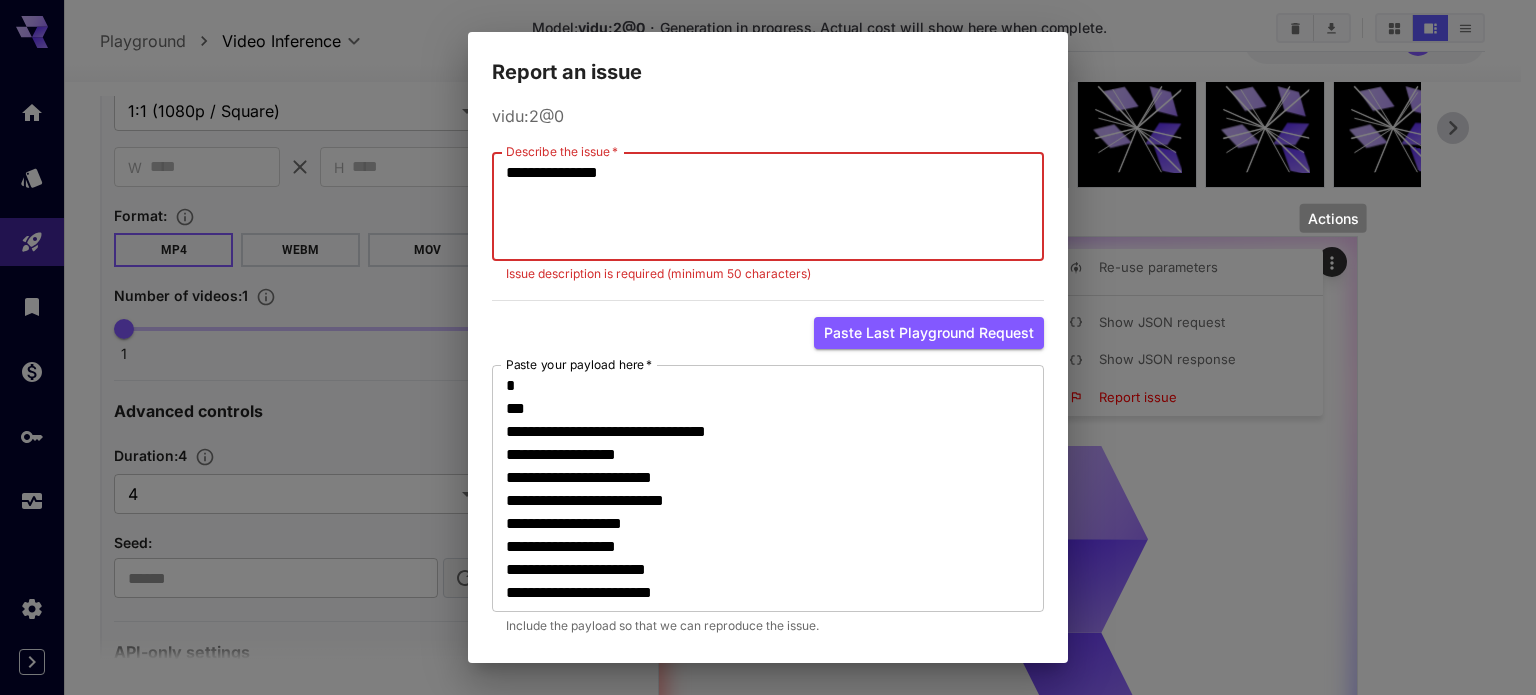click on "**********" at bounding box center (768, 207) 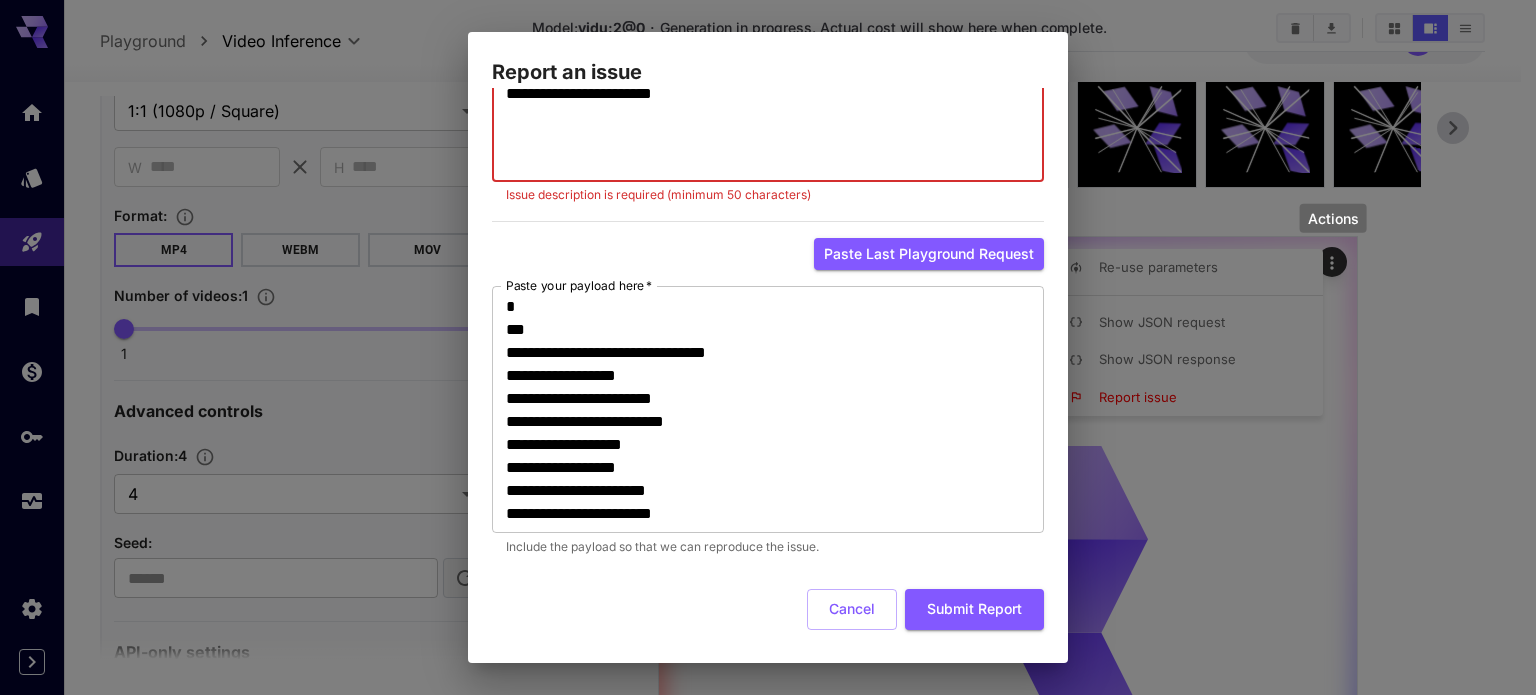 scroll, scrollTop: 81, scrollLeft: 0, axis: vertical 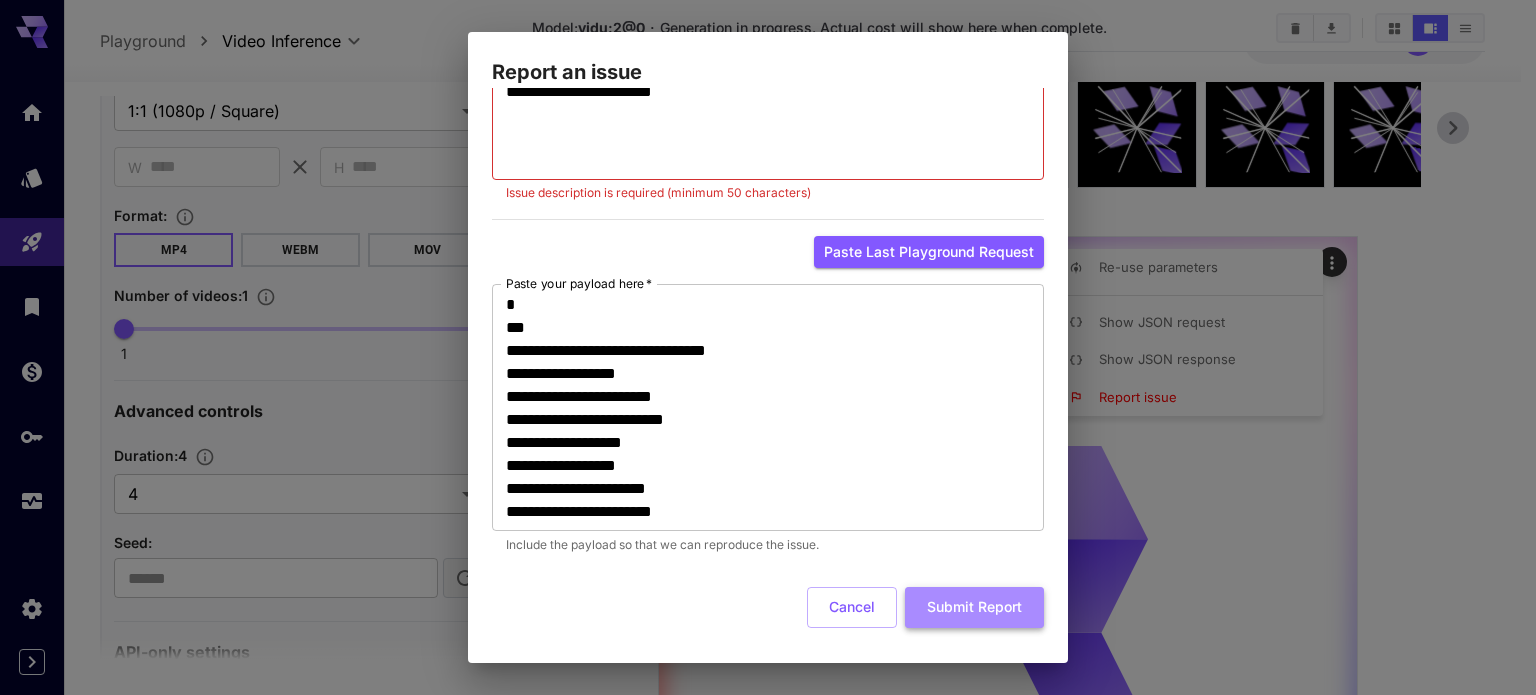 click on "Submit Report" at bounding box center [974, 607] 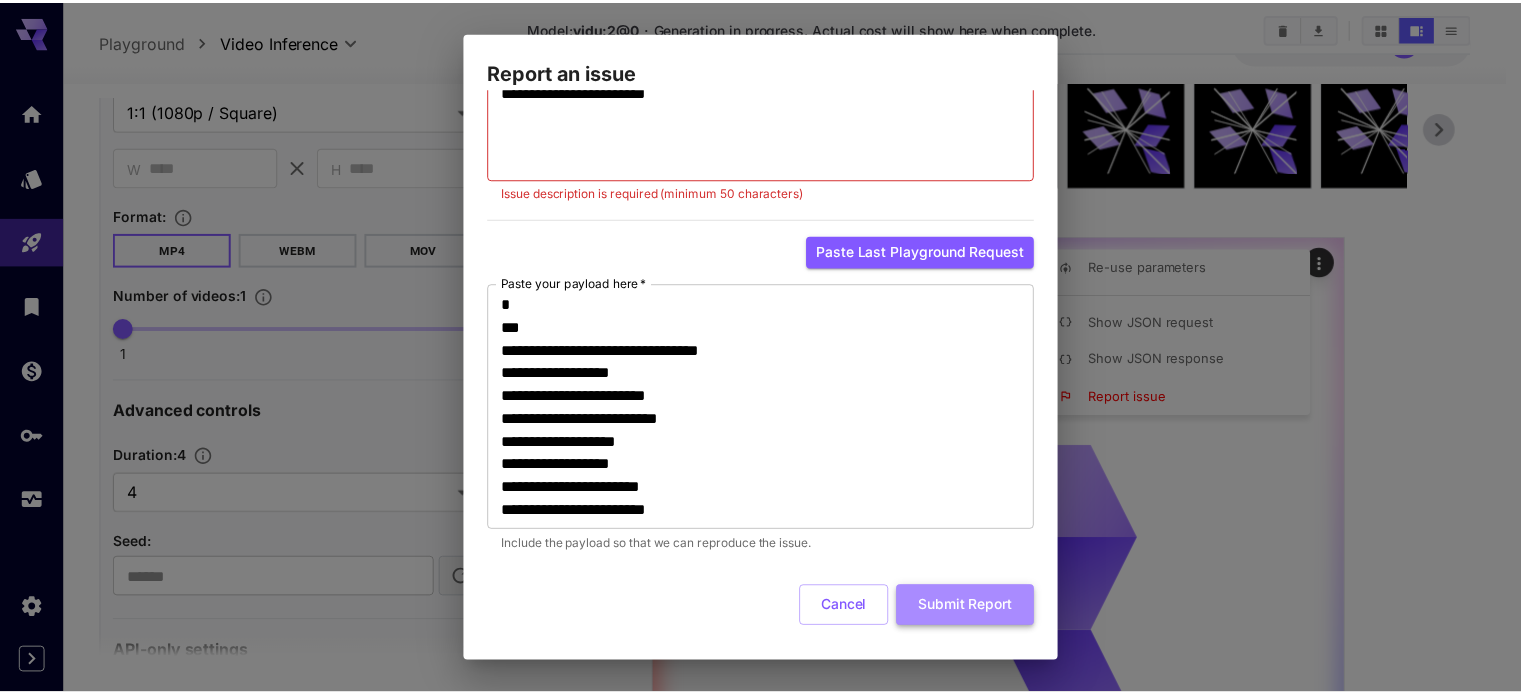 scroll, scrollTop: 73, scrollLeft: 0, axis: vertical 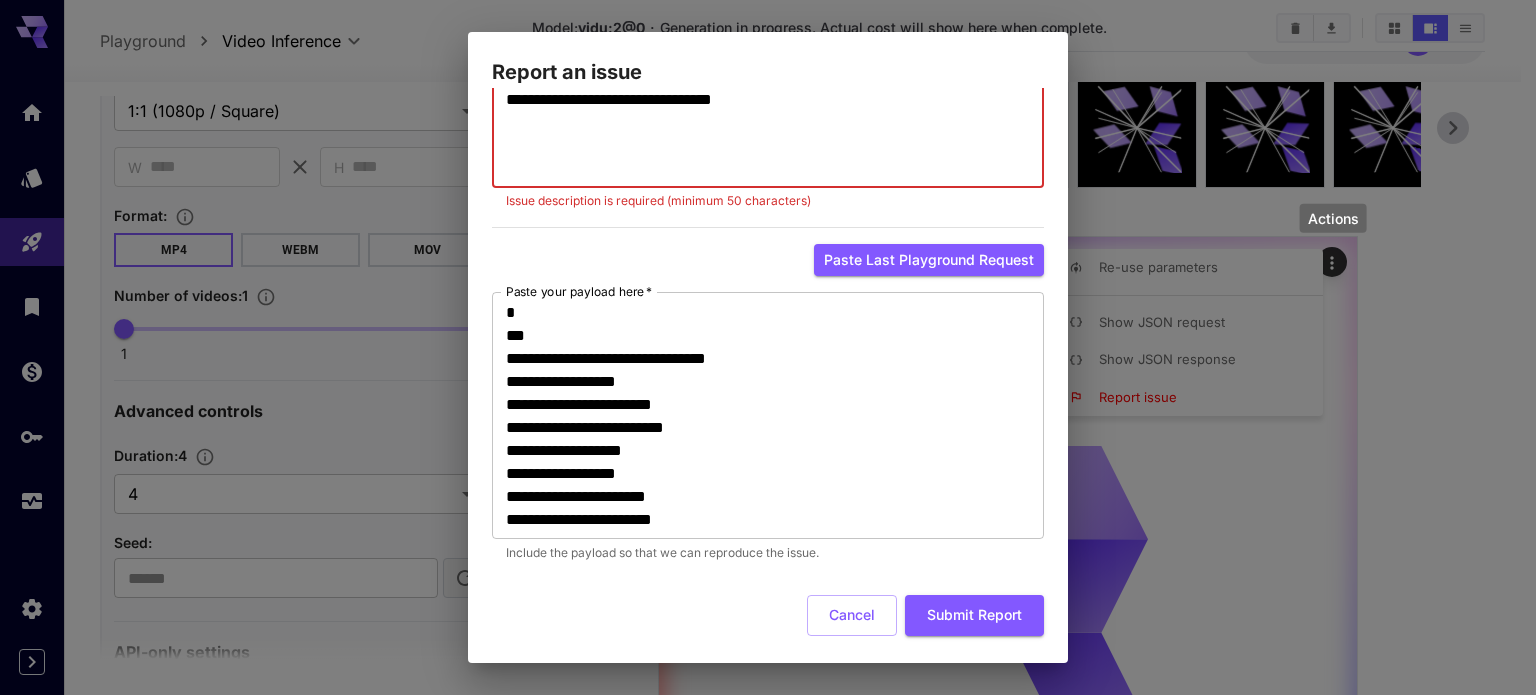 click on "**********" at bounding box center [768, 134] 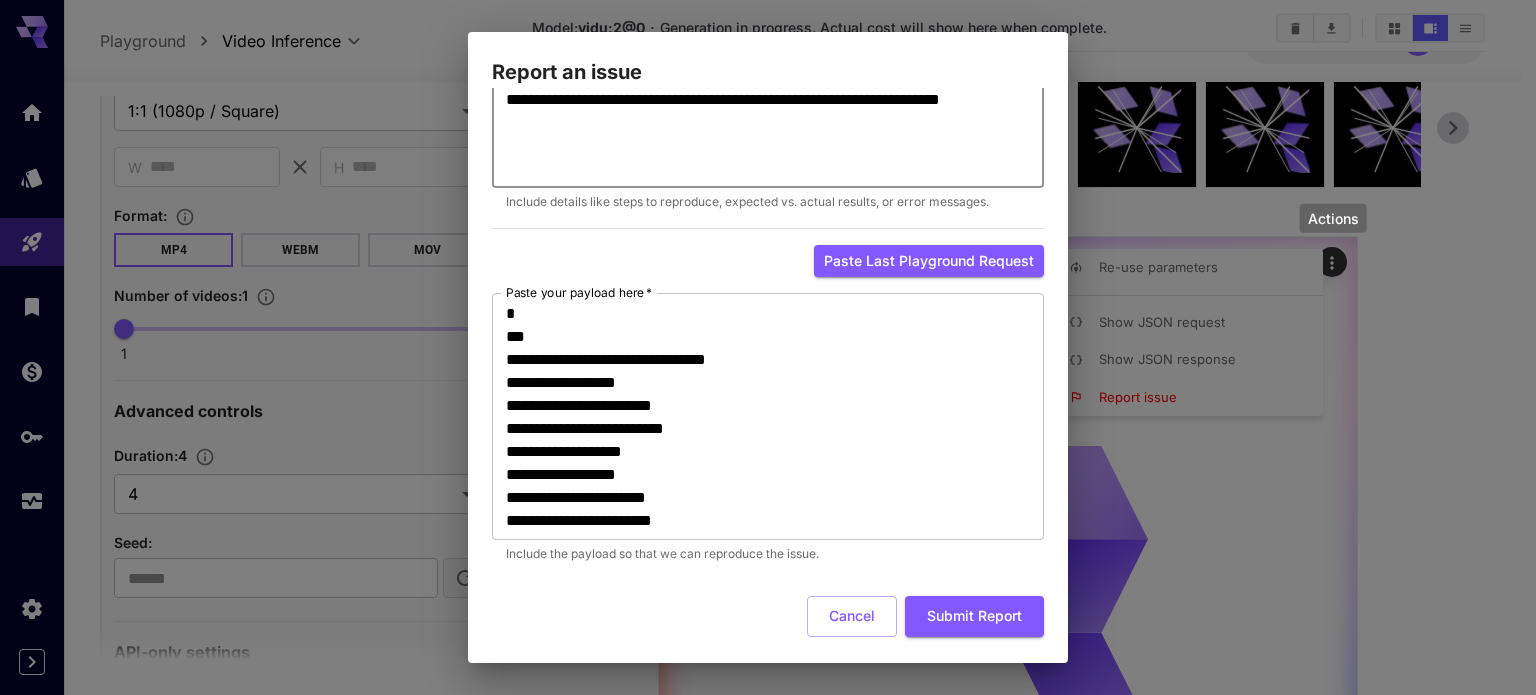 type on "**********" 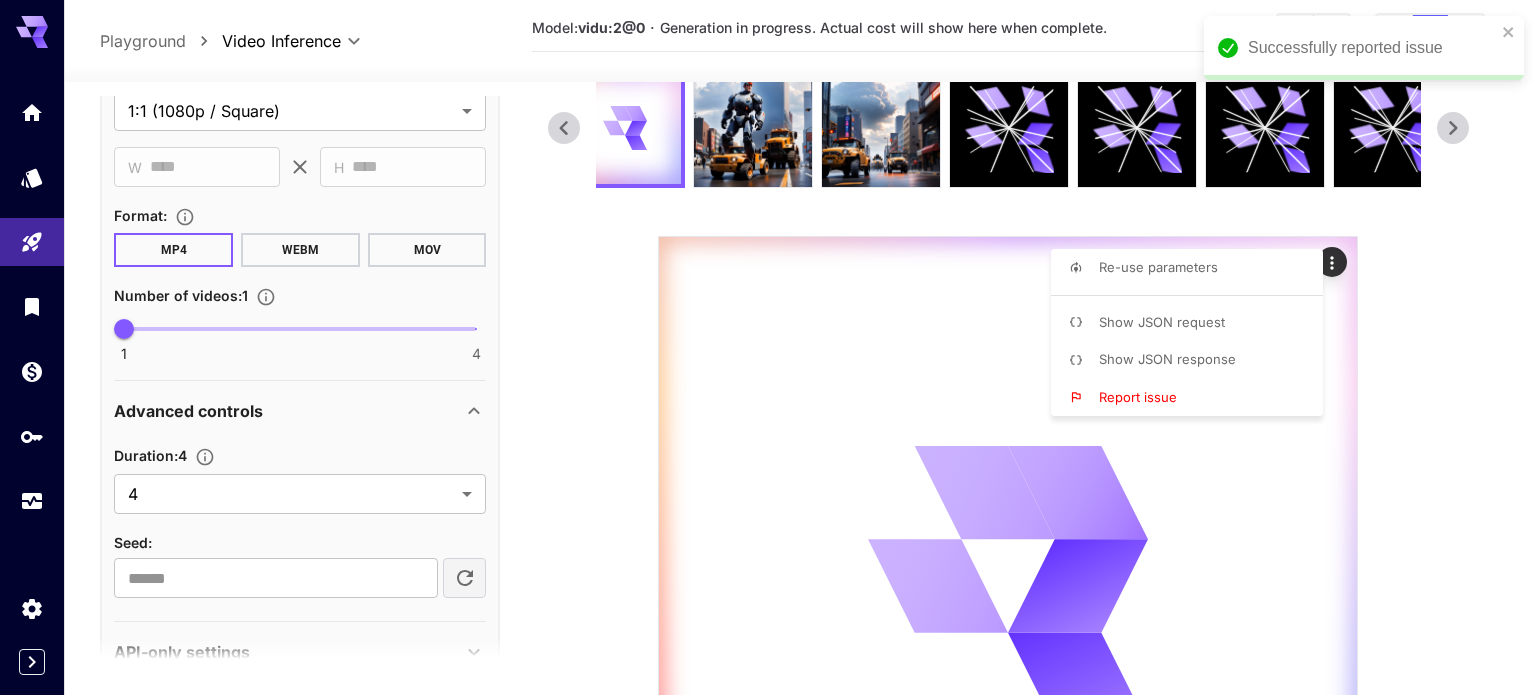 click at bounding box center (768, 347) 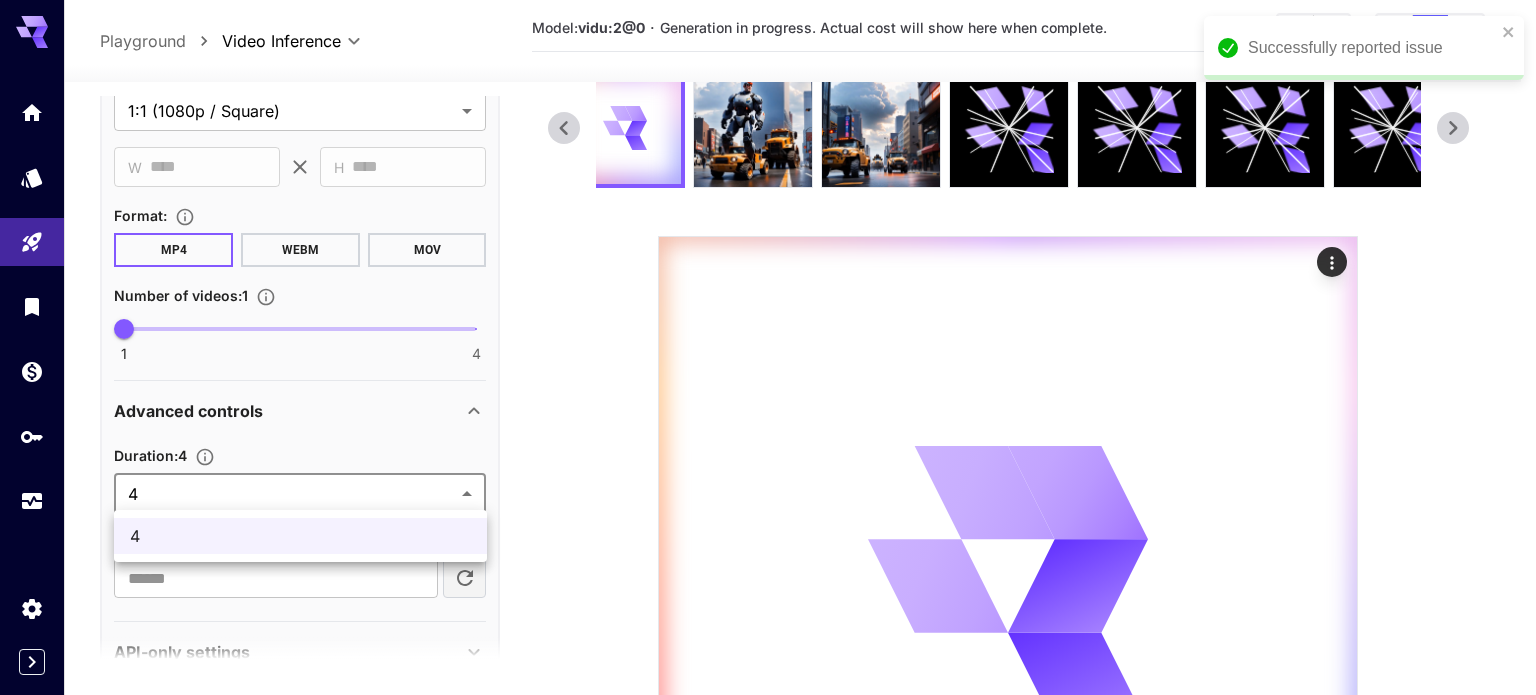 click on "**********" at bounding box center (768, 451) 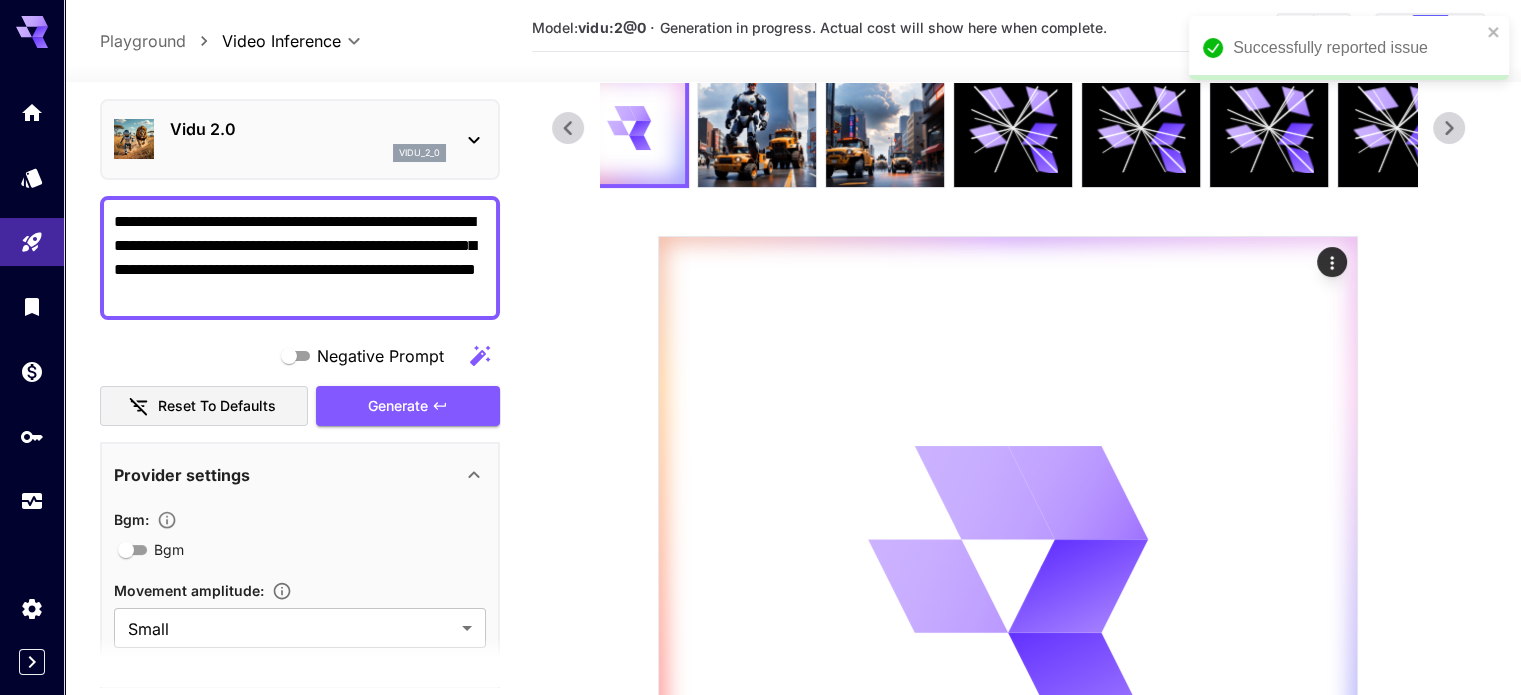 scroll, scrollTop: 0, scrollLeft: 0, axis: both 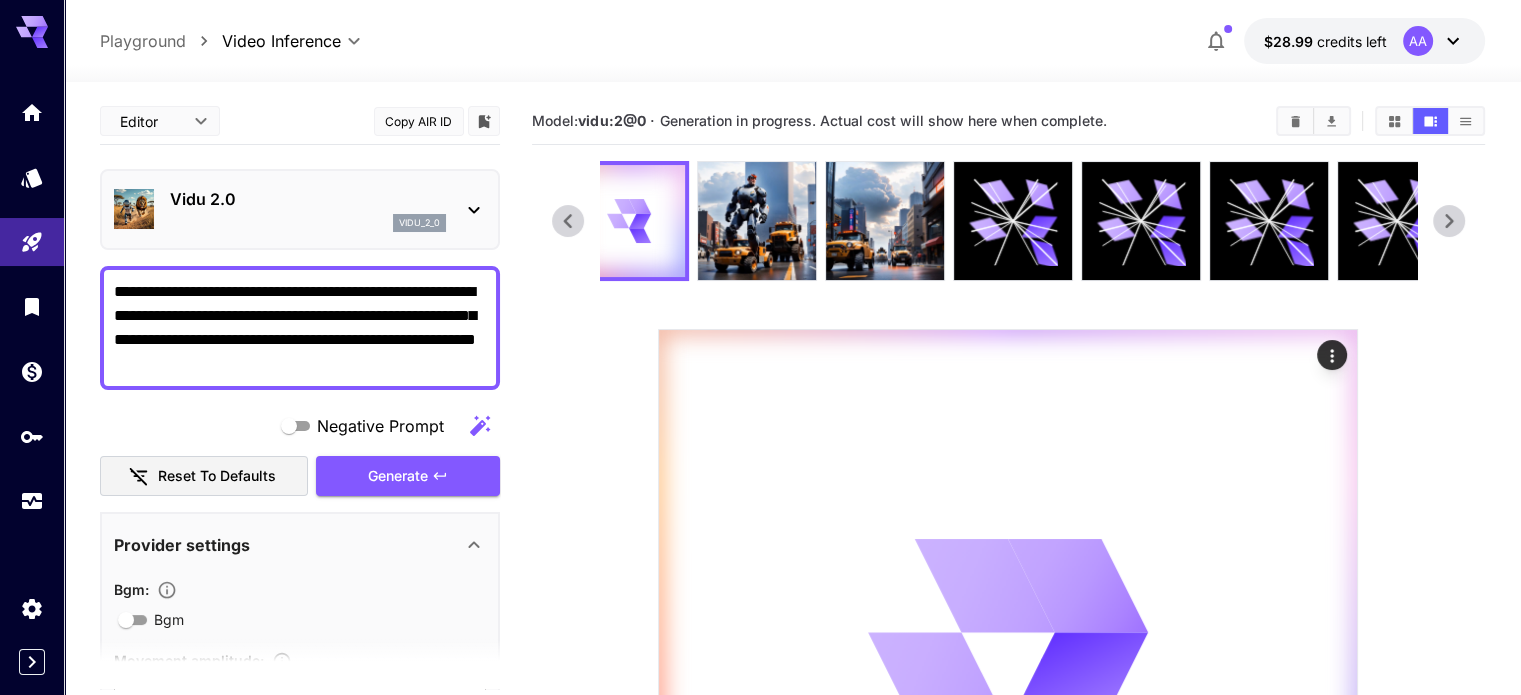 click on "**********" at bounding box center [760, 544] 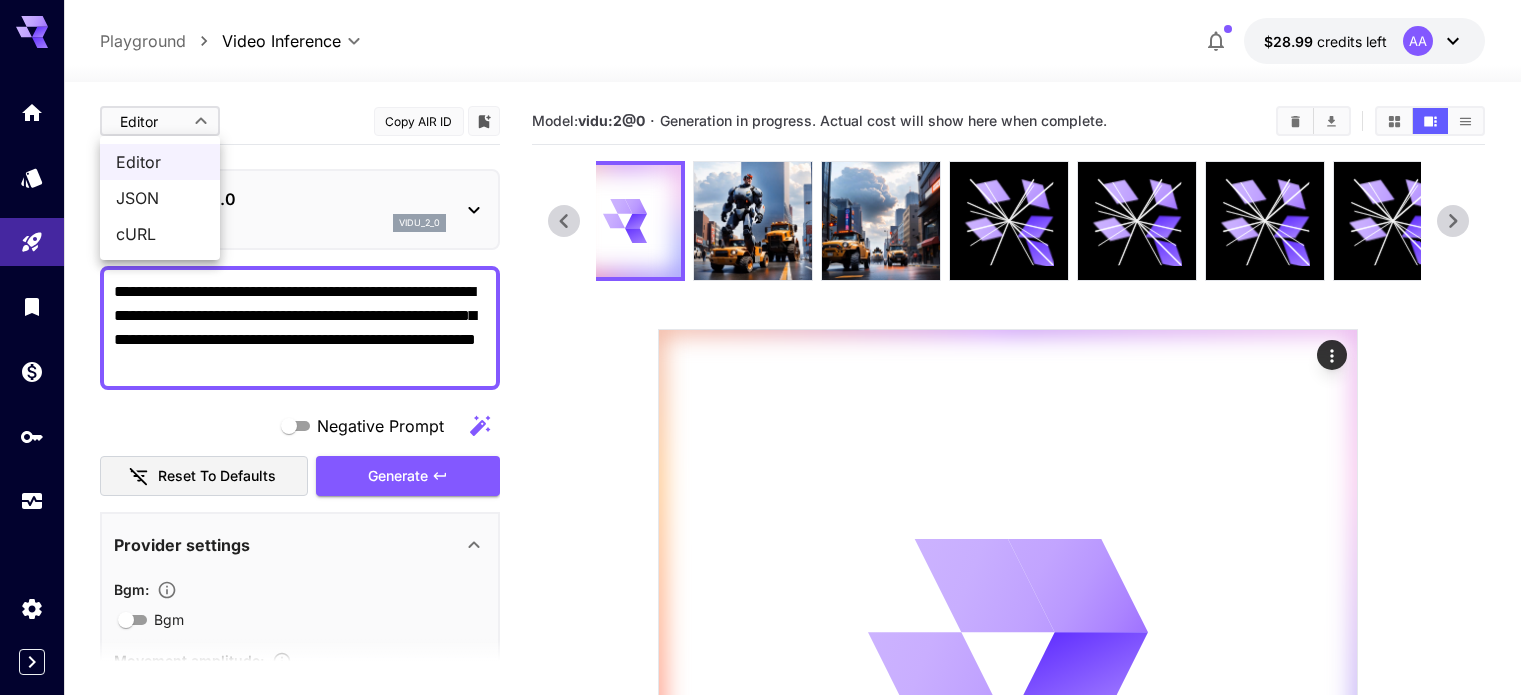 click at bounding box center (768, 347) 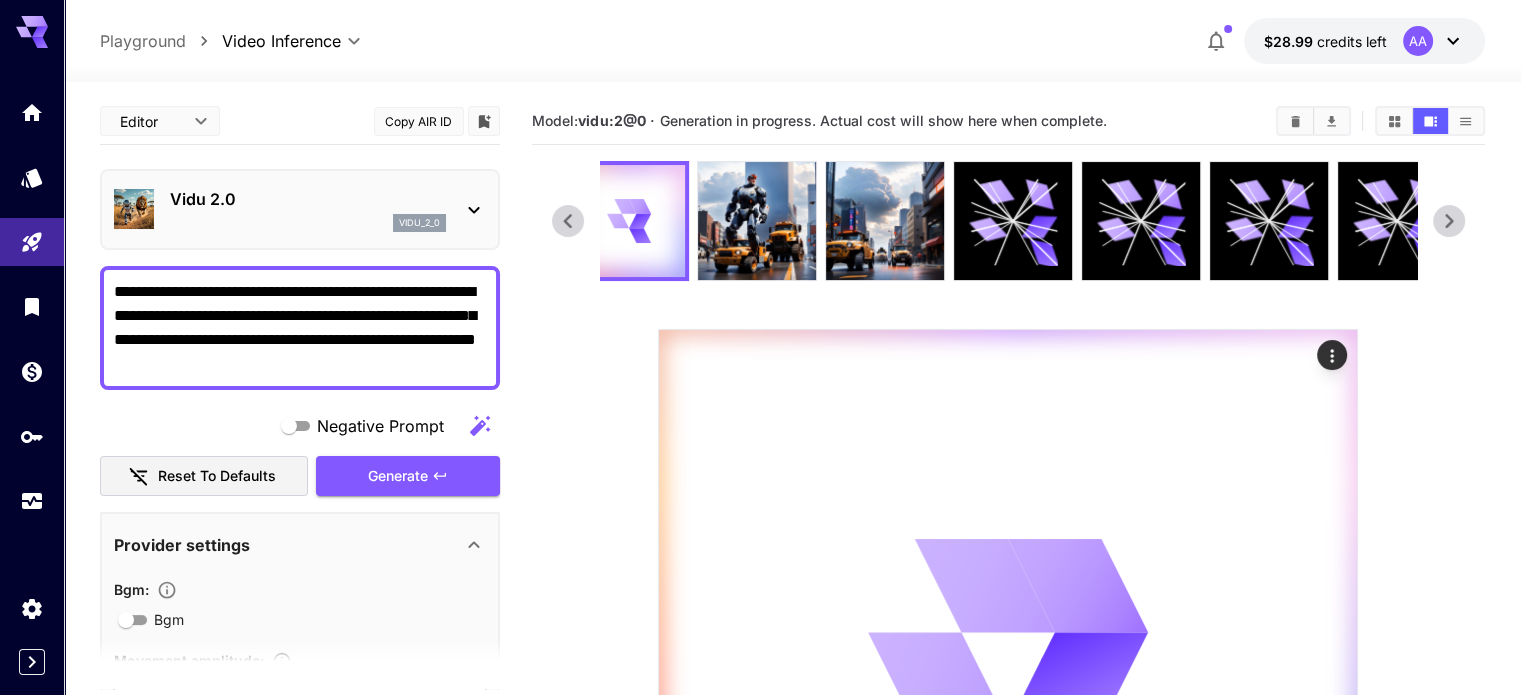 click on "Vidu 2.0" at bounding box center [308, 199] 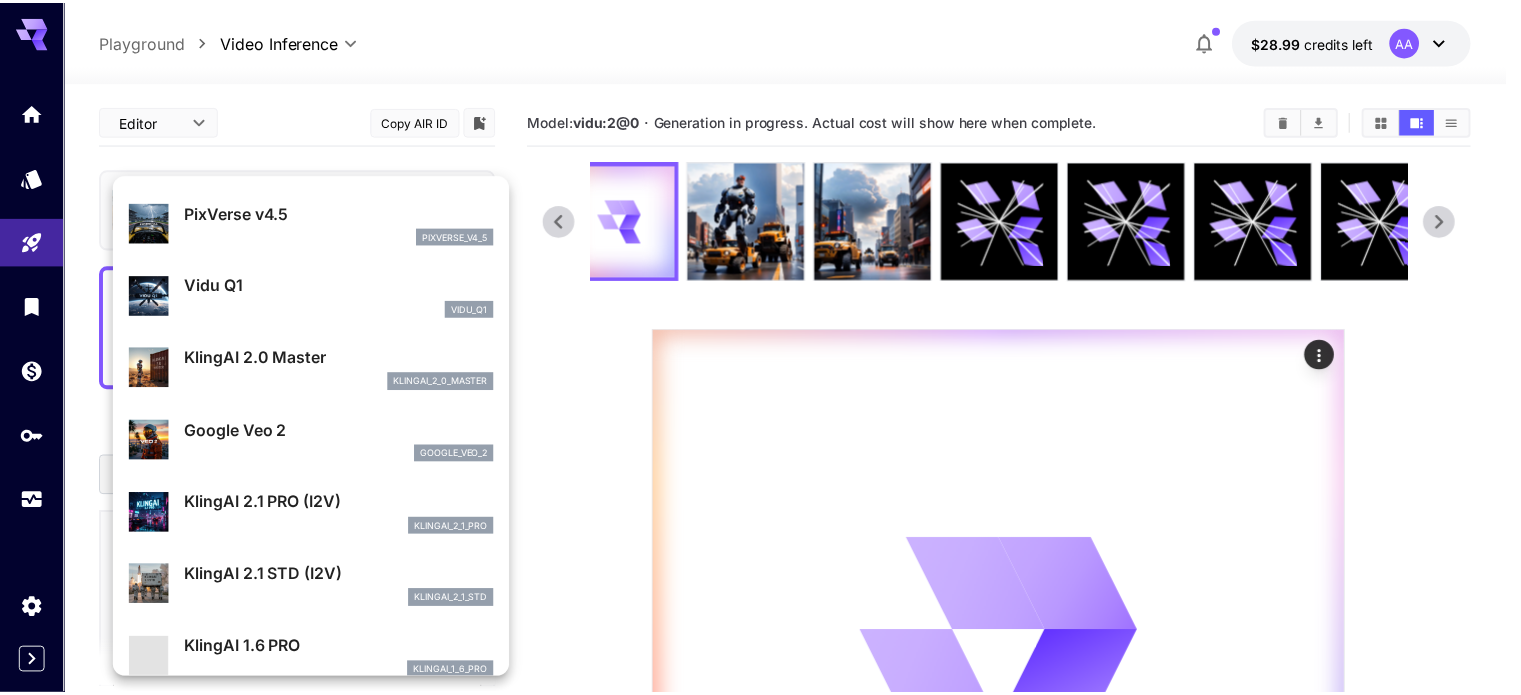 scroll, scrollTop: 500, scrollLeft: 0, axis: vertical 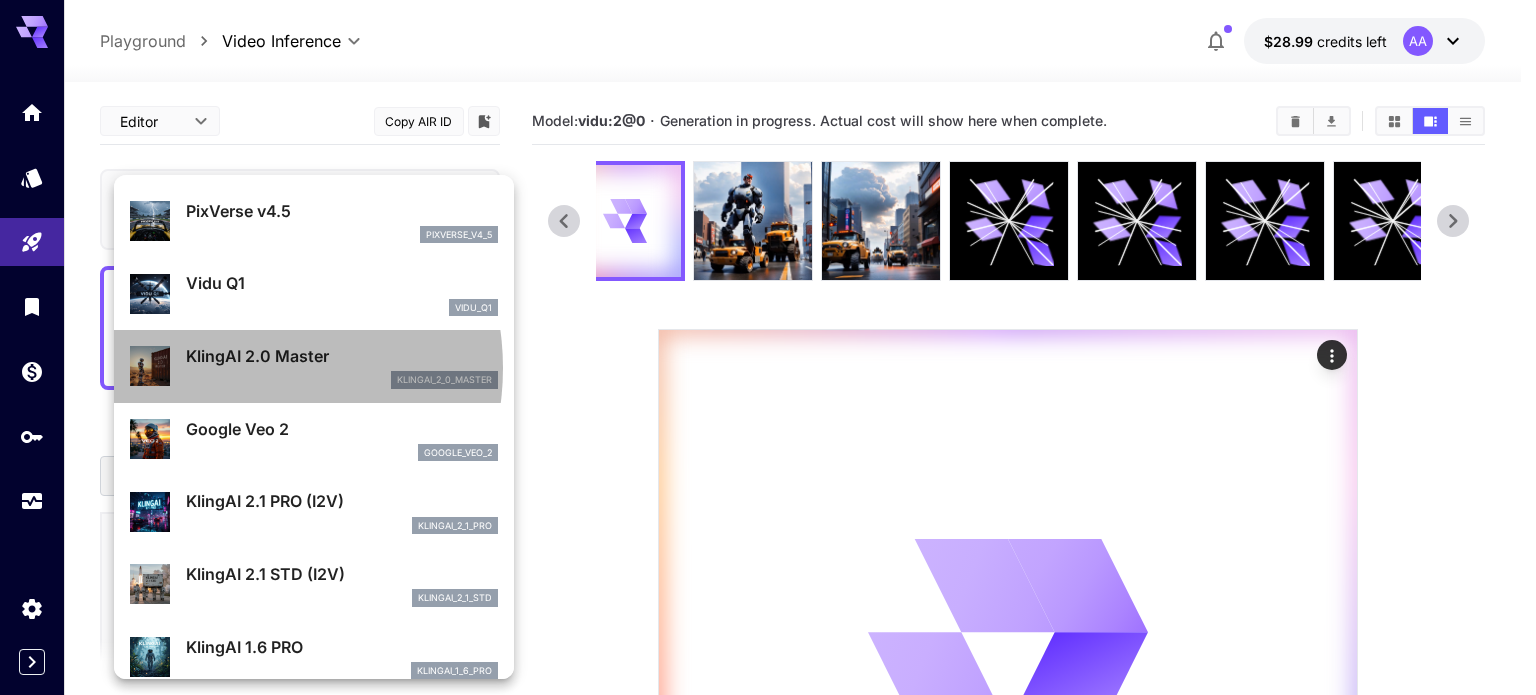 click on "KlingAI 2.0 Master klingai_2_0_master" at bounding box center (342, 366) 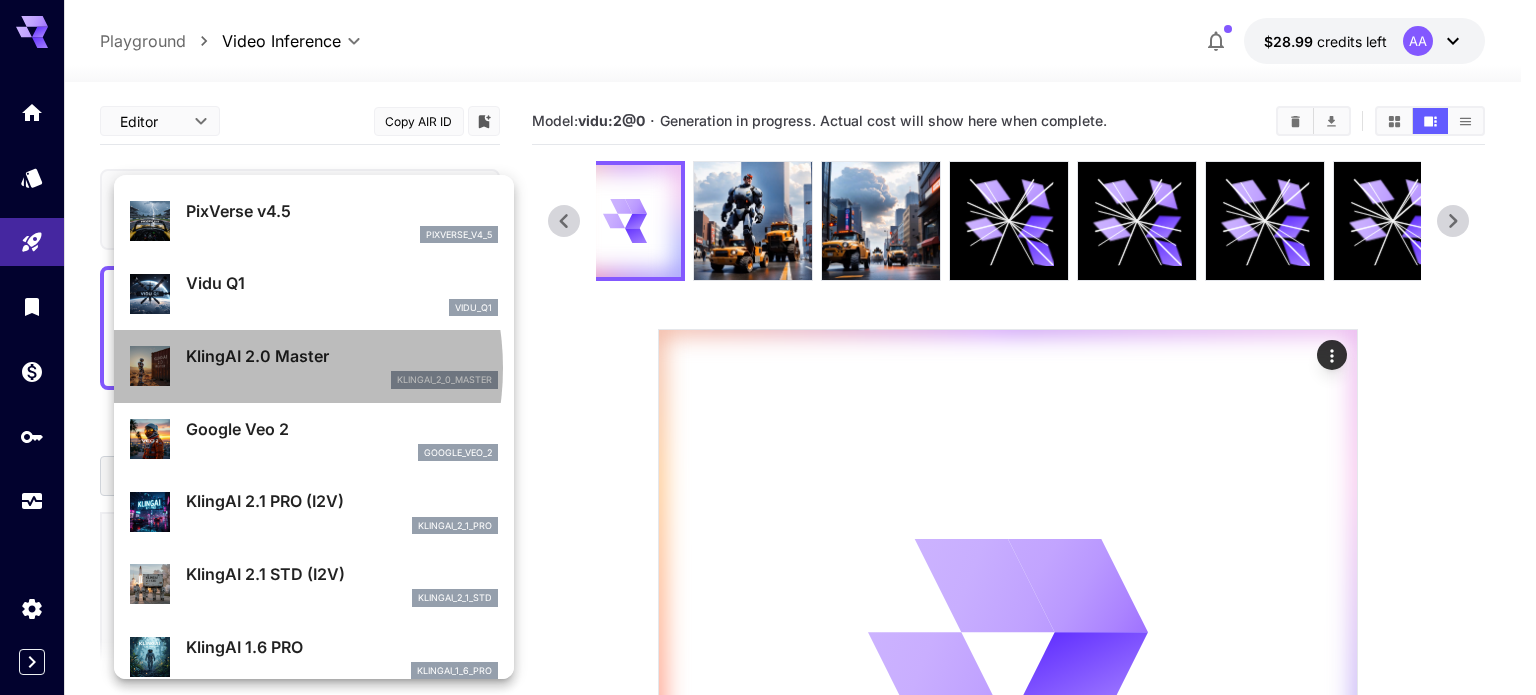 type on "*" 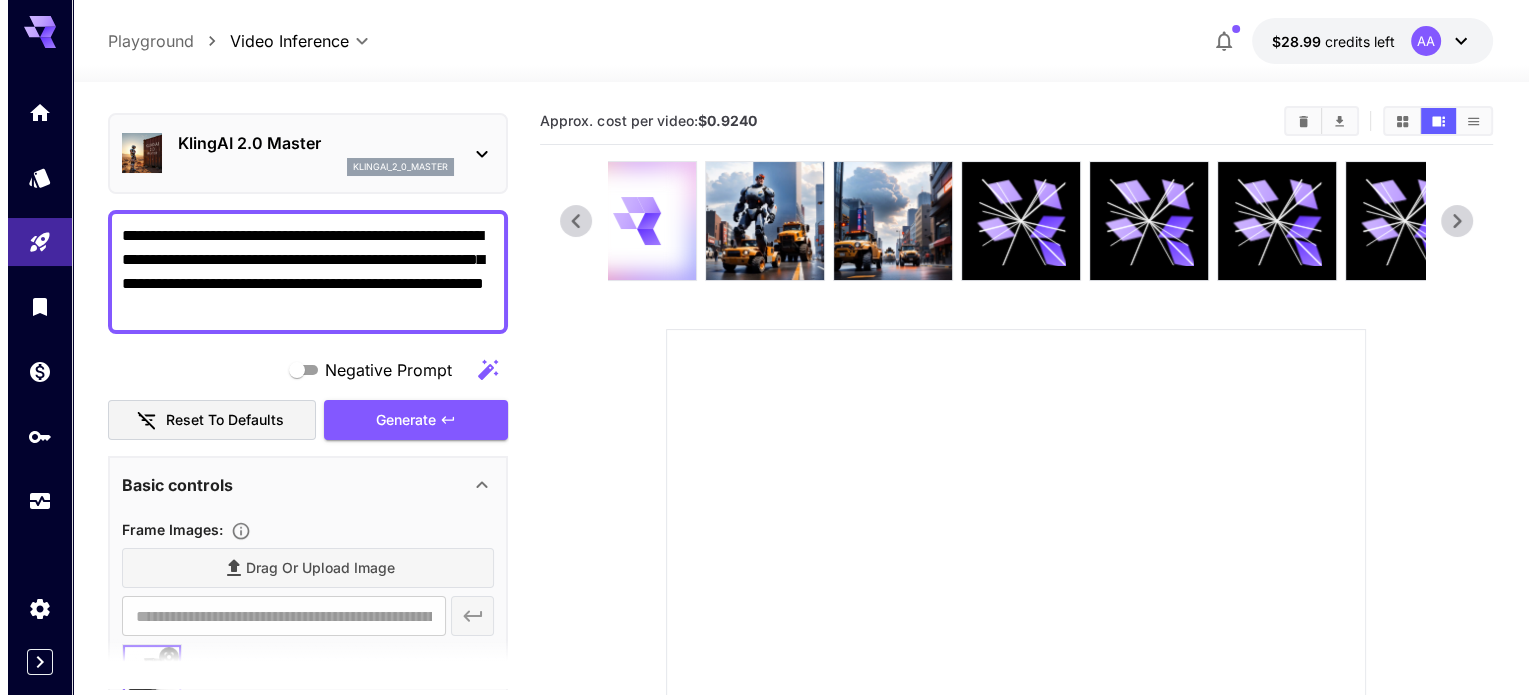 scroll, scrollTop: 0, scrollLeft: 0, axis: both 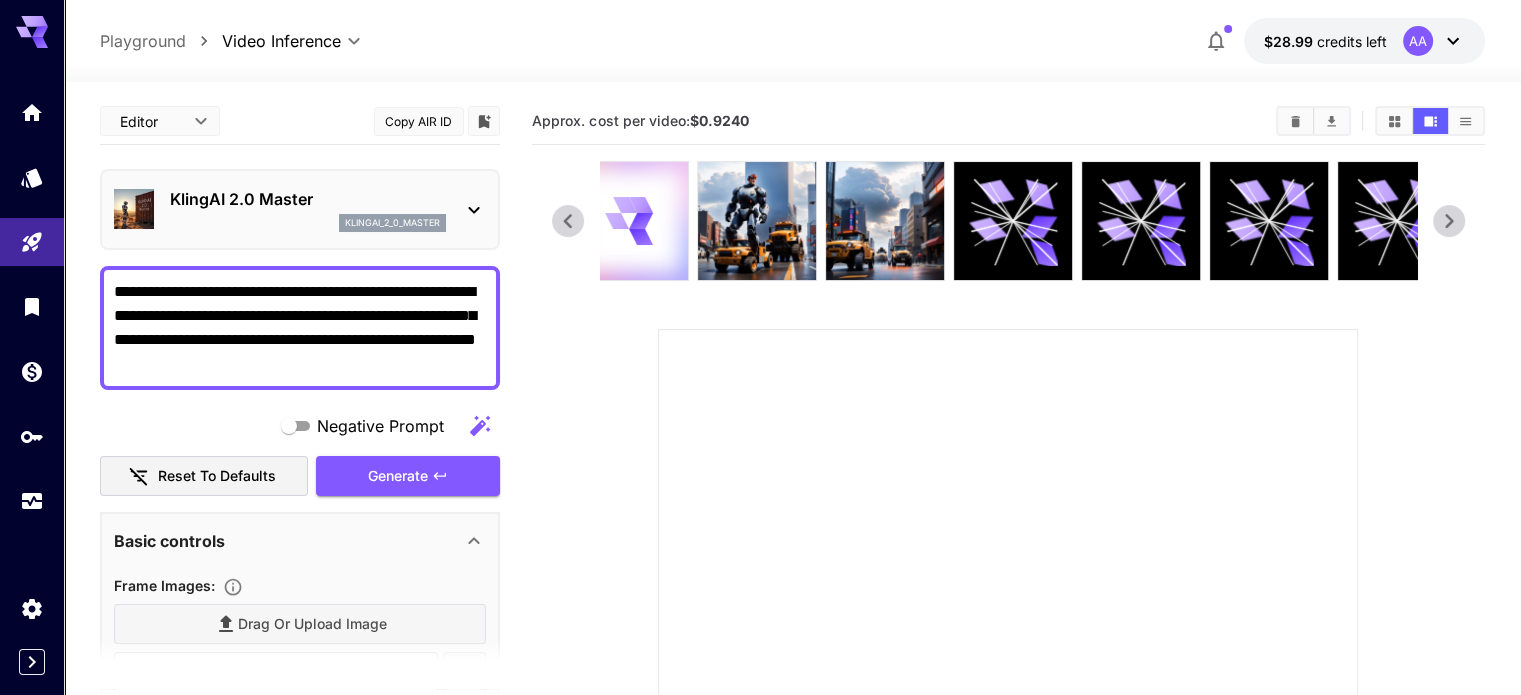click on "KlingAI 2.0 Master klingai_2_0_master" at bounding box center (308, 209) 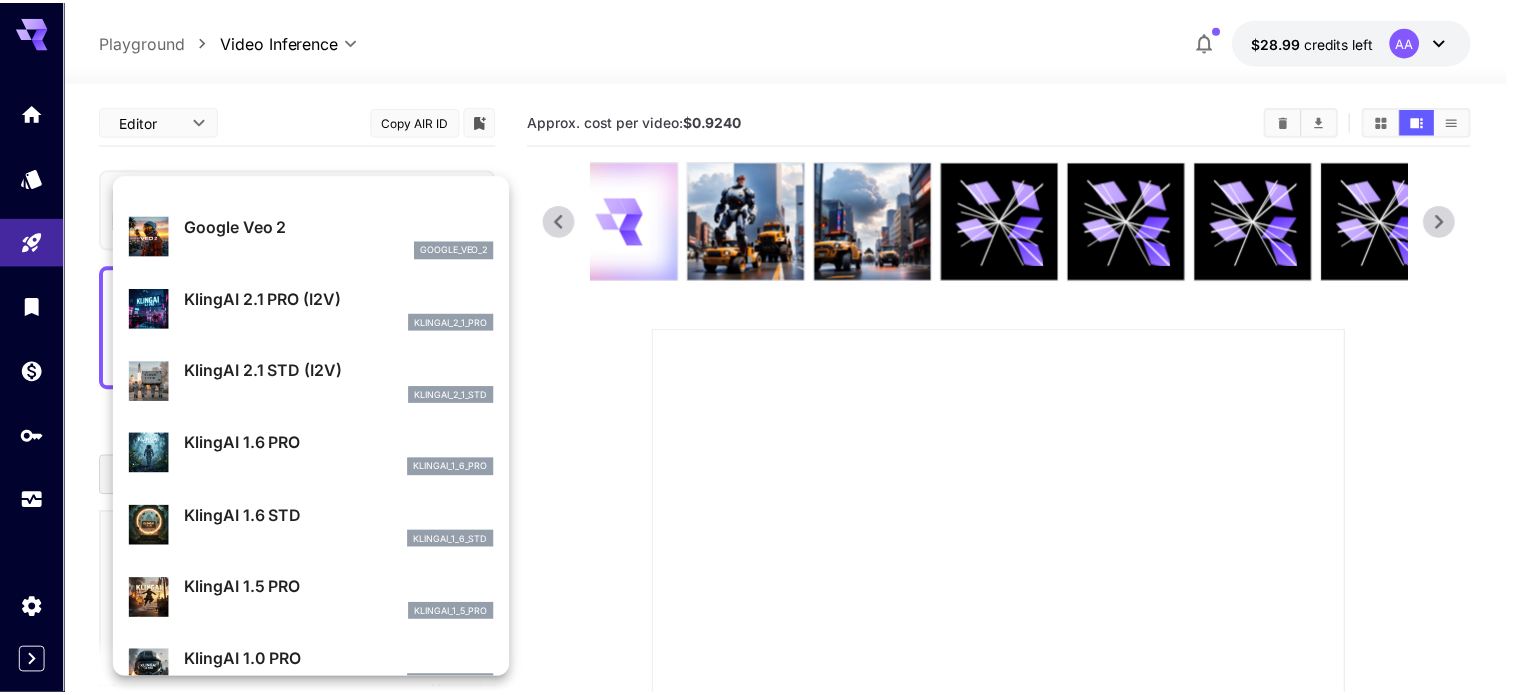 scroll, scrollTop: 702, scrollLeft: 0, axis: vertical 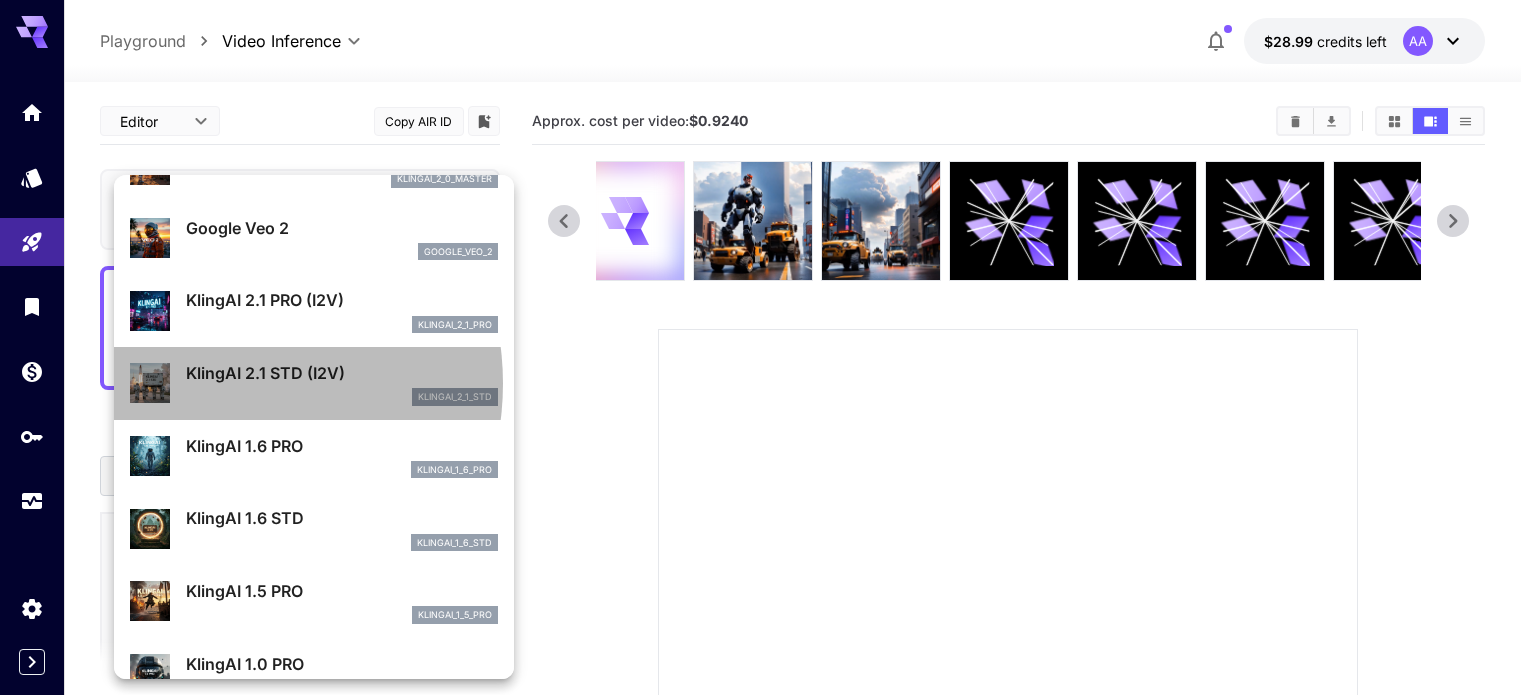 click on "KlingAI 2.1 STD (I2V)" at bounding box center [342, 373] 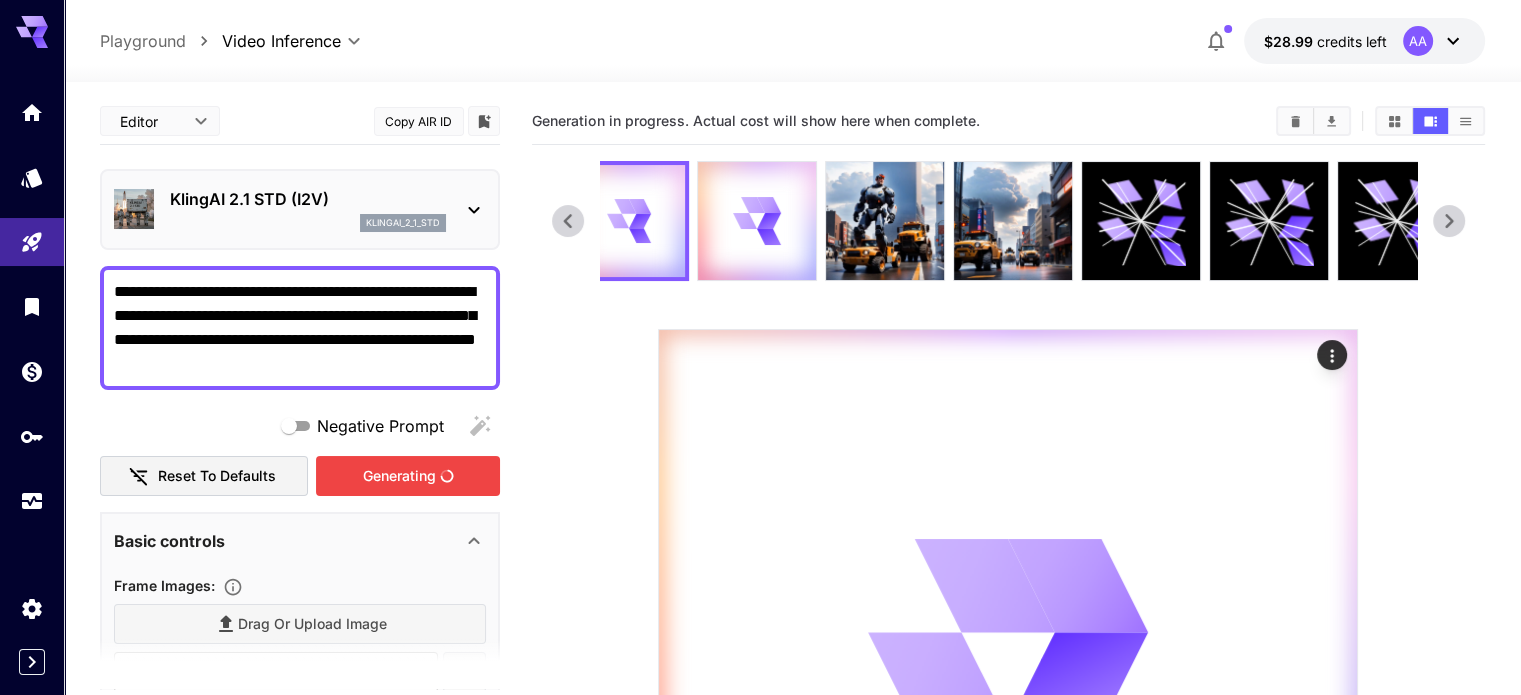 click on "Generating" at bounding box center (408, 476) 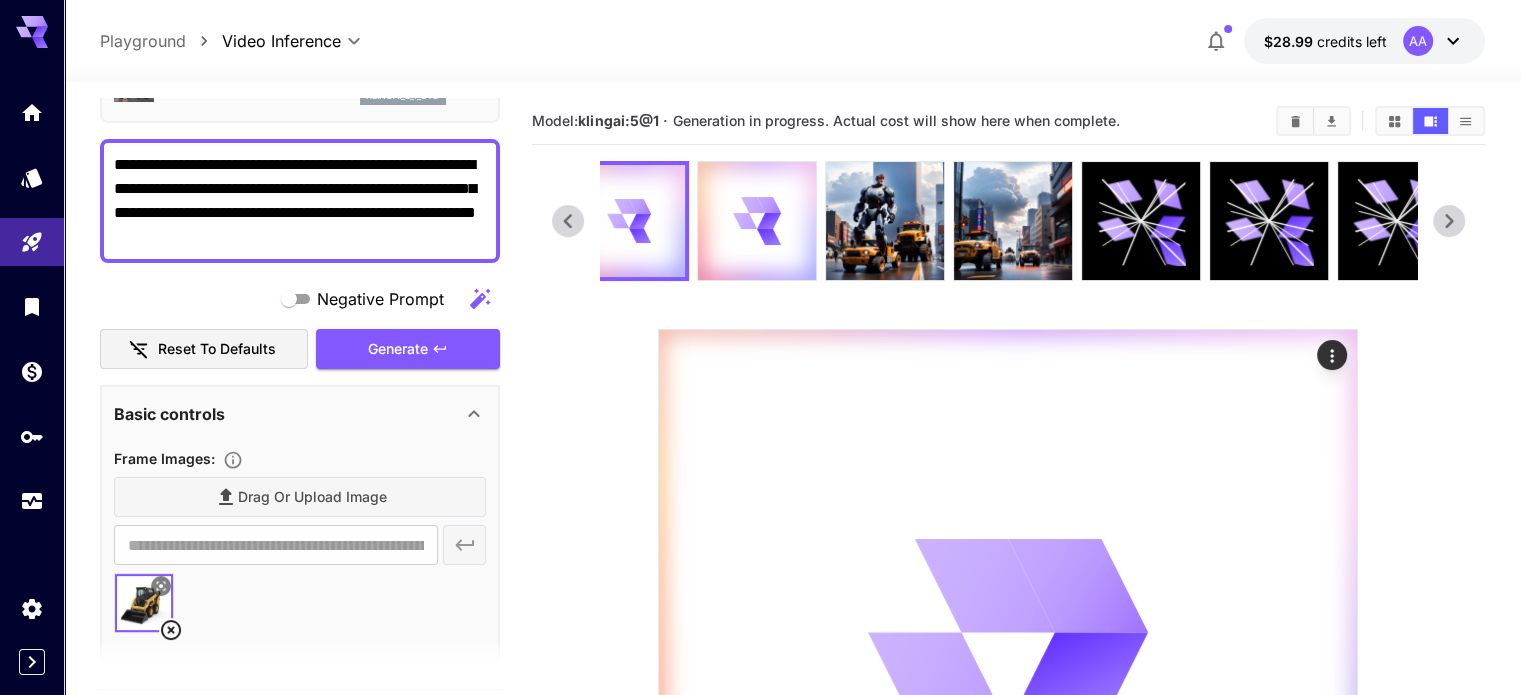scroll, scrollTop: 200, scrollLeft: 0, axis: vertical 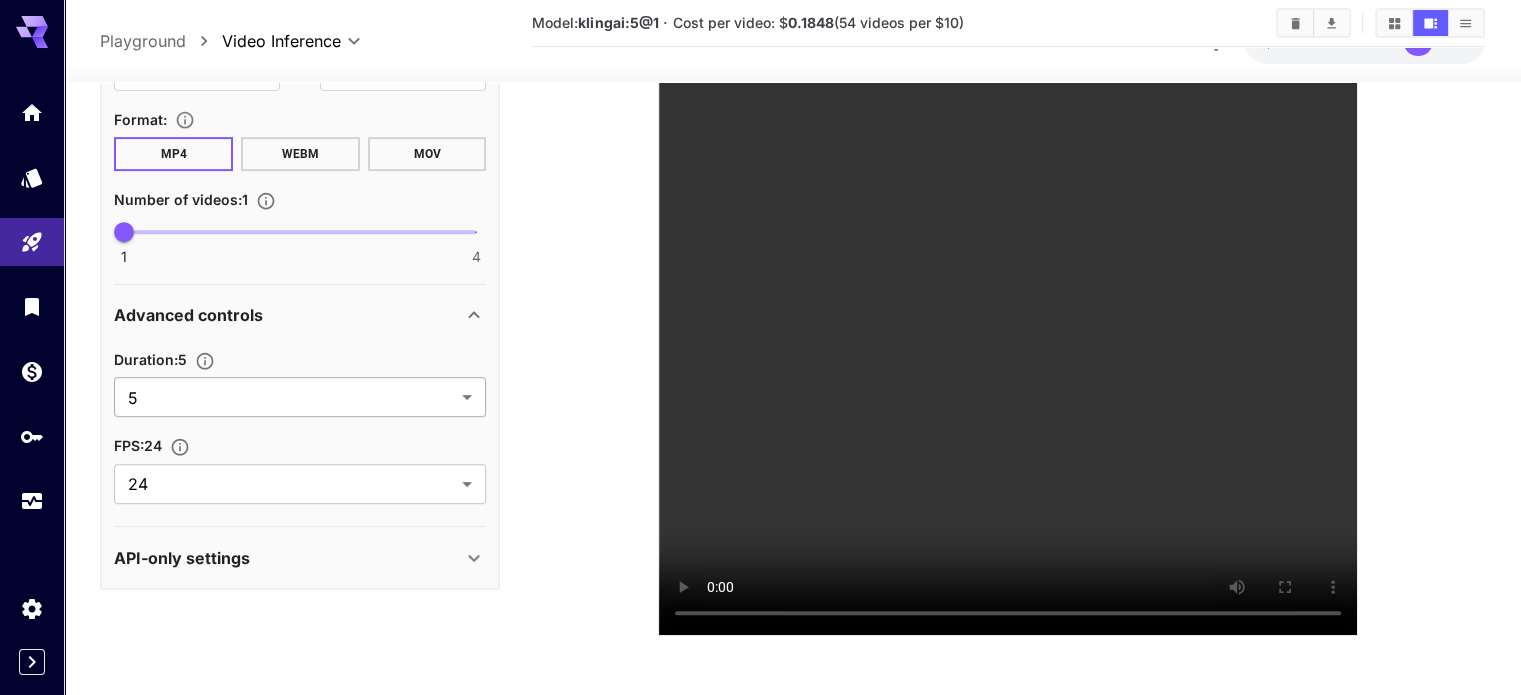 click on "**********" at bounding box center (760, 151) 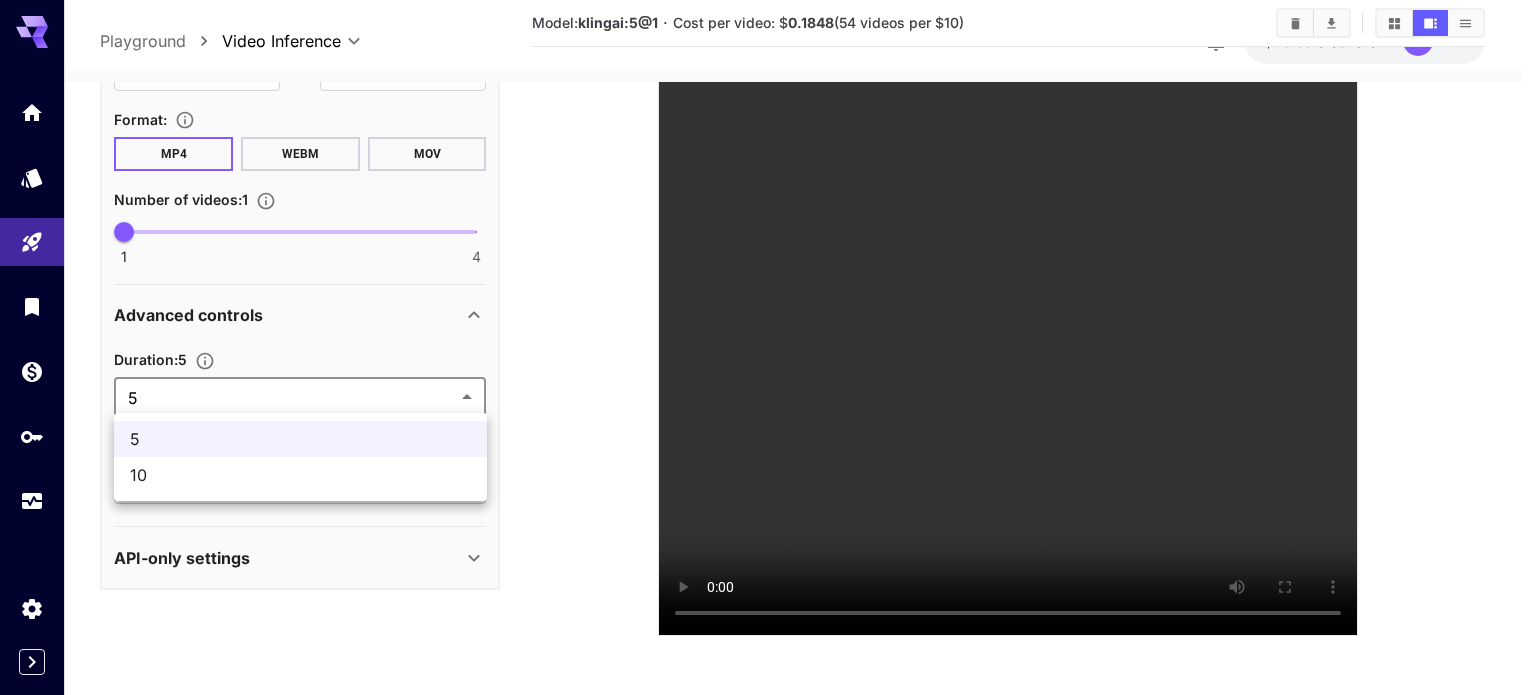 click at bounding box center (768, 347) 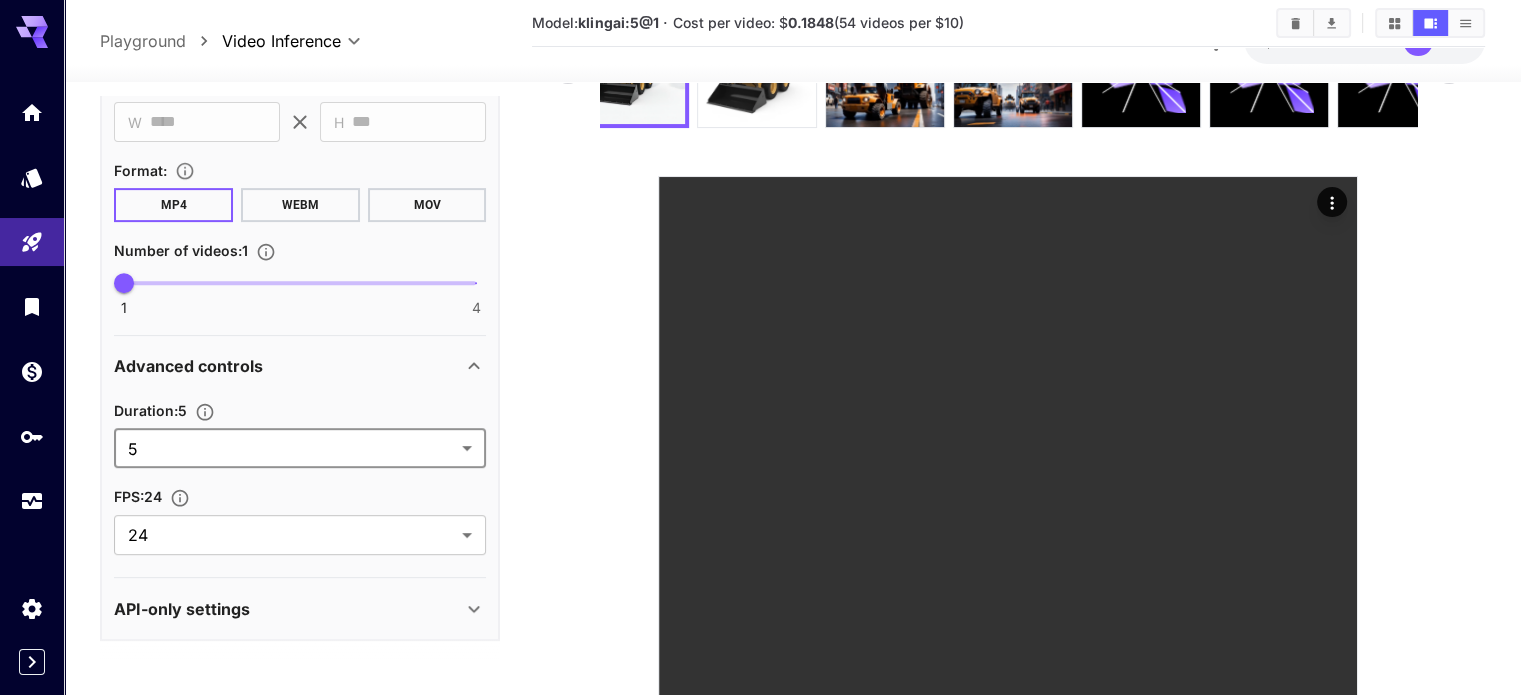 scroll, scrollTop: 93, scrollLeft: 0, axis: vertical 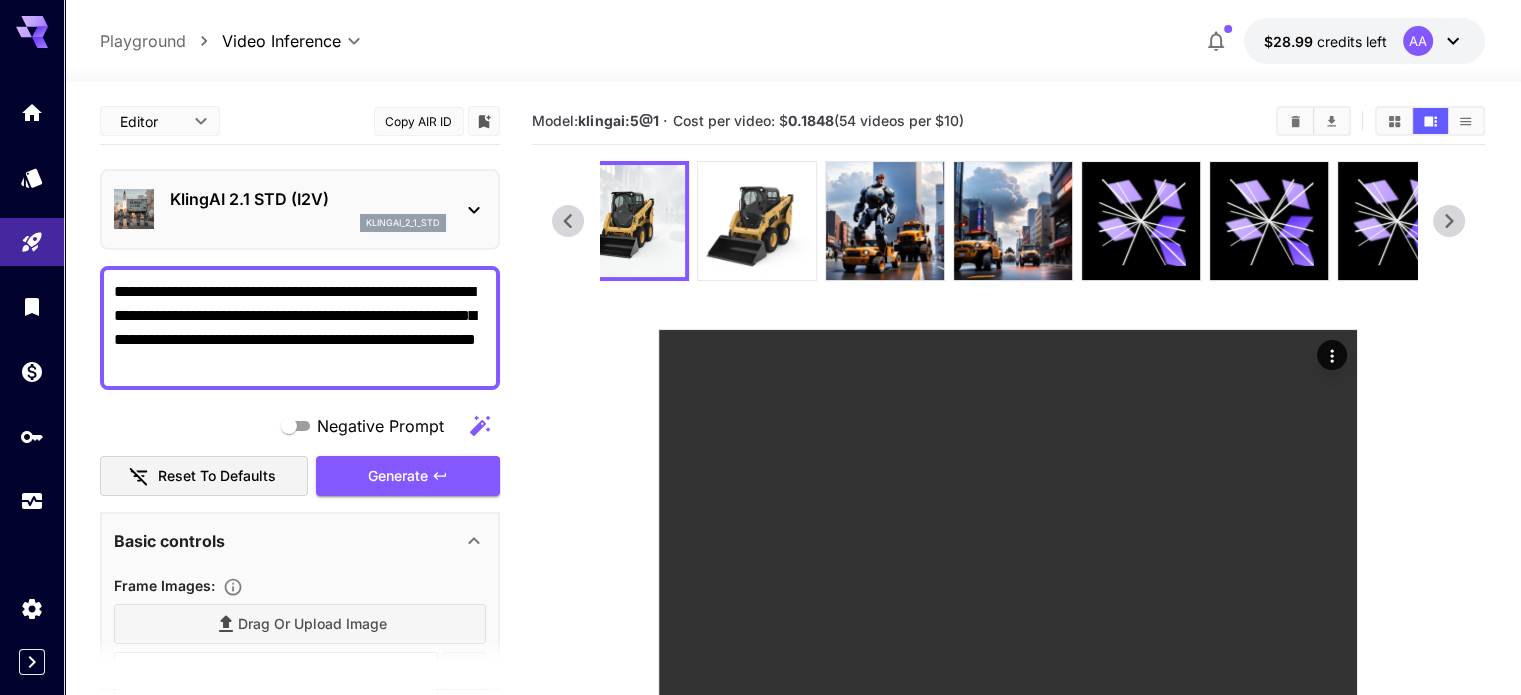 click on "KlingAI 2.1 STD (I2V)" at bounding box center (308, 199) 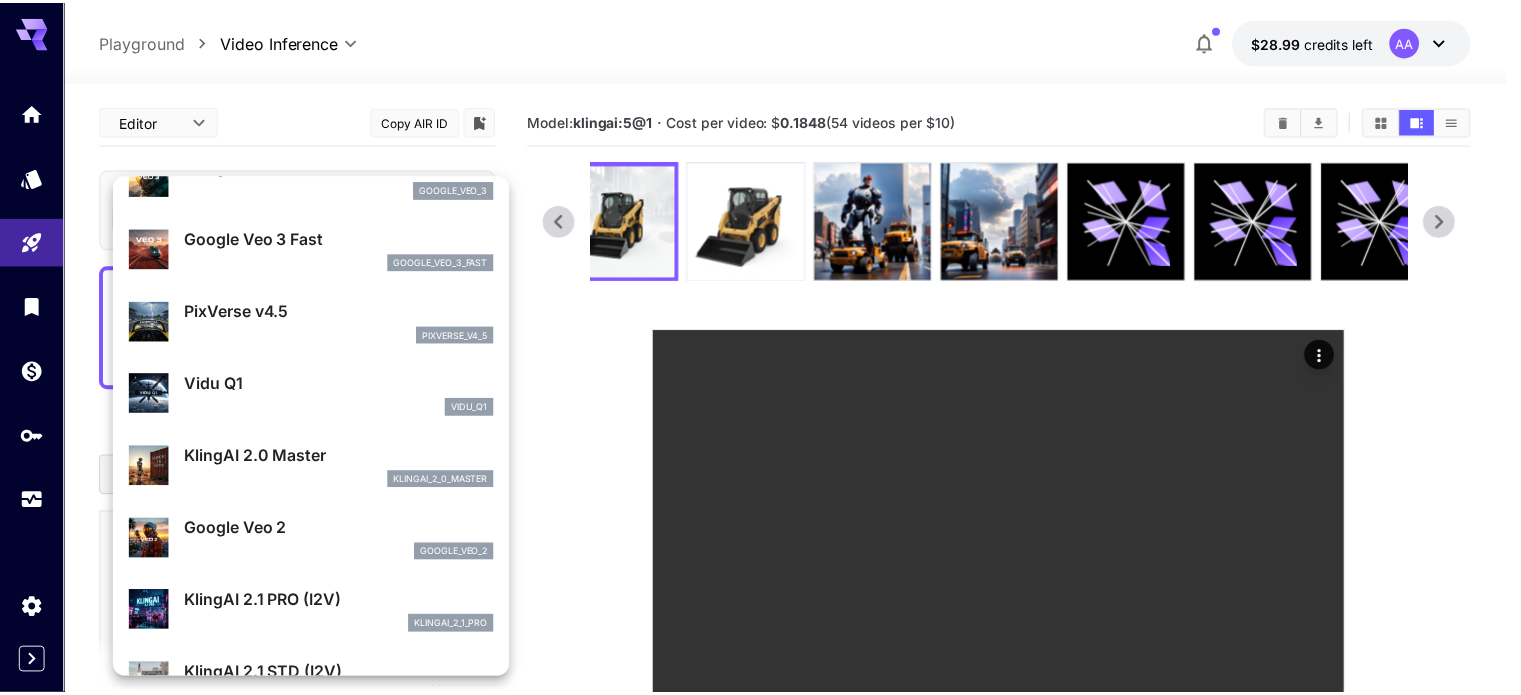 scroll, scrollTop: 400, scrollLeft: 0, axis: vertical 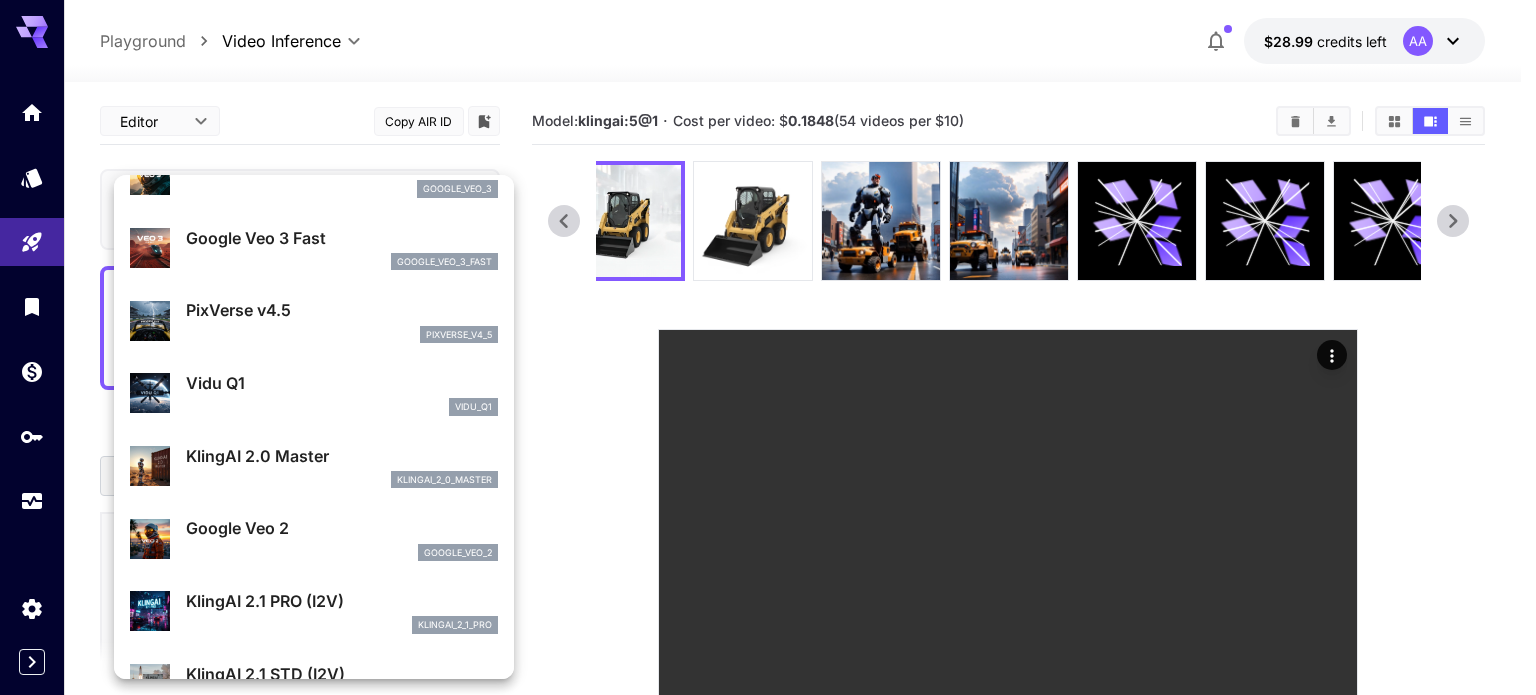 click on "KlingAI 2.0 Master" at bounding box center (342, 456) 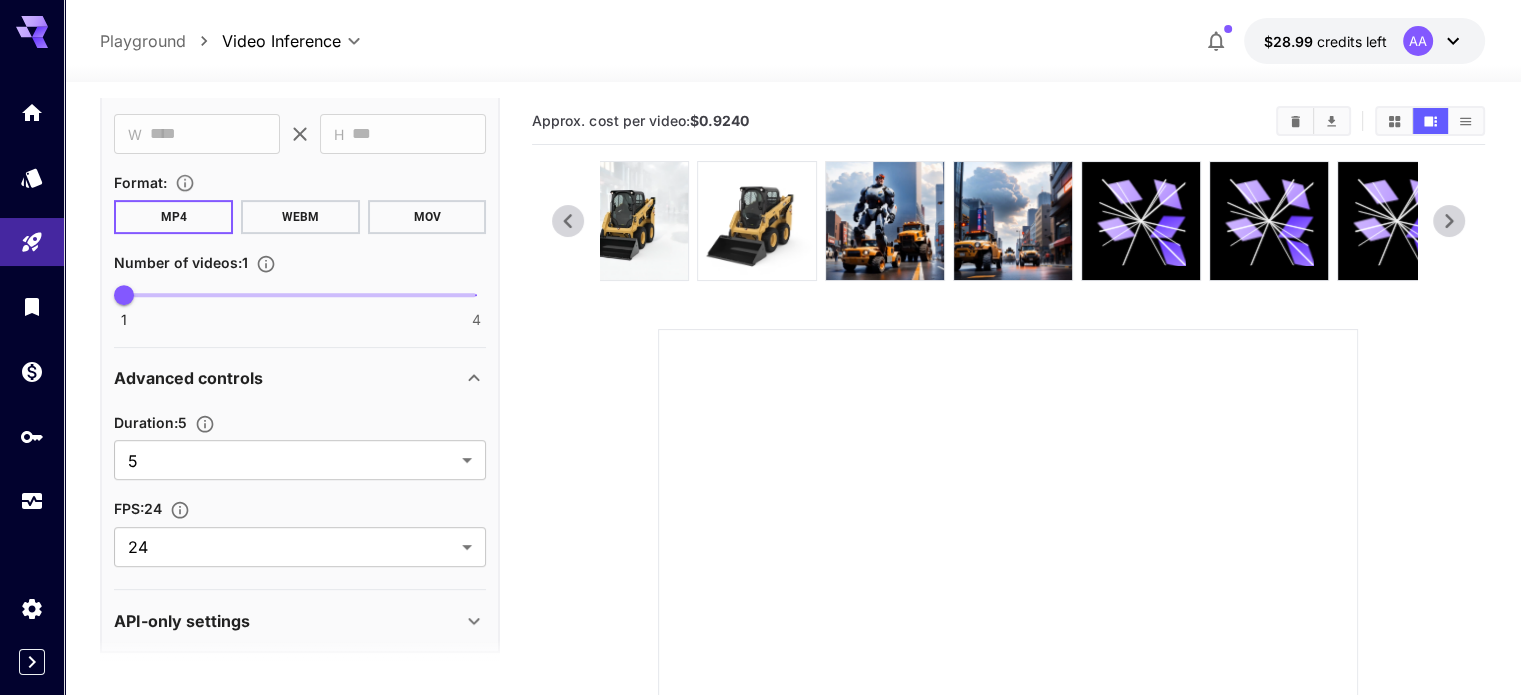 scroll, scrollTop: 775, scrollLeft: 0, axis: vertical 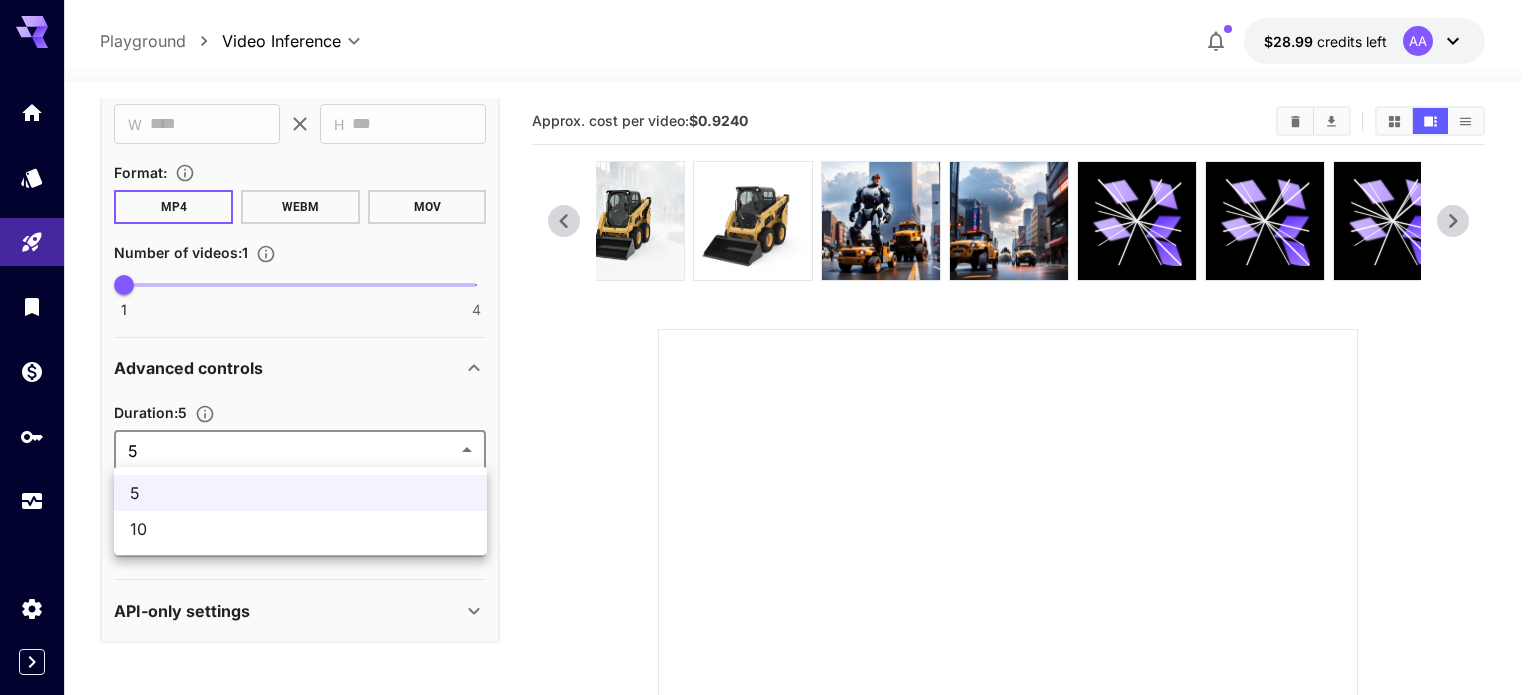 click on "**********" at bounding box center (768, 544) 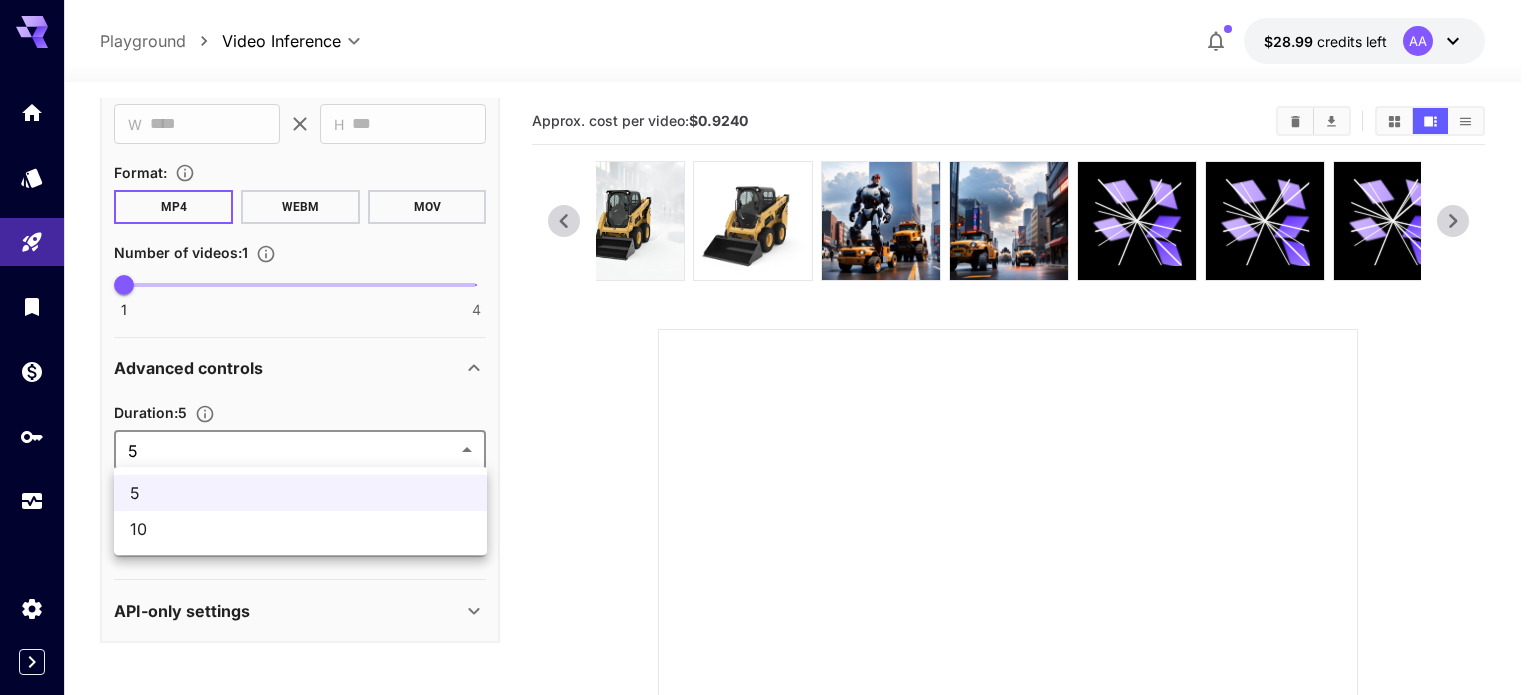 click on "10" at bounding box center [300, 529] 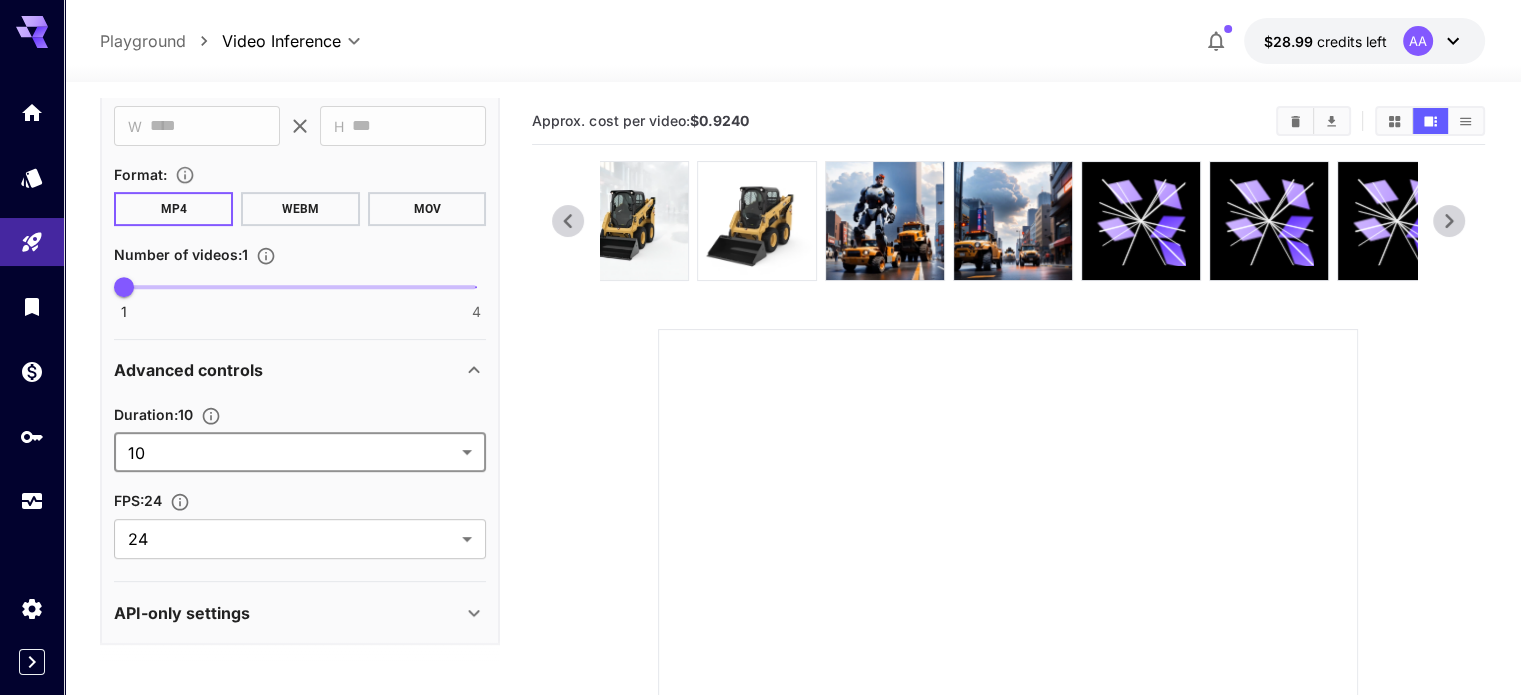 scroll, scrollTop: 775, scrollLeft: 0, axis: vertical 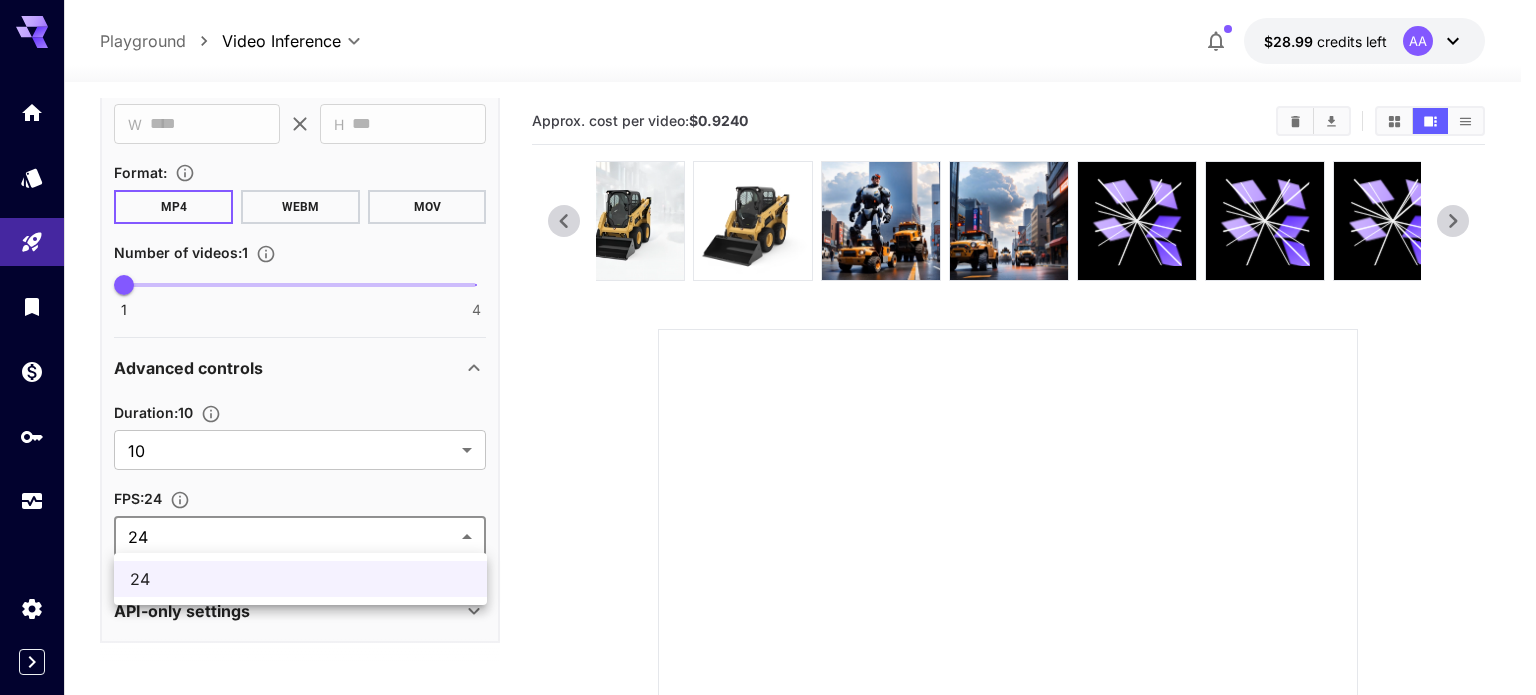 click on "**********" at bounding box center (768, 544) 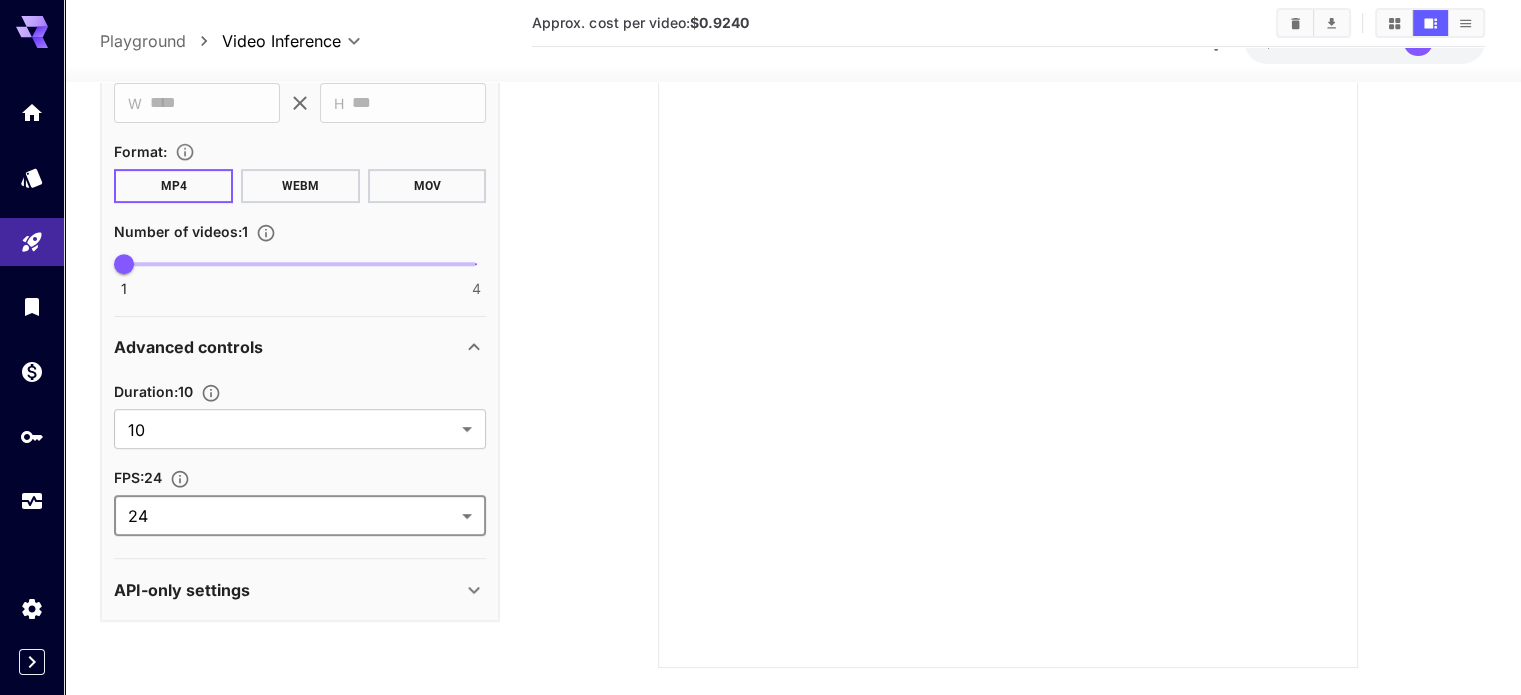 scroll, scrollTop: 393, scrollLeft: 0, axis: vertical 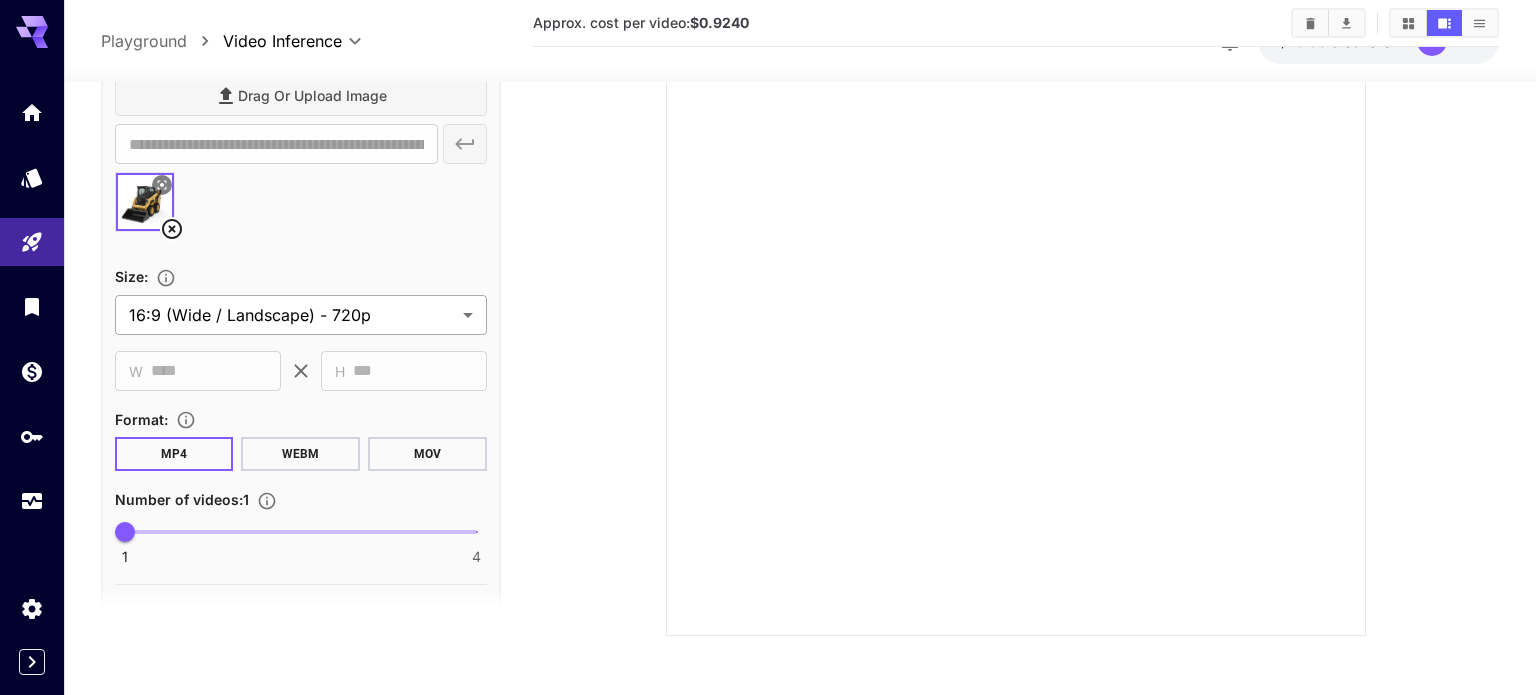 click on "**********" at bounding box center [768, 151] 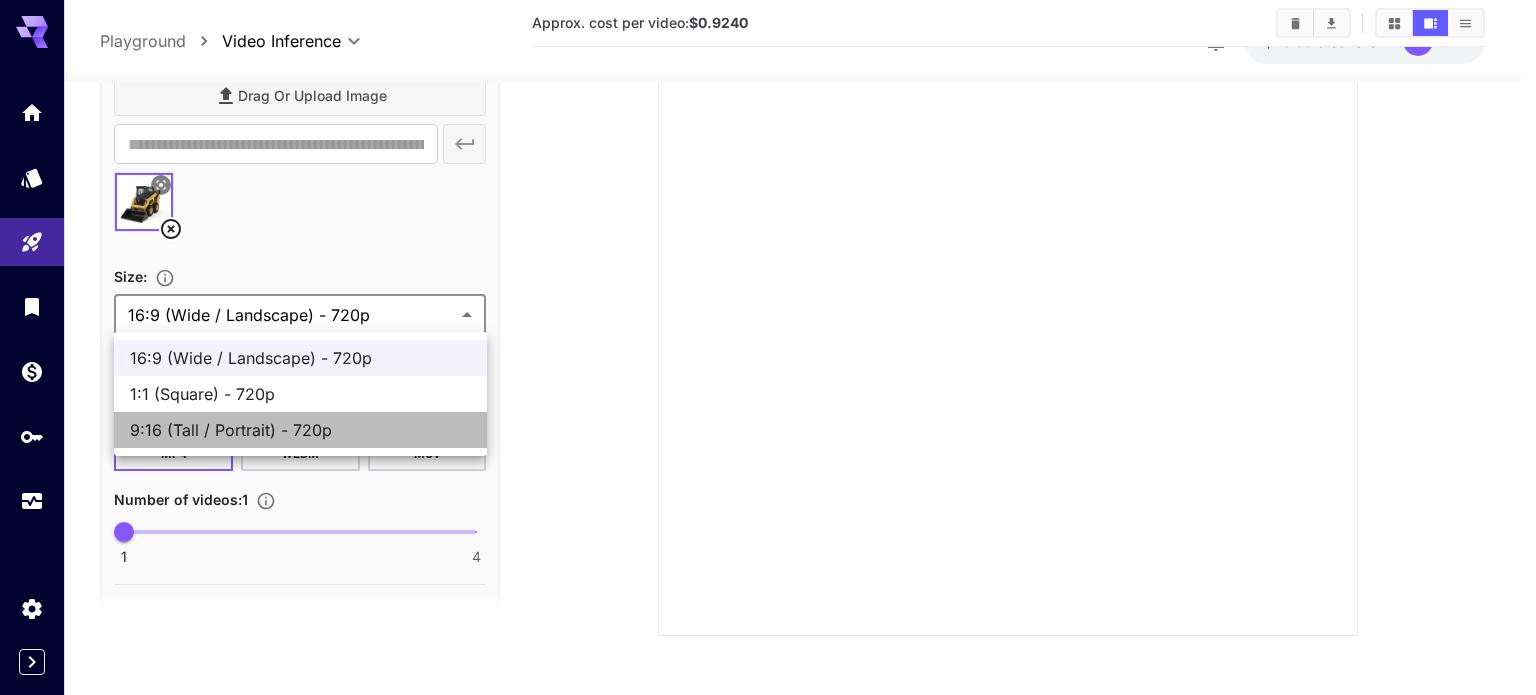 click on "9:16 (Tall / Portrait) - 720p" at bounding box center (300, 430) 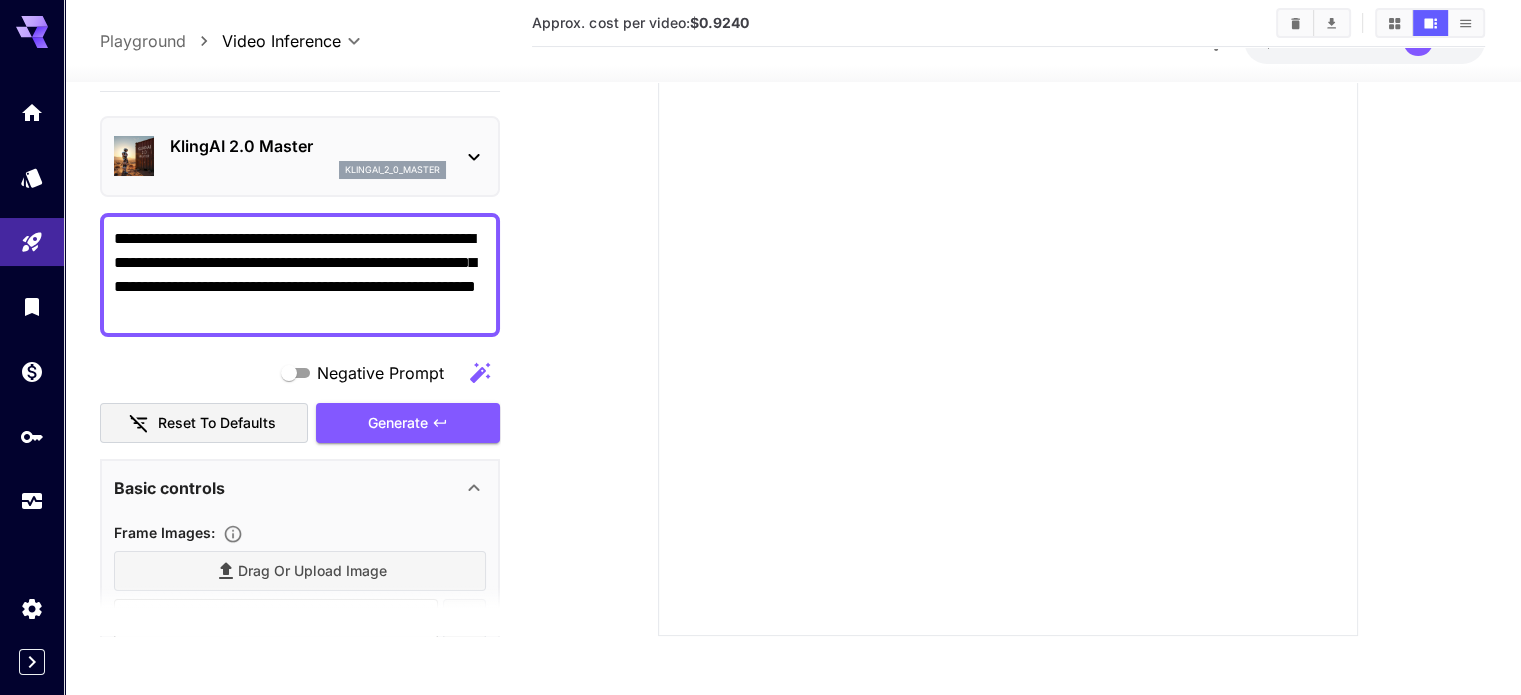 scroll, scrollTop: 0, scrollLeft: 0, axis: both 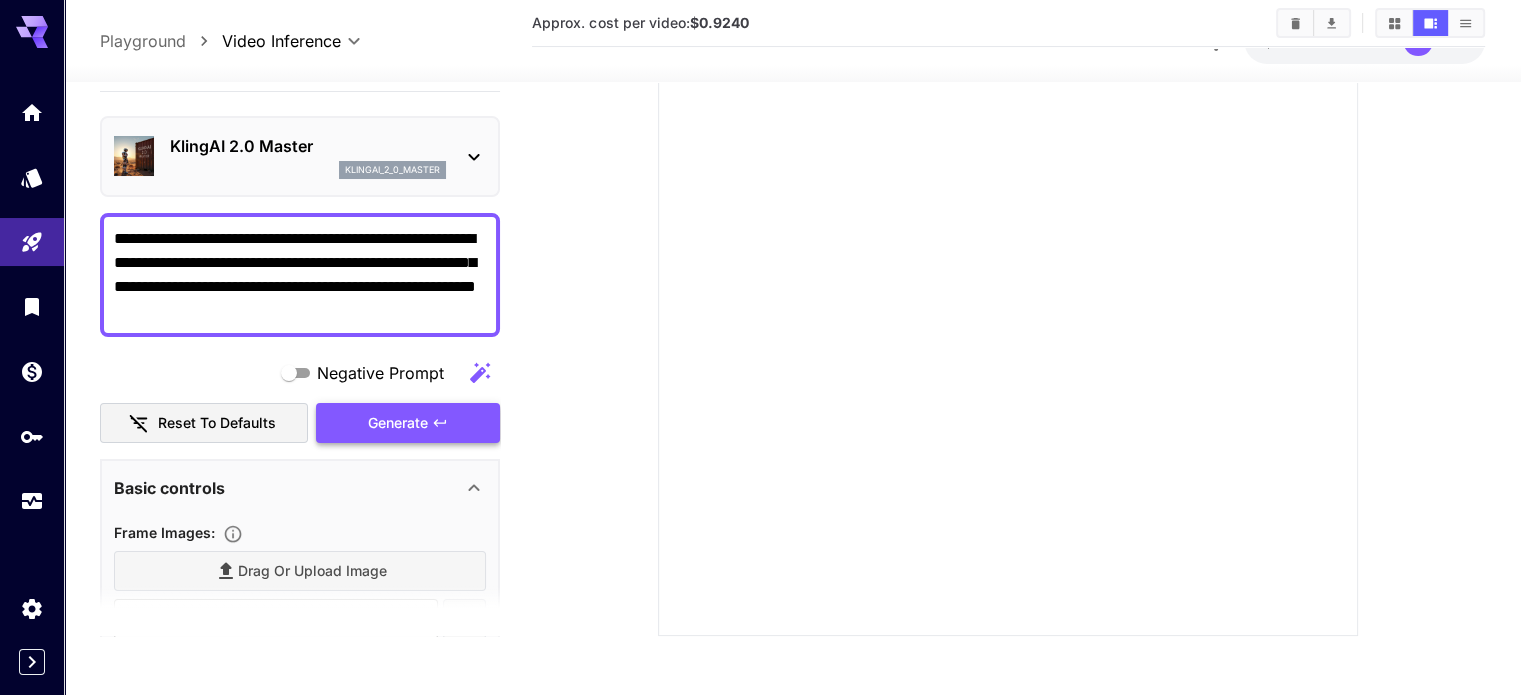 click on "Generate" at bounding box center (408, 423) 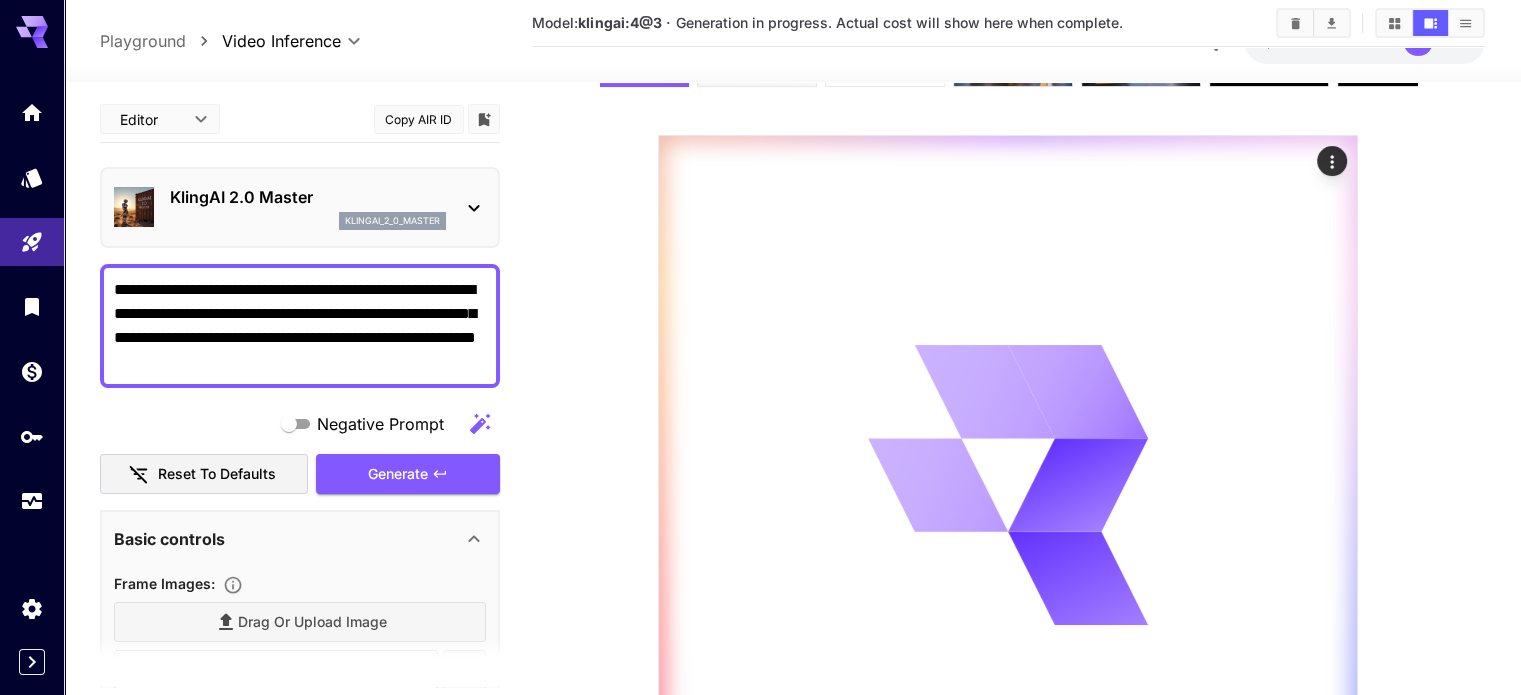 scroll, scrollTop: 193, scrollLeft: 0, axis: vertical 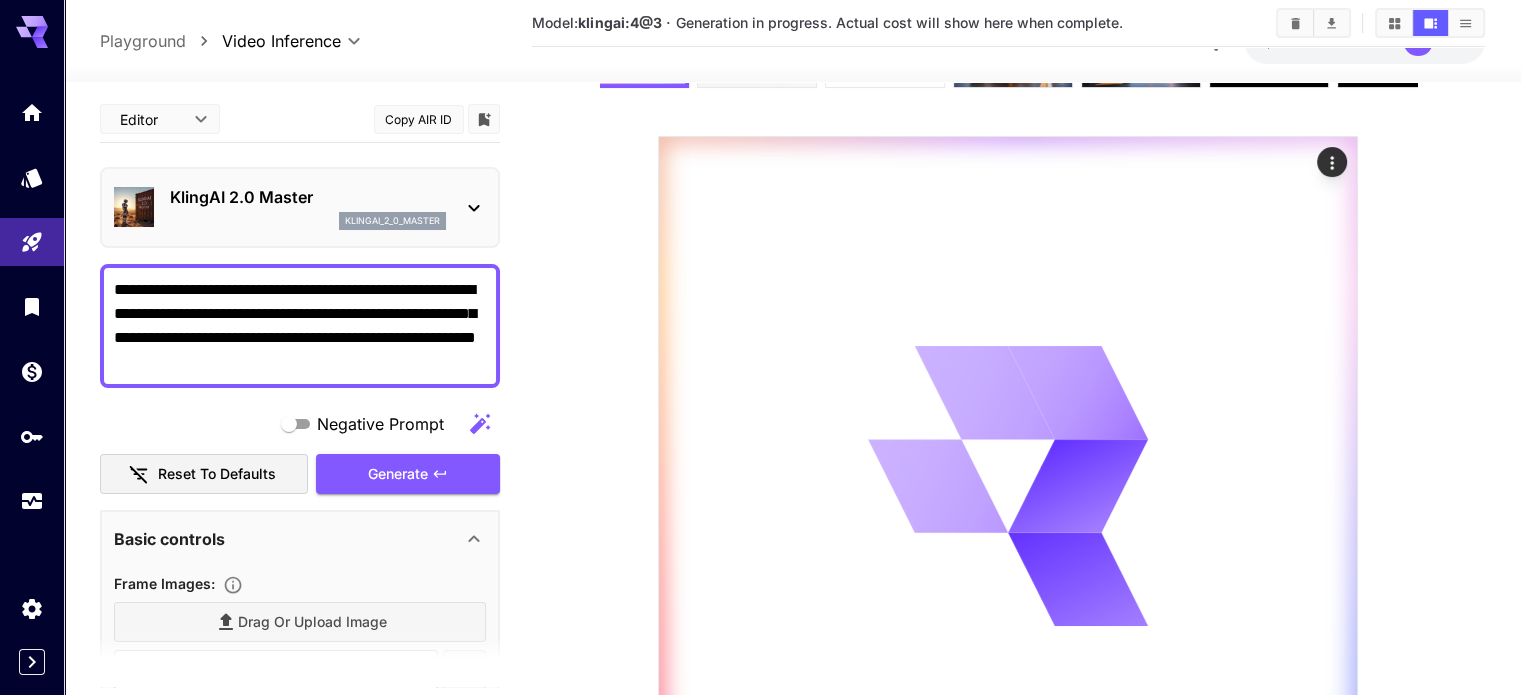 click on "No thumbnail" at bounding box center [1008, 402] 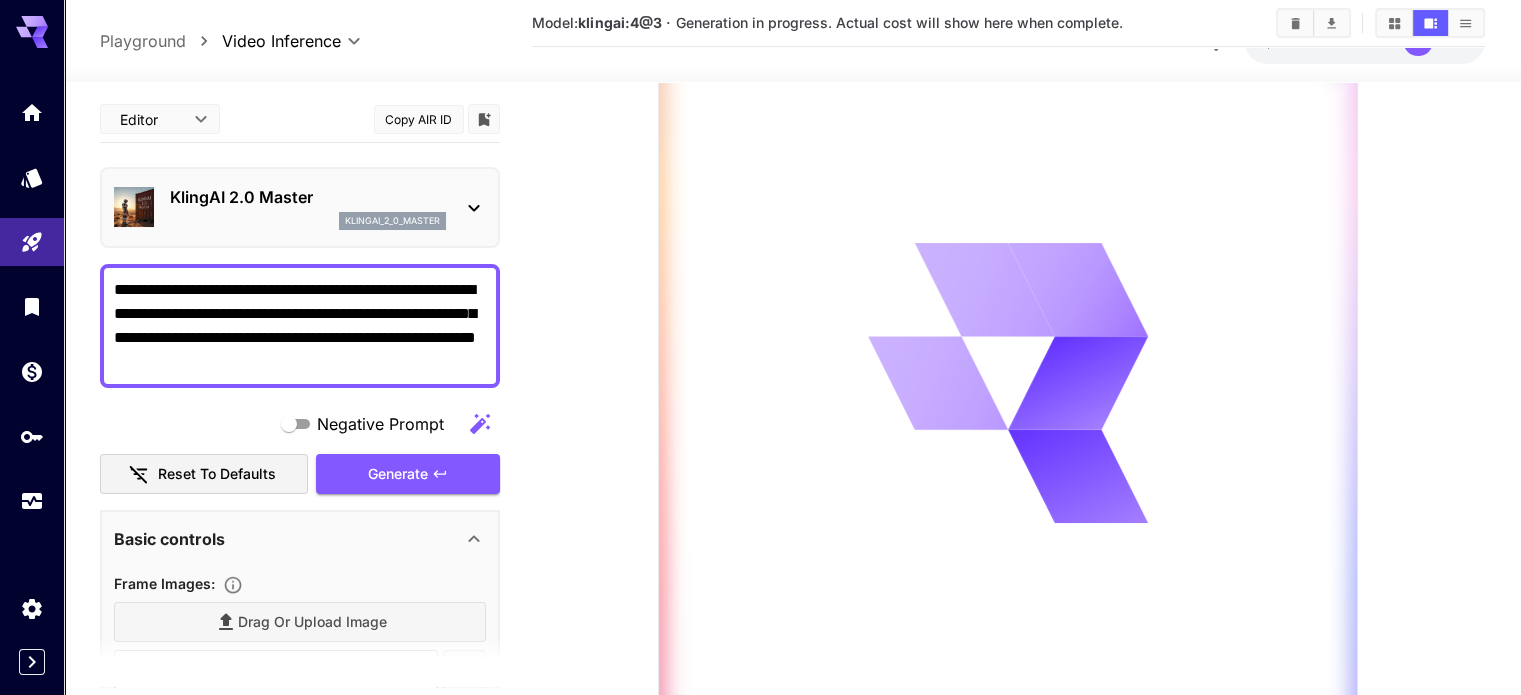 scroll, scrollTop: 293, scrollLeft: 0, axis: vertical 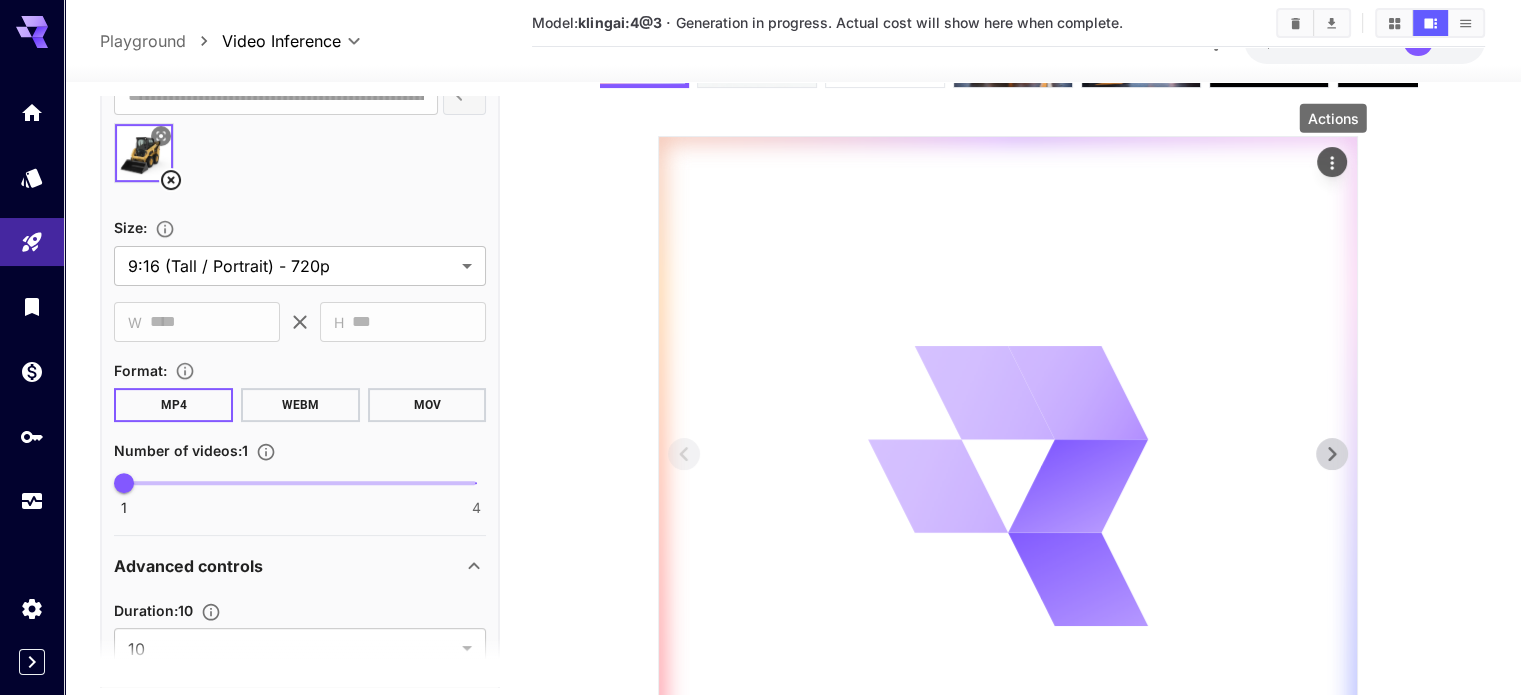 click 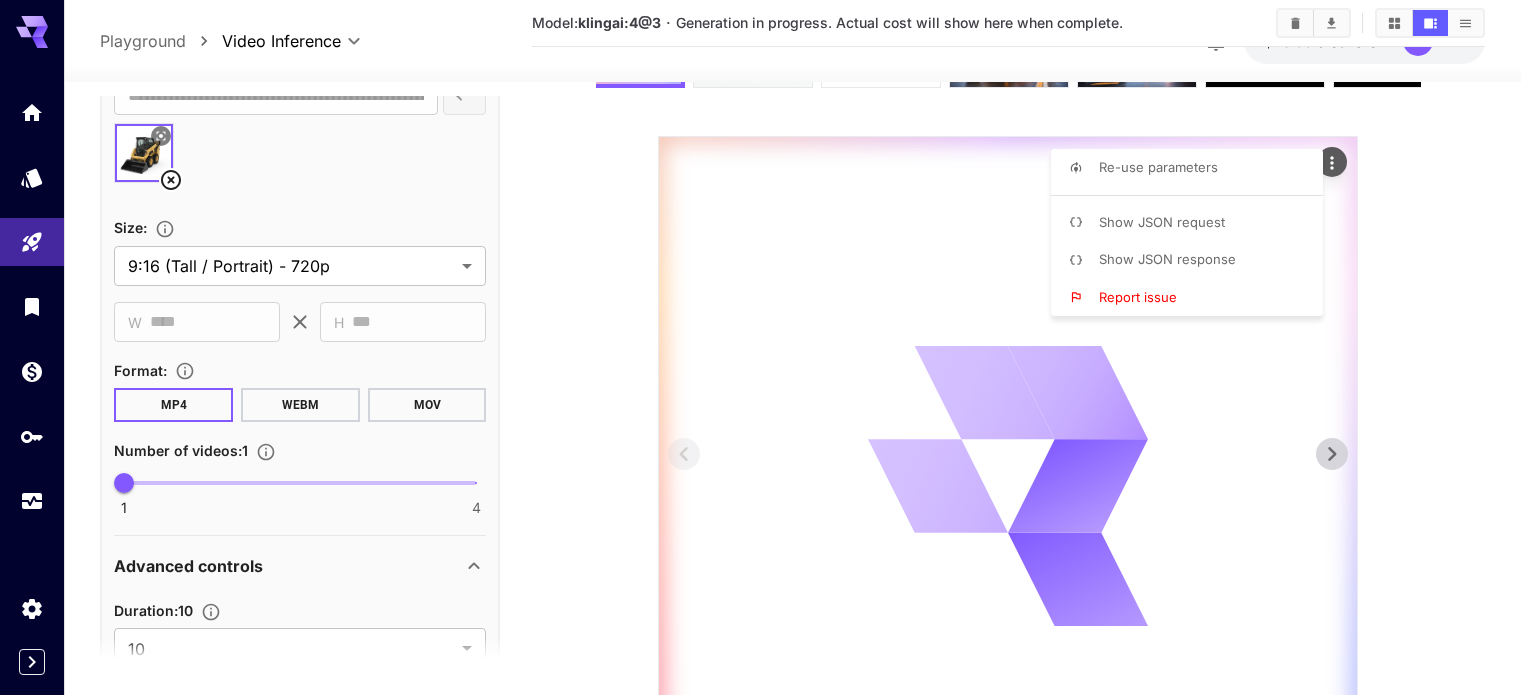 click at bounding box center (768, 347) 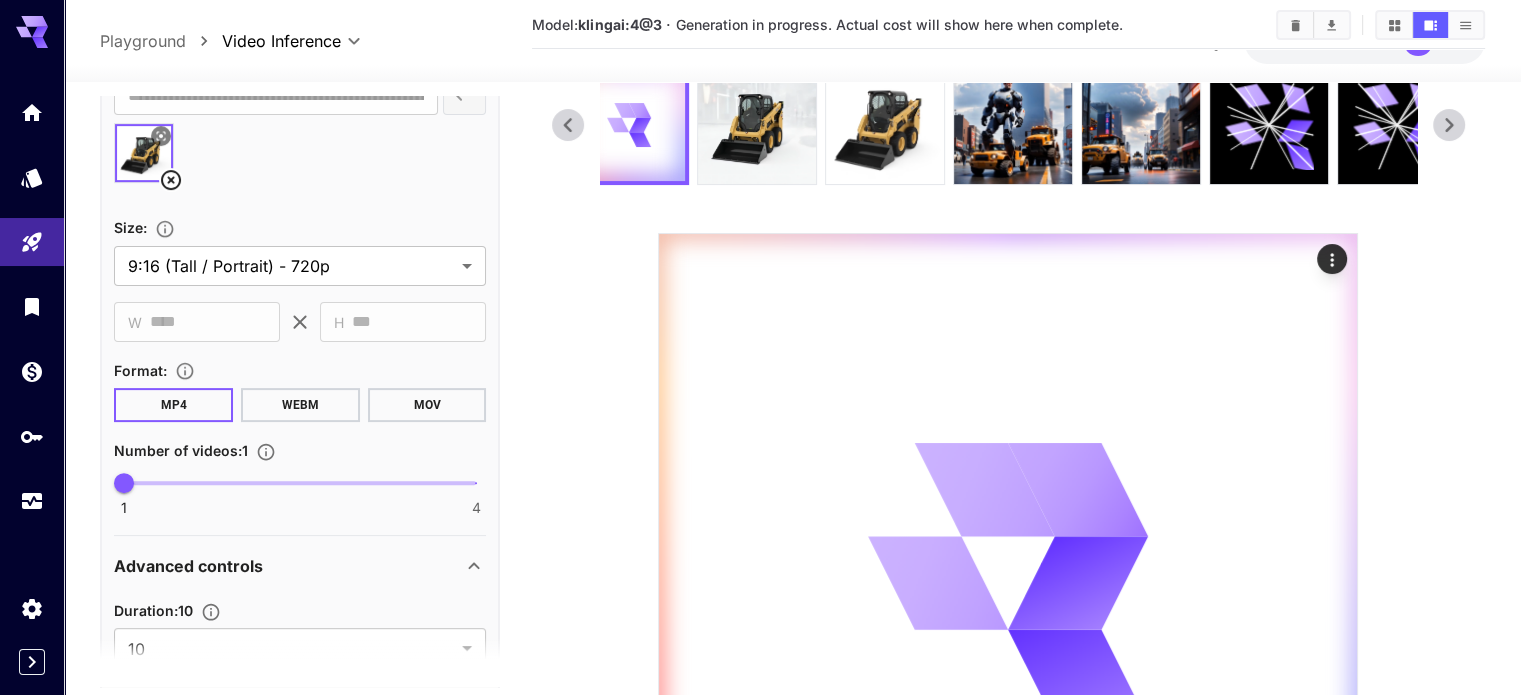 scroll, scrollTop: 93, scrollLeft: 0, axis: vertical 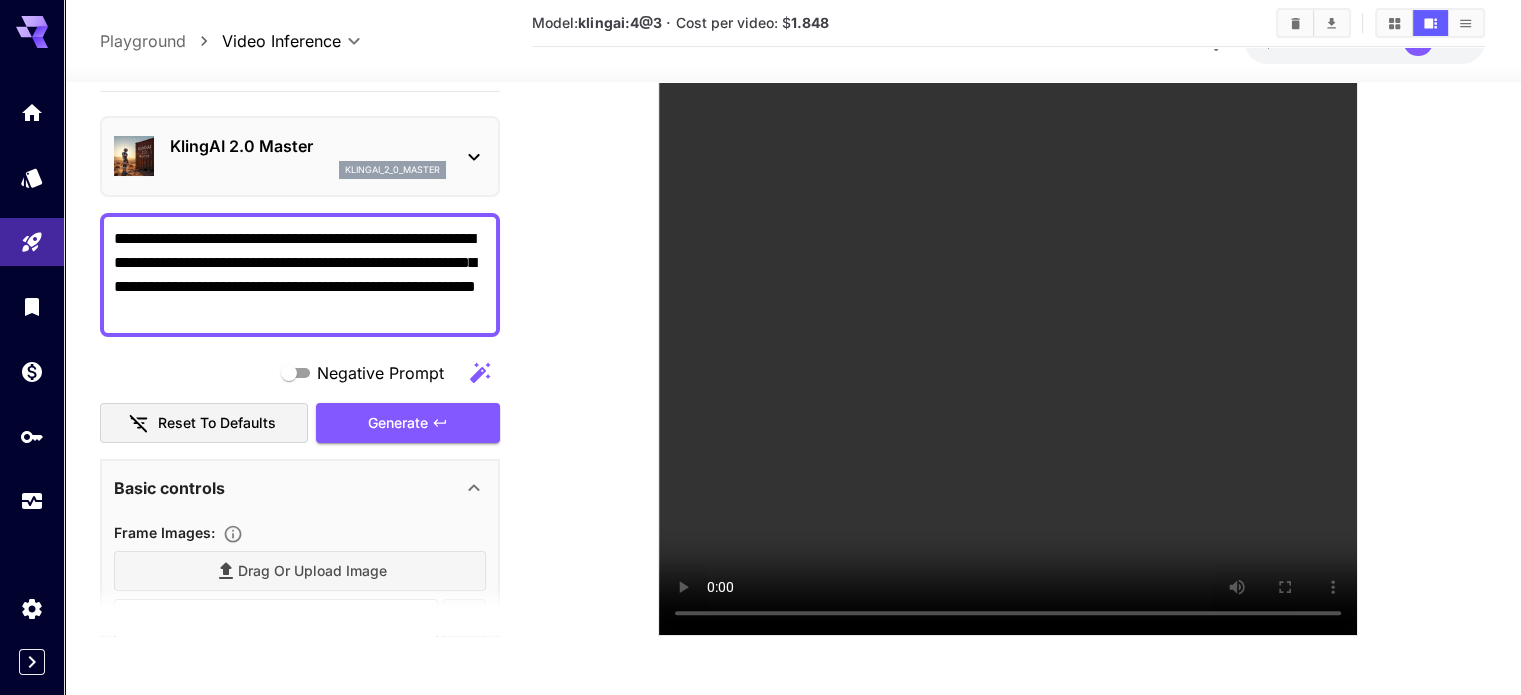 click on "KlingAI 2.0 Master" at bounding box center (308, 146) 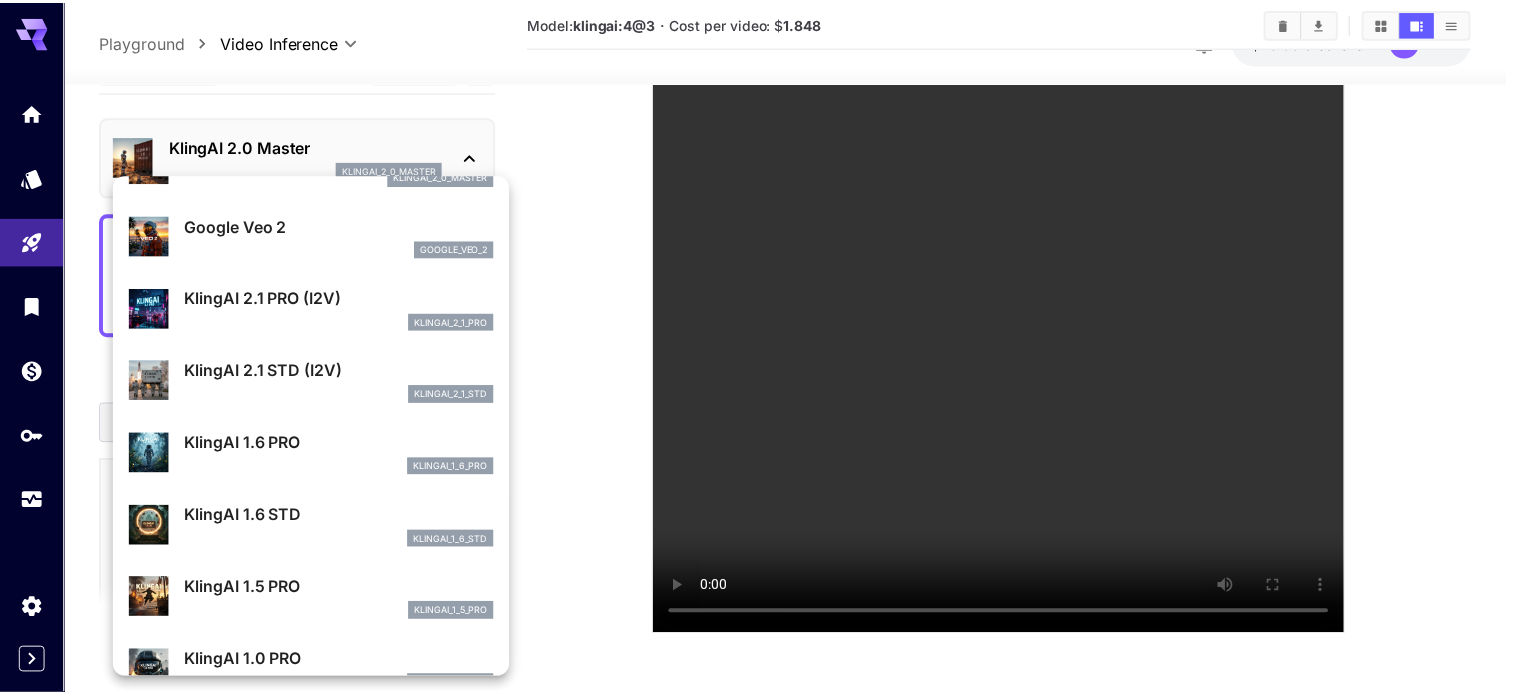 scroll, scrollTop: 702, scrollLeft: 0, axis: vertical 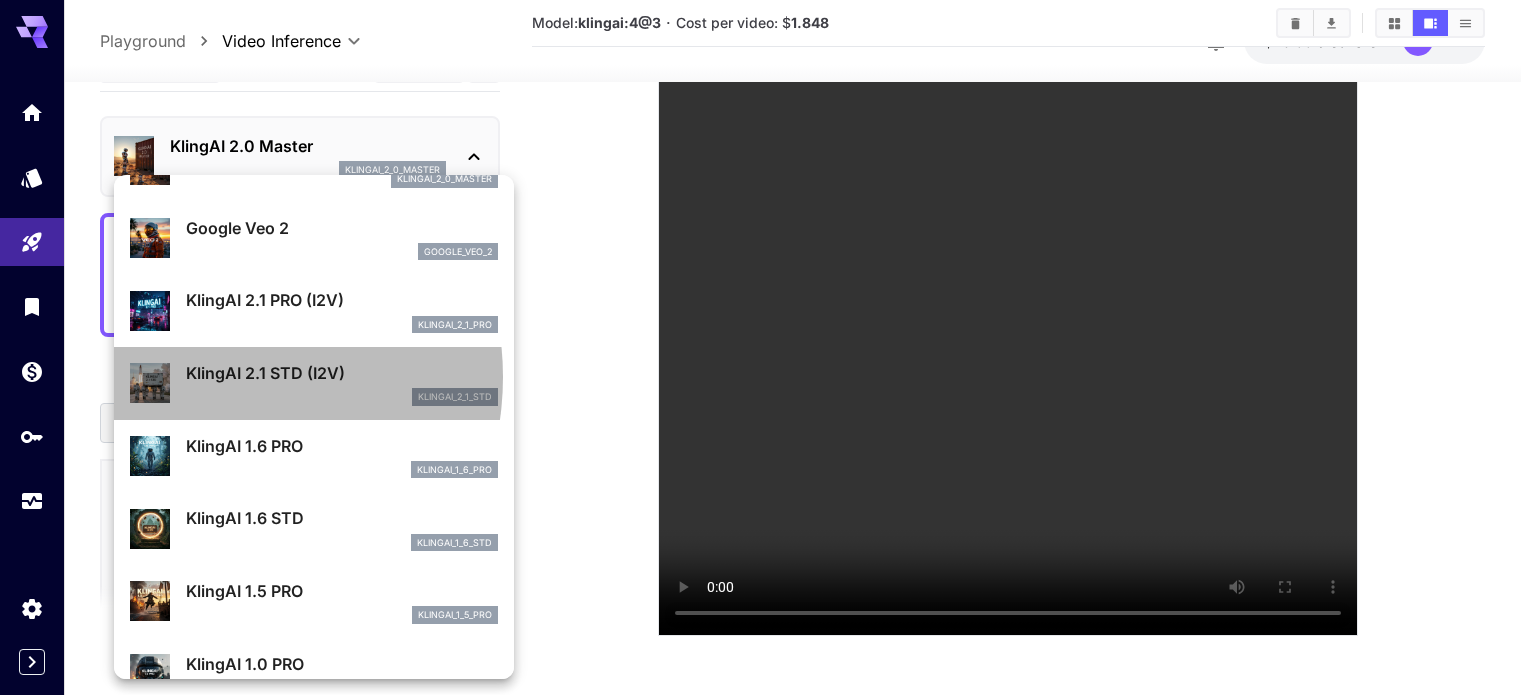 click on "KlingAI 2.1 STD (I2V)" at bounding box center [342, 373] 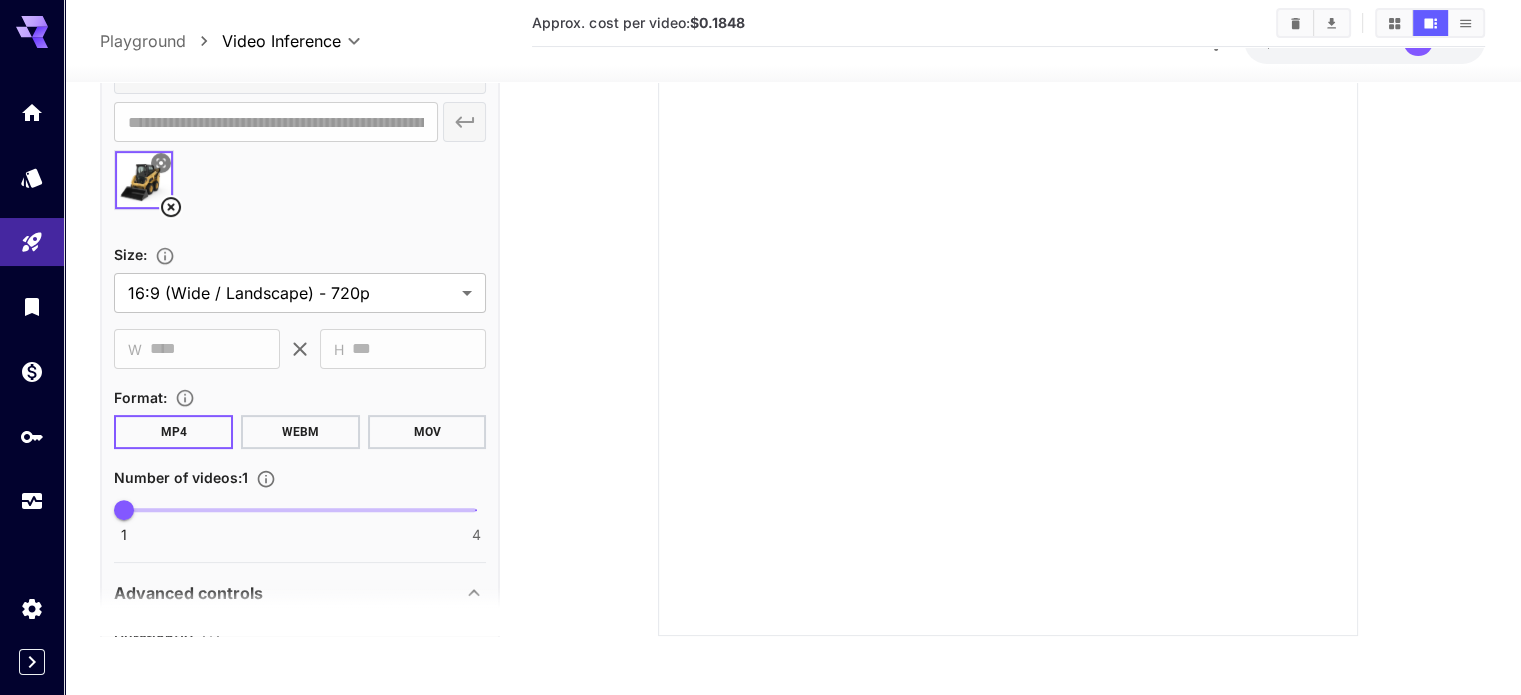 scroll, scrollTop: 500, scrollLeft: 0, axis: vertical 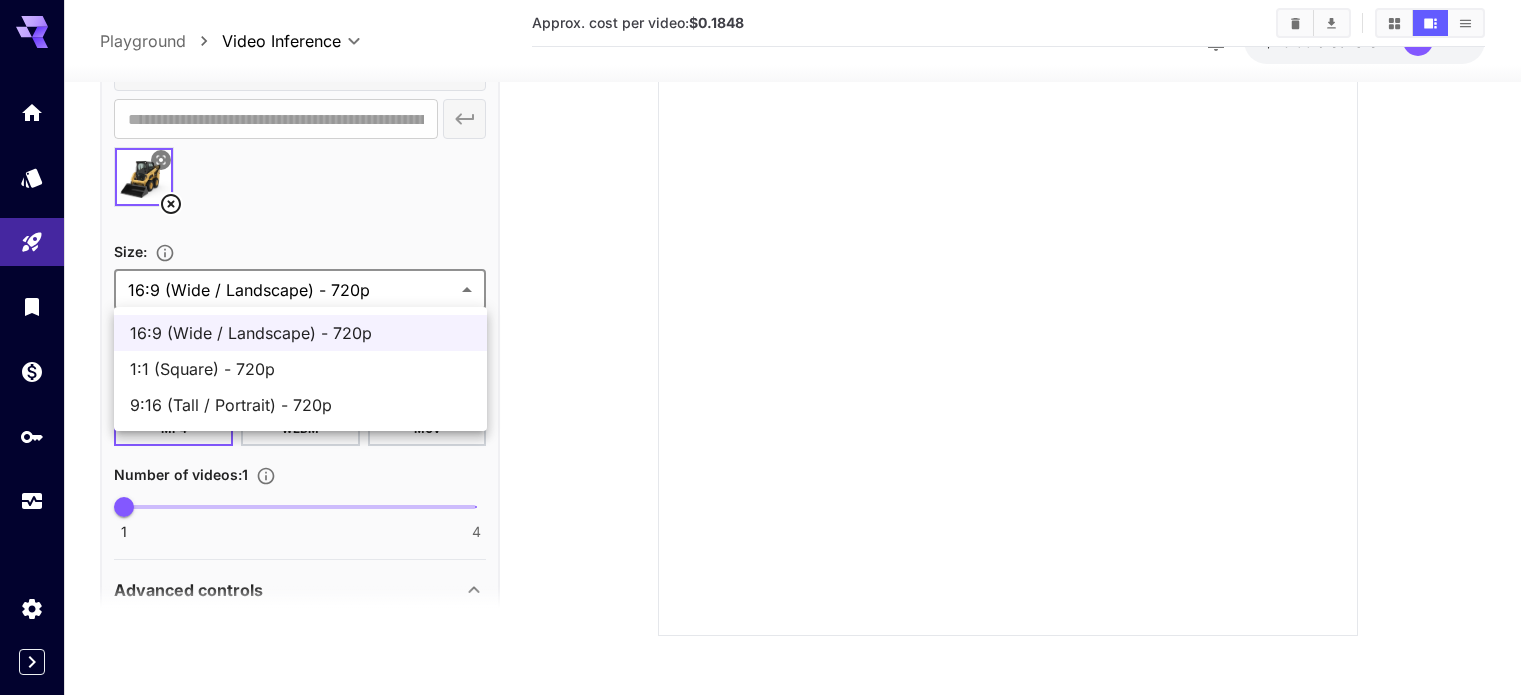 click on "**********" at bounding box center [768, 151] 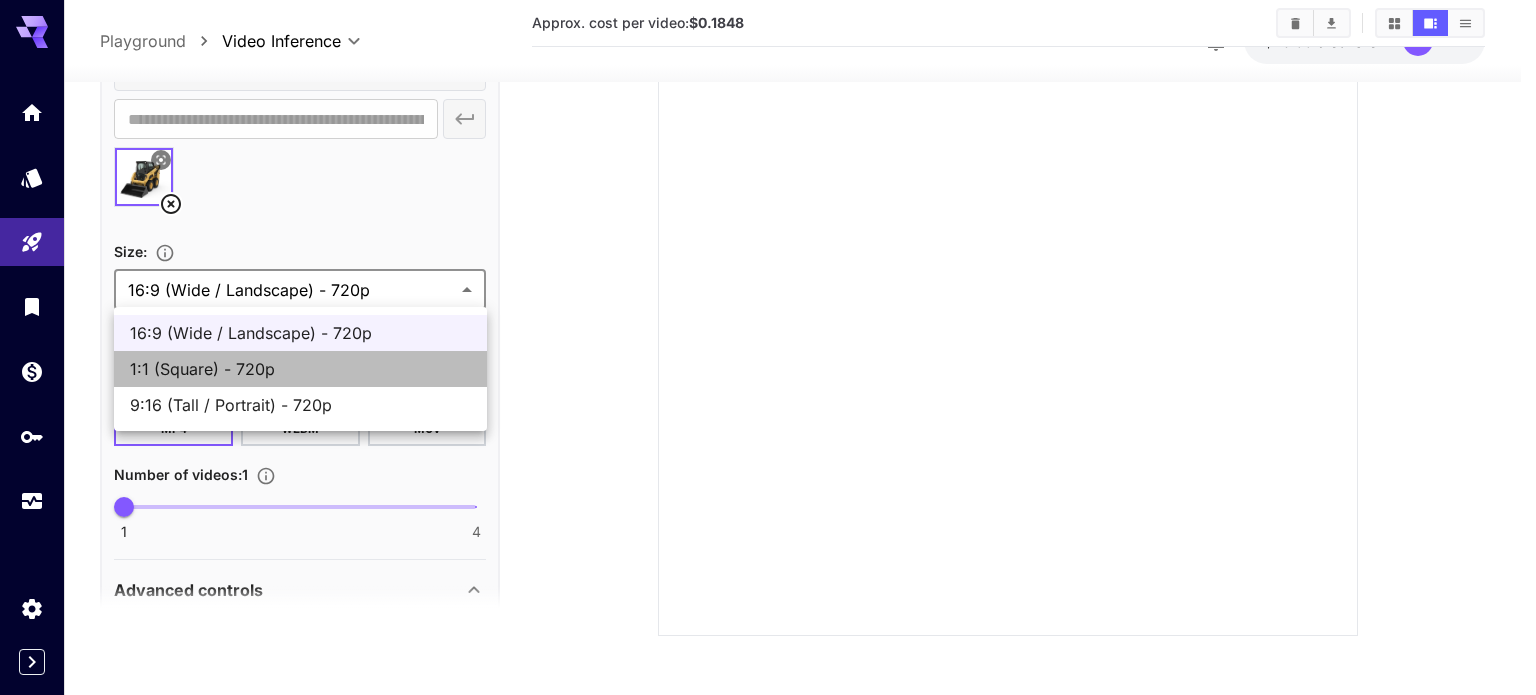 click on "1:1 (Square) - 720p" at bounding box center (300, 369) 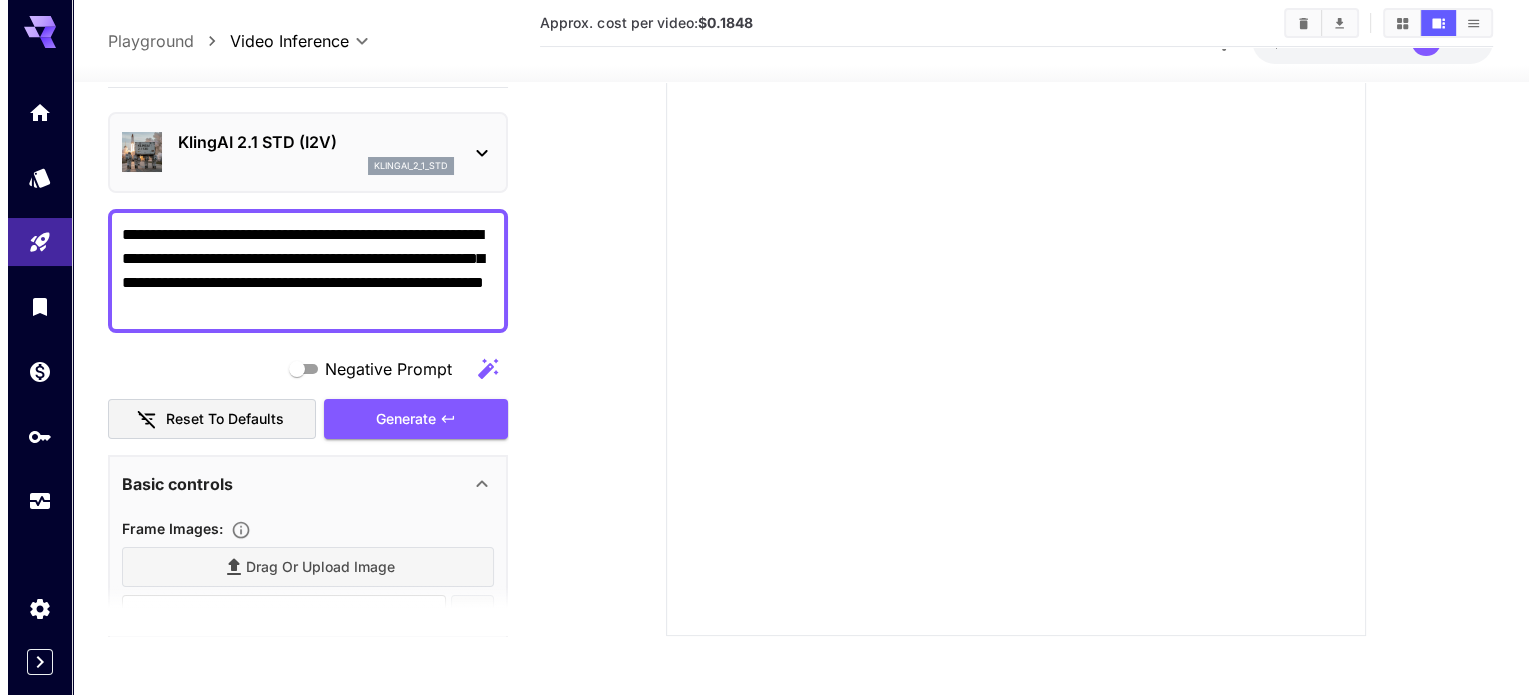scroll, scrollTop: 0, scrollLeft: 0, axis: both 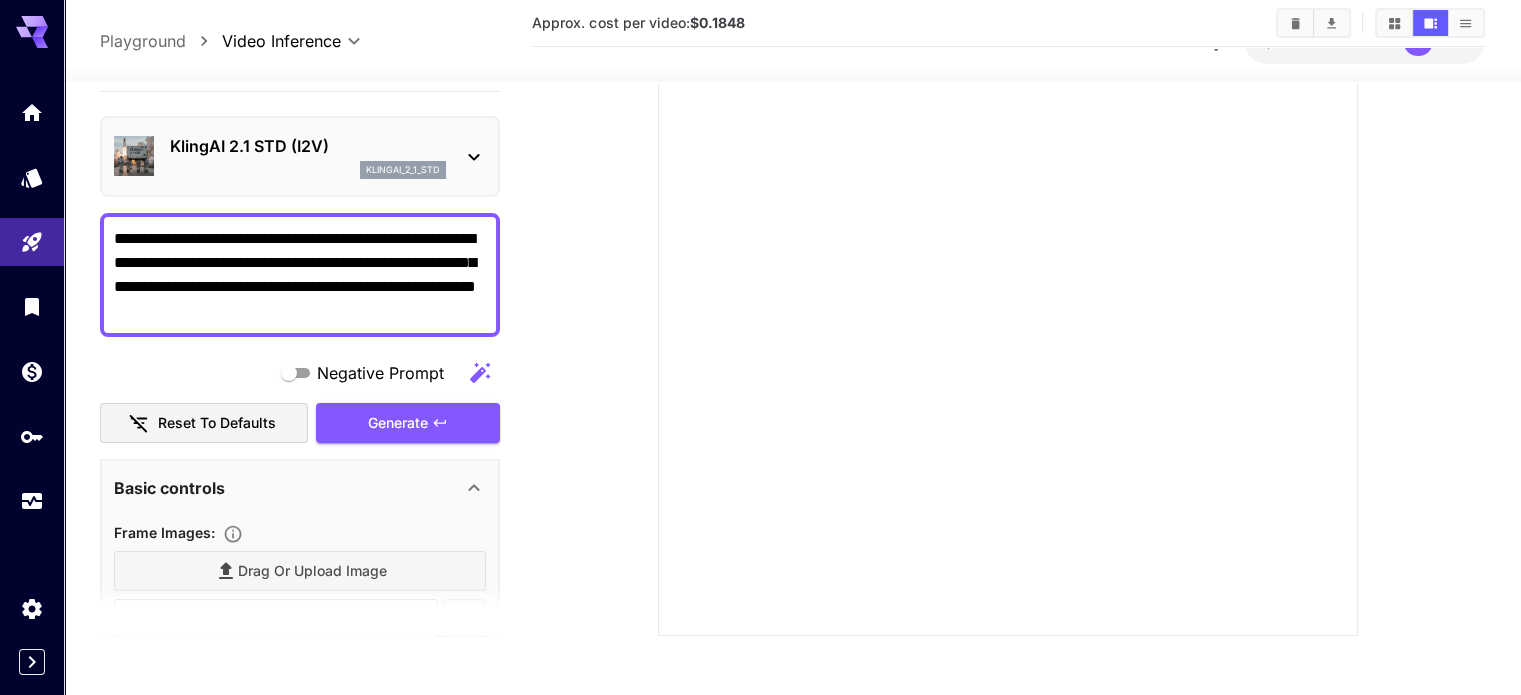click on "**********" at bounding box center [300, 275] 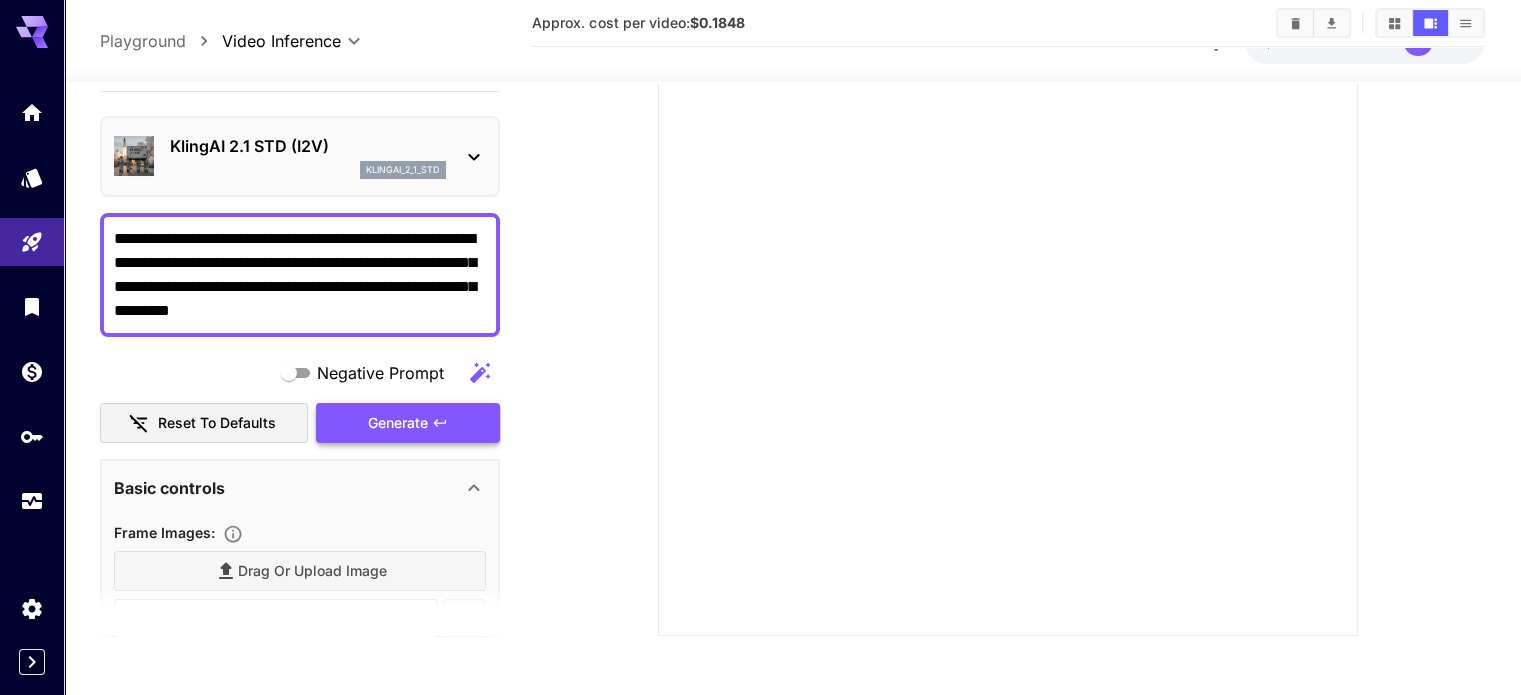 type on "**********" 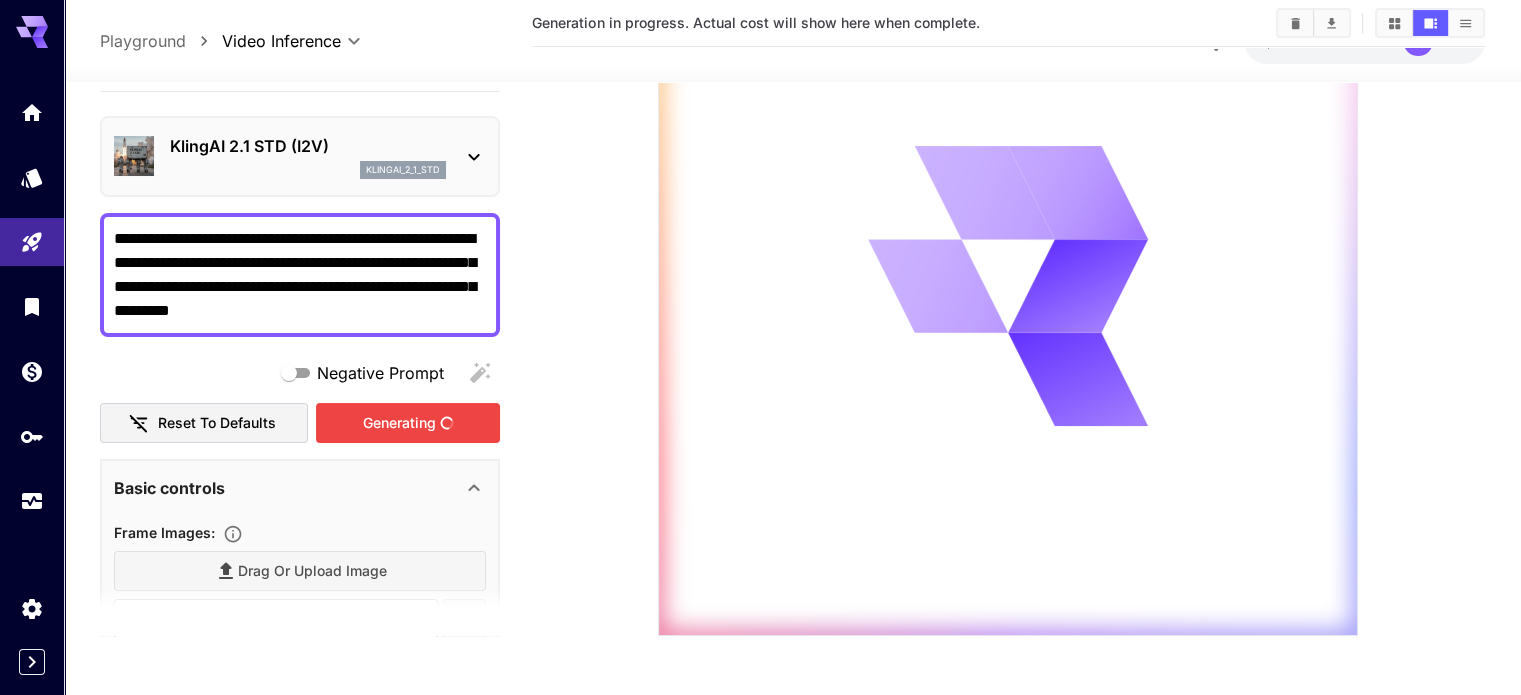 click on "Generating" at bounding box center [408, 423] 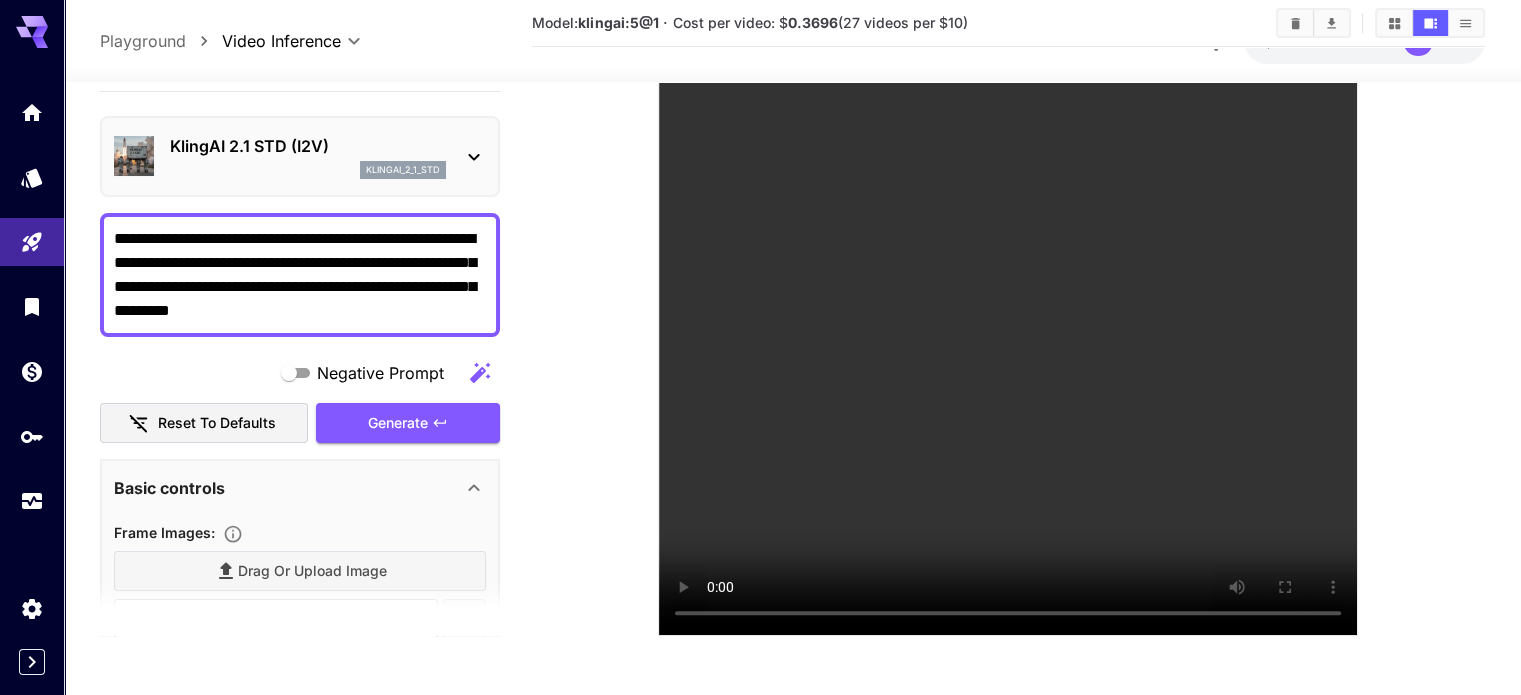 click on "KlingAI 2.1 STD (I2V)" at bounding box center (308, 146) 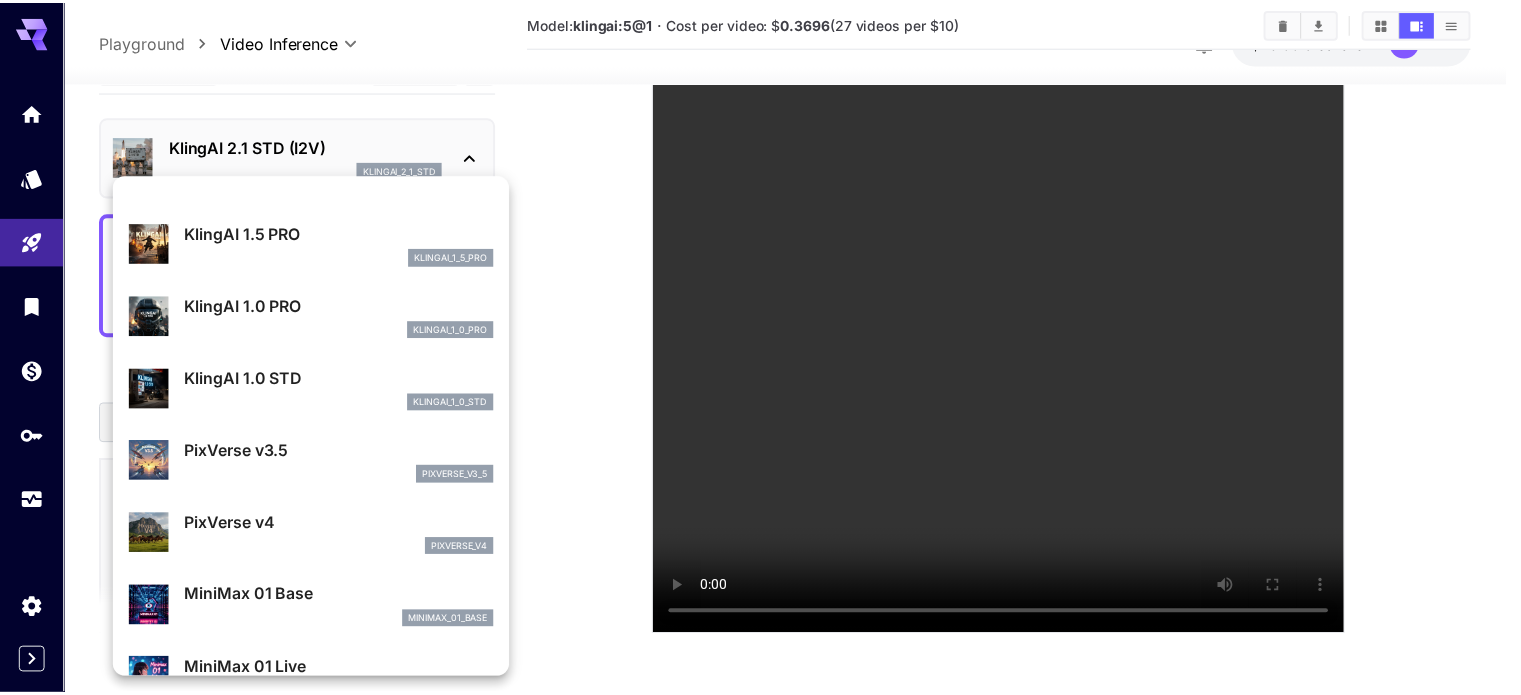 scroll, scrollTop: 1103, scrollLeft: 0, axis: vertical 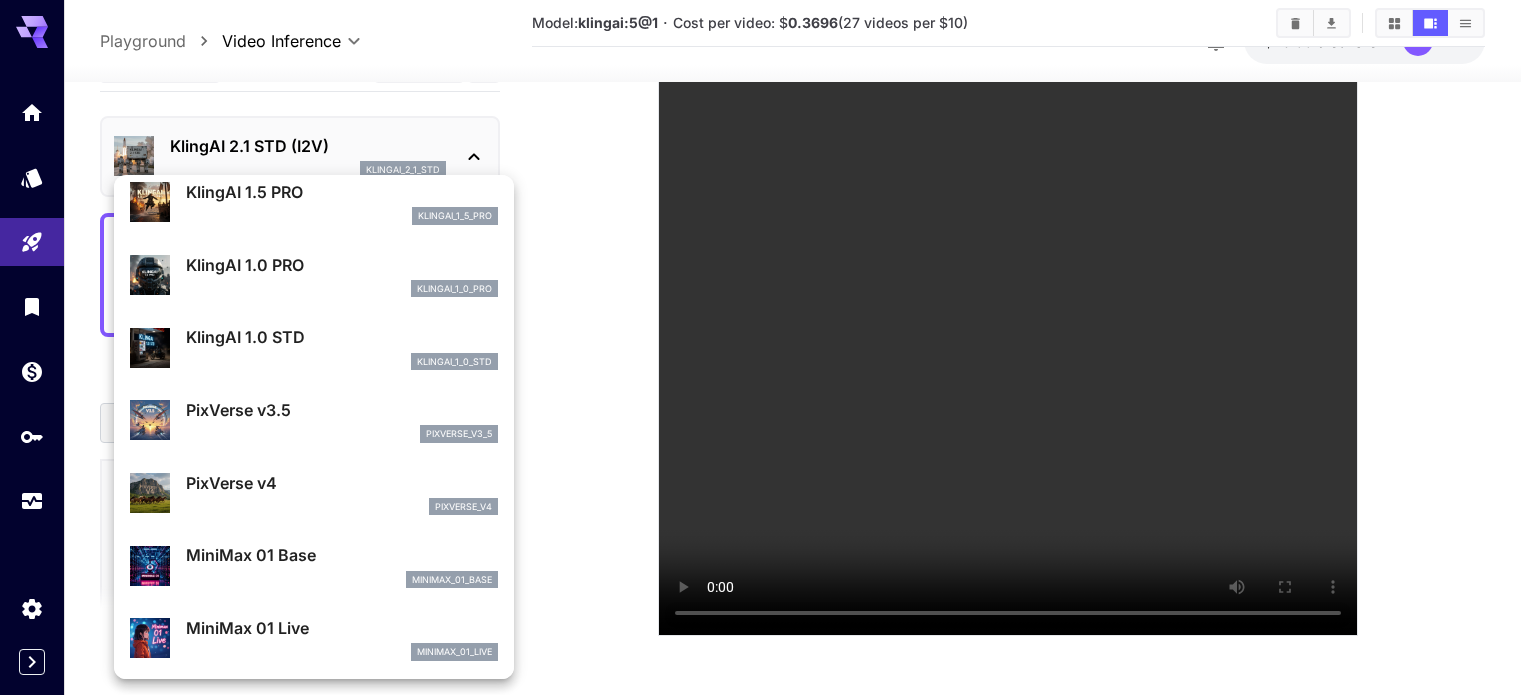 click on "pixverse_v4" at bounding box center (342, 507) 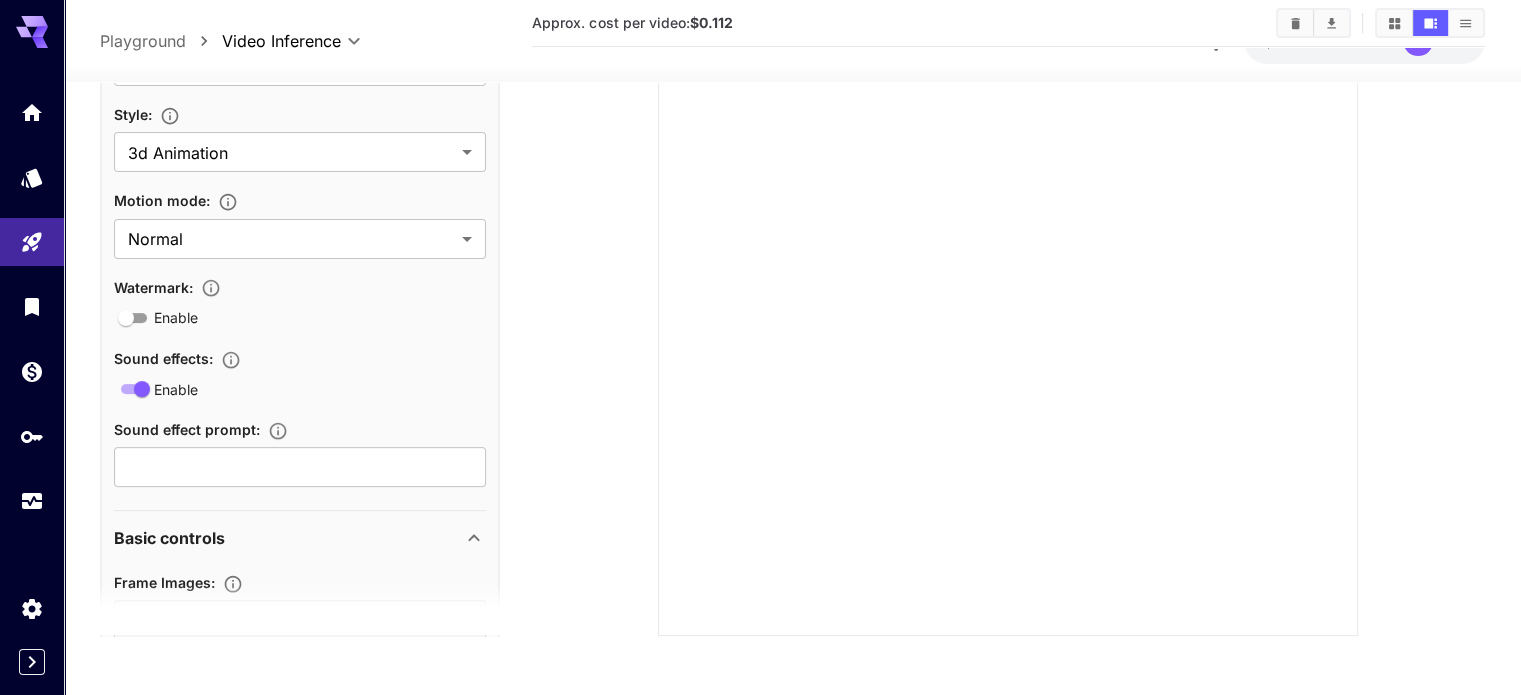 scroll, scrollTop: 600, scrollLeft: 0, axis: vertical 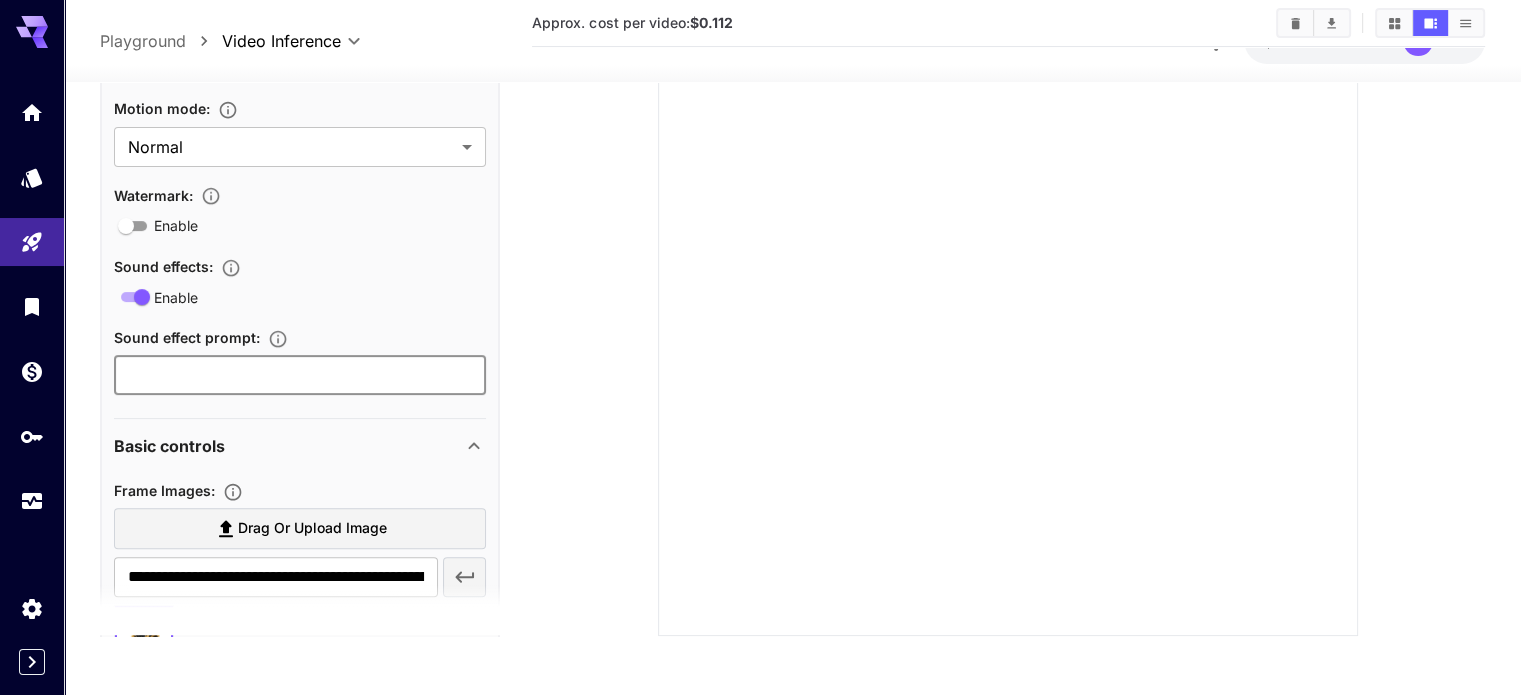 click at bounding box center [300, 376] 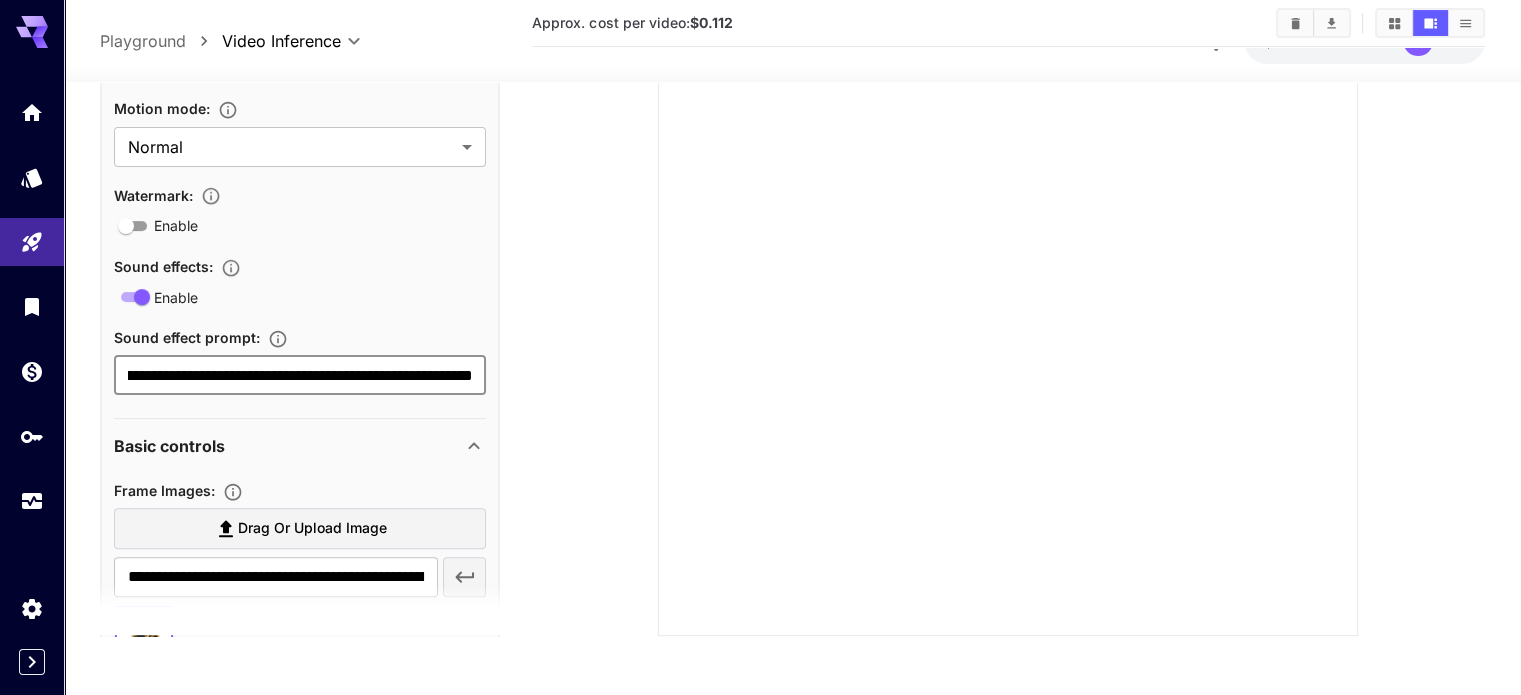 scroll, scrollTop: 0, scrollLeft: 144, axis: horizontal 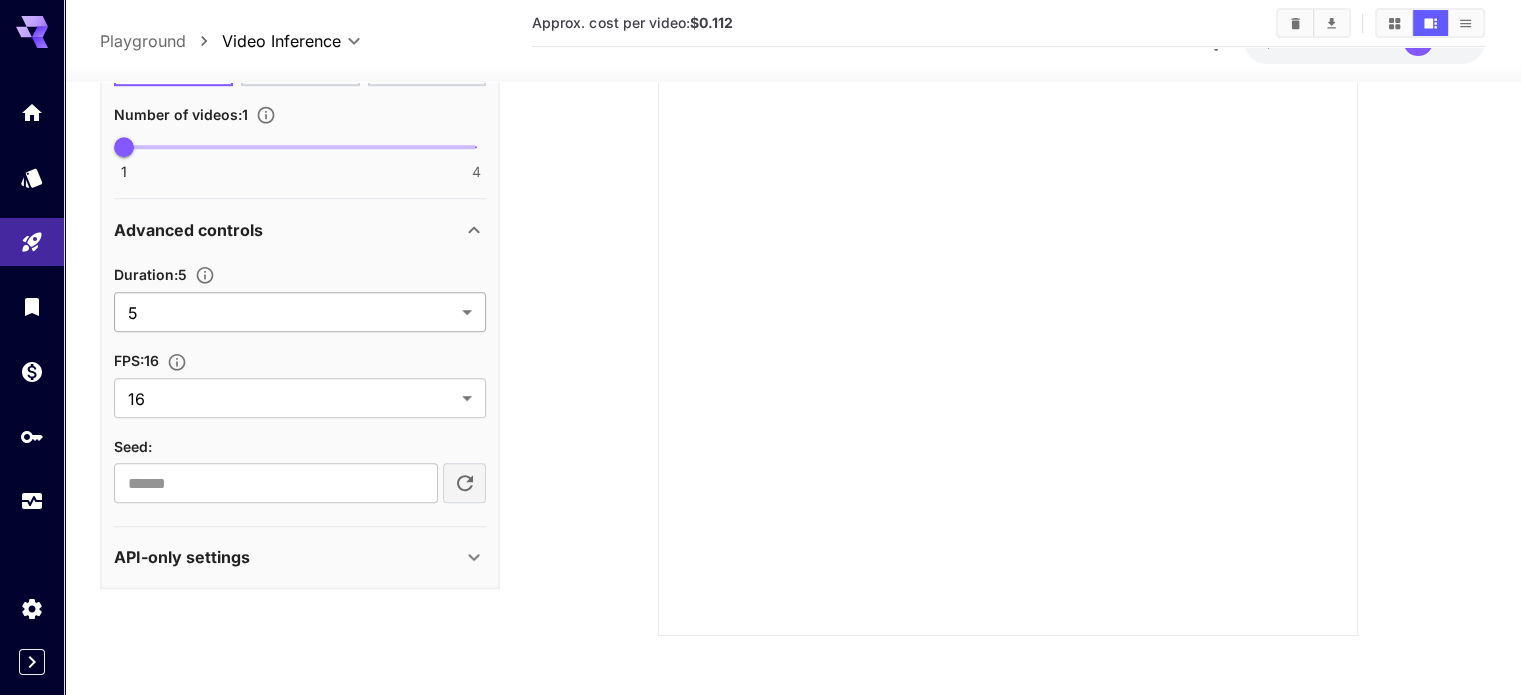 type on "**********" 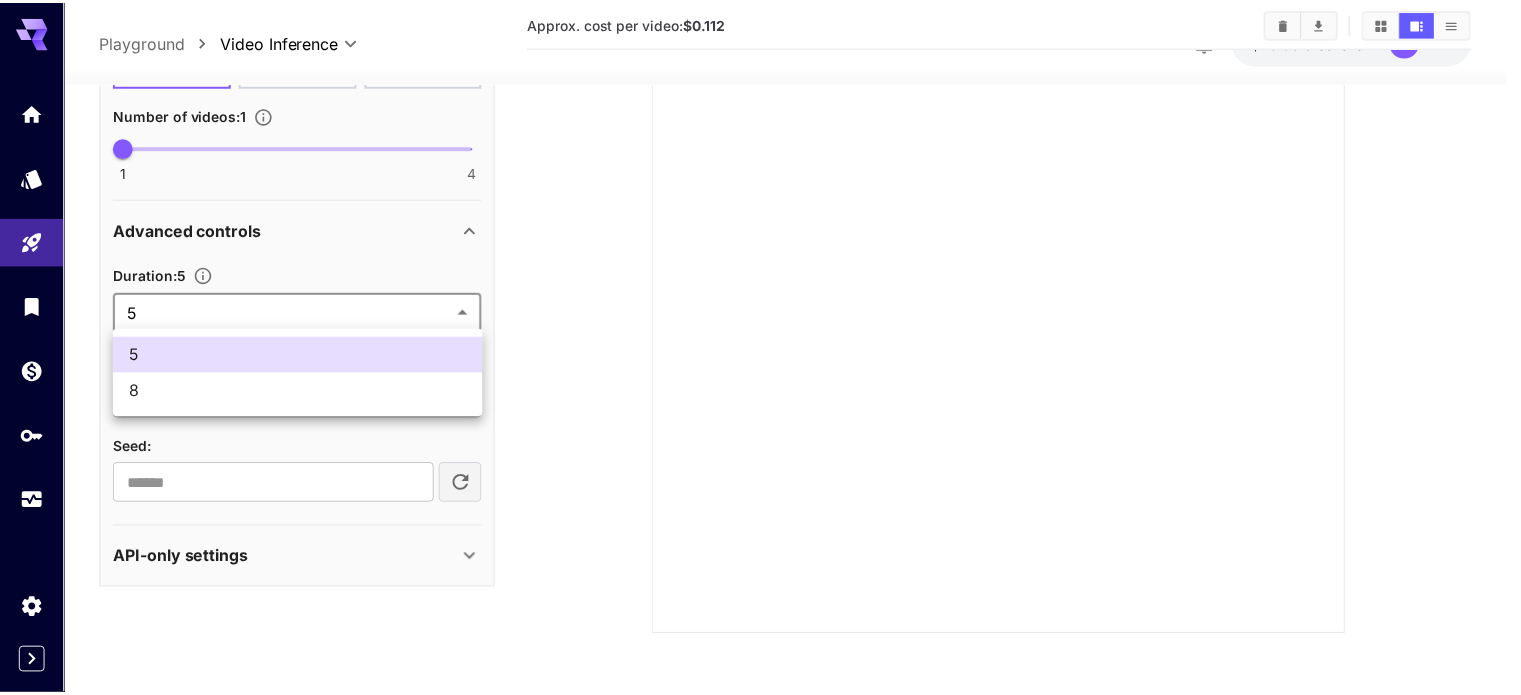 scroll, scrollTop: 0, scrollLeft: 0, axis: both 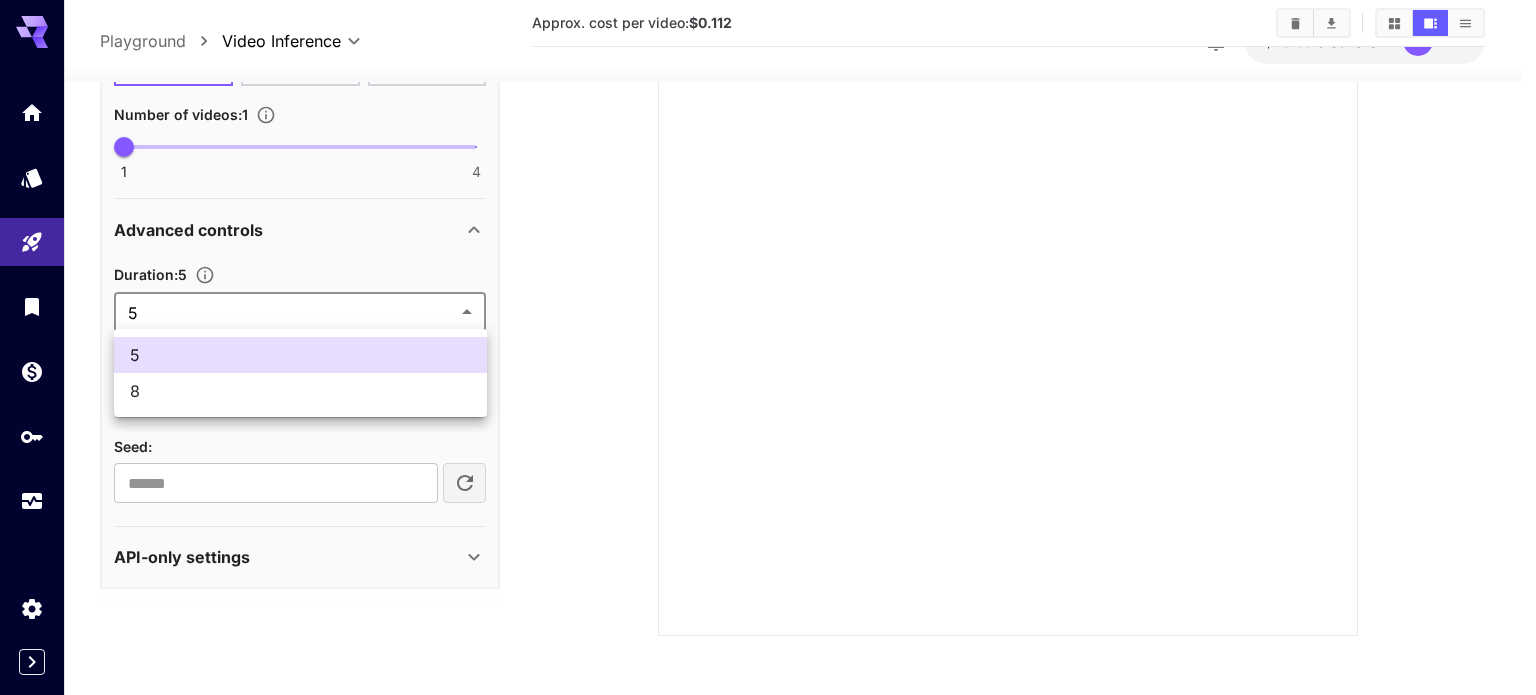 click on "**********" at bounding box center [768, 151] 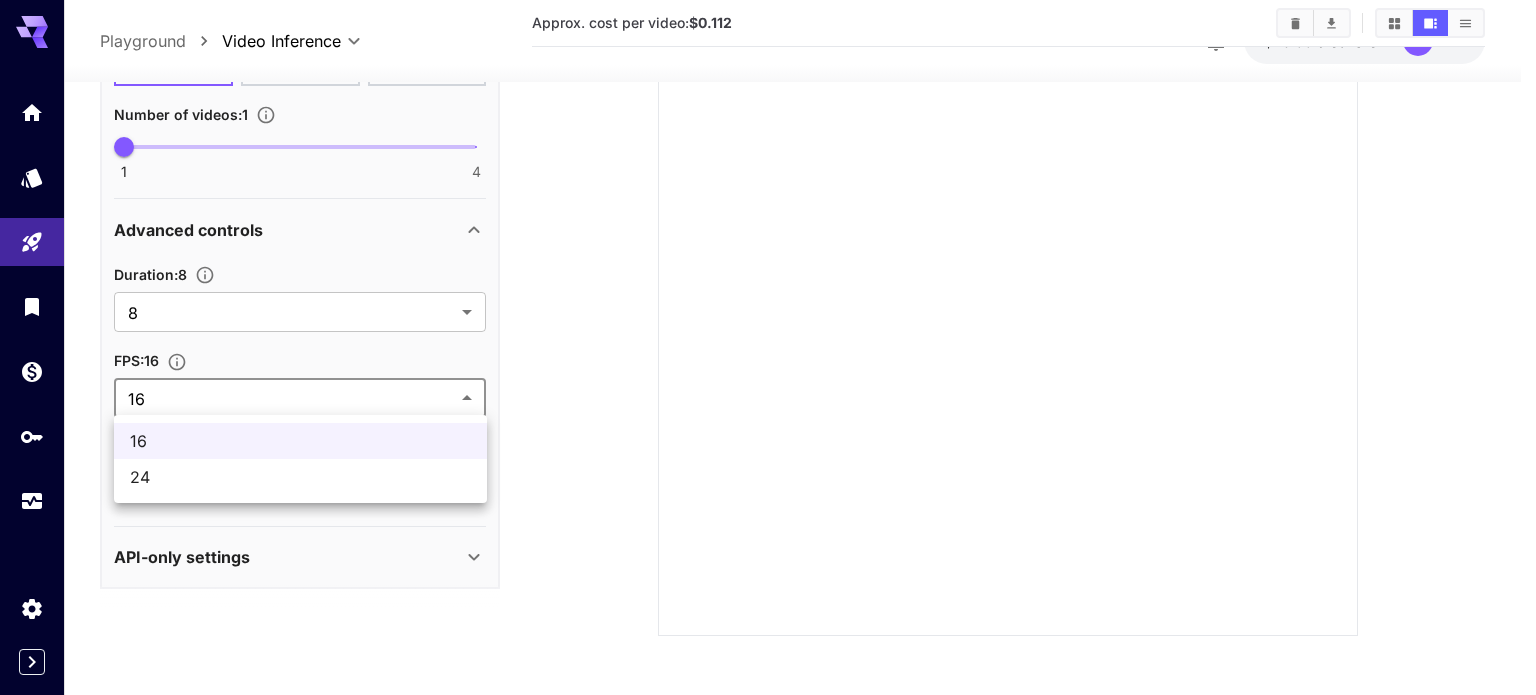 click on "**********" at bounding box center (768, 151) 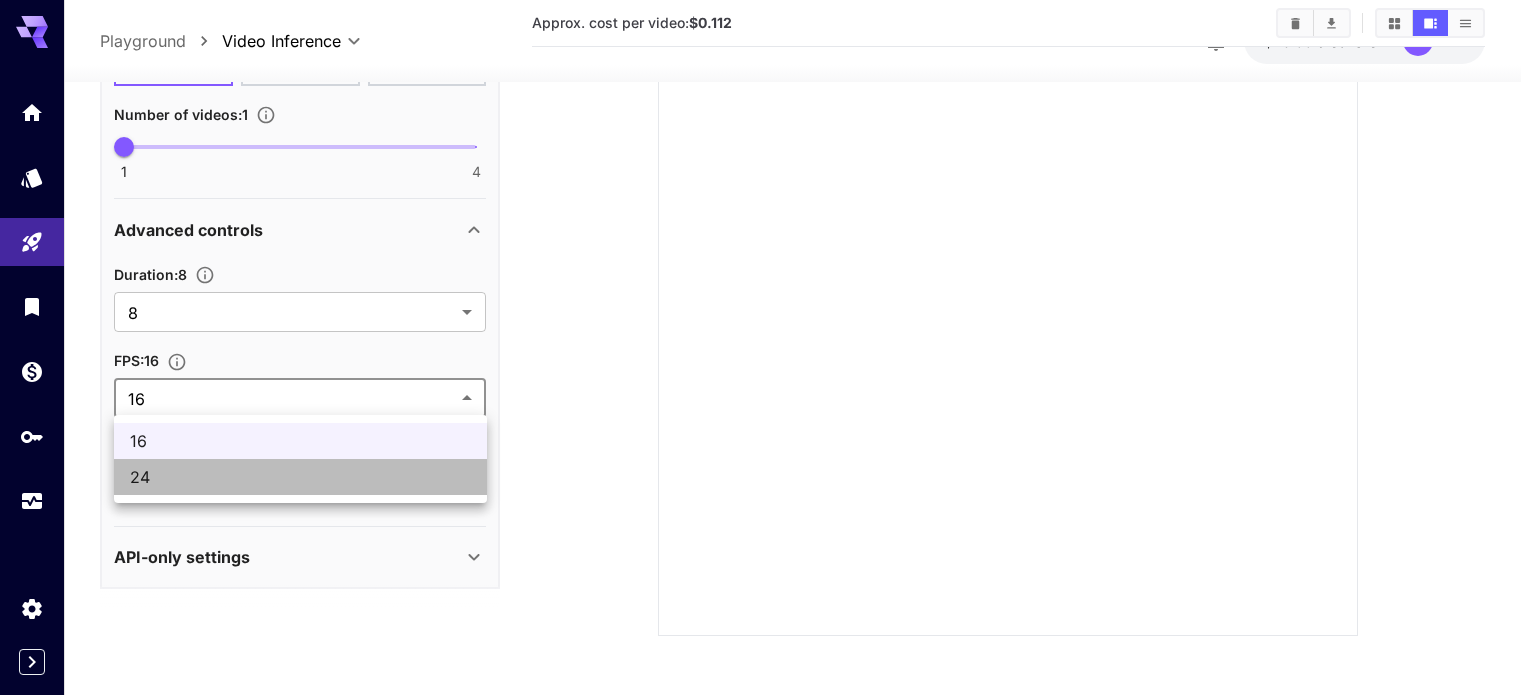 click on "24" at bounding box center (300, 477) 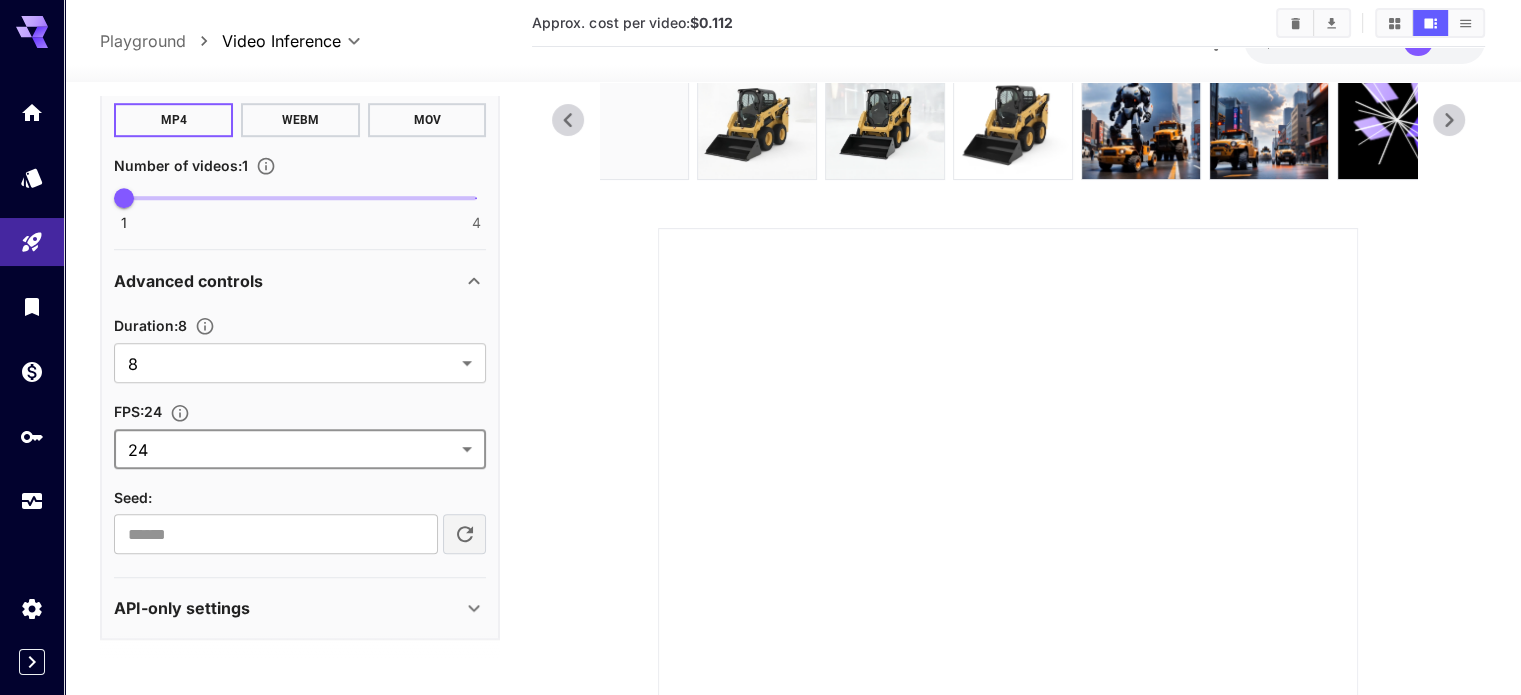 scroll, scrollTop: 0, scrollLeft: 0, axis: both 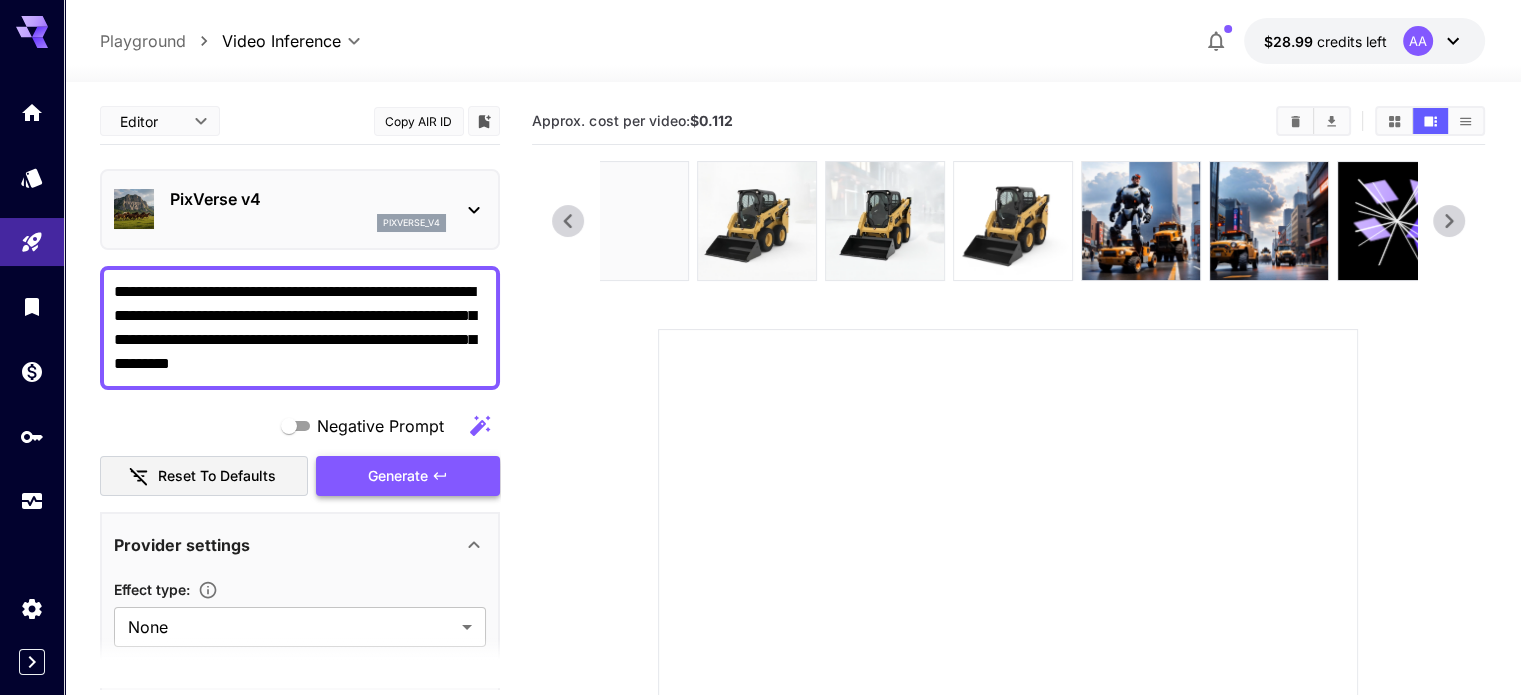 click on "Generate" at bounding box center (408, 476) 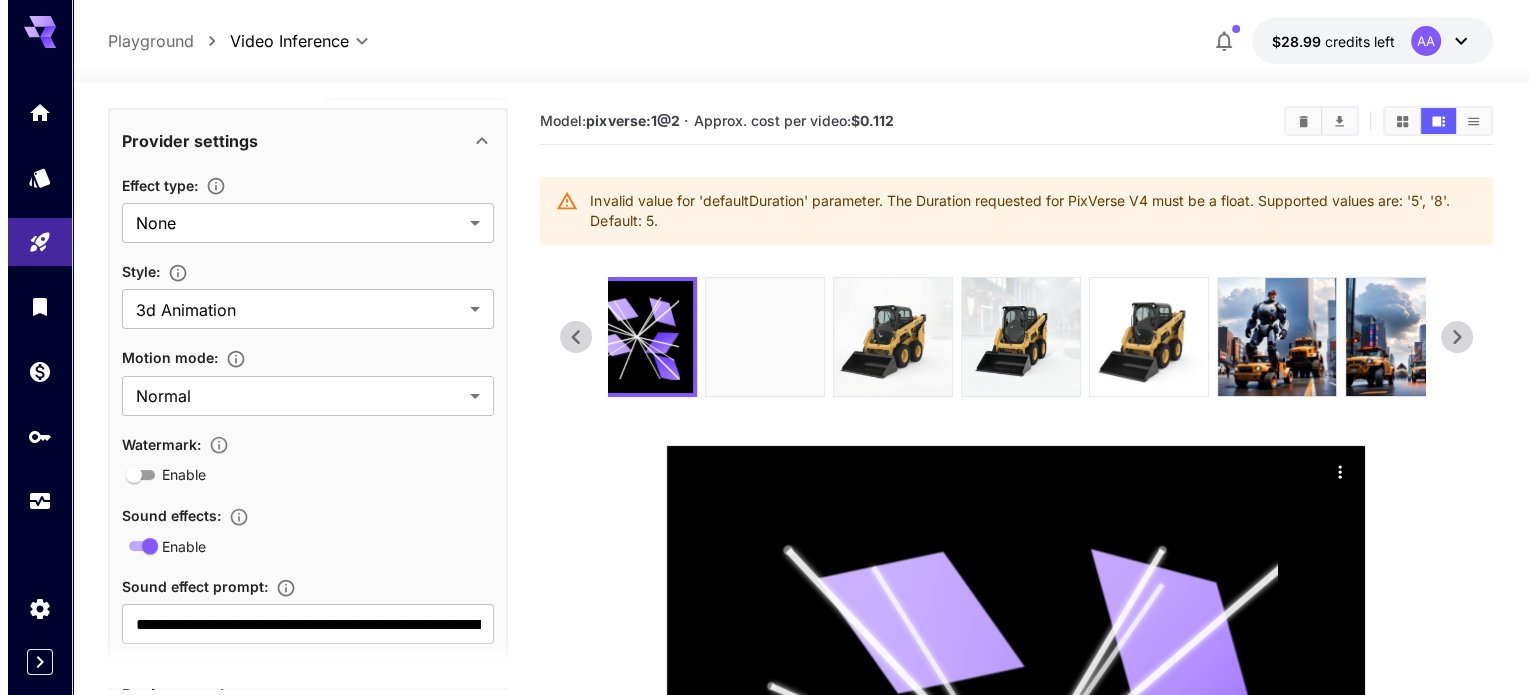 scroll, scrollTop: 400, scrollLeft: 0, axis: vertical 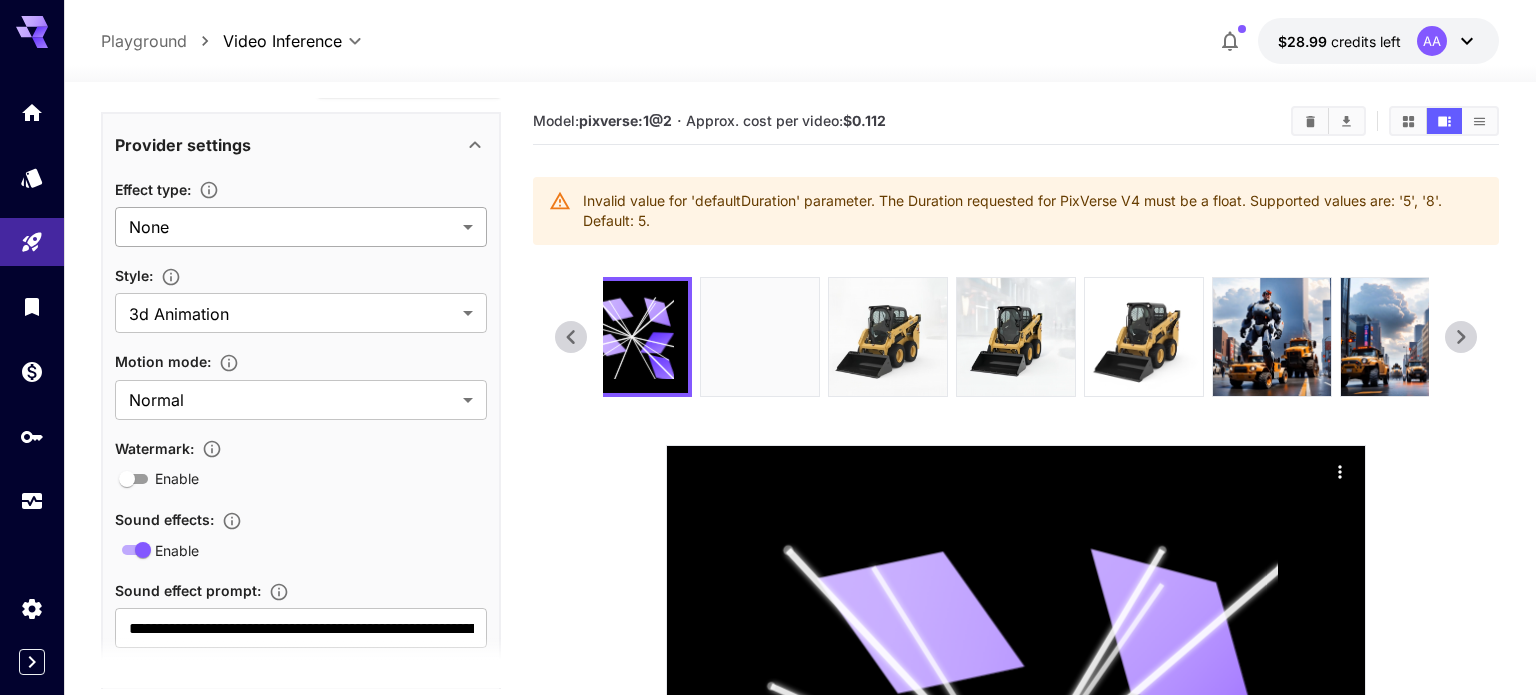click on "**********" at bounding box center [768, 602] 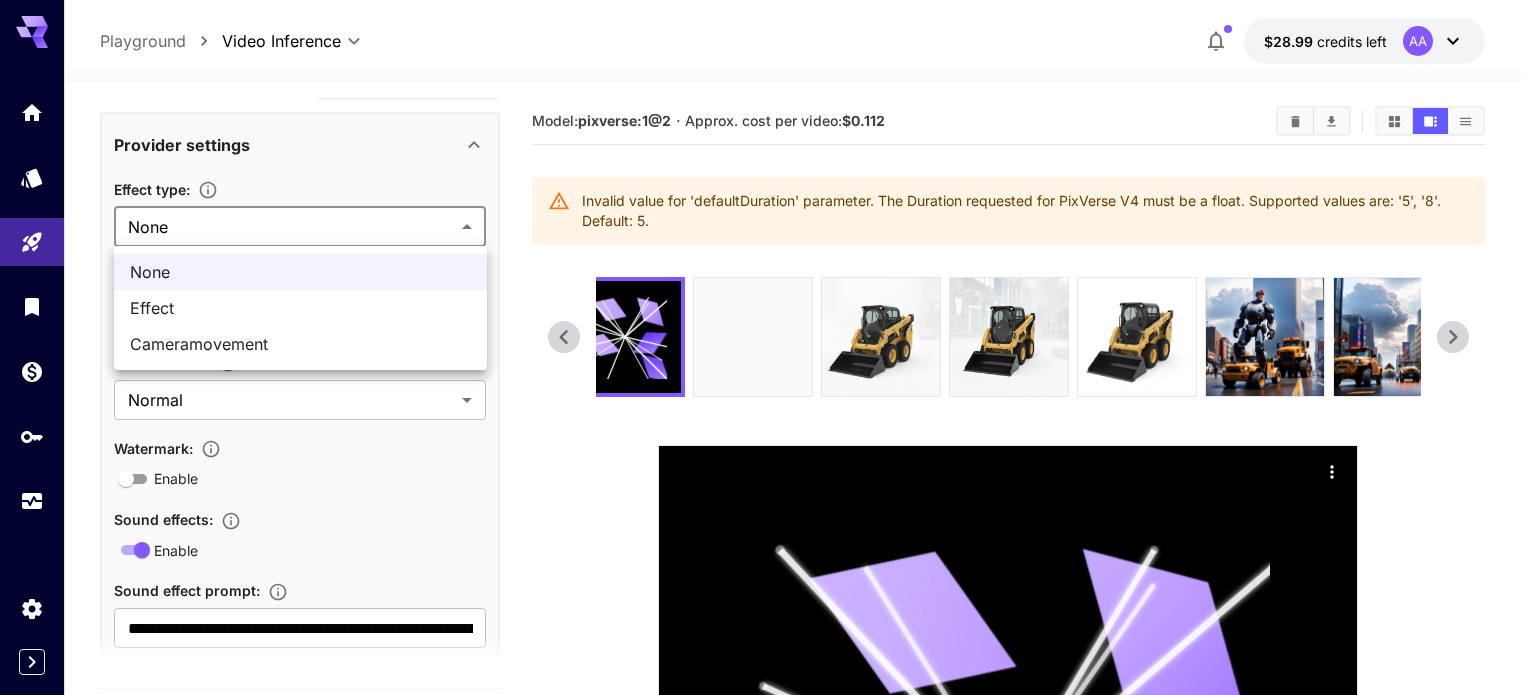 click at bounding box center (768, 347) 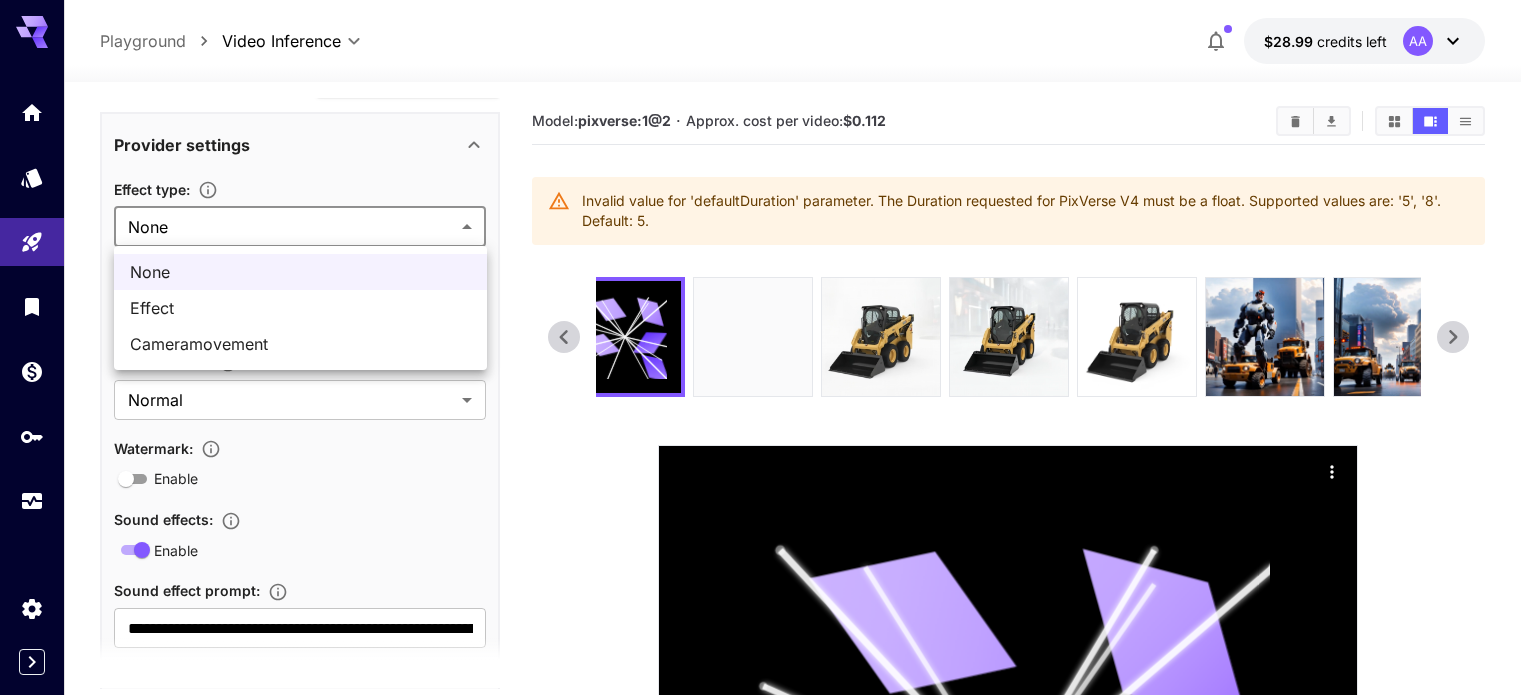 click on "**********" at bounding box center (768, 602) 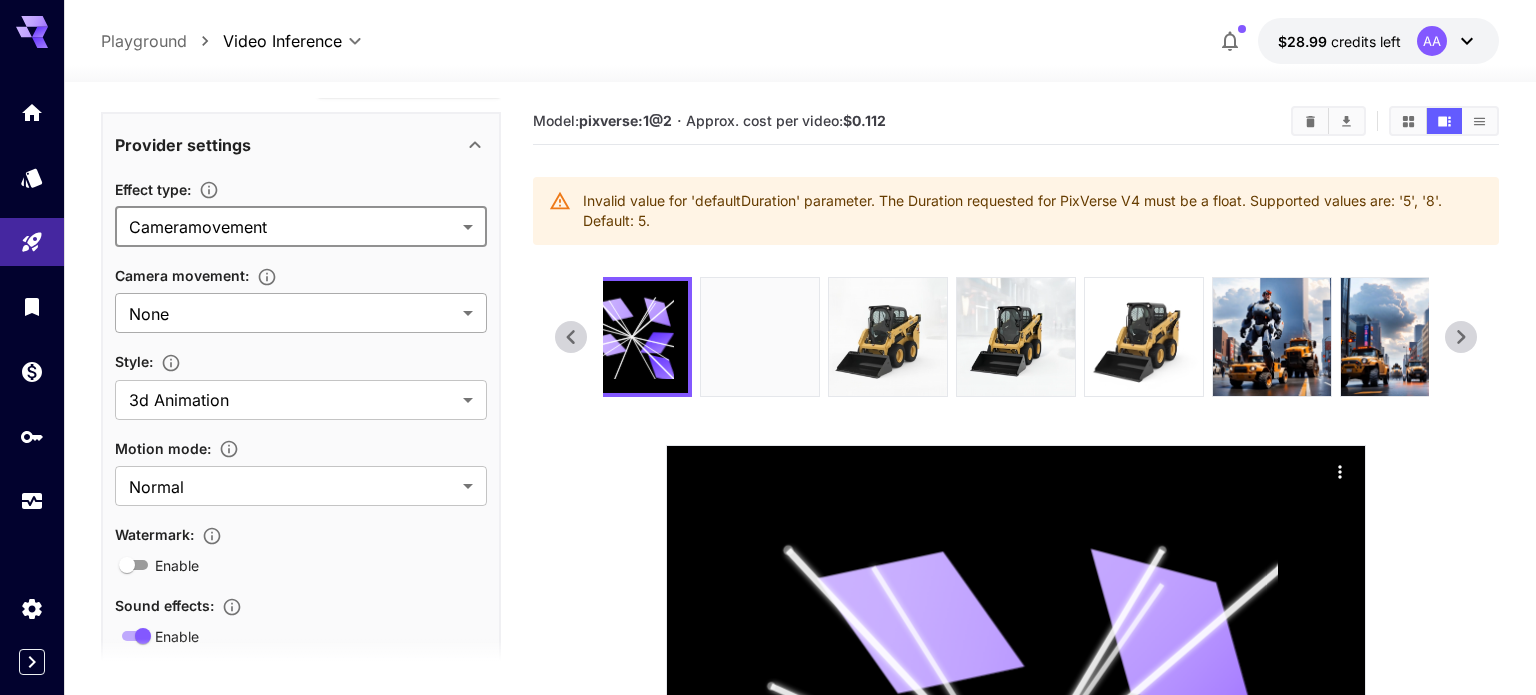 click on "**********" at bounding box center (768, 602) 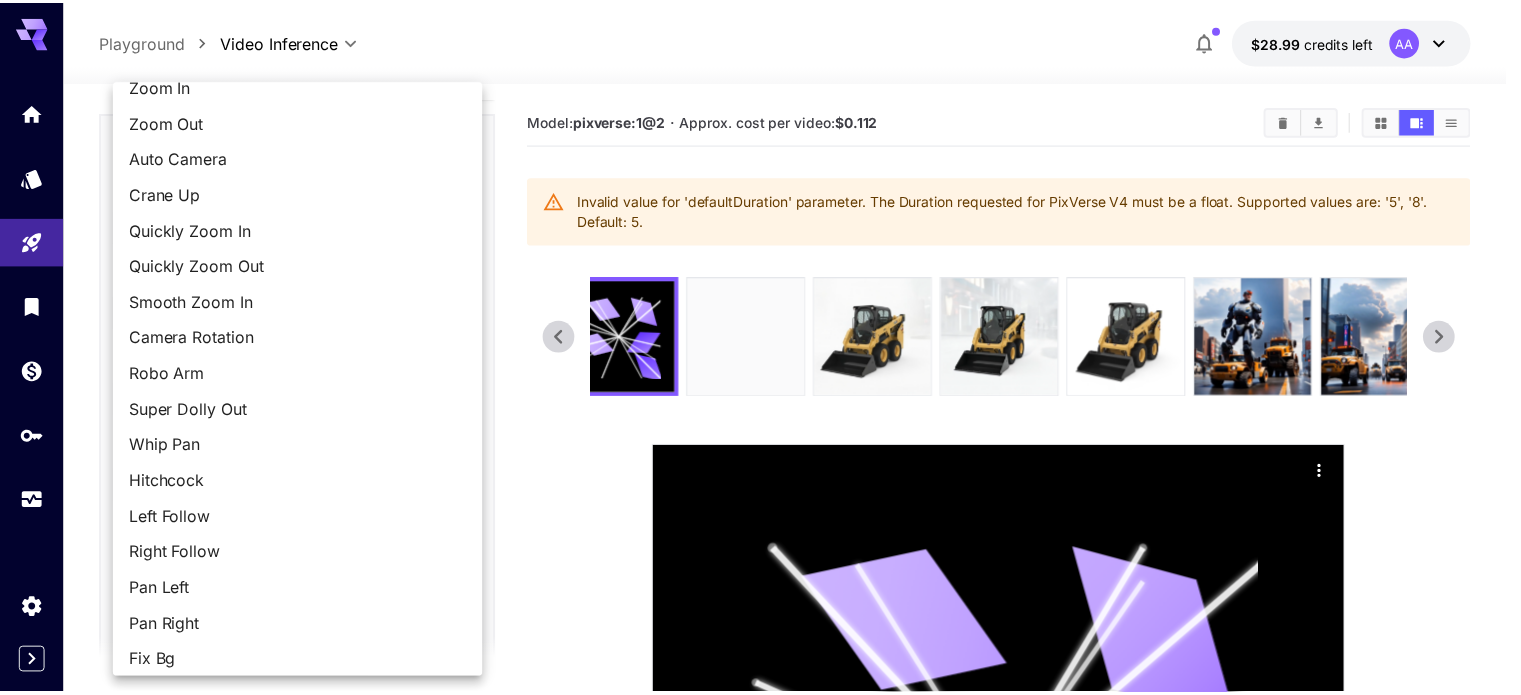 scroll, scrollTop: 208, scrollLeft: 0, axis: vertical 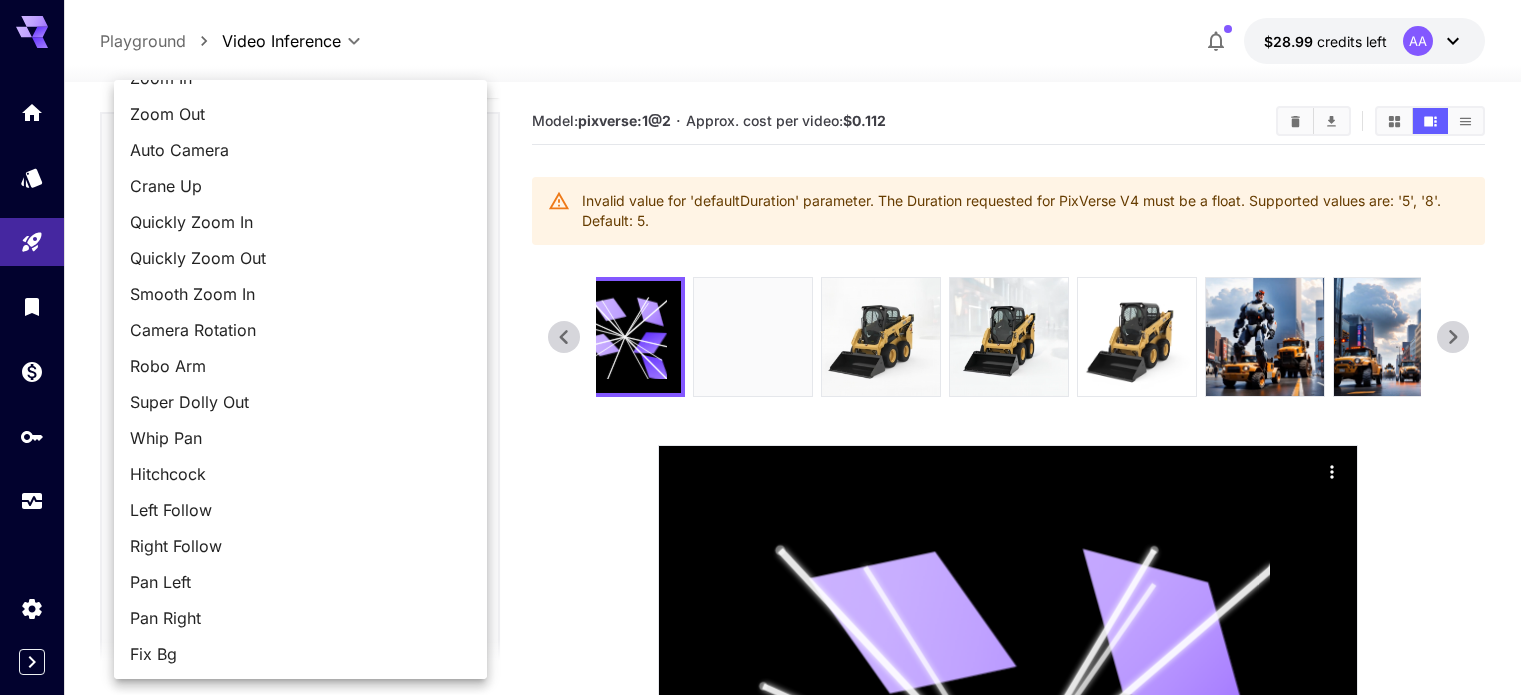 click on "Right Follow" at bounding box center (300, 546) 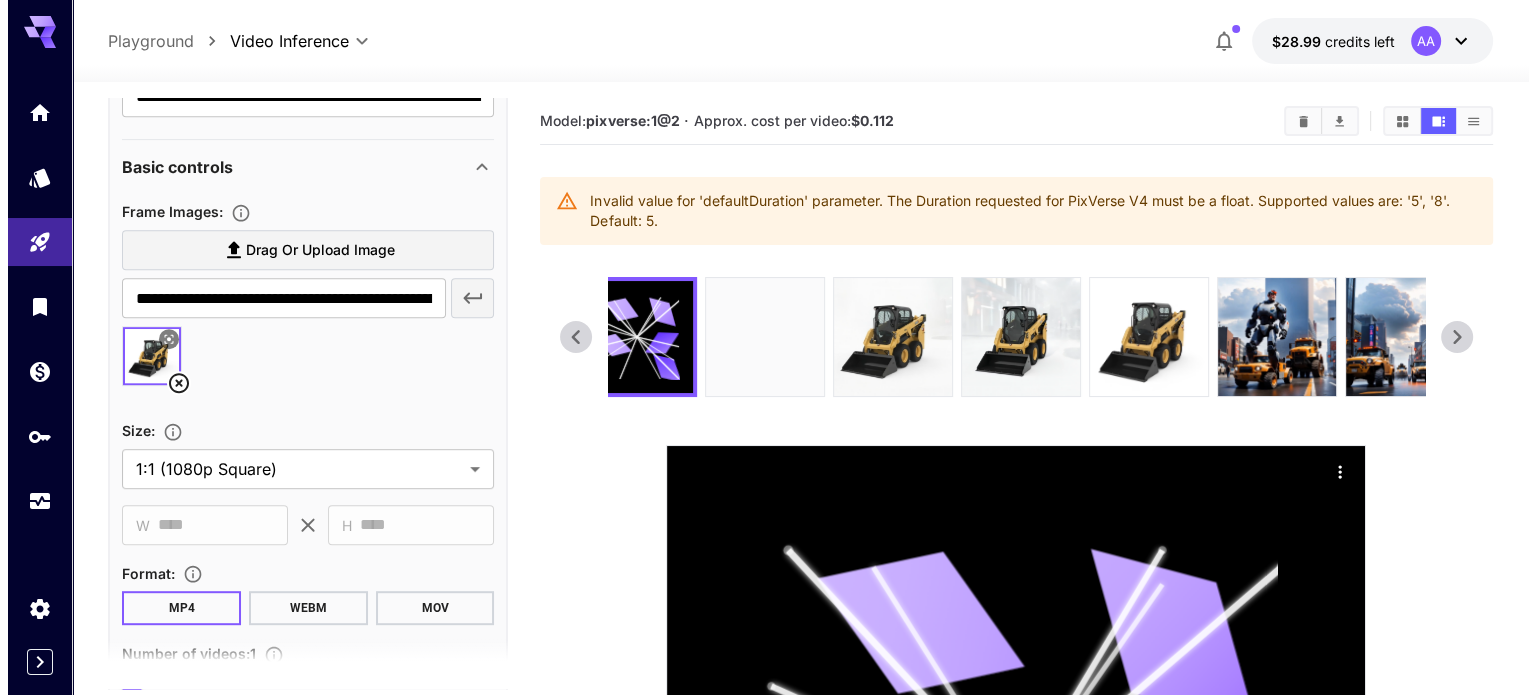 scroll, scrollTop: 1005, scrollLeft: 0, axis: vertical 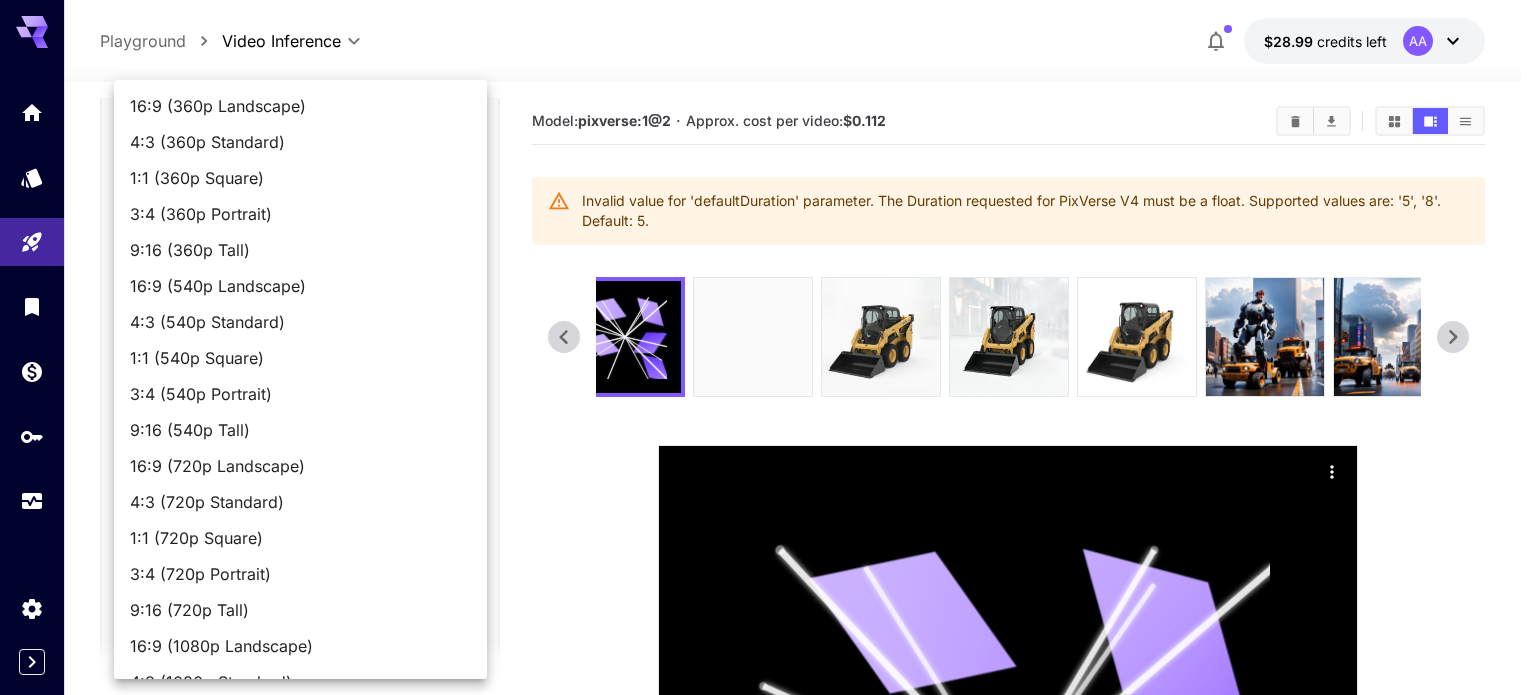 click on "**********" at bounding box center (768, 602) 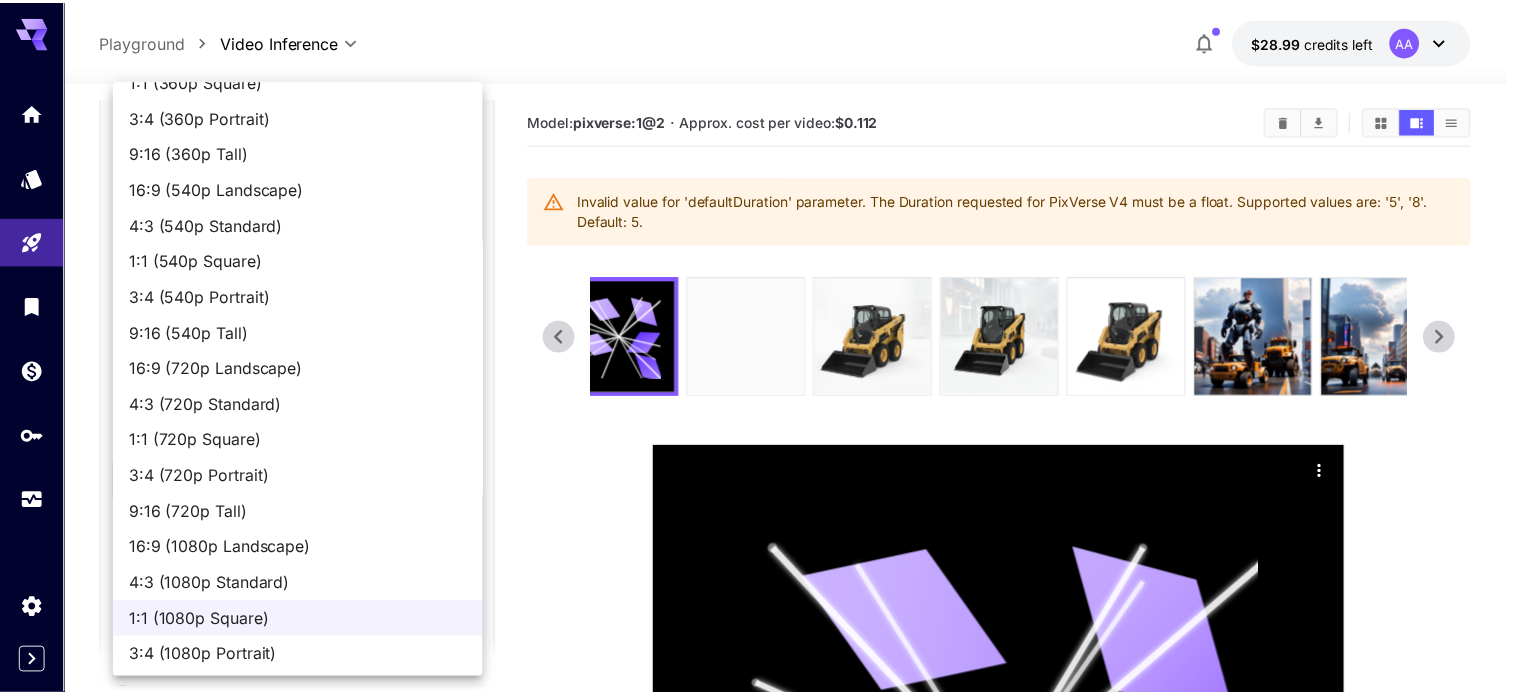 scroll, scrollTop: 100, scrollLeft: 0, axis: vertical 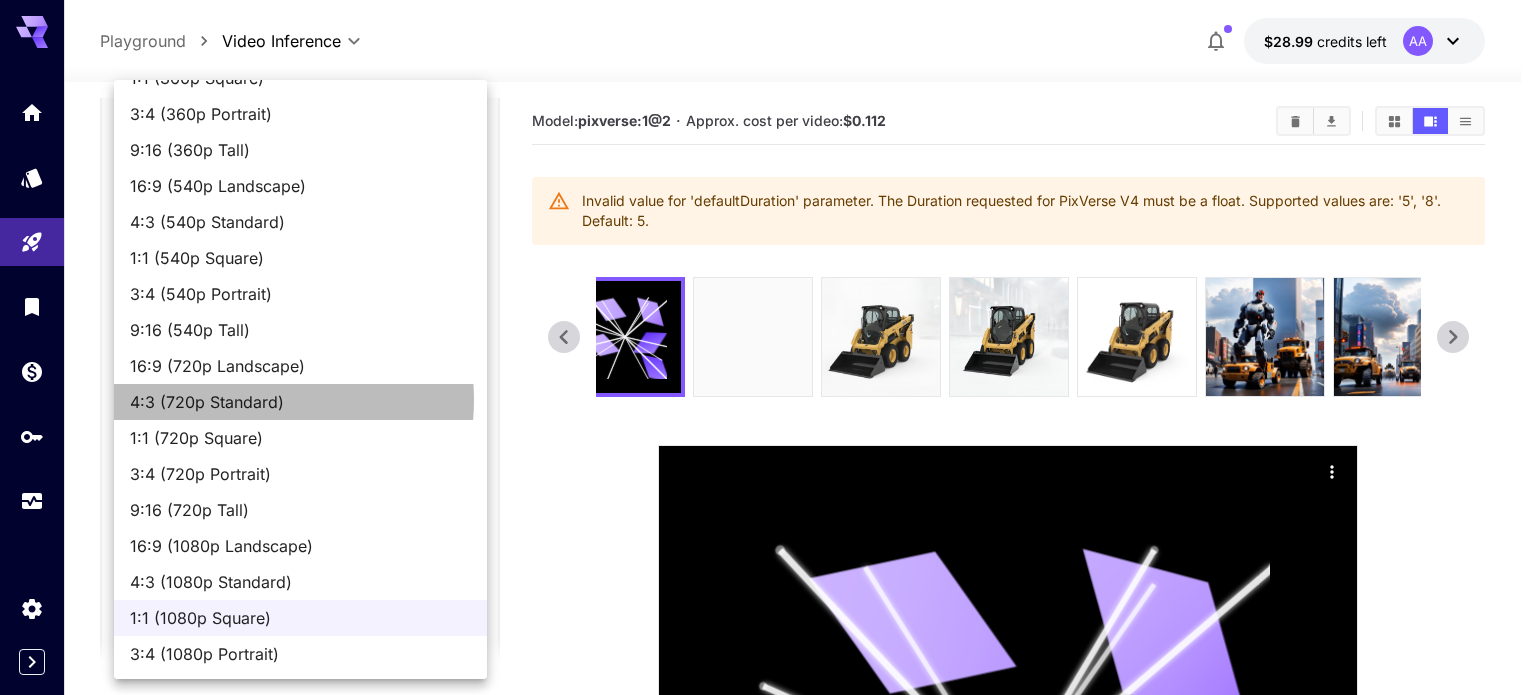 click on "4:3 (720p Standard)" at bounding box center (300, 402) 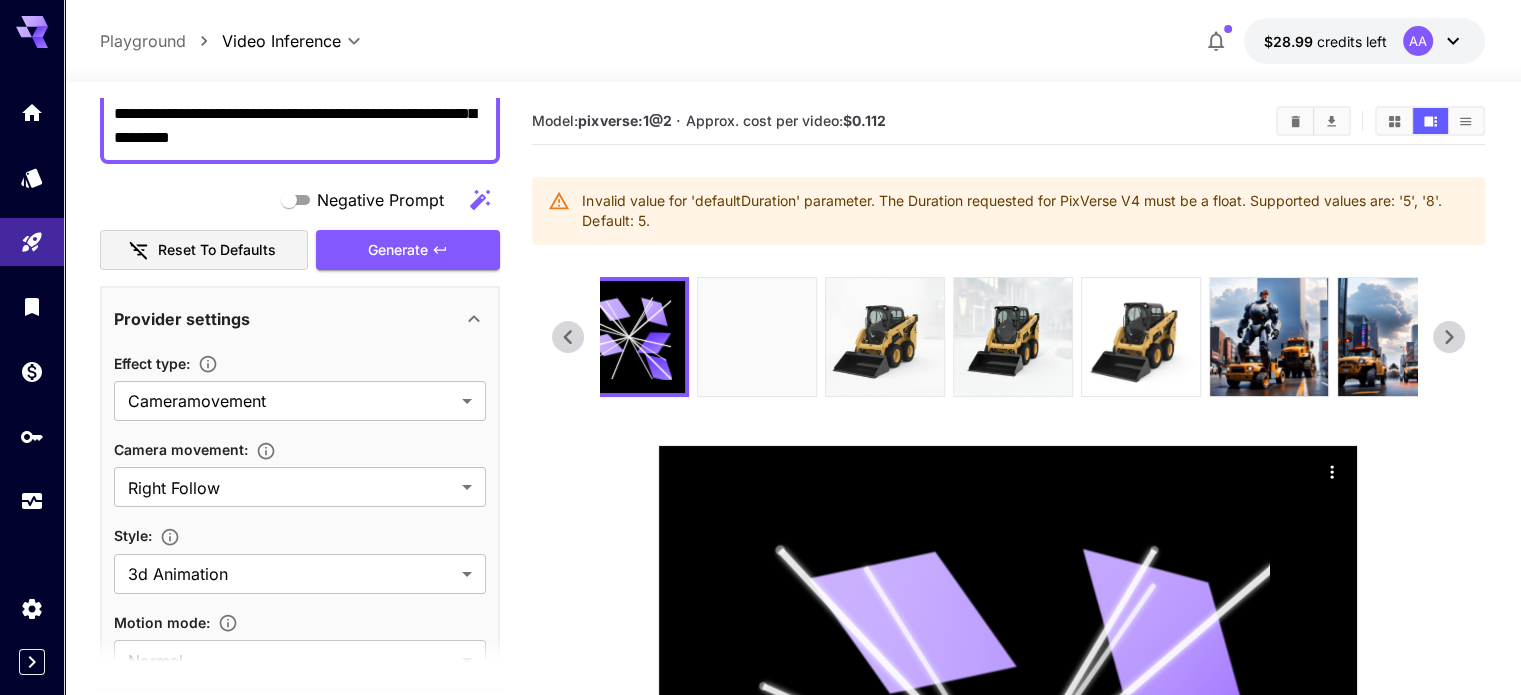 scroll, scrollTop: 205, scrollLeft: 0, axis: vertical 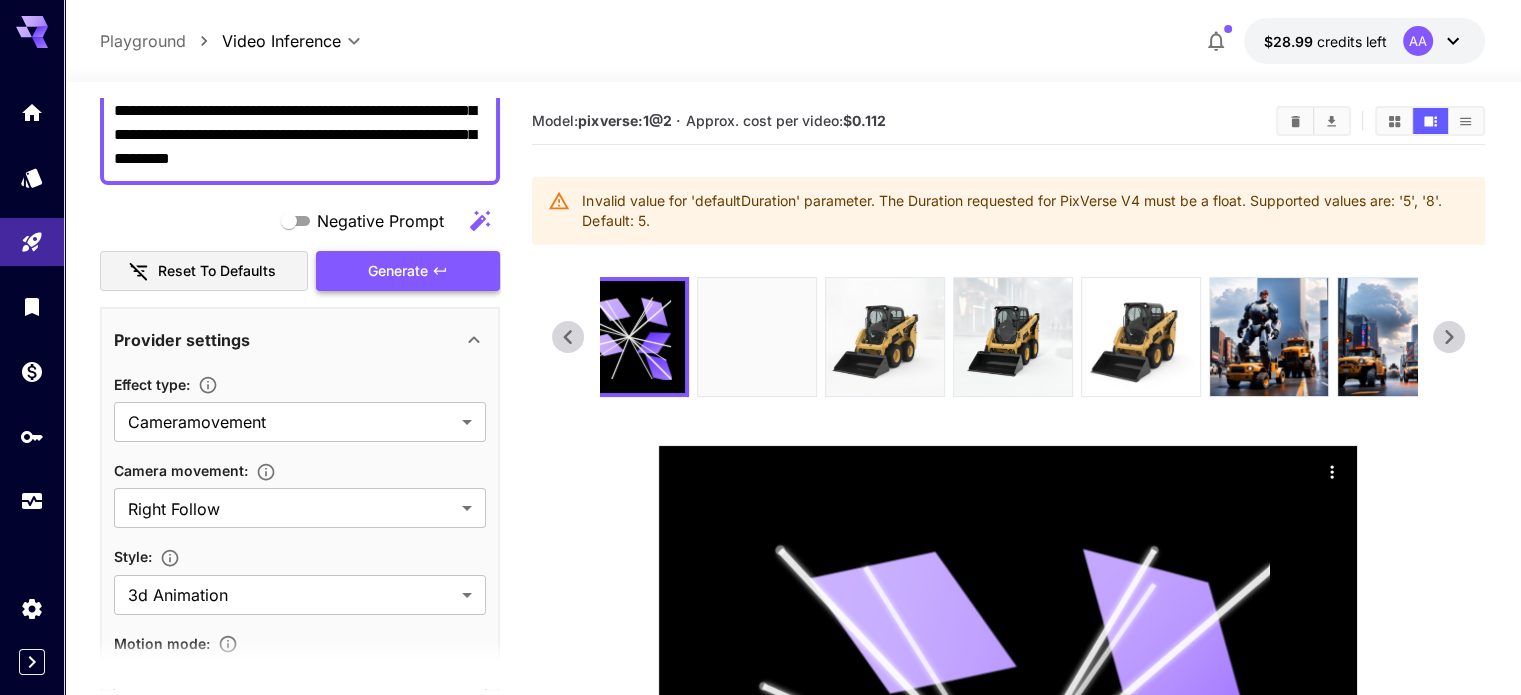 click on "Generate" at bounding box center [408, 271] 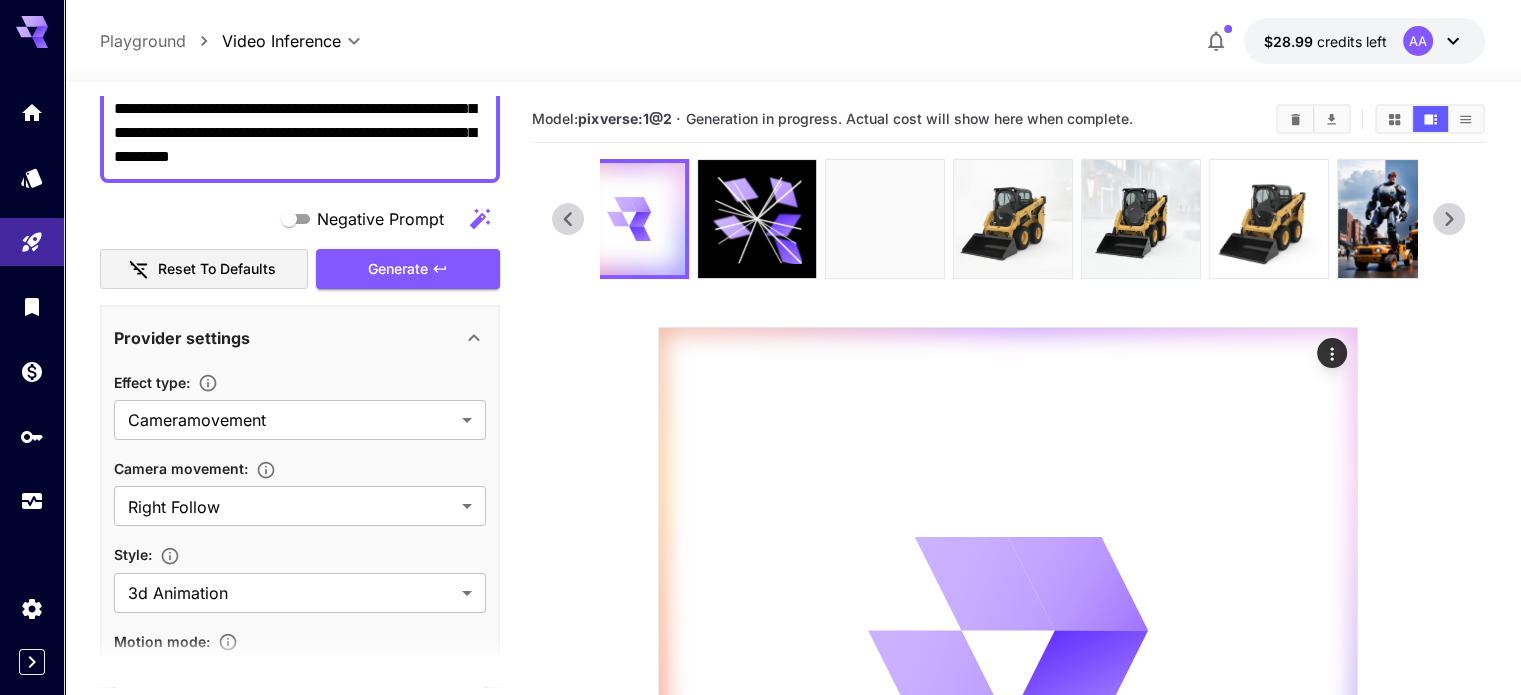 scroll, scrollTop: 0, scrollLeft: 0, axis: both 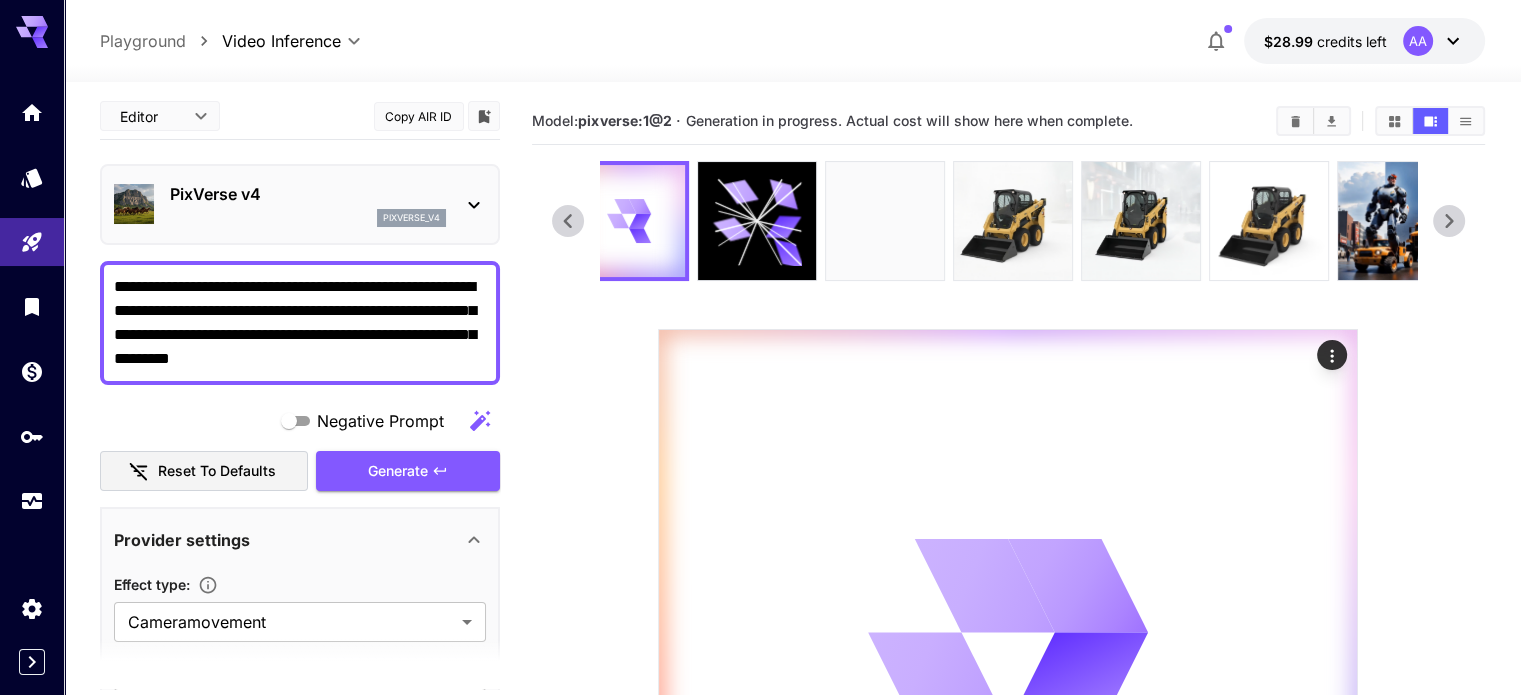 drag, startPoint x: 380, startPoint y: 363, endPoint x: 66, endPoint y: 276, distance: 325.8297 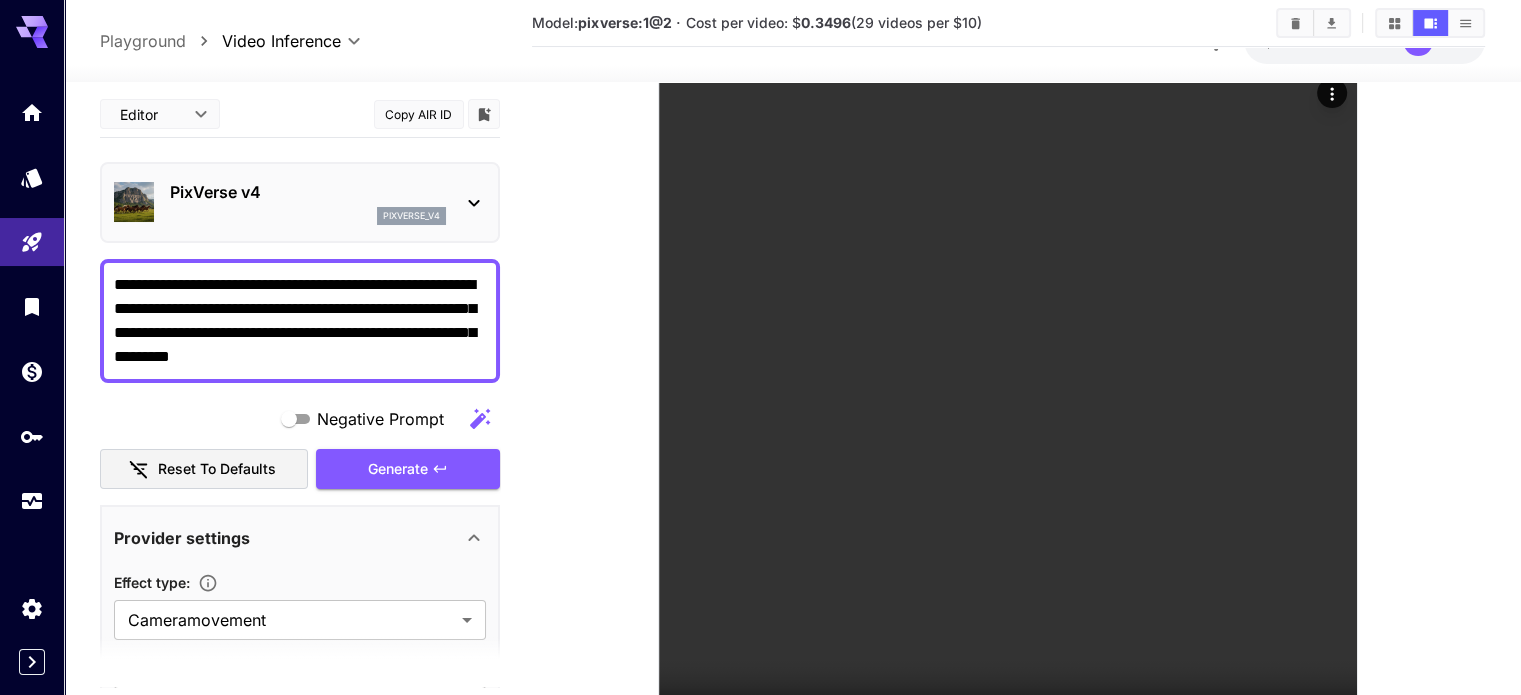 scroll, scrollTop: 300, scrollLeft: 0, axis: vertical 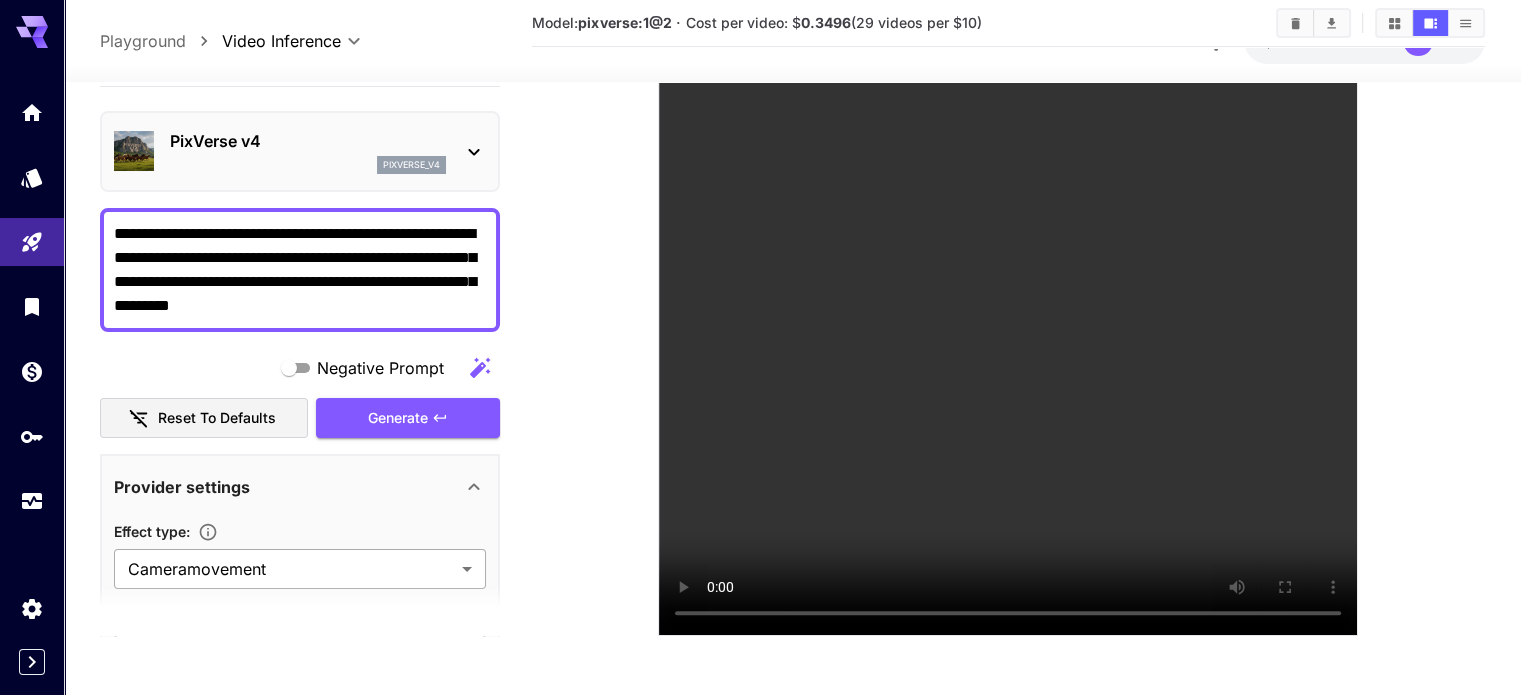 click on "**********" at bounding box center [760, 151] 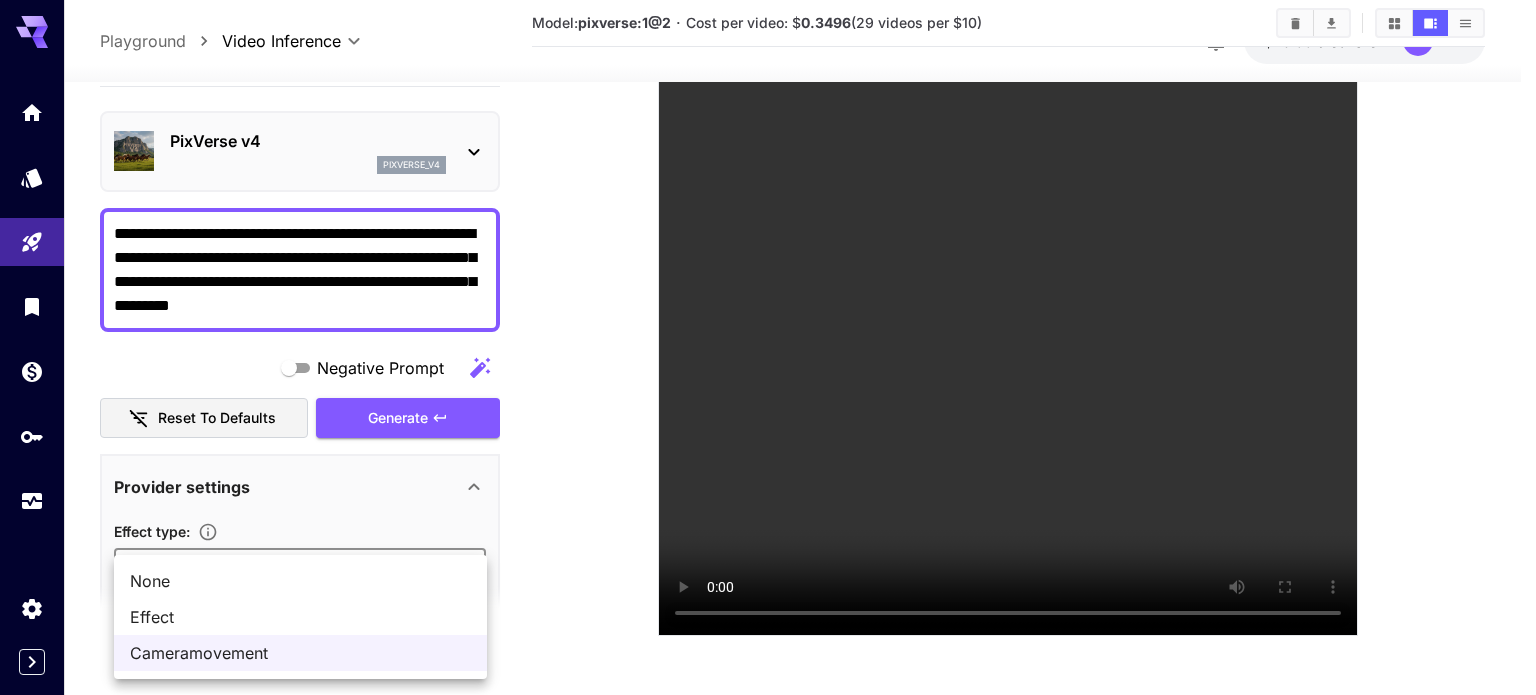 click on "None" at bounding box center [300, 581] 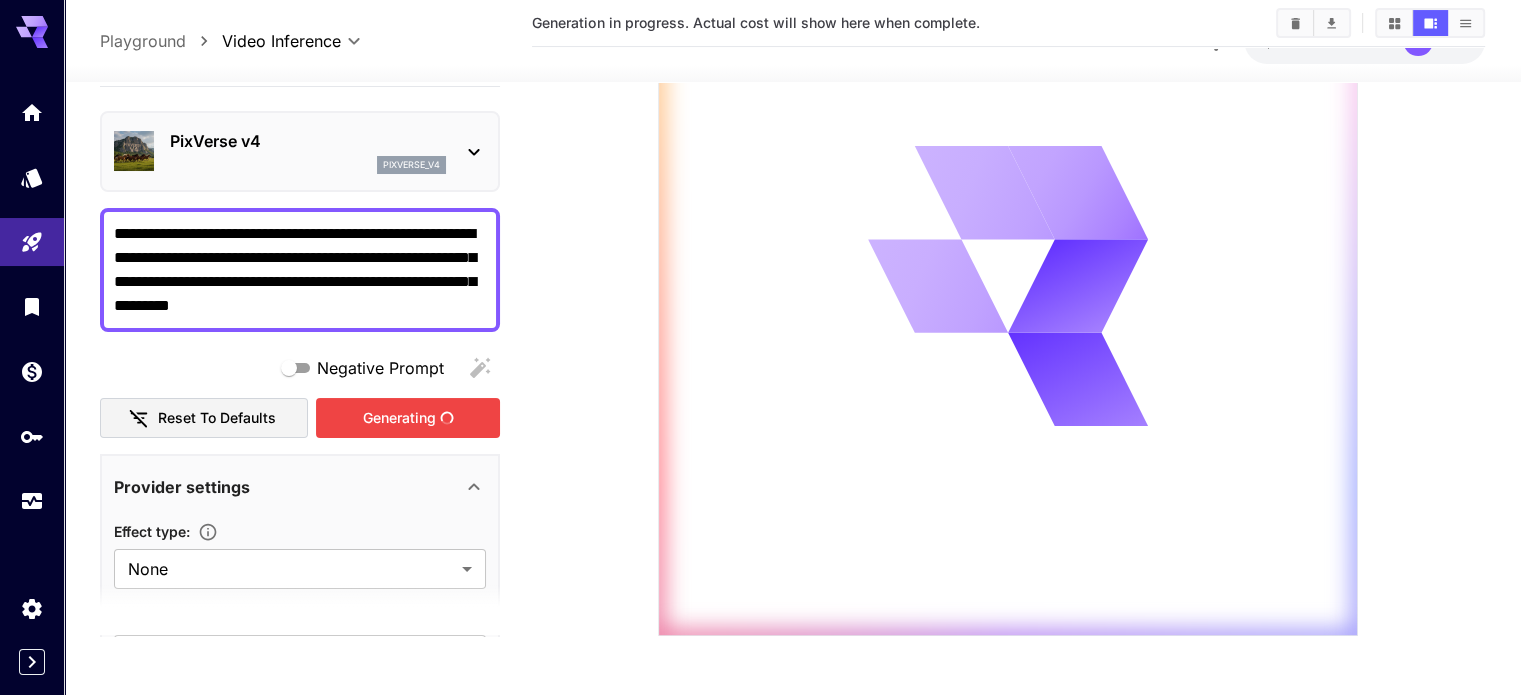 click on "Generating" at bounding box center (408, 418) 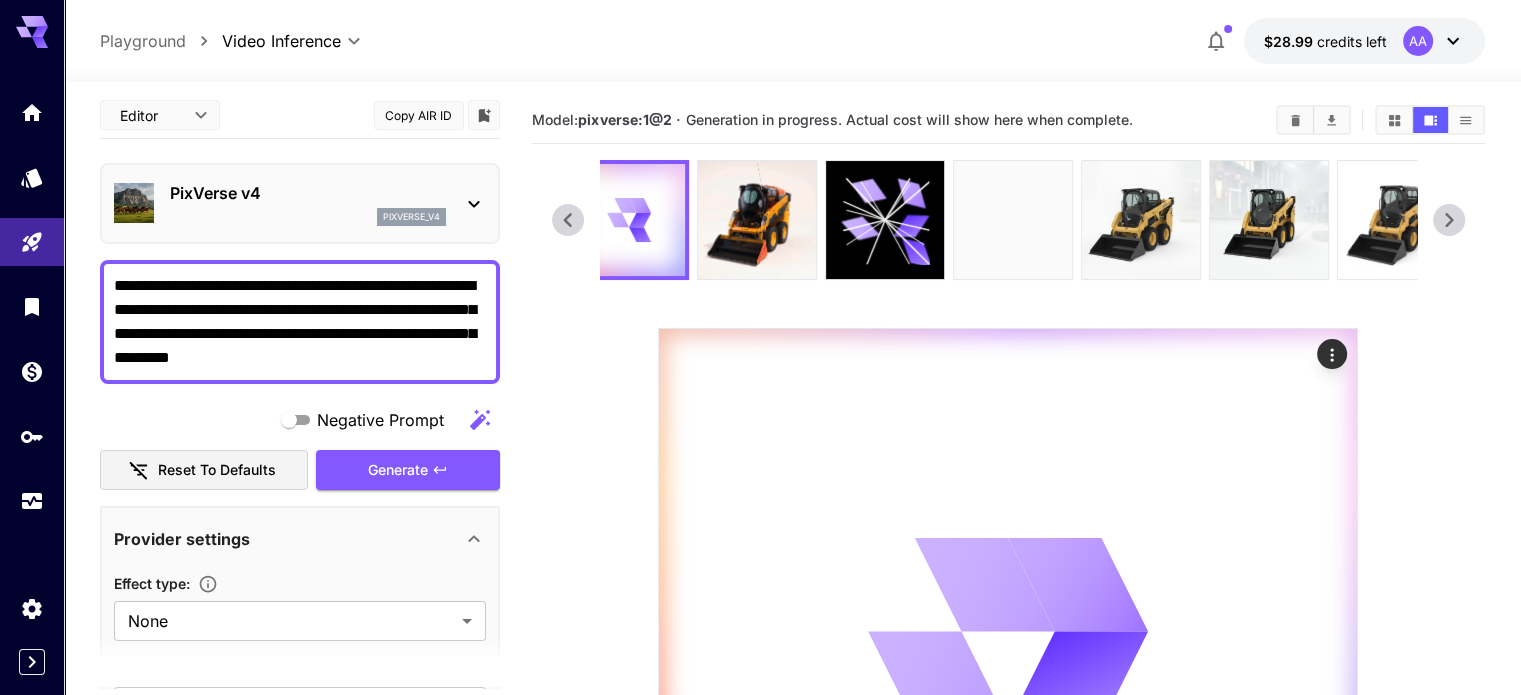 scroll, scrollTop: 0, scrollLeft: 0, axis: both 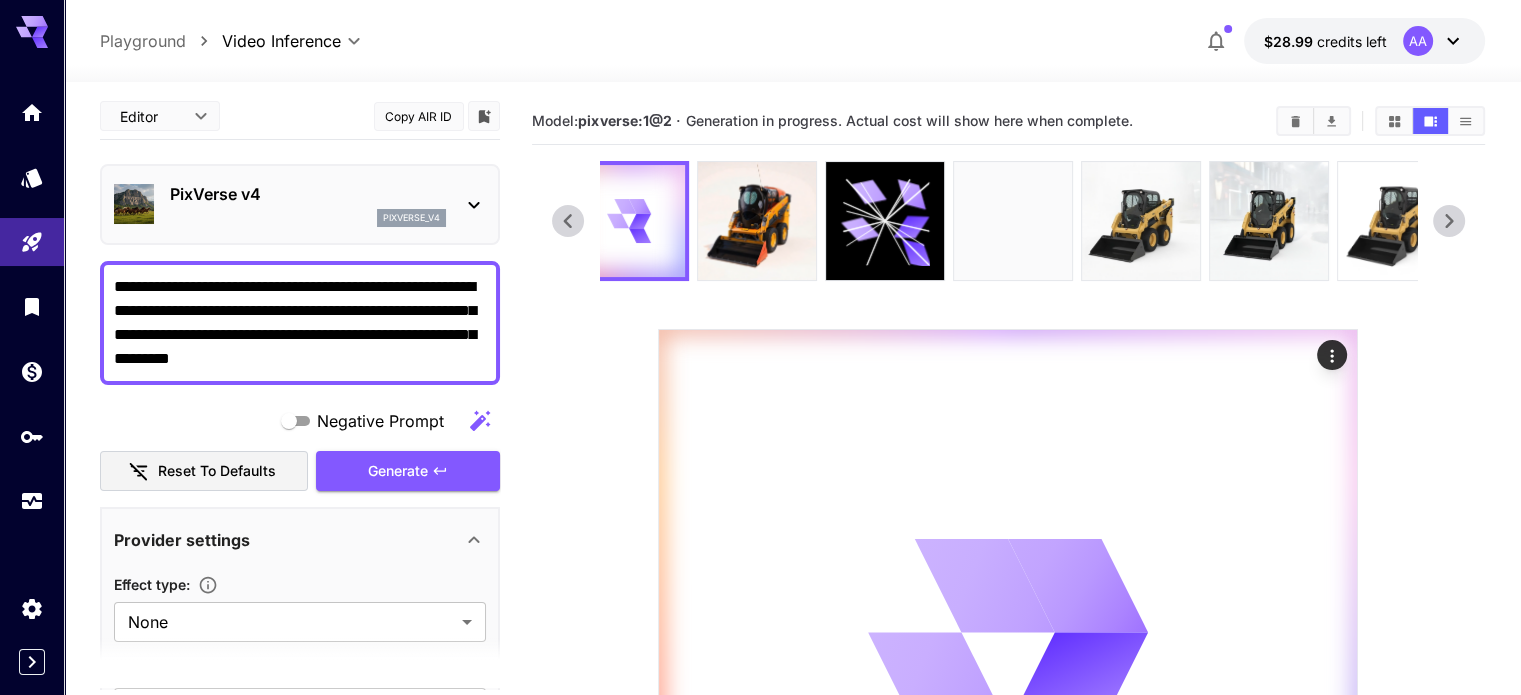 click 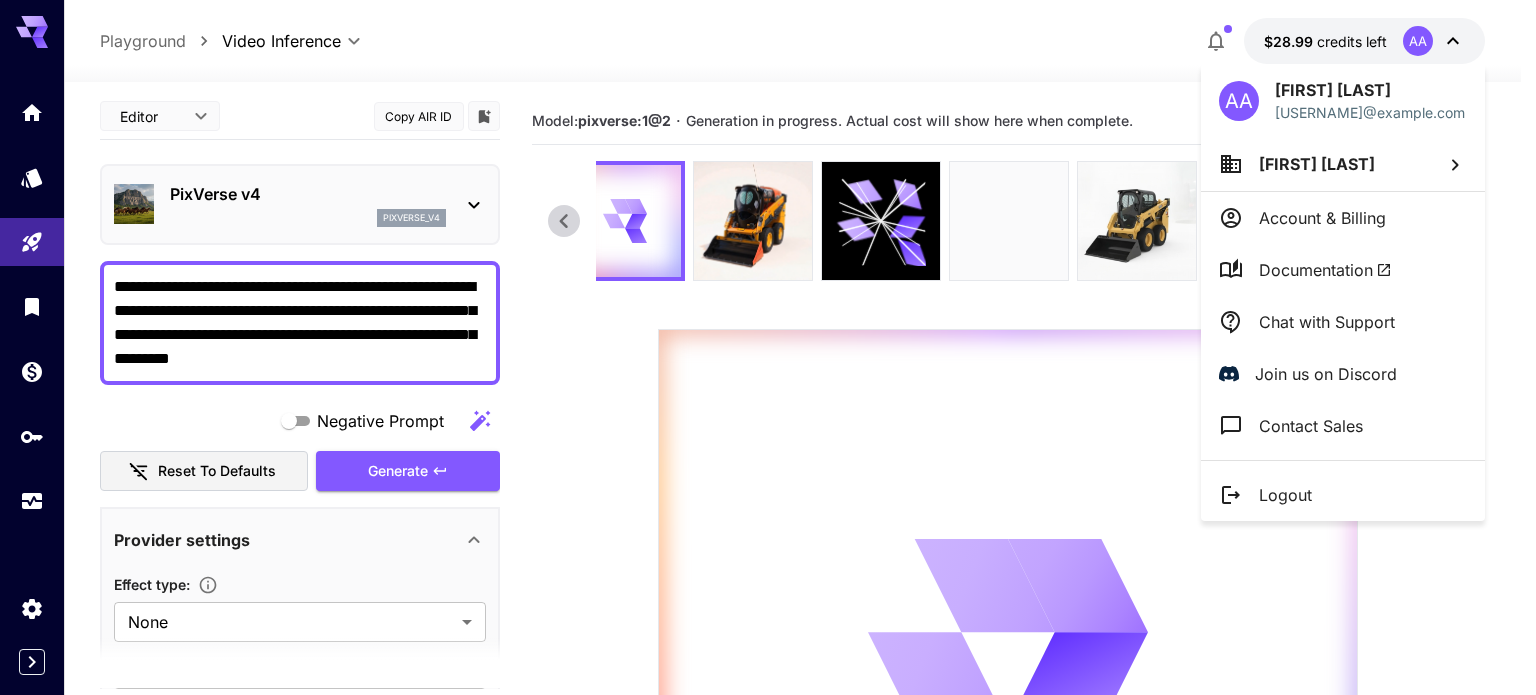 click at bounding box center (768, 347) 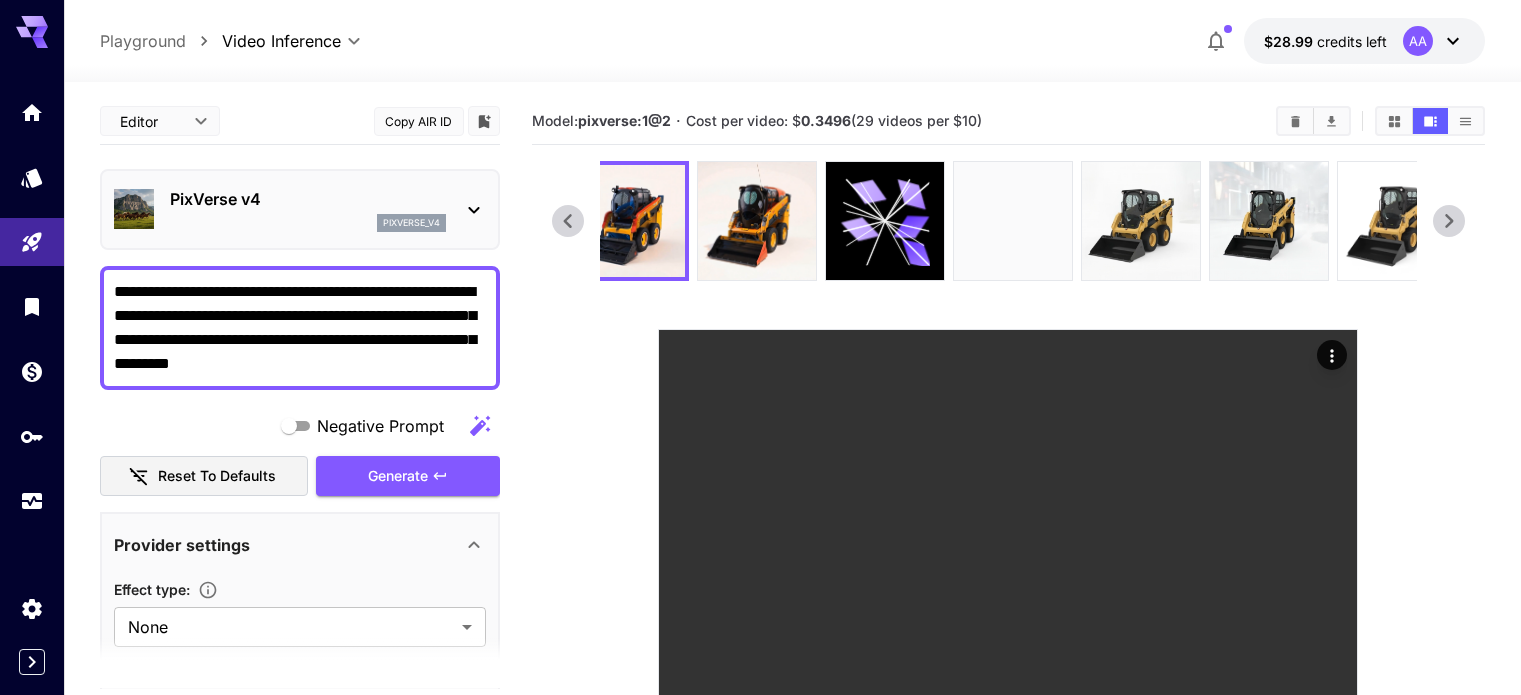 scroll, scrollTop: 0, scrollLeft: 0, axis: both 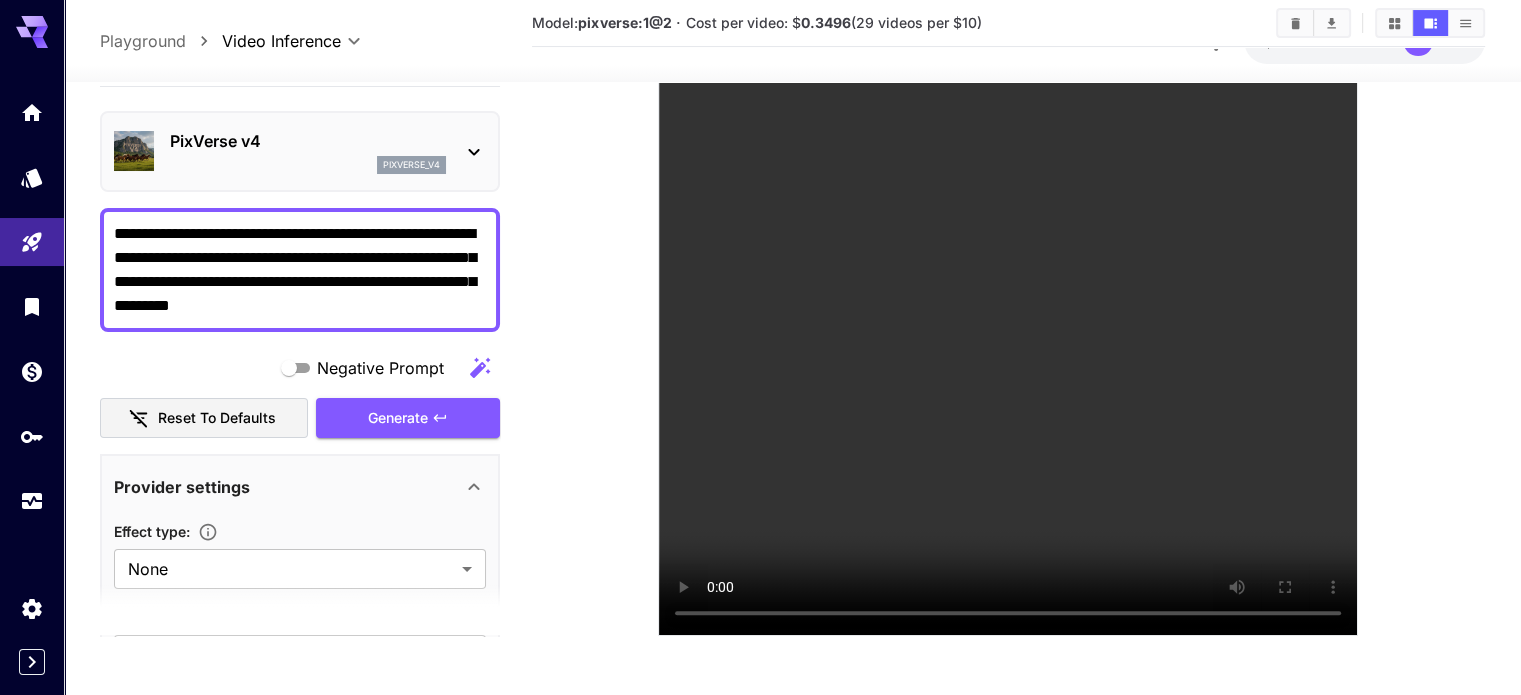 click on "No thumbnail" at bounding box center [1008, 202] 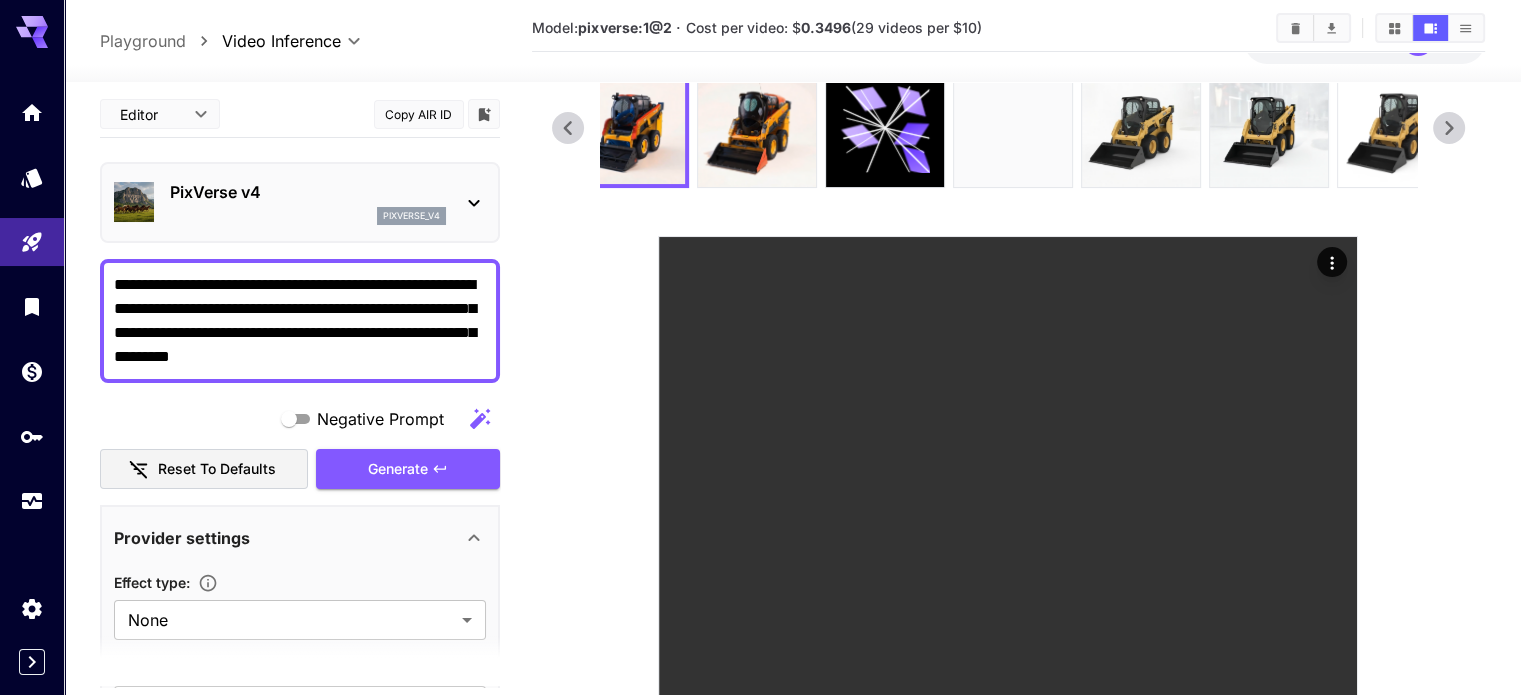 scroll, scrollTop: 0, scrollLeft: 0, axis: both 